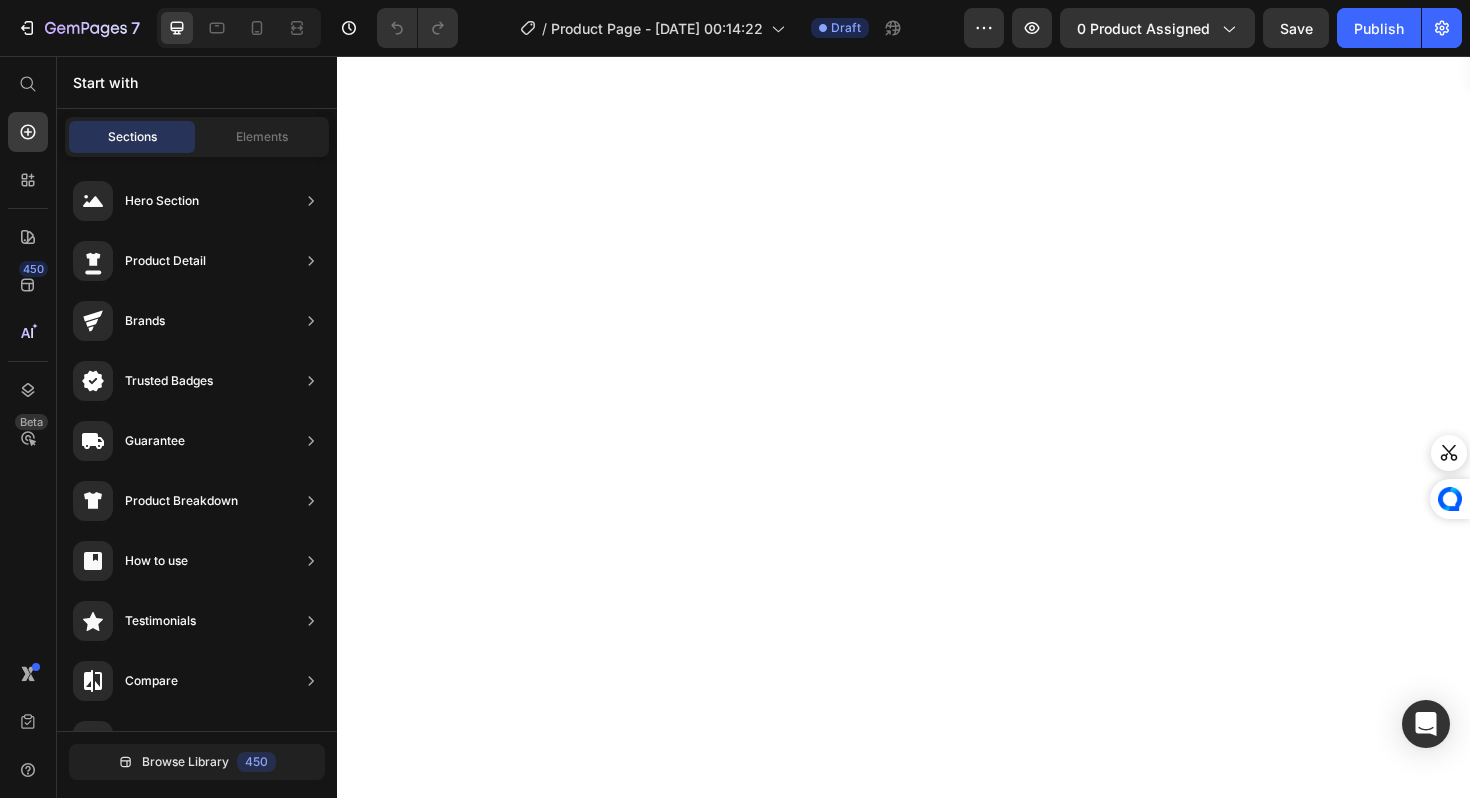 scroll, scrollTop: 0, scrollLeft: 0, axis: both 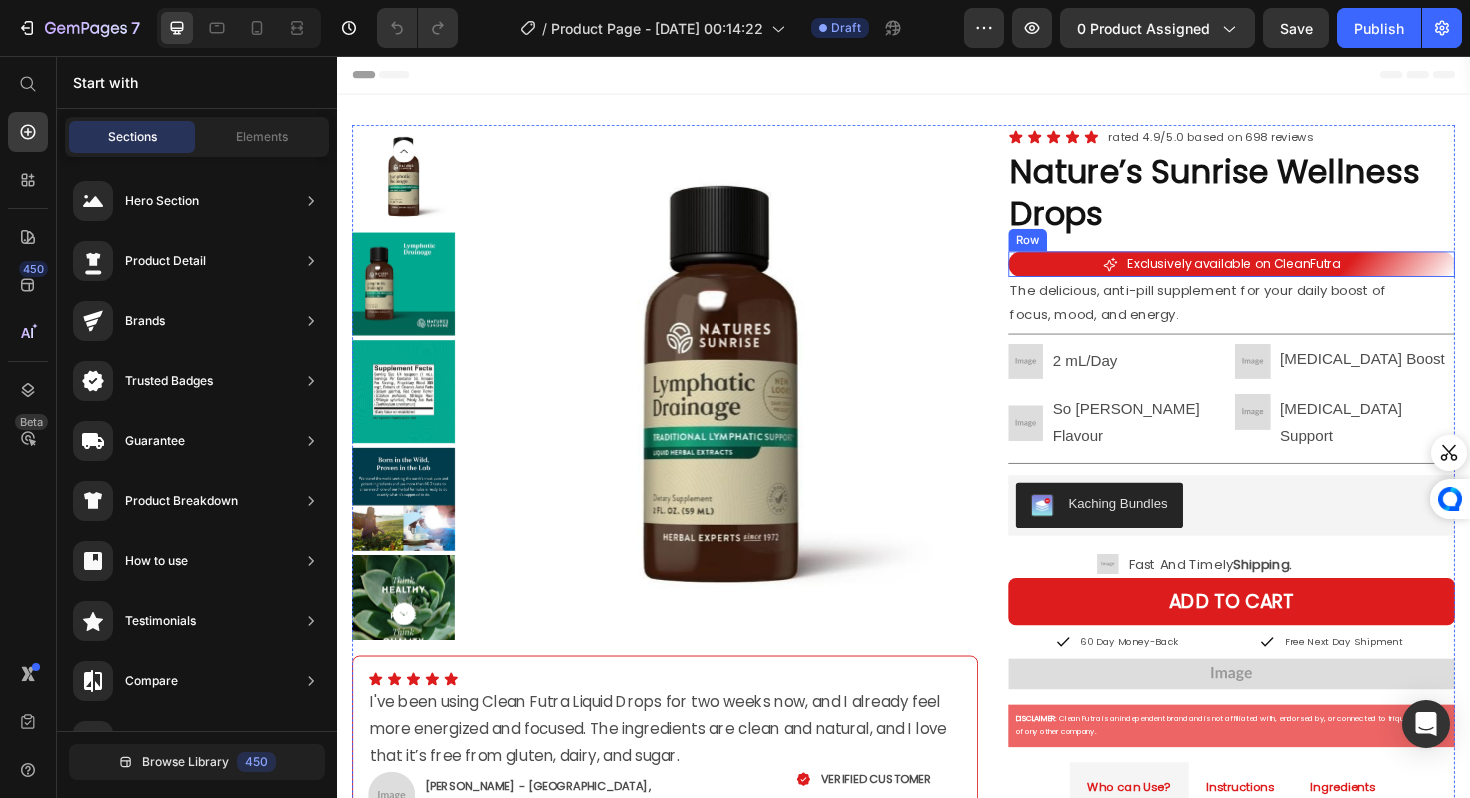 click on "Icon" at bounding box center [1106, 276] 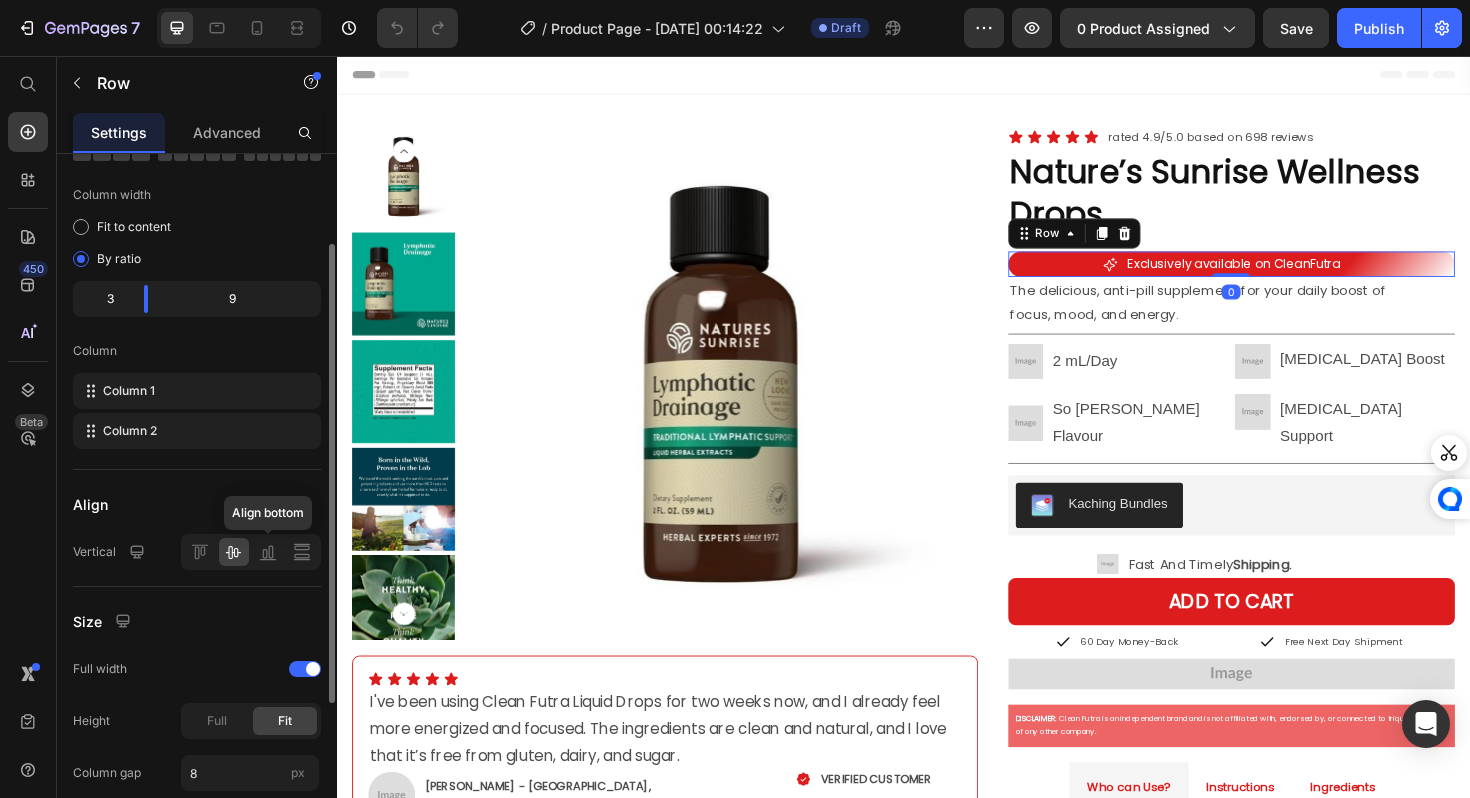scroll, scrollTop: 368, scrollLeft: 0, axis: vertical 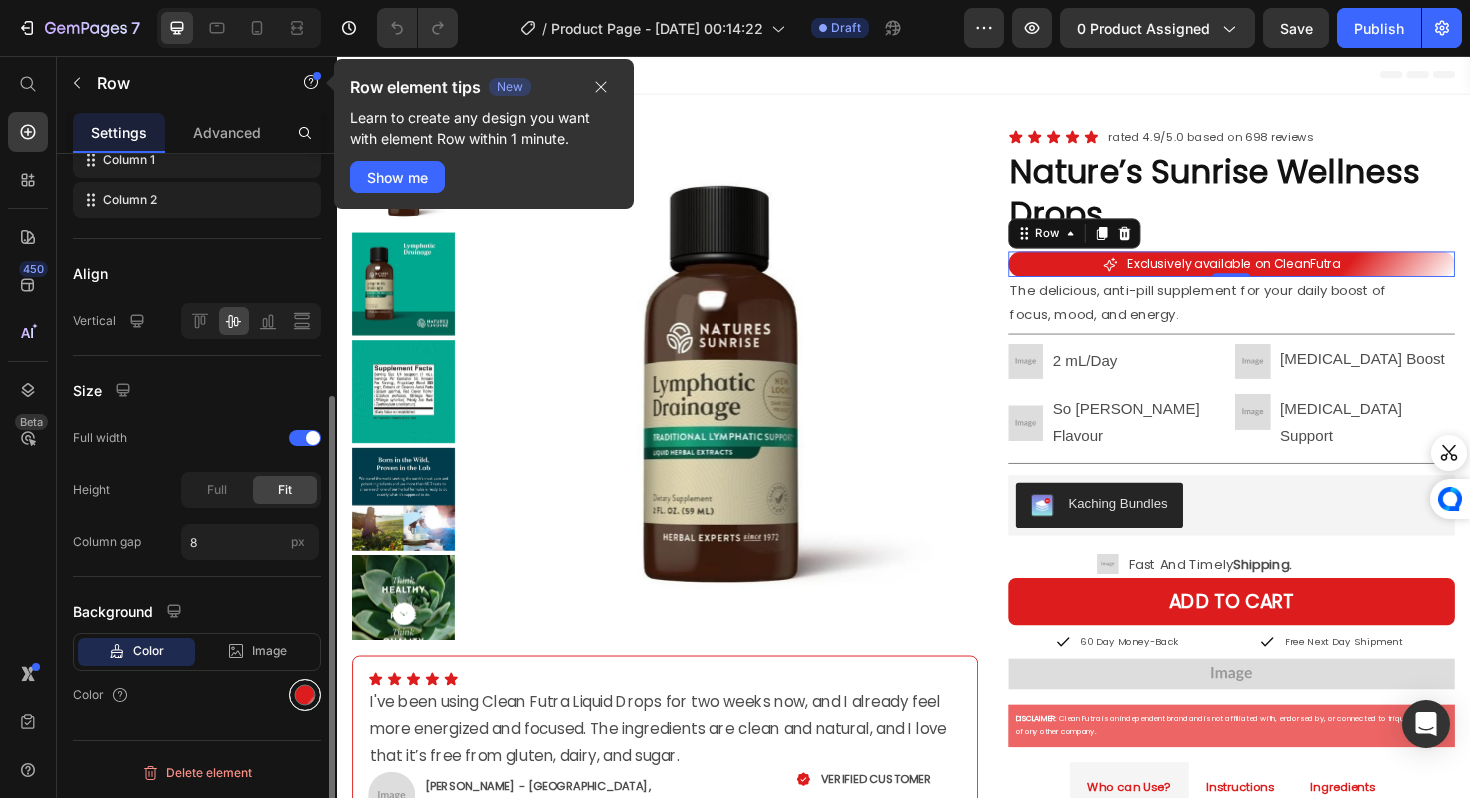 click at bounding box center [305, 695] 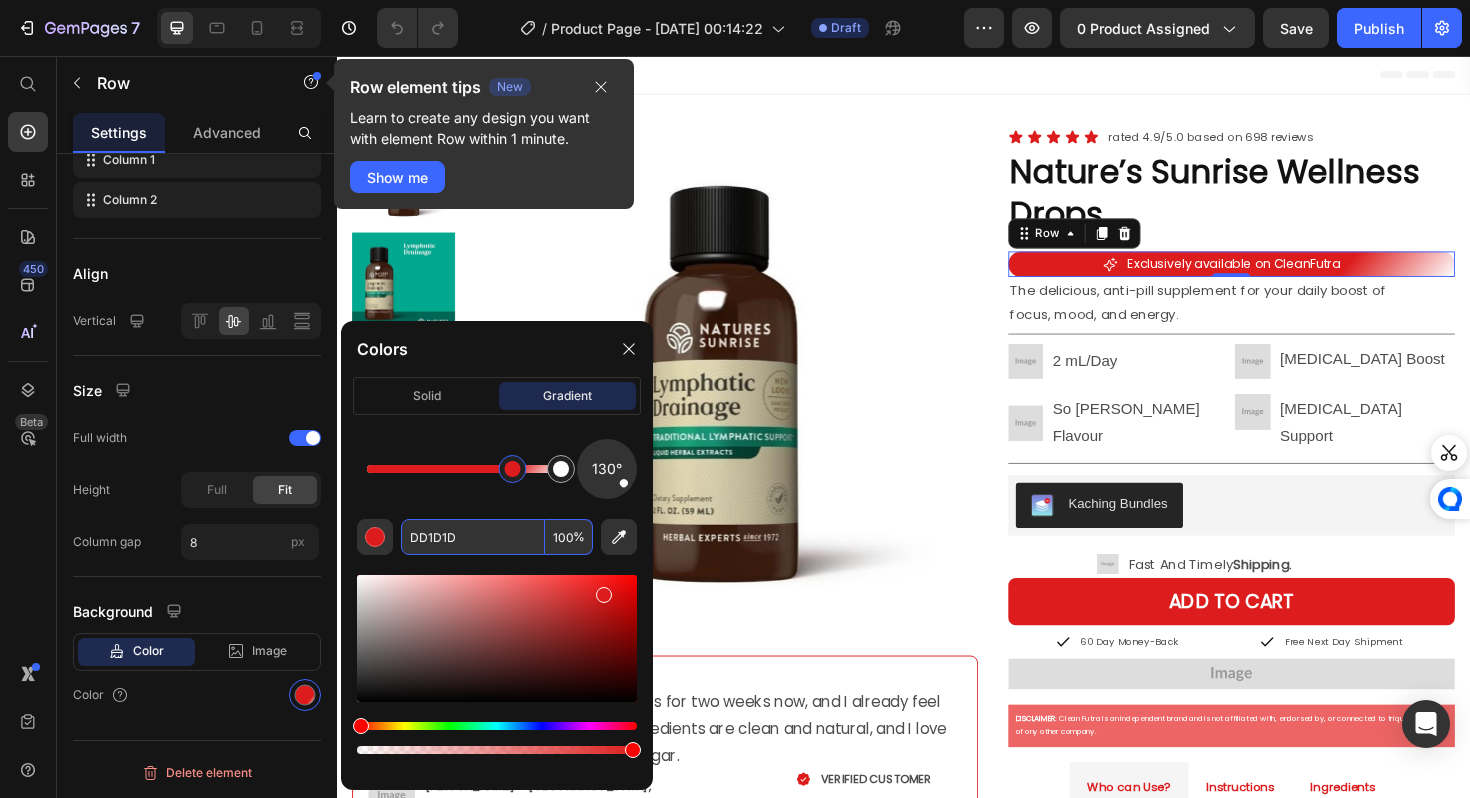 click on "DD1D1D" at bounding box center (473, 537) 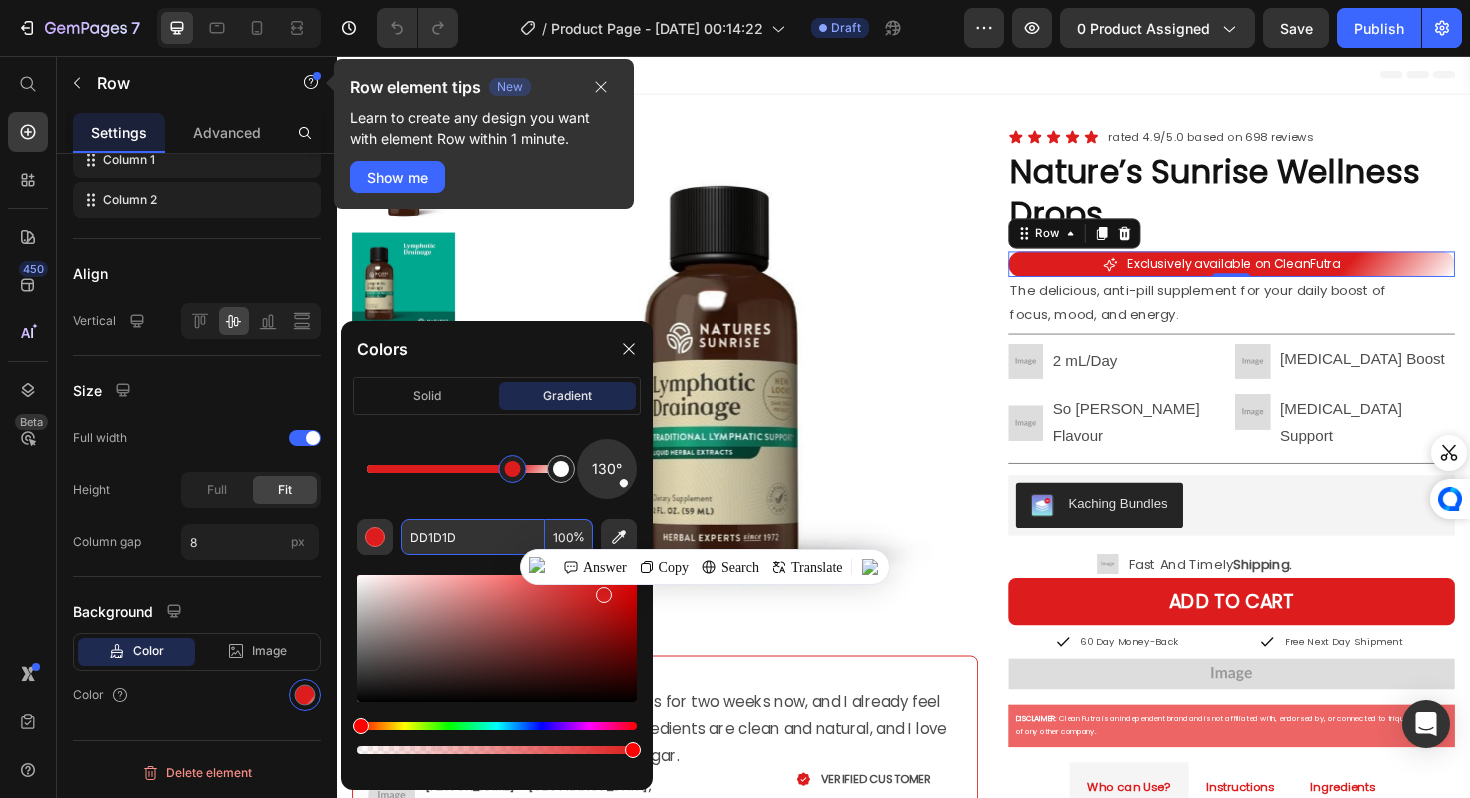 click on "DD1D1D" at bounding box center (473, 537) 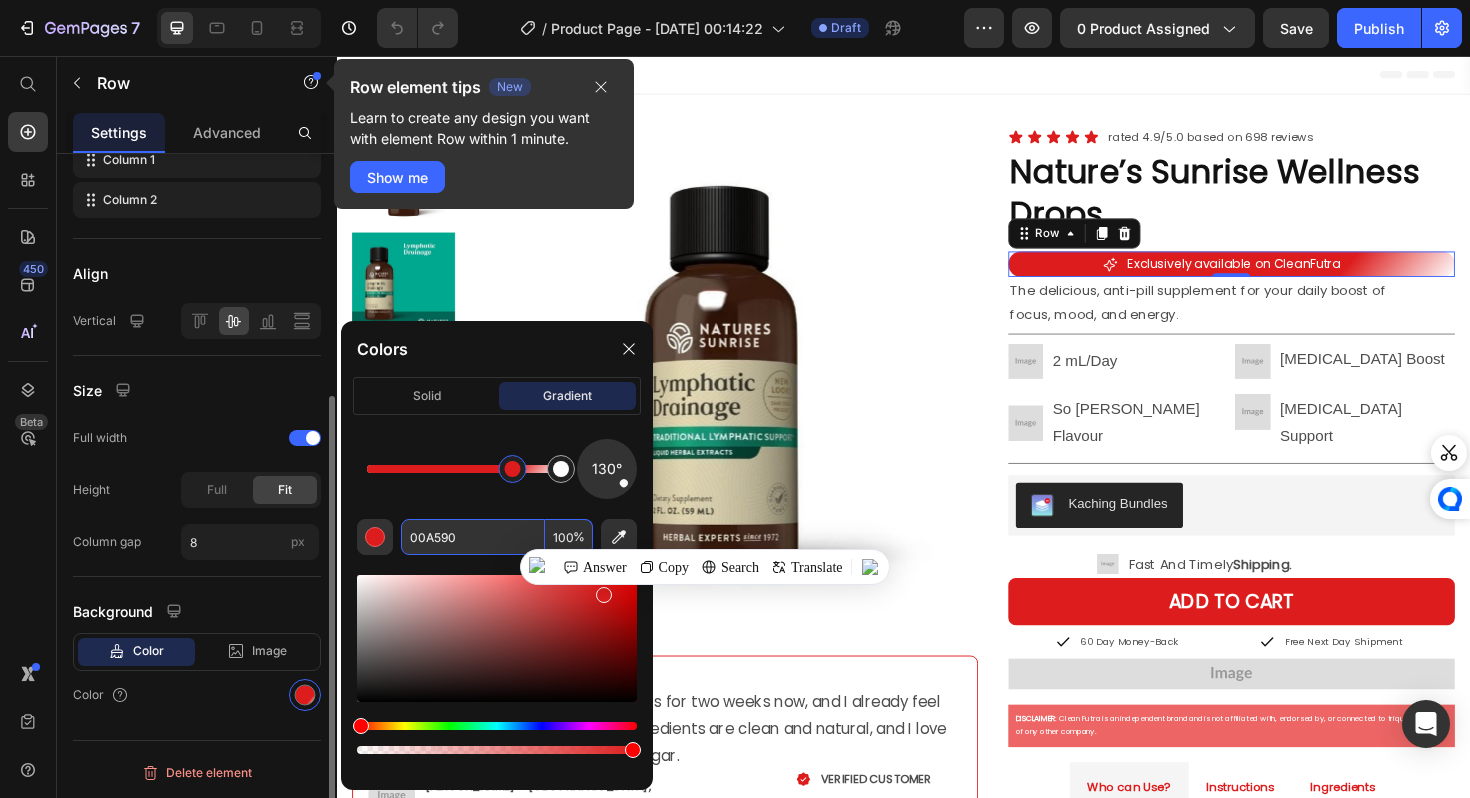click on "Size Full width Height Full Fit Column gap 8 px" 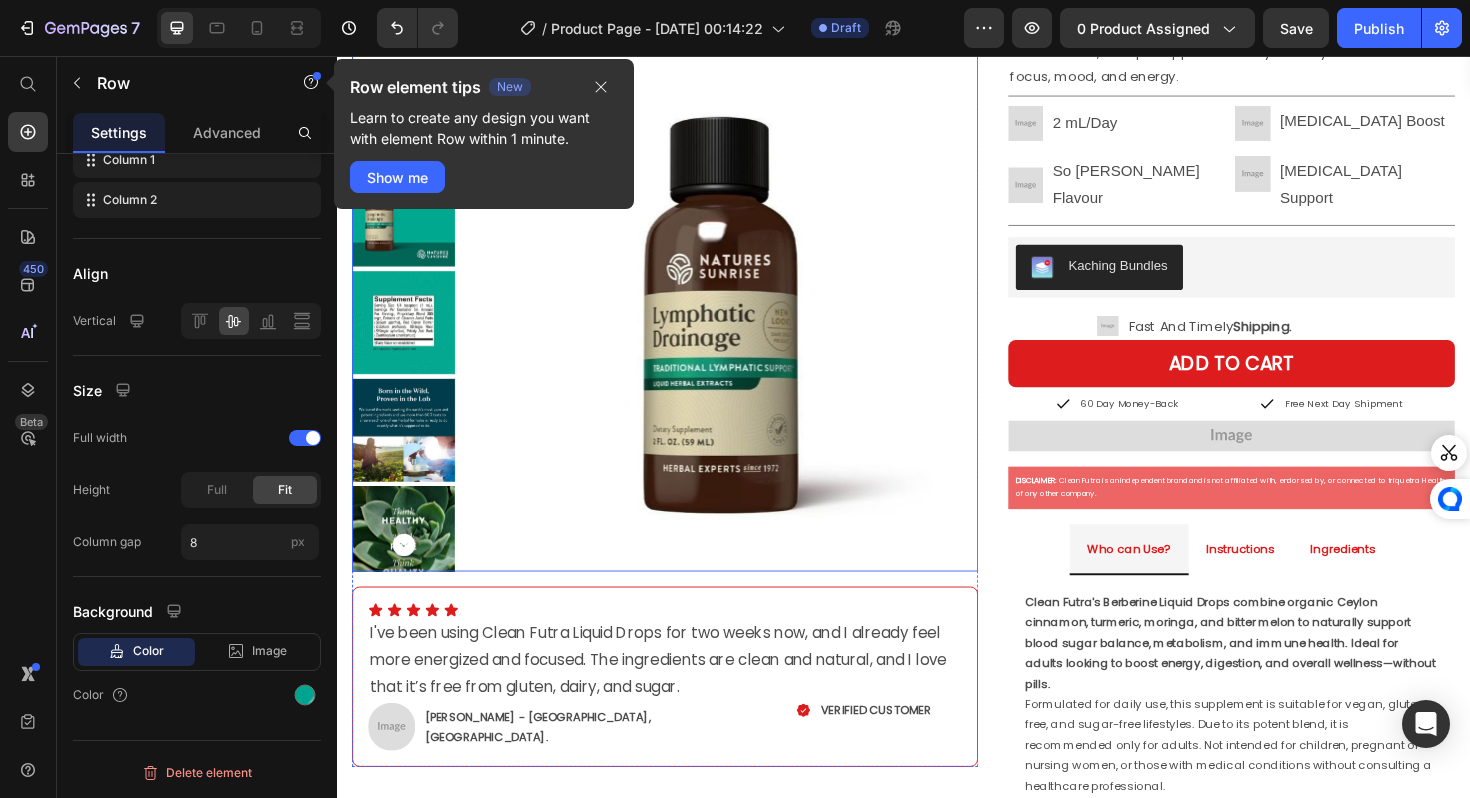scroll, scrollTop: 0, scrollLeft: 0, axis: both 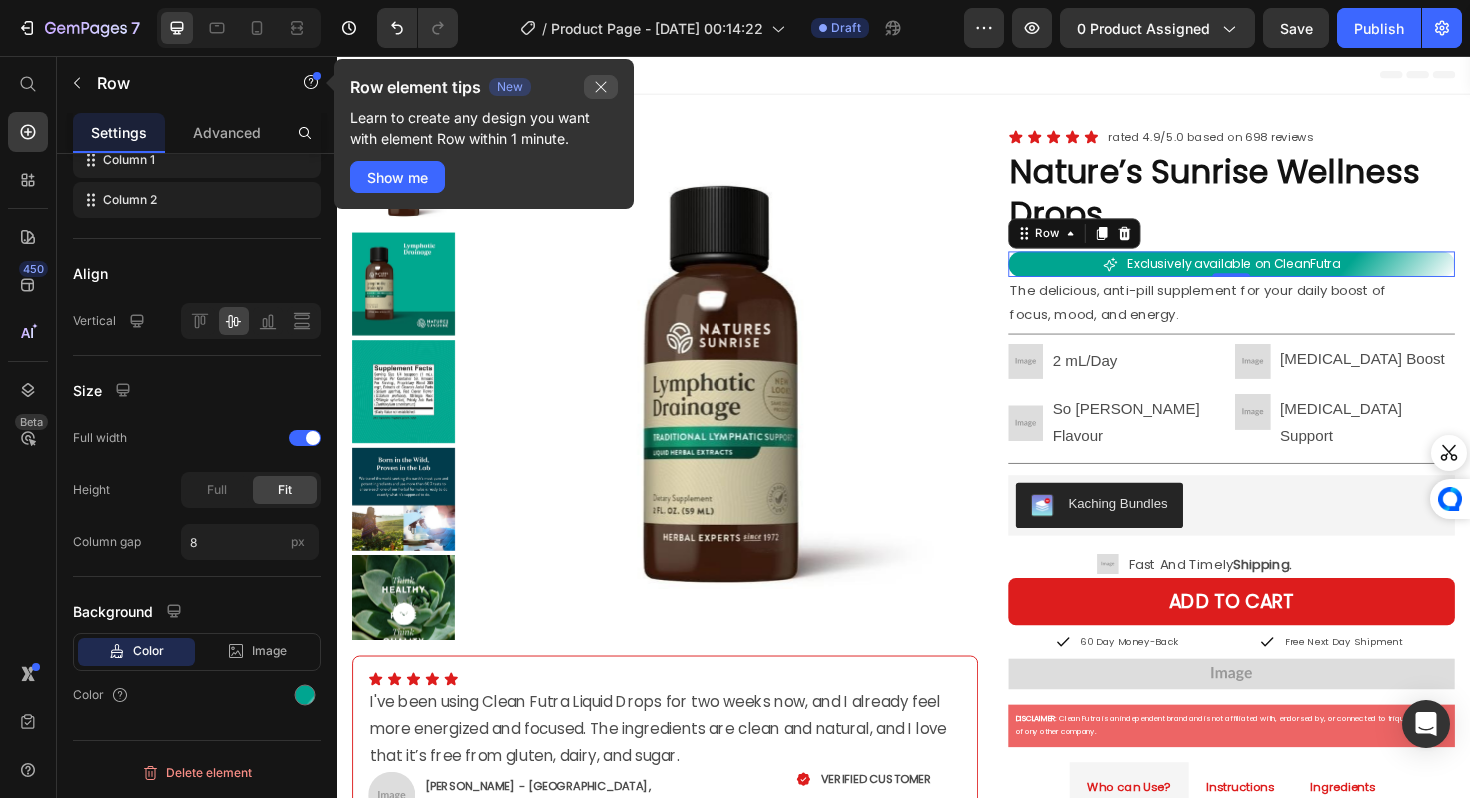 click 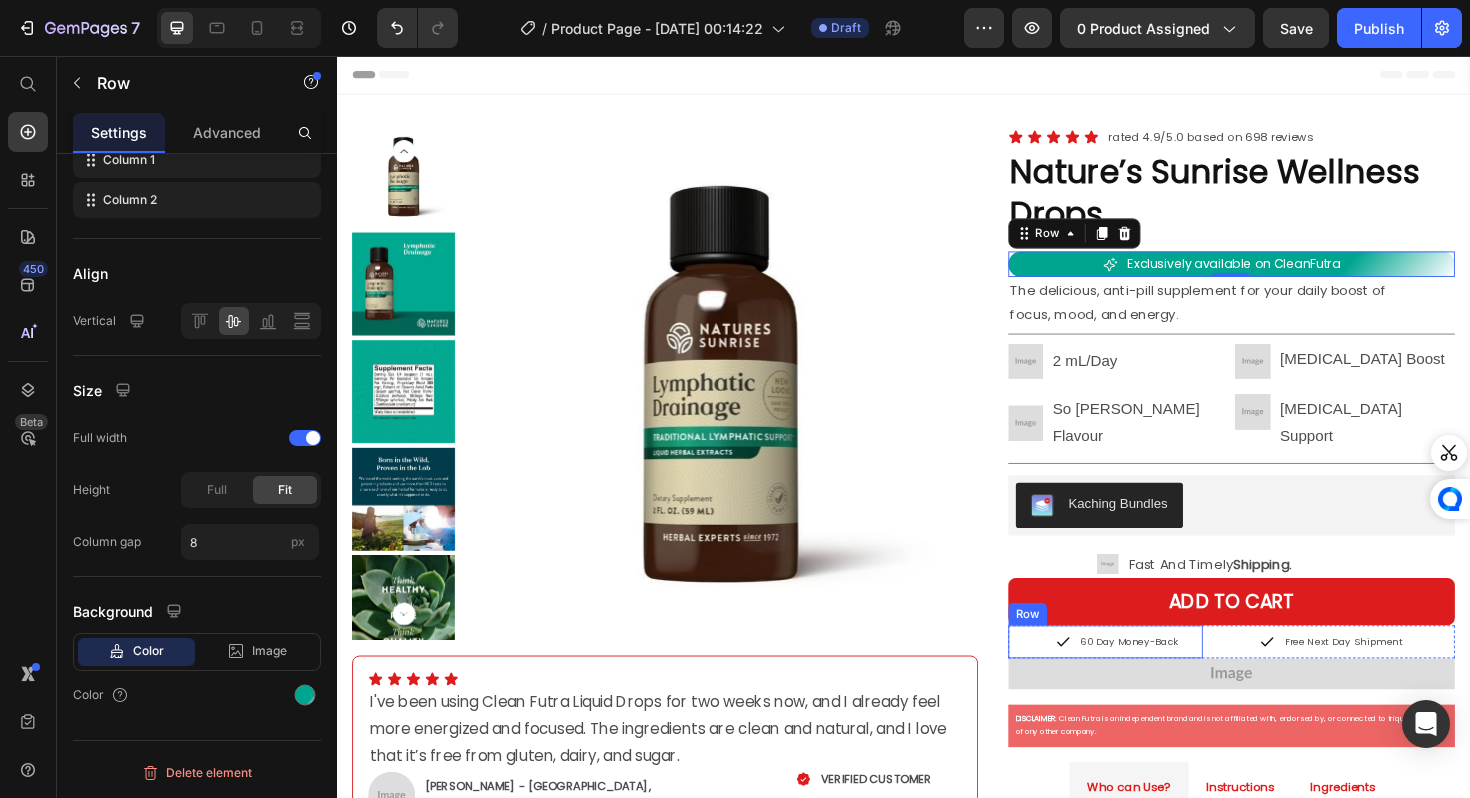 click on "ADD TO CART" at bounding box center (1284, 634) 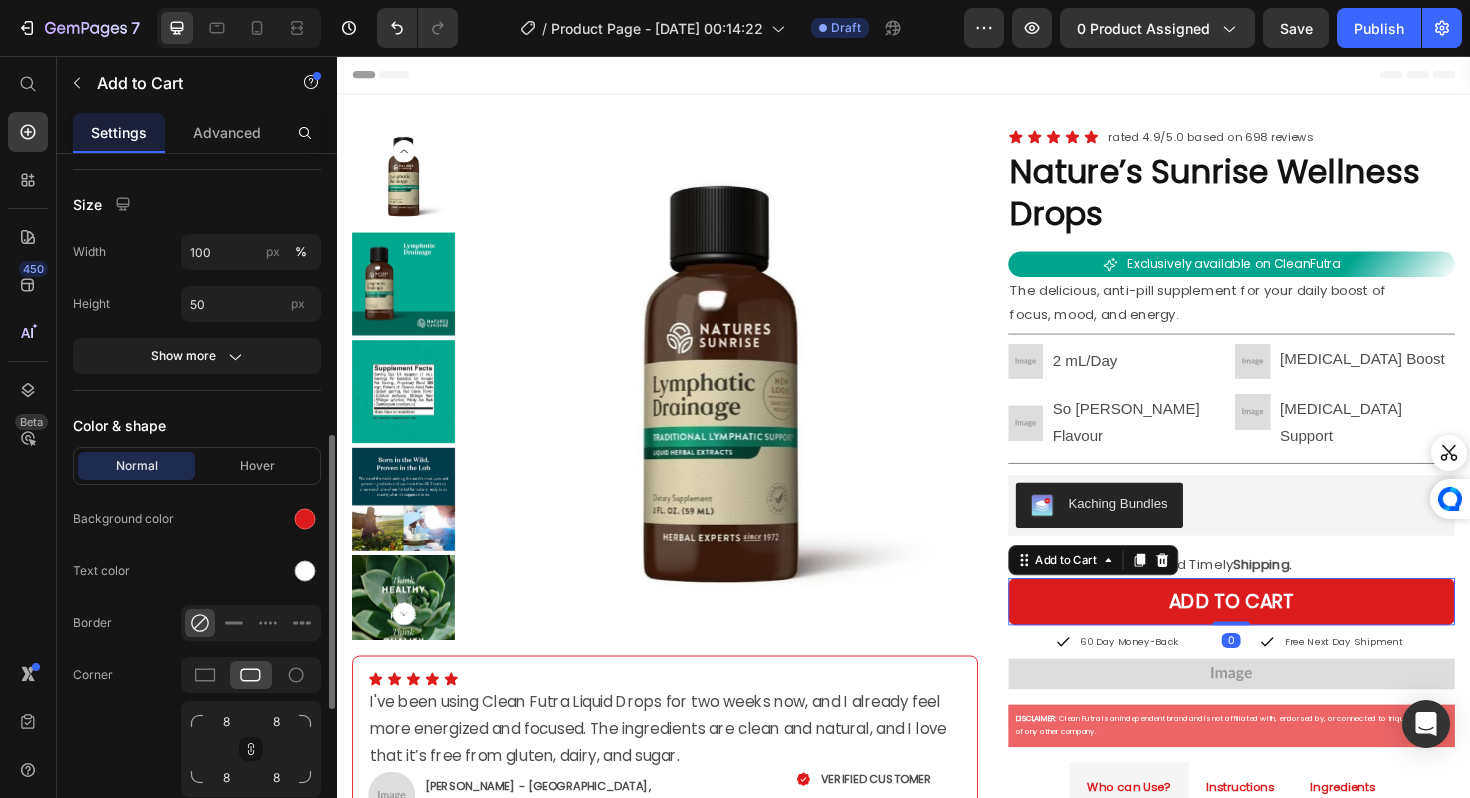 scroll, scrollTop: 814, scrollLeft: 0, axis: vertical 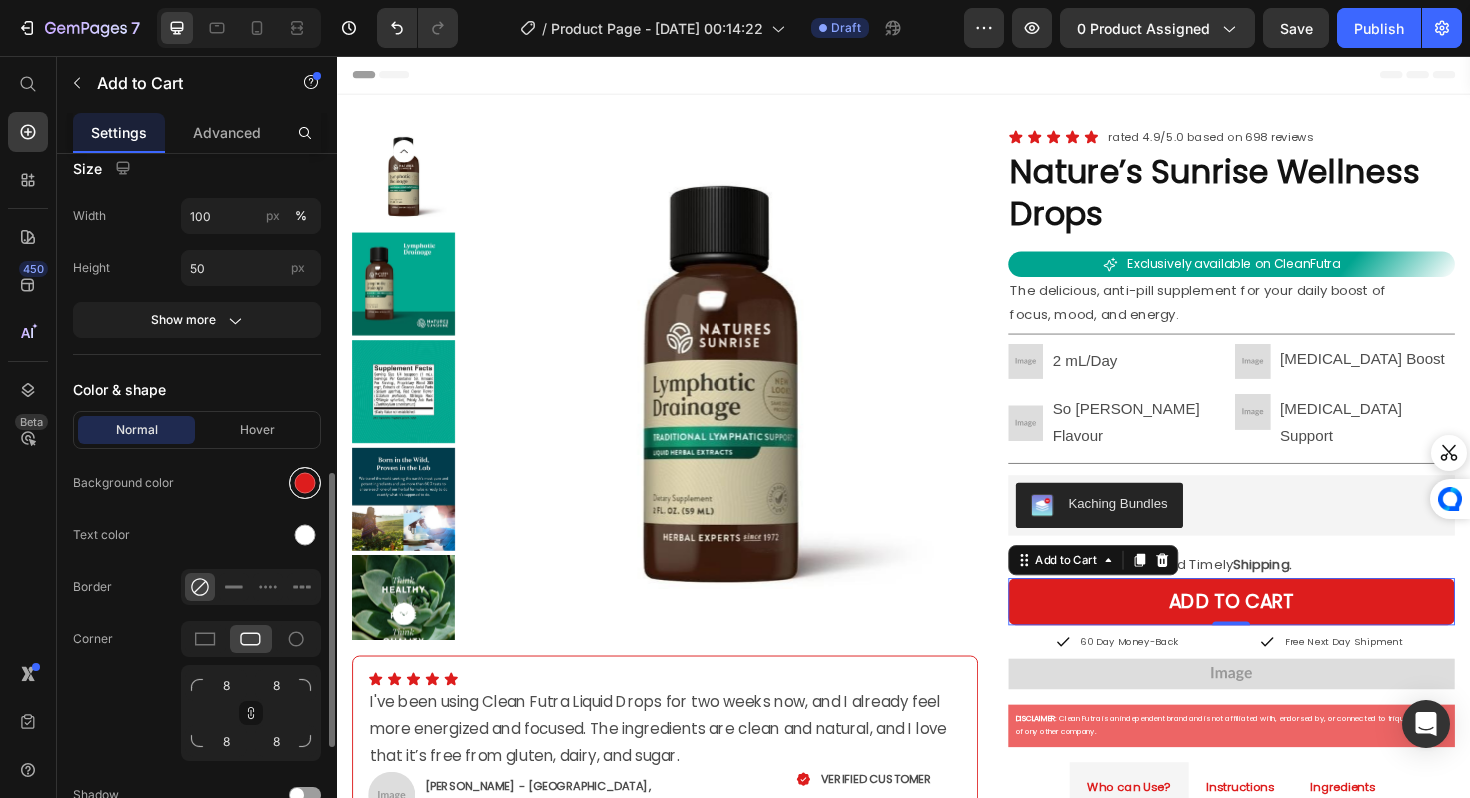 click at bounding box center [305, 483] 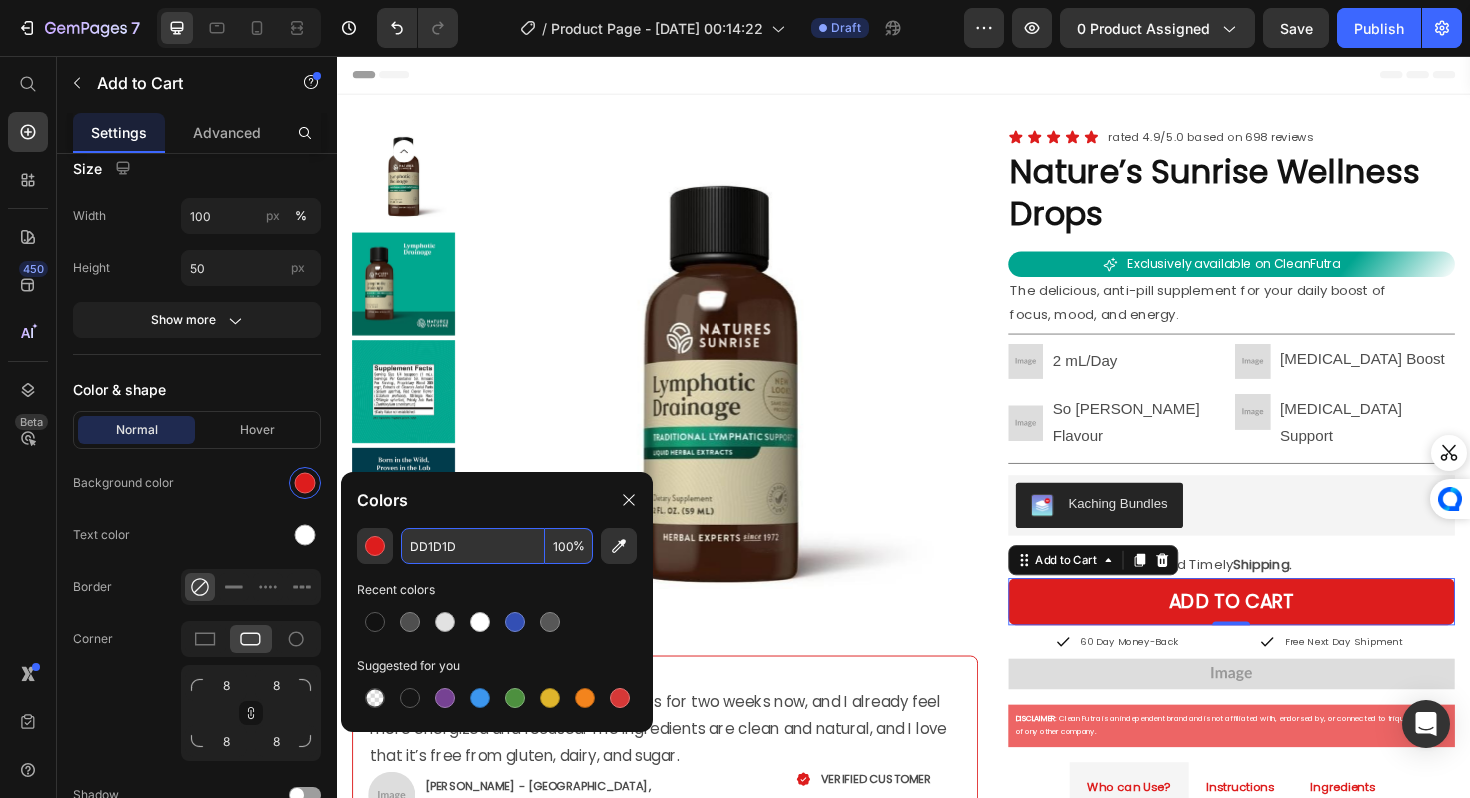 click on "DD1D1D" at bounding box center (473, 546) 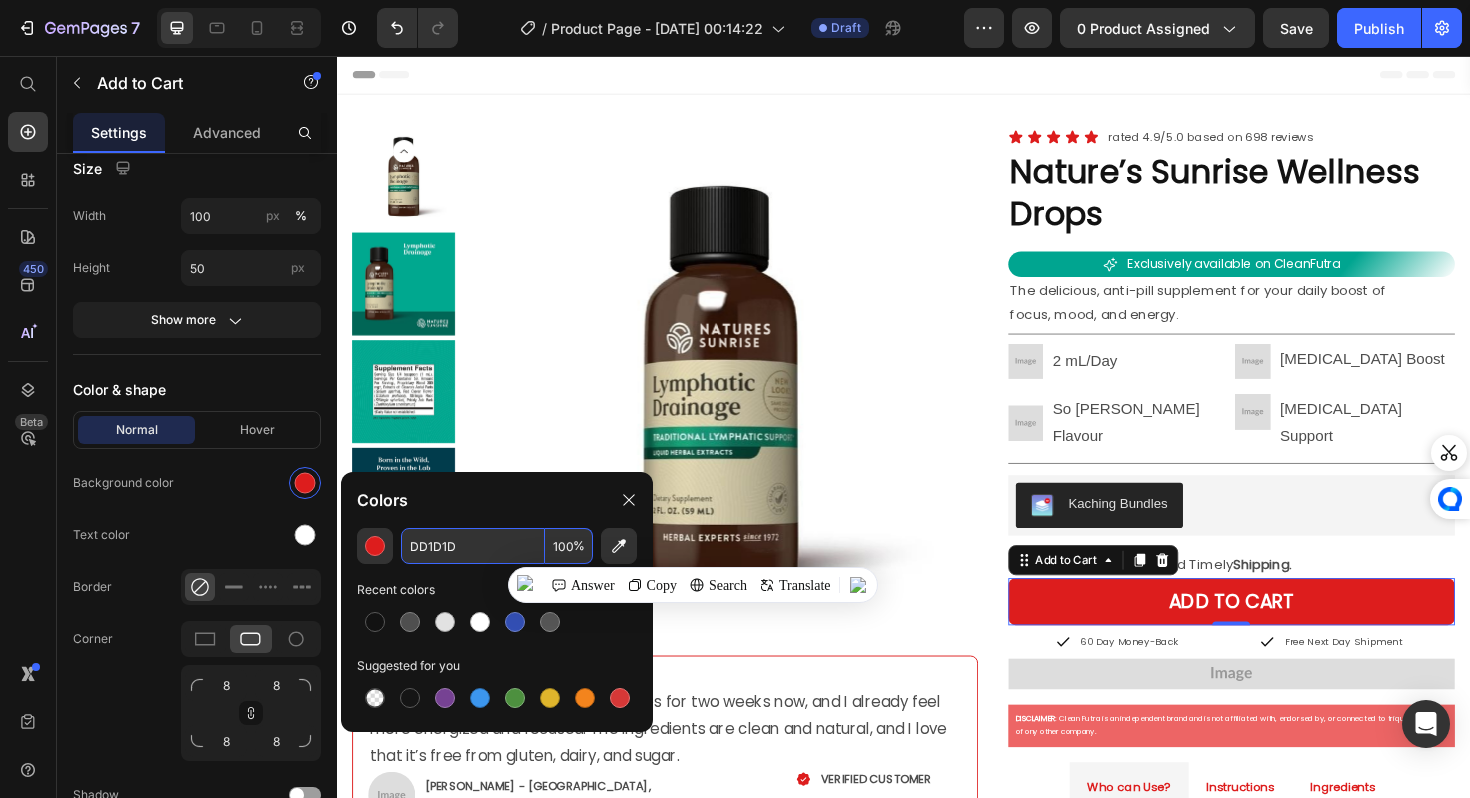 click on "DD1D1D" at bounding box center (473, 546) 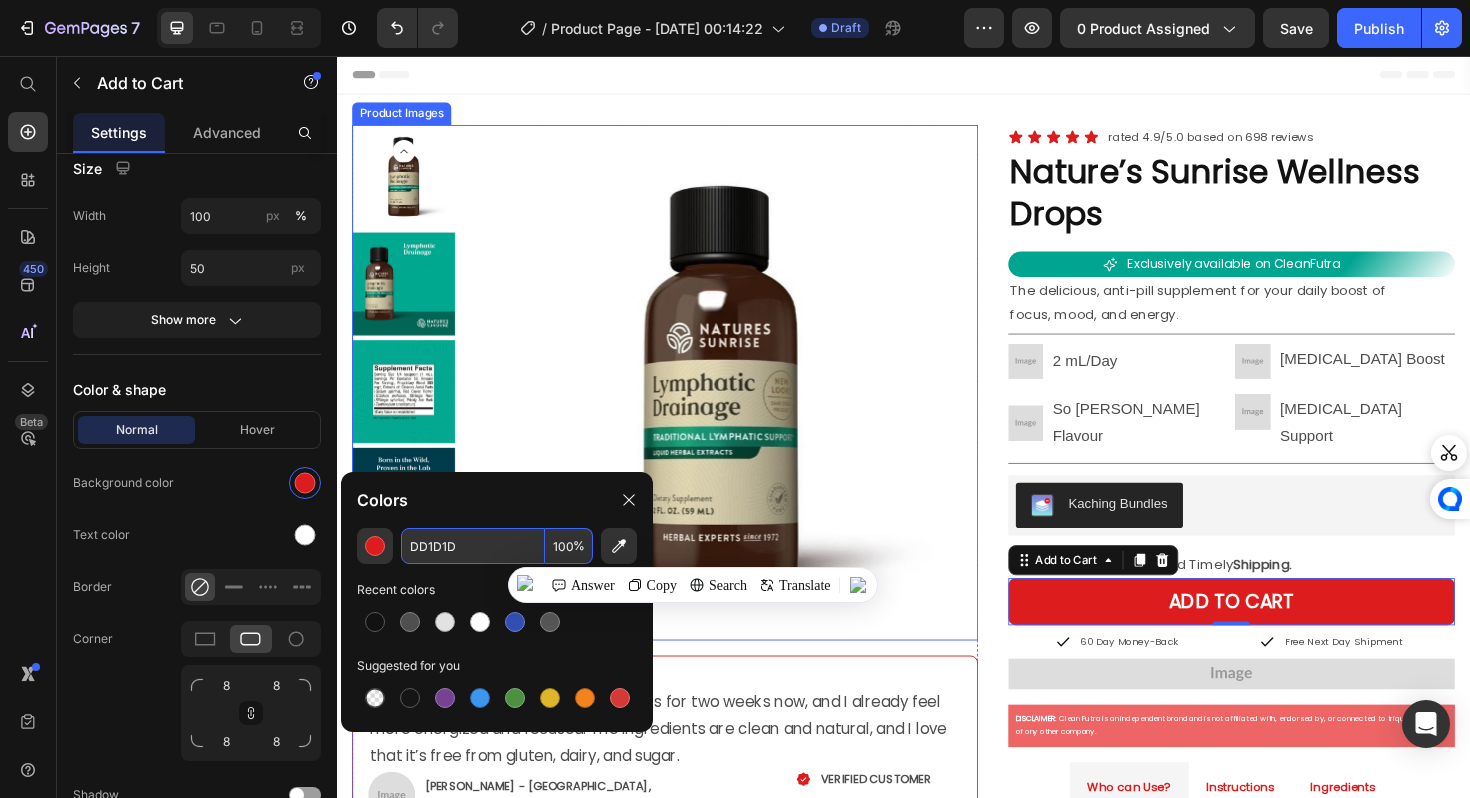 paste on "00A590" 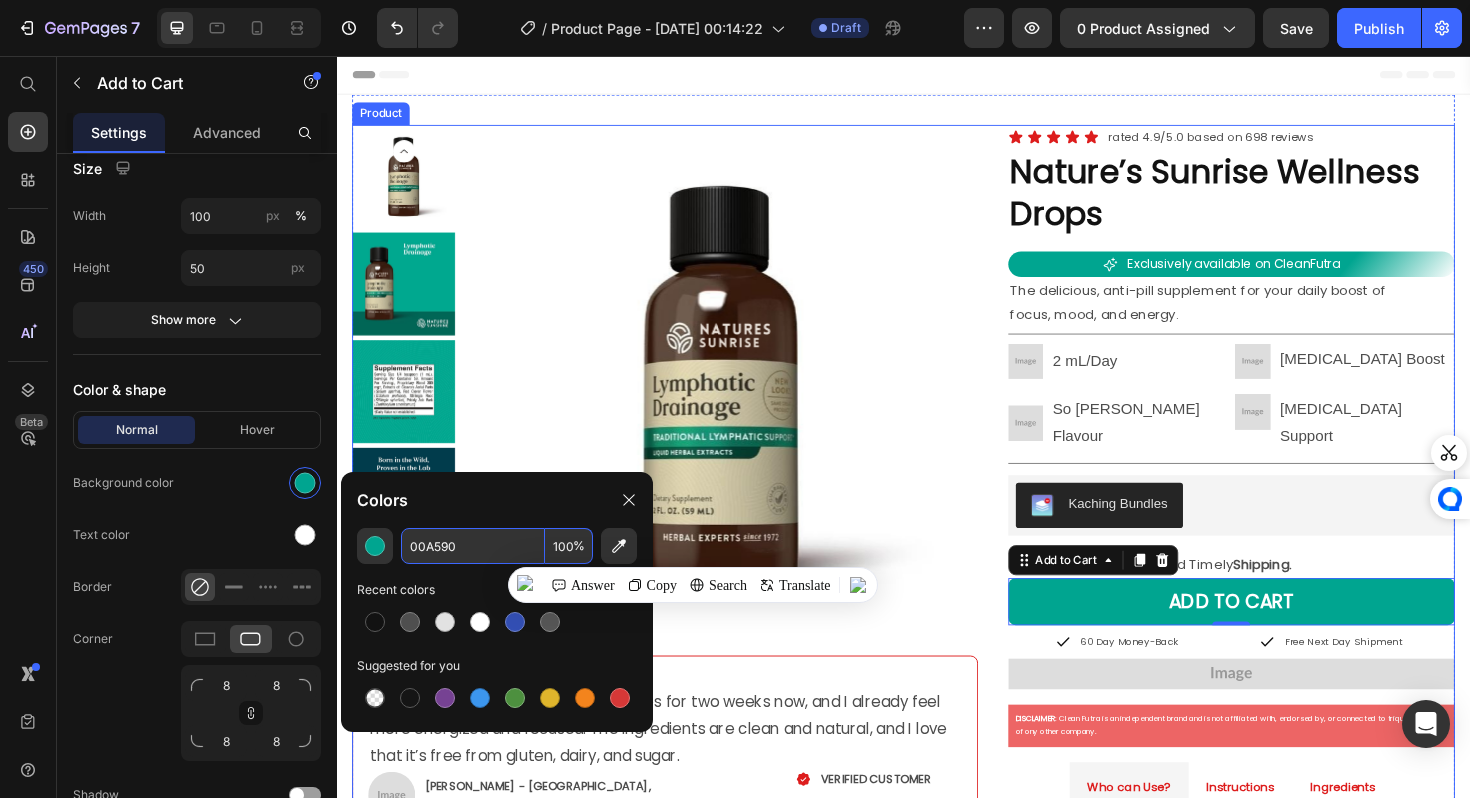 click on "Icon Icon Icon Icon Icon Icon List    rated 4.9/5.0 based on 698 reviews Text Block Row Nature’s Sunrise Wellness Drops Product Title
Icon Exclusively available on CleanFutra Text Block Row The delicious, anti-pill supplement for your daily boost of  focus, mood, and energy. Text Block                Title Line Image 2 mL/Day Text Block Row Image [MEDICAL_DATA] Boost Text Block Row Row Image So [PERSON_NAME] Flavour Text Block Row Image [MEDICAL_DATA] Support Text Block Row Row                Title Line Kaching Bundles Kaching Bundles Image Fast And Timely  Shipping. Text Block Row ADD TO CART Add to Cart   0
Icon 60 Day Money-Back Text Block Row
Icon Free Next Day Shipment Text Block Row Row Image DISCLAIMER : Clean Futra is an independent brand and is not affiliated with, endorsed by, or connected to triquetra Health of ony other company. Text Block Row Who can Use? Instructions Ingredients   Text Block Shake well:  Apply 2 mL:  Experience the benefit: Text Block Berberine Tab" at bounding box center (1284, 630) 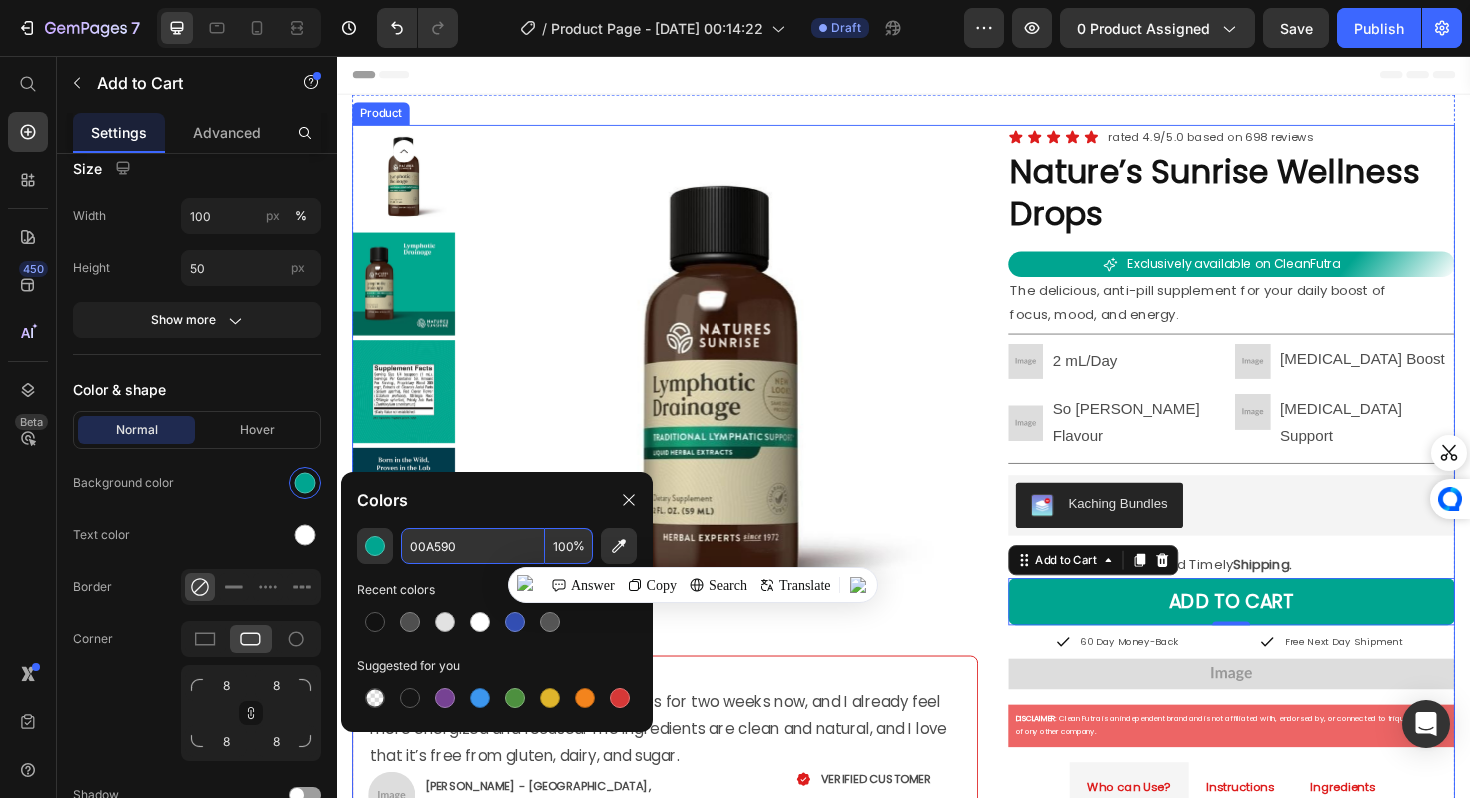 scroll, scrollTop: 0, scrollLeft: 0, axis: both 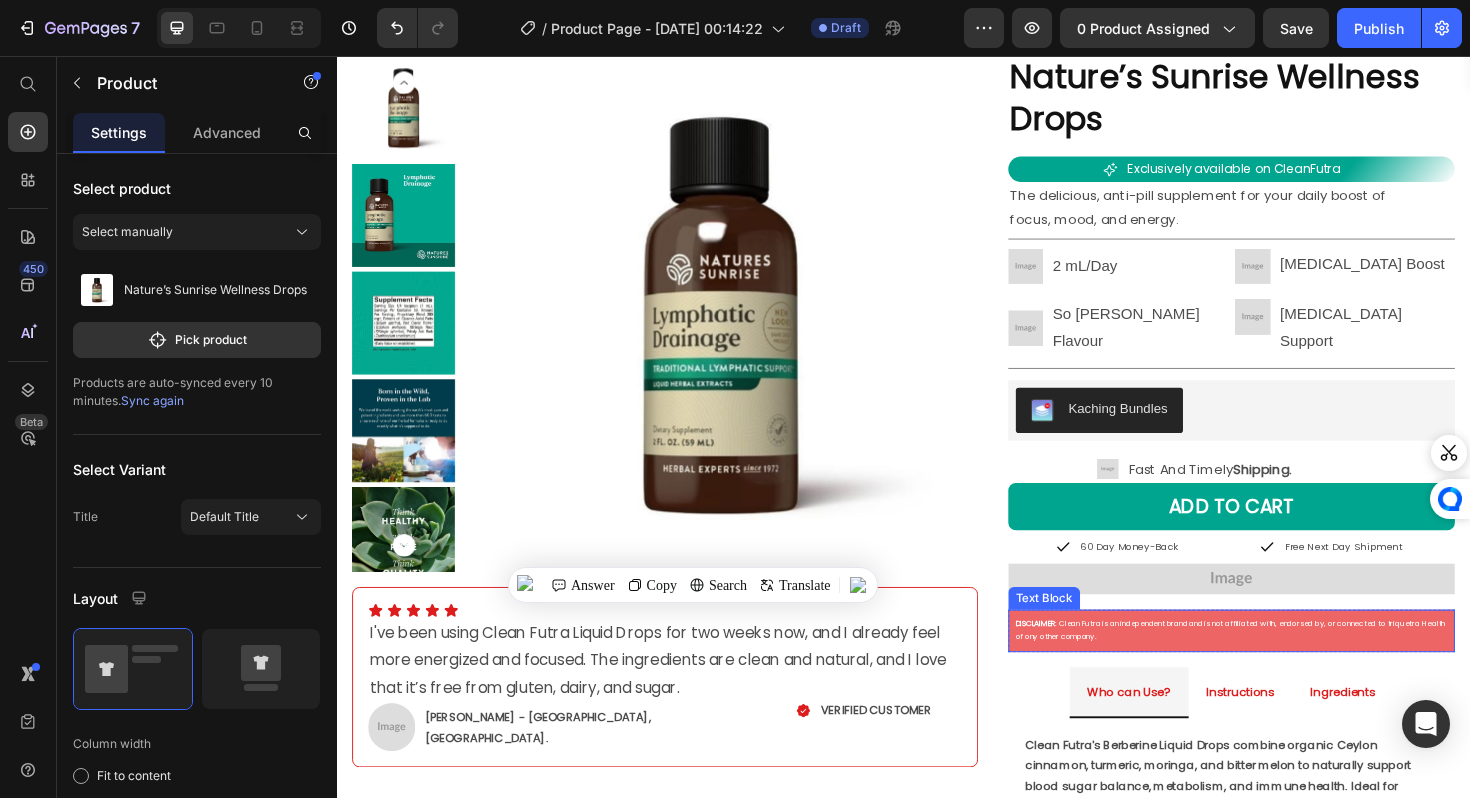 click on "DISCLAIMER : Clean Futra is an independent brand and is not affiliated with, endorsed by, or connected to triquetra Health of ony other company." at bounding box center [1284, 664] 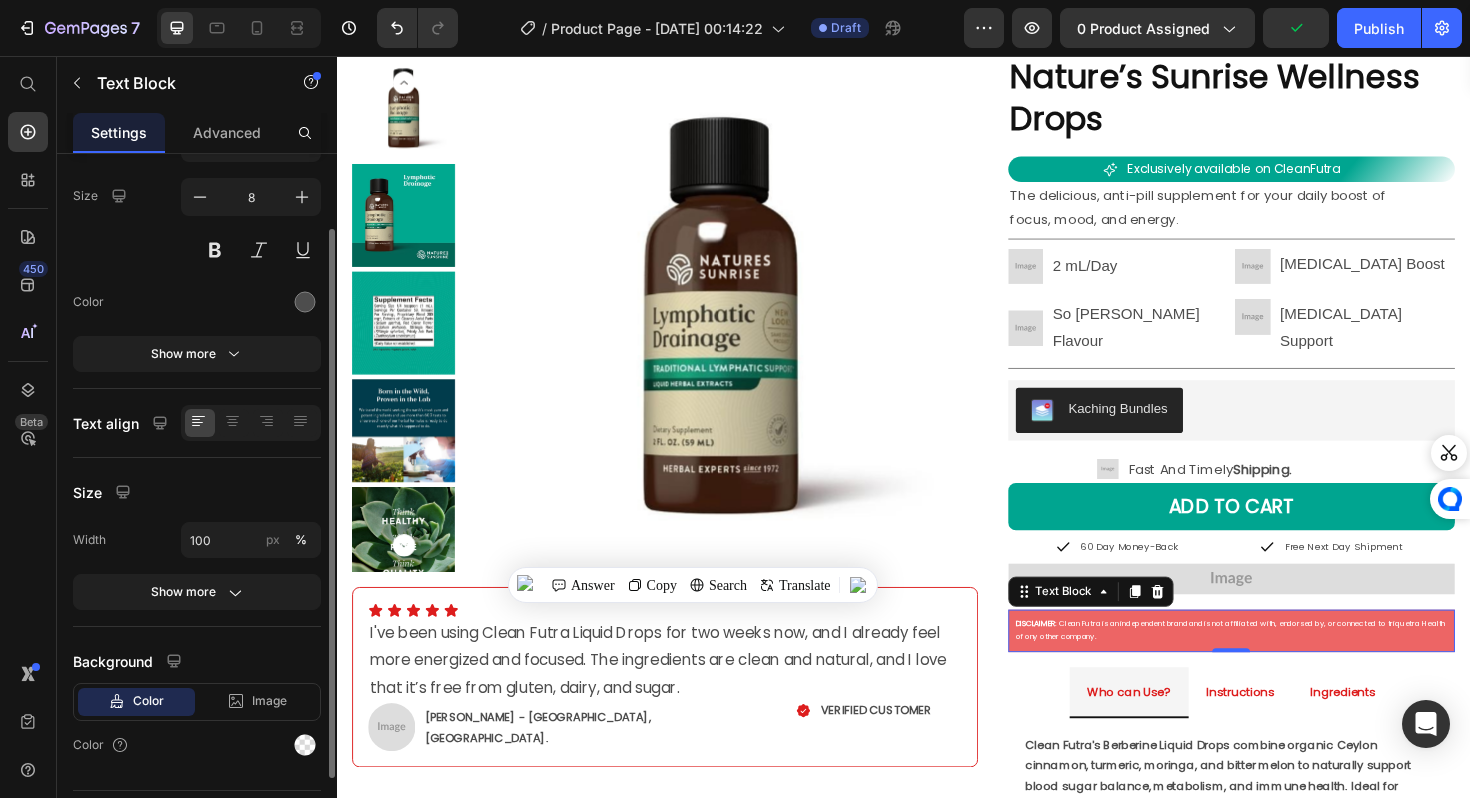 scroll, scrollTop: 123, scrollLeft: 0, axis: vertical 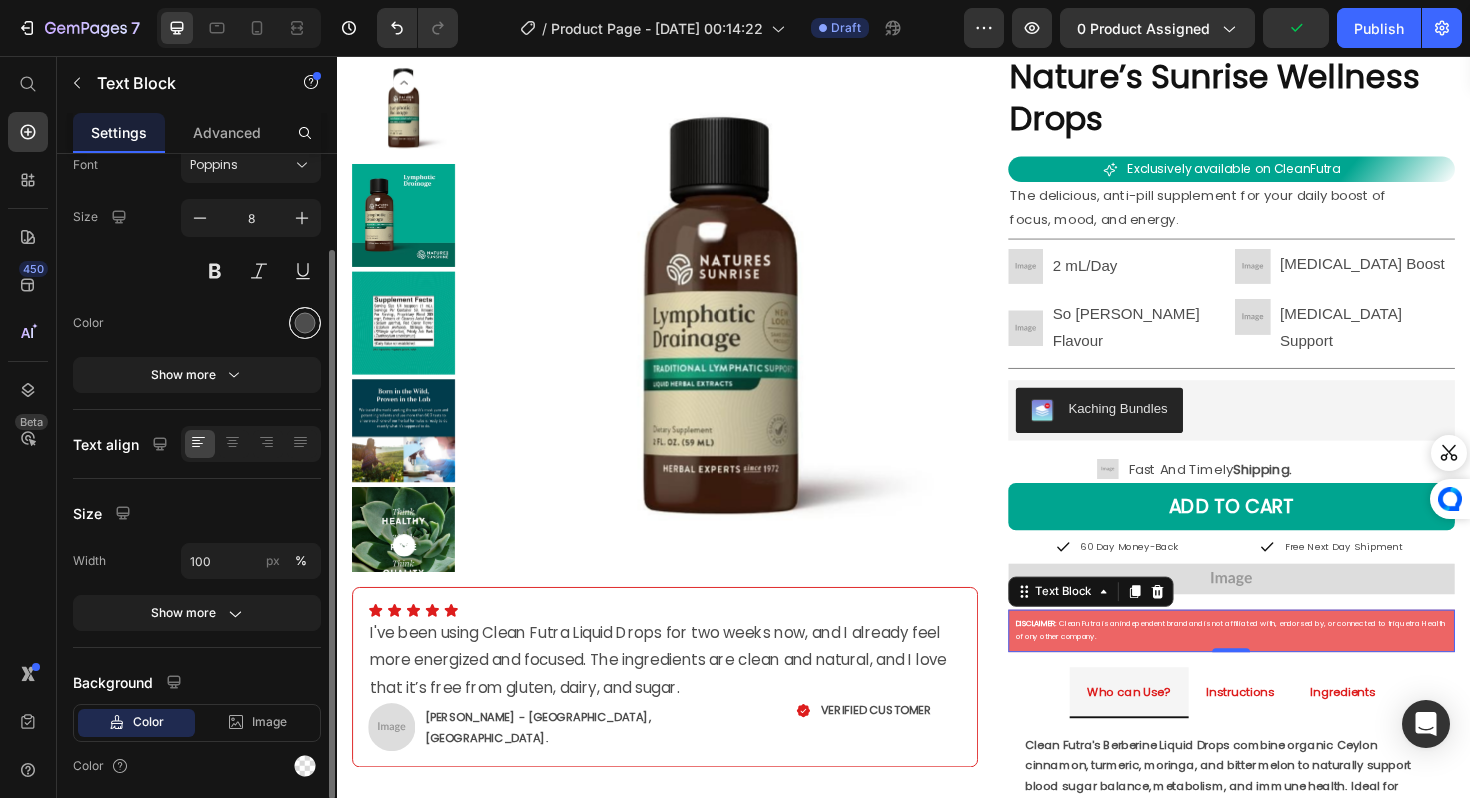click at bounding box center (305, 323) 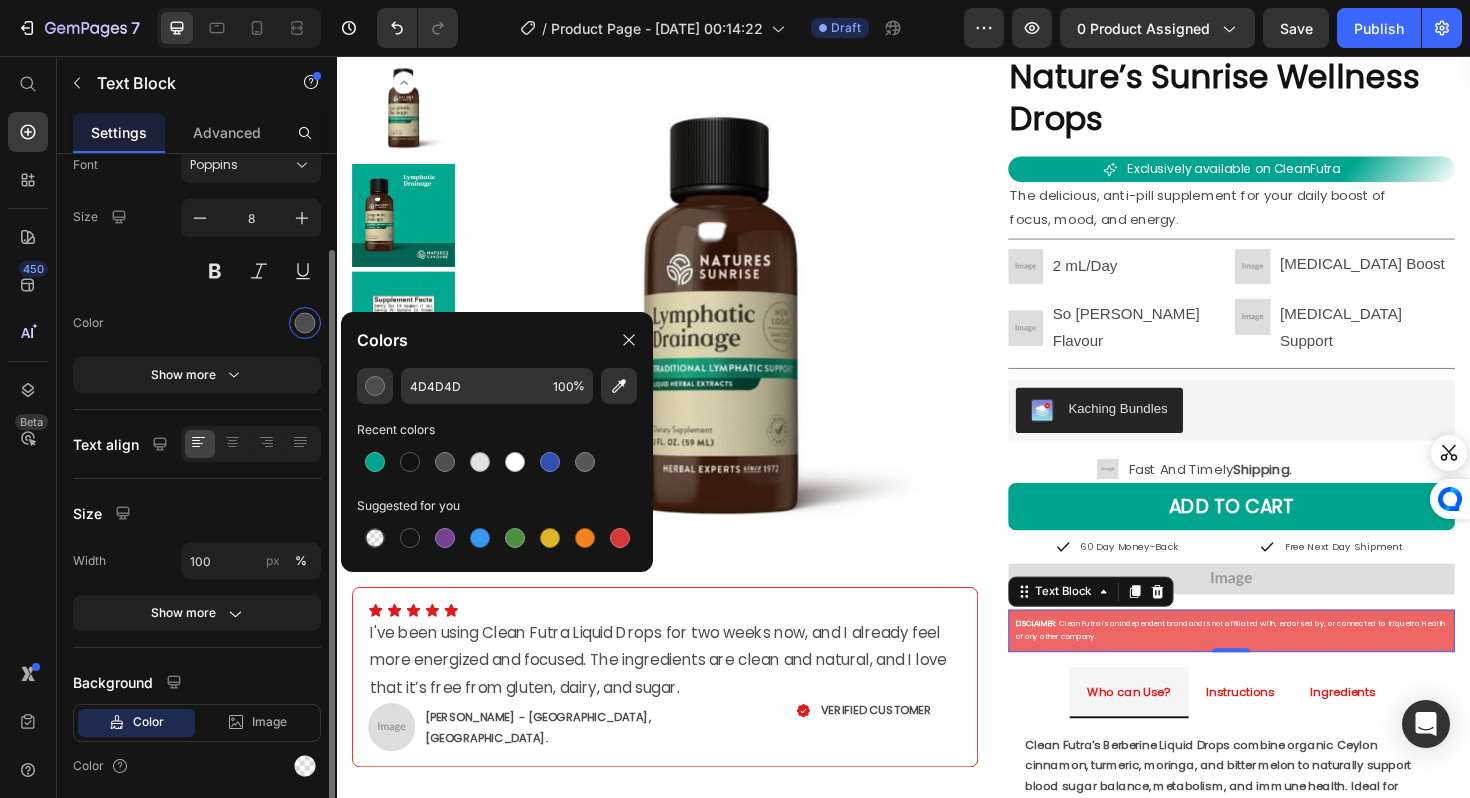 click on "Font Poppins Size 8 Color Show more" at bounding box center (197, 270) 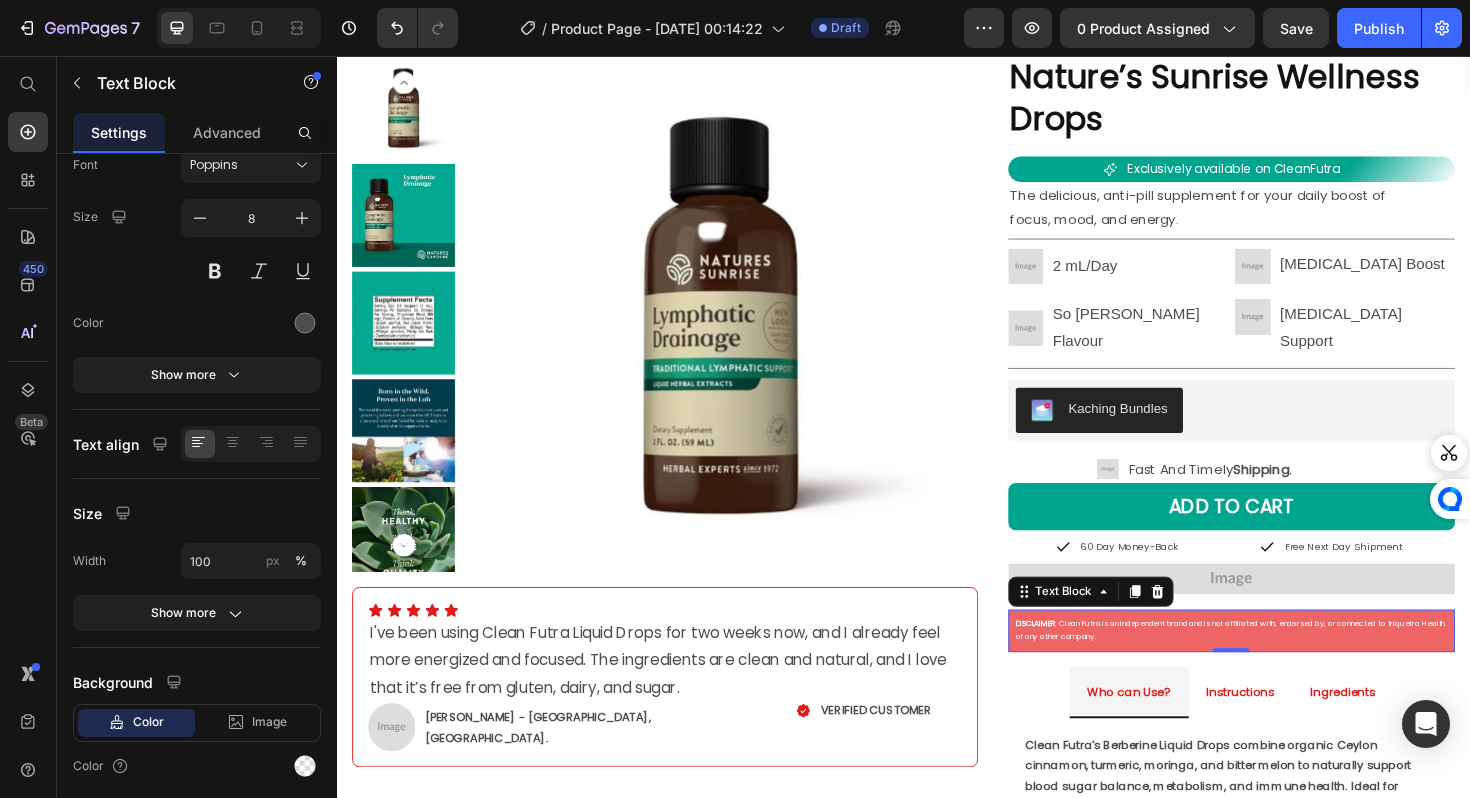 click on "DISCLAIMER : Clean Futra is an independent brand and is not affiliated with, endorsed by, or connected to triquetra Health of ony other company." at bounding box center [1284, 664] 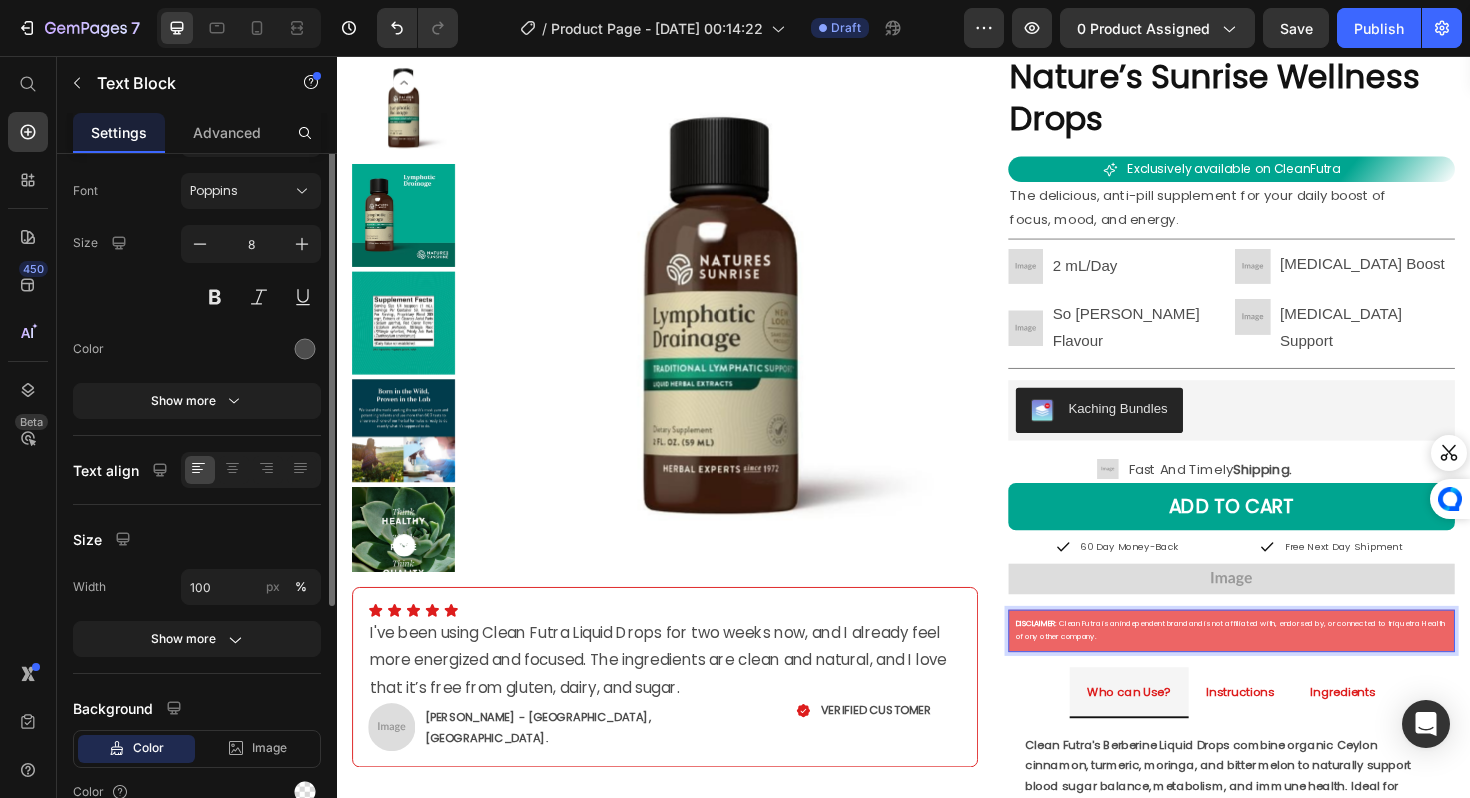 scroll, scrollTop: 0, scrollLeft: 0, axis: both 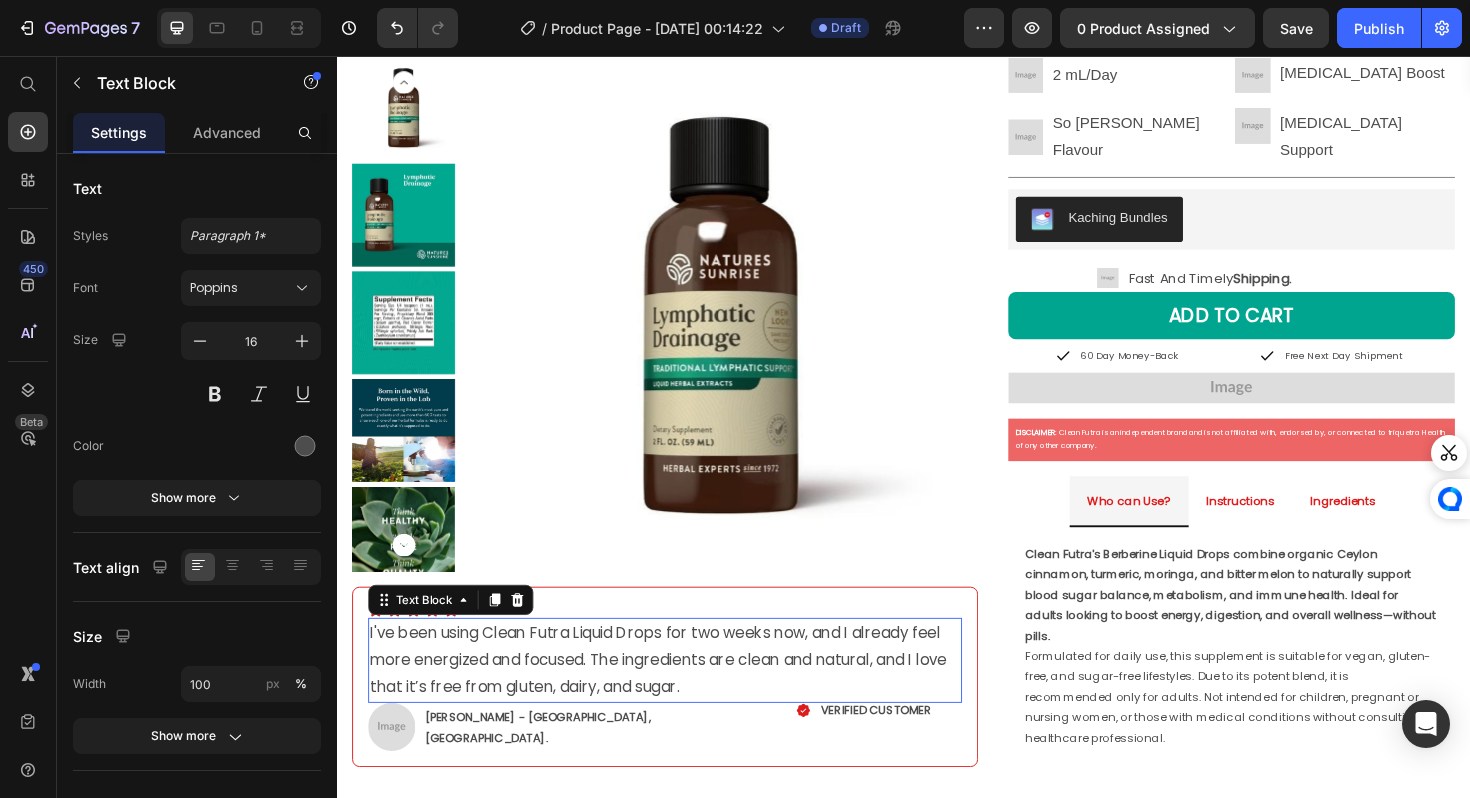 click on "Text Block" at bounding box center [457, 632] 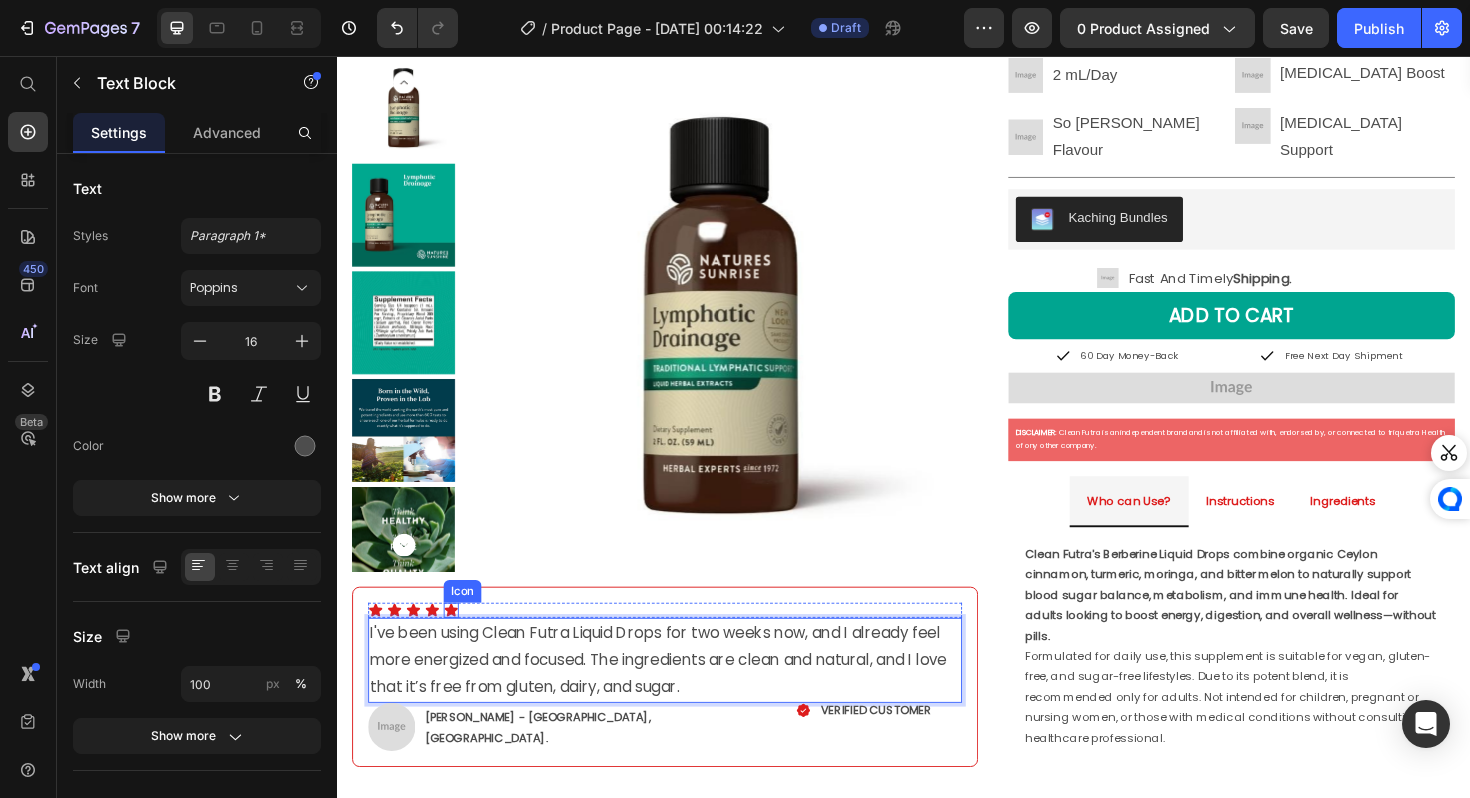 click 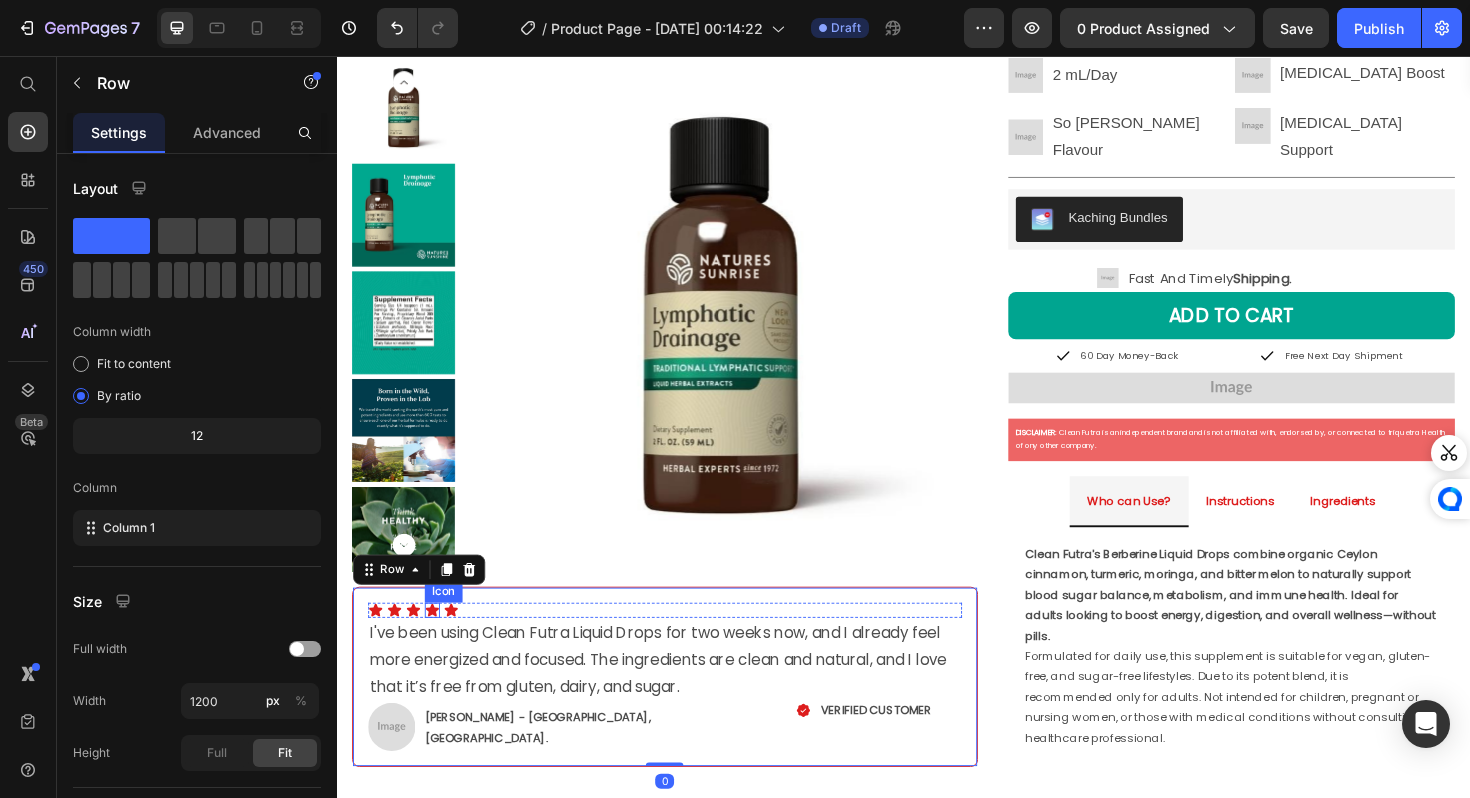 click 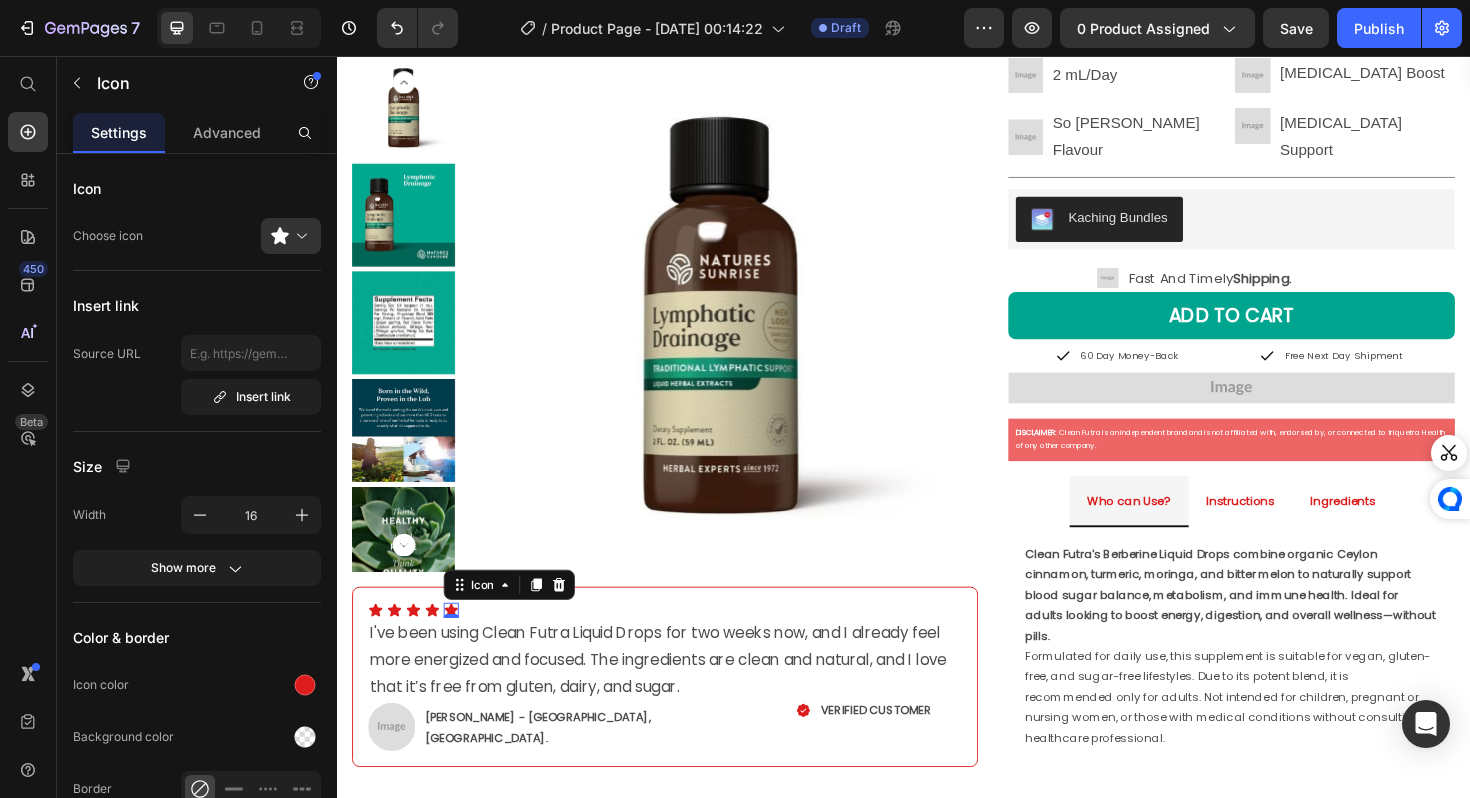 click 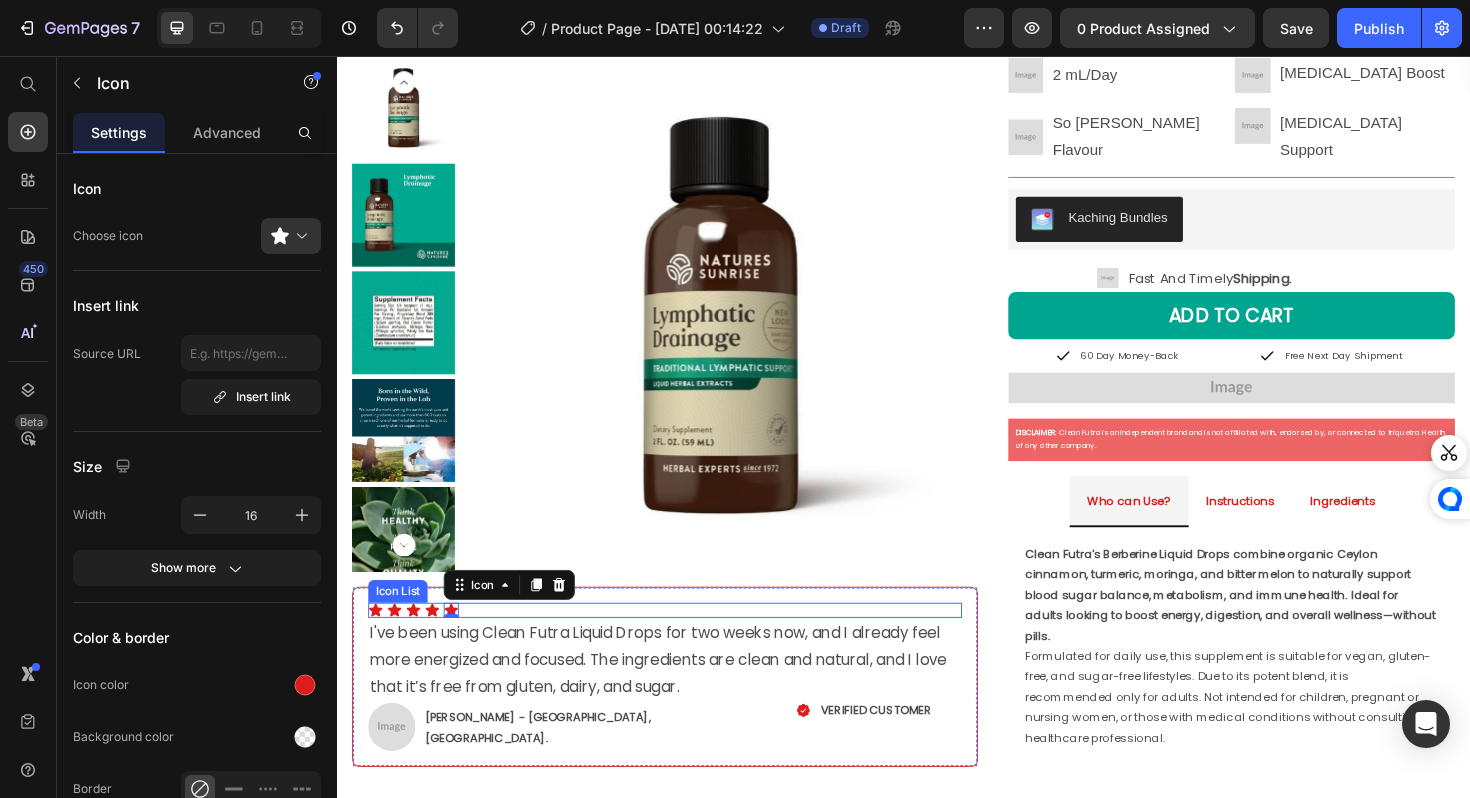 click on "Icon Icon Icon Icon Icon   0" at bounding box center [684, 643] 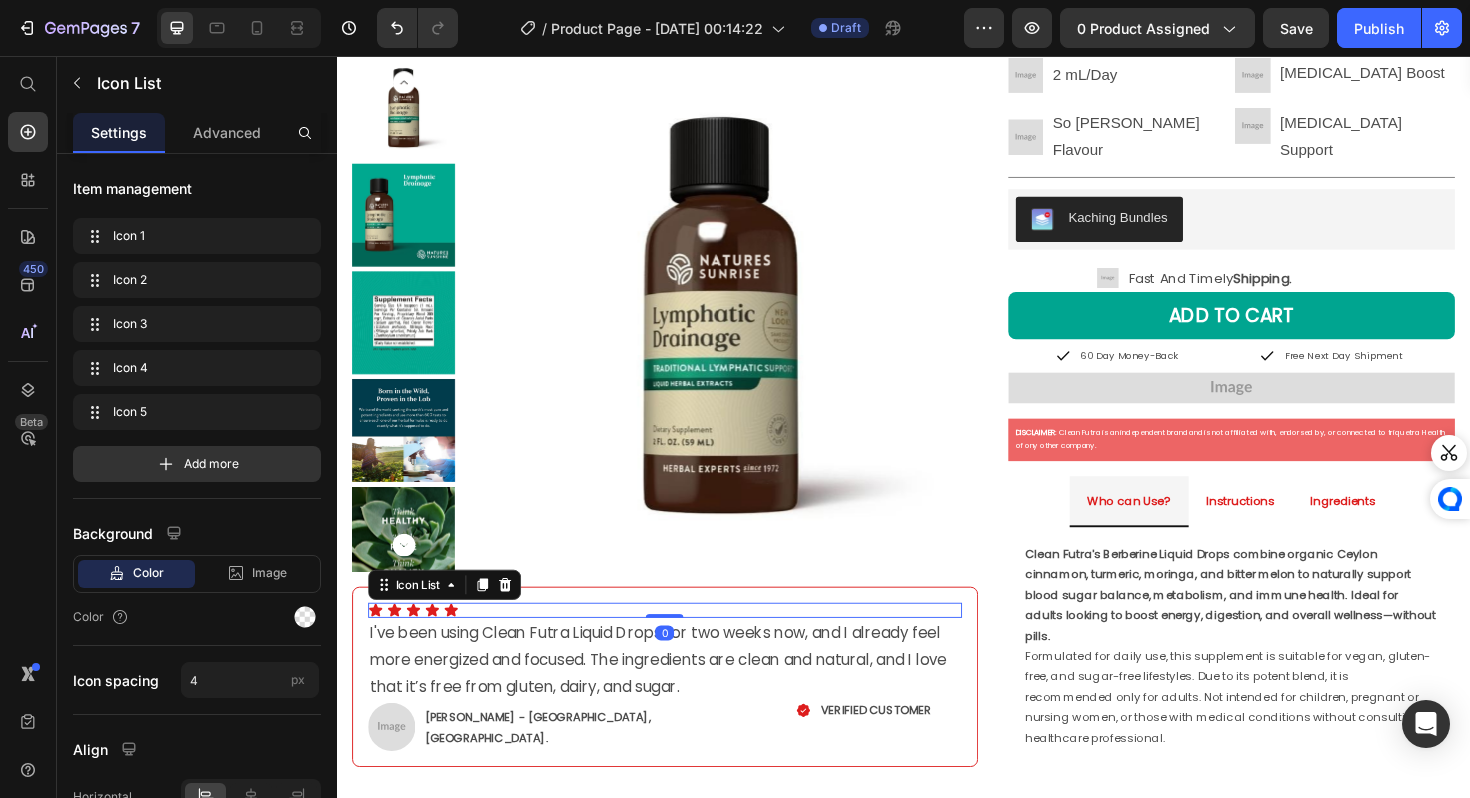 click on "Icon Icon Icon Icon Icon" at bounding box center [684, 643] 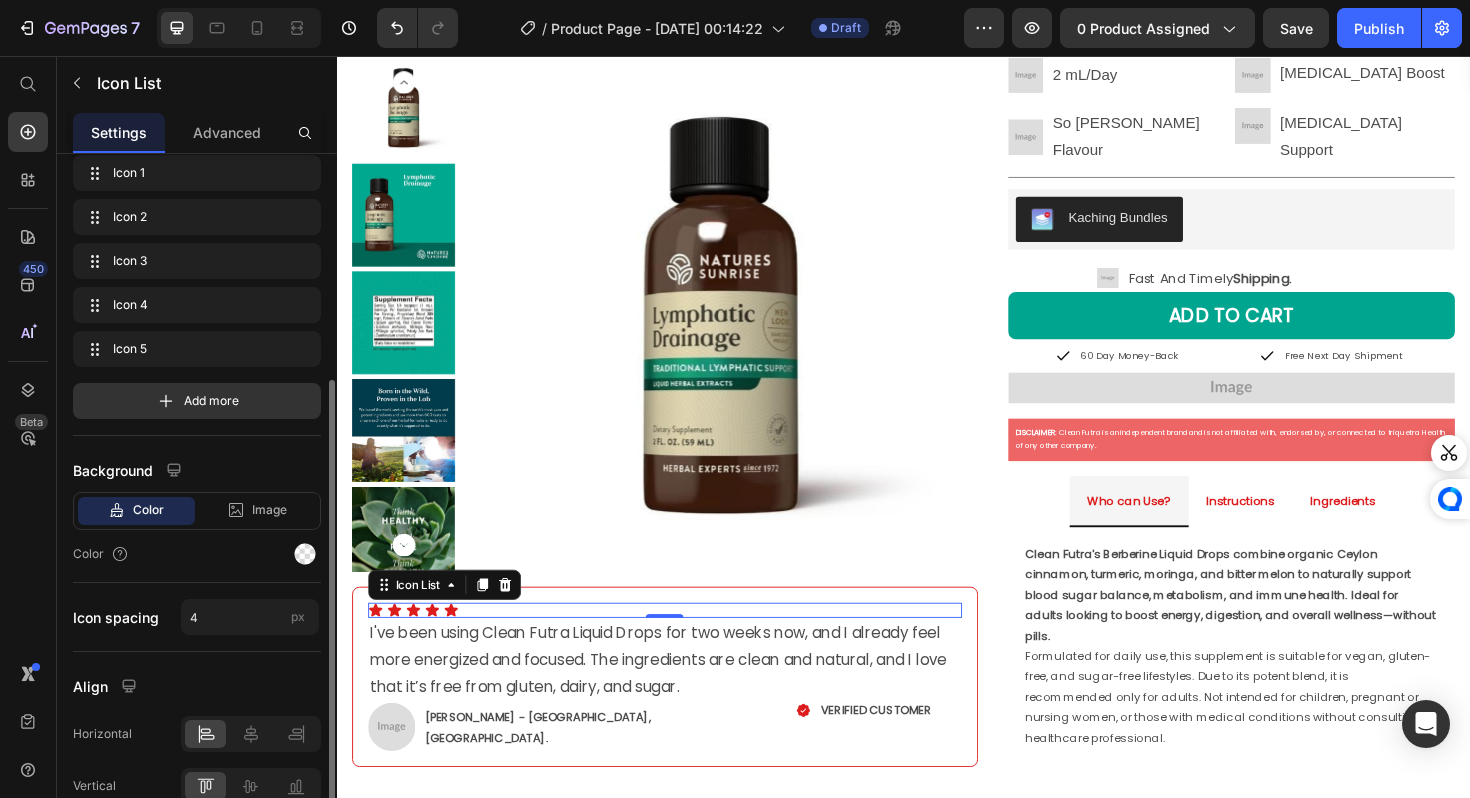 scroll, scrollTop: 0, scrollLeft: 0, axis: both 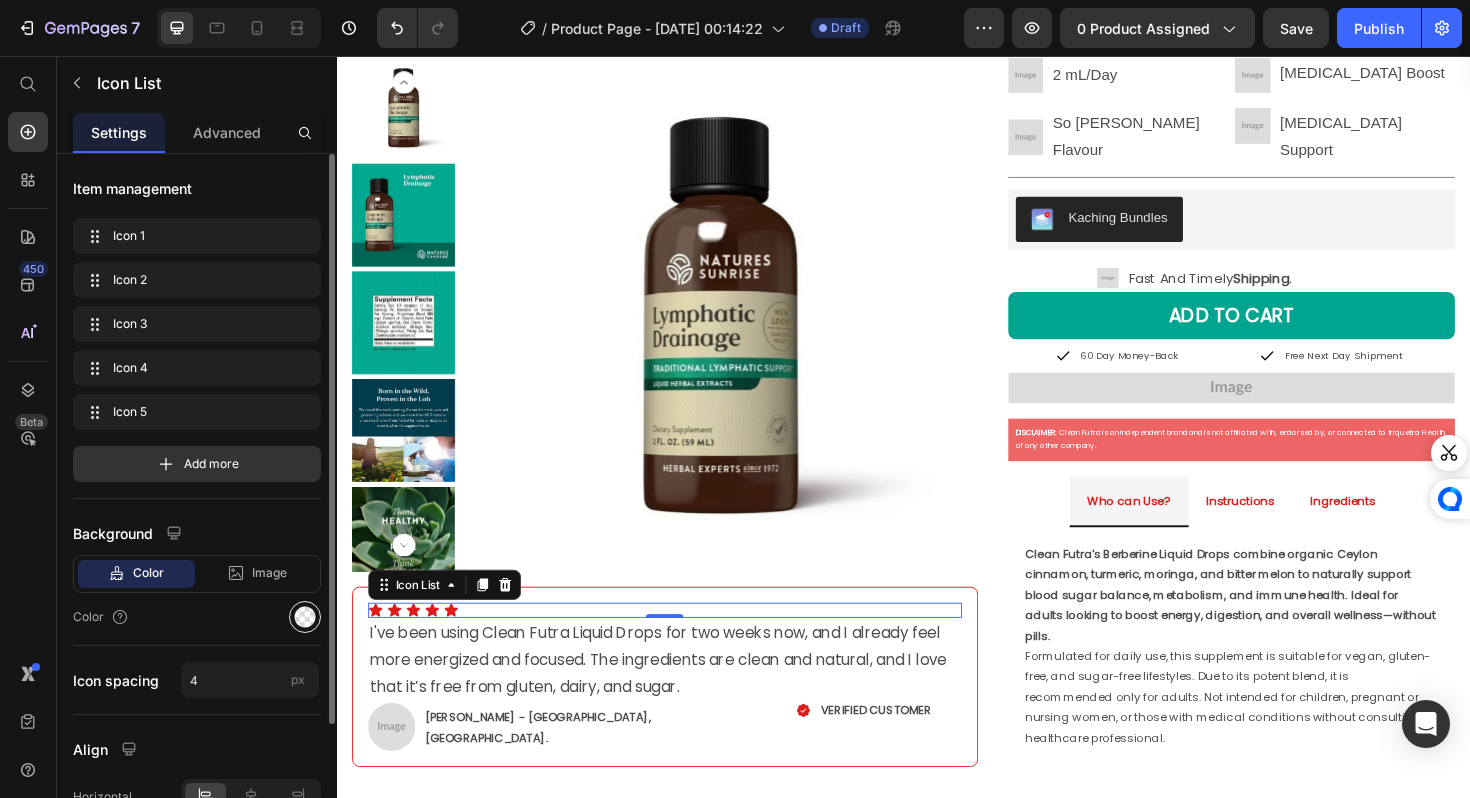 click at bounding box center (305, 617) 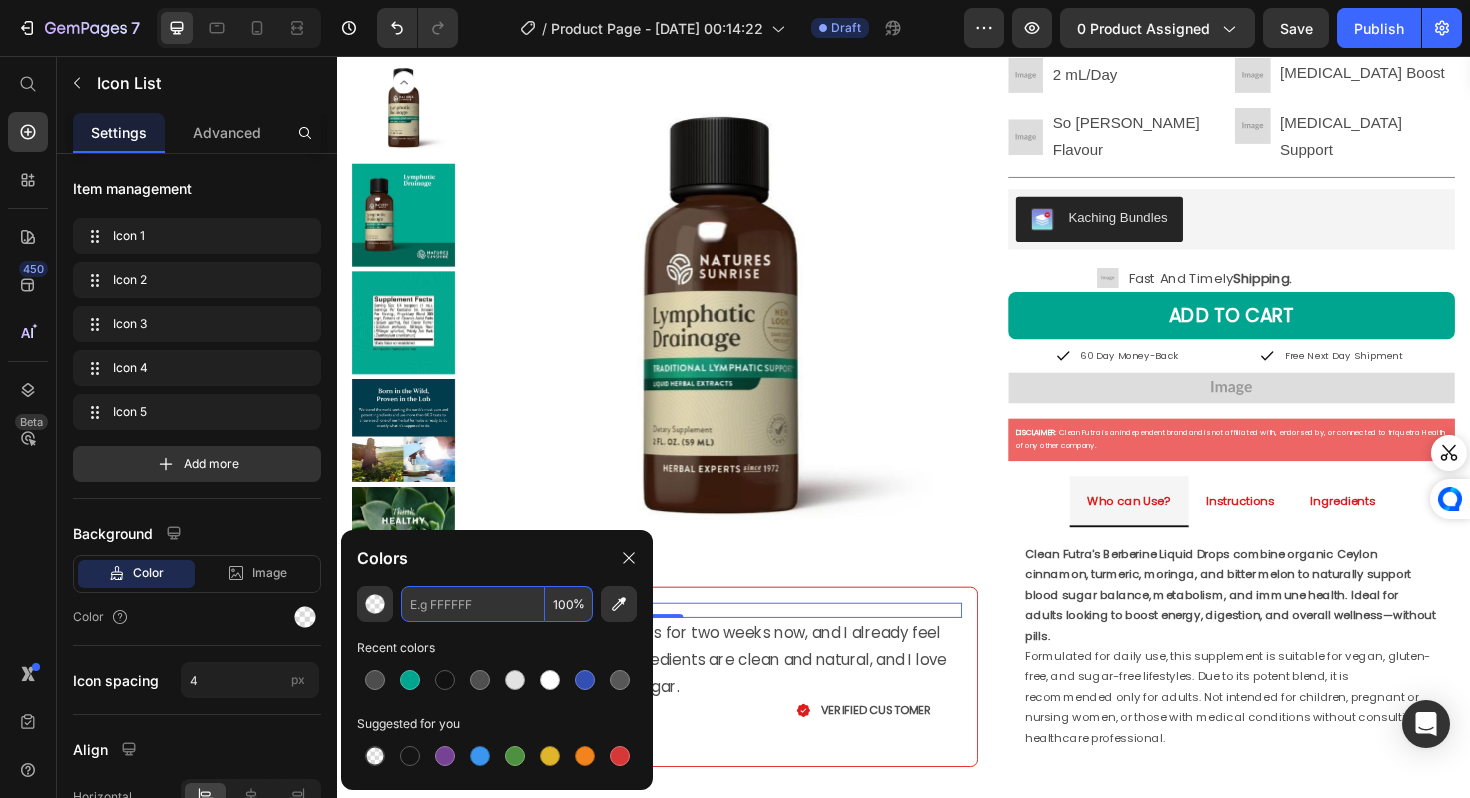 click at bounding box center (473, 604) 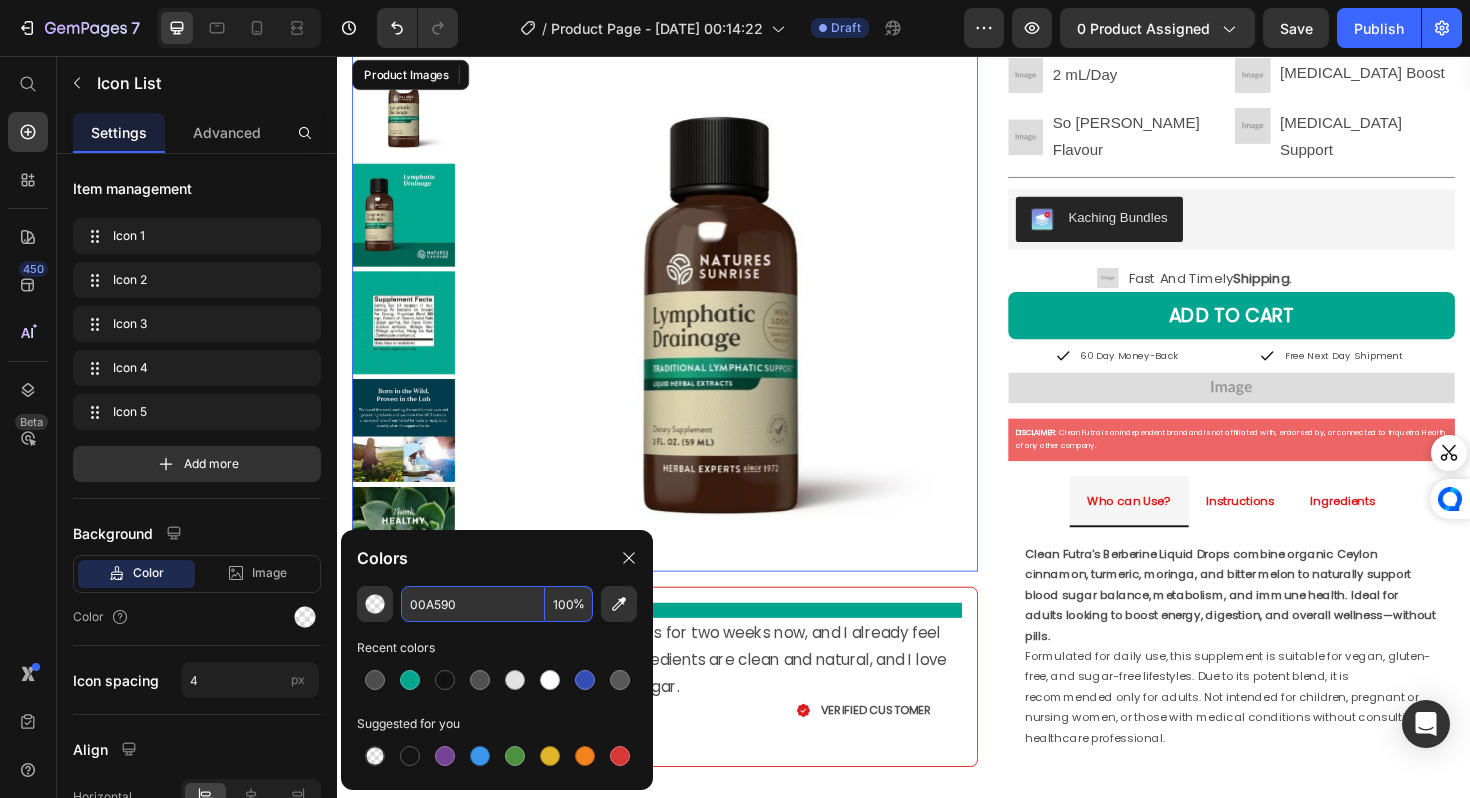 click at bounding box center (743, 329) 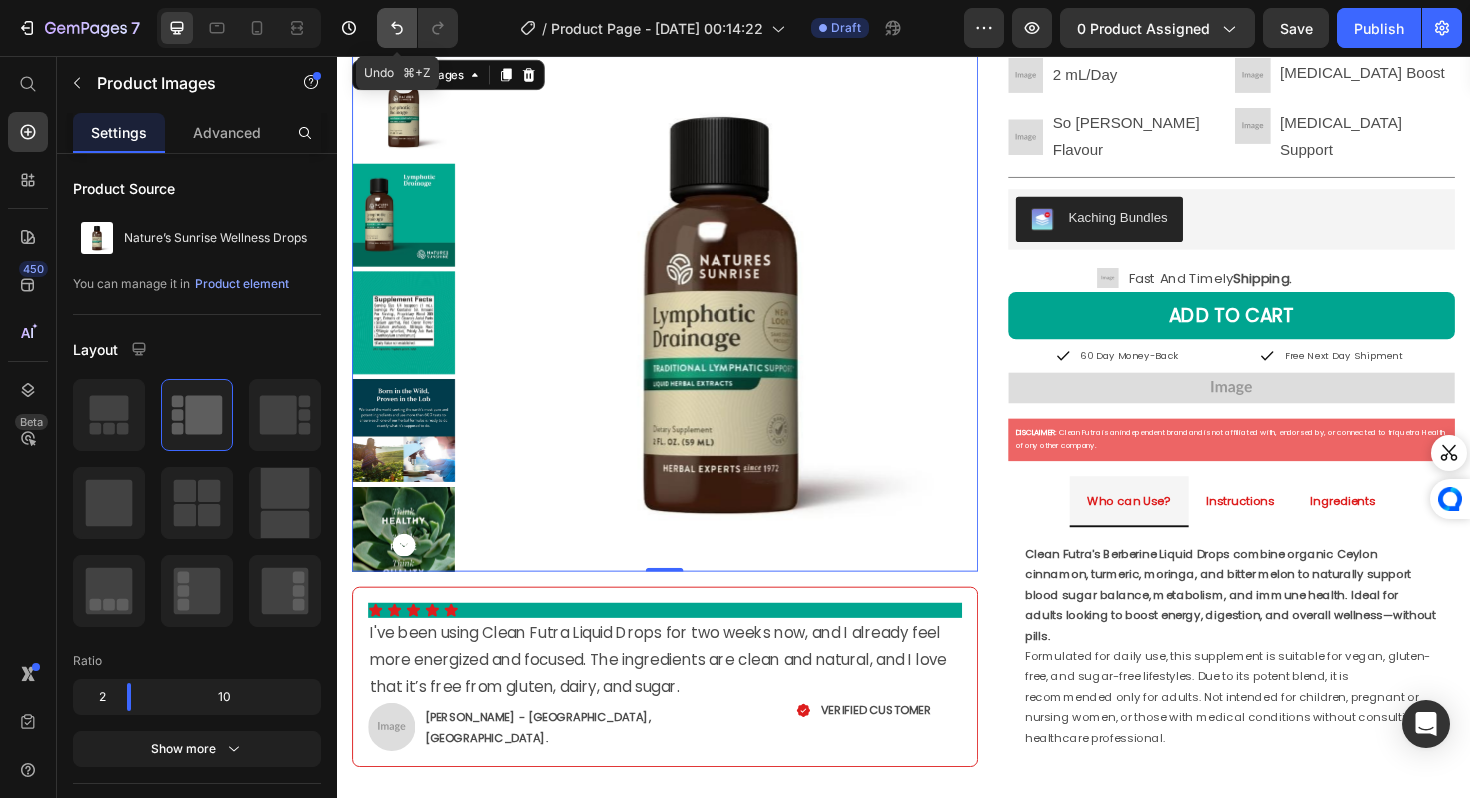 click 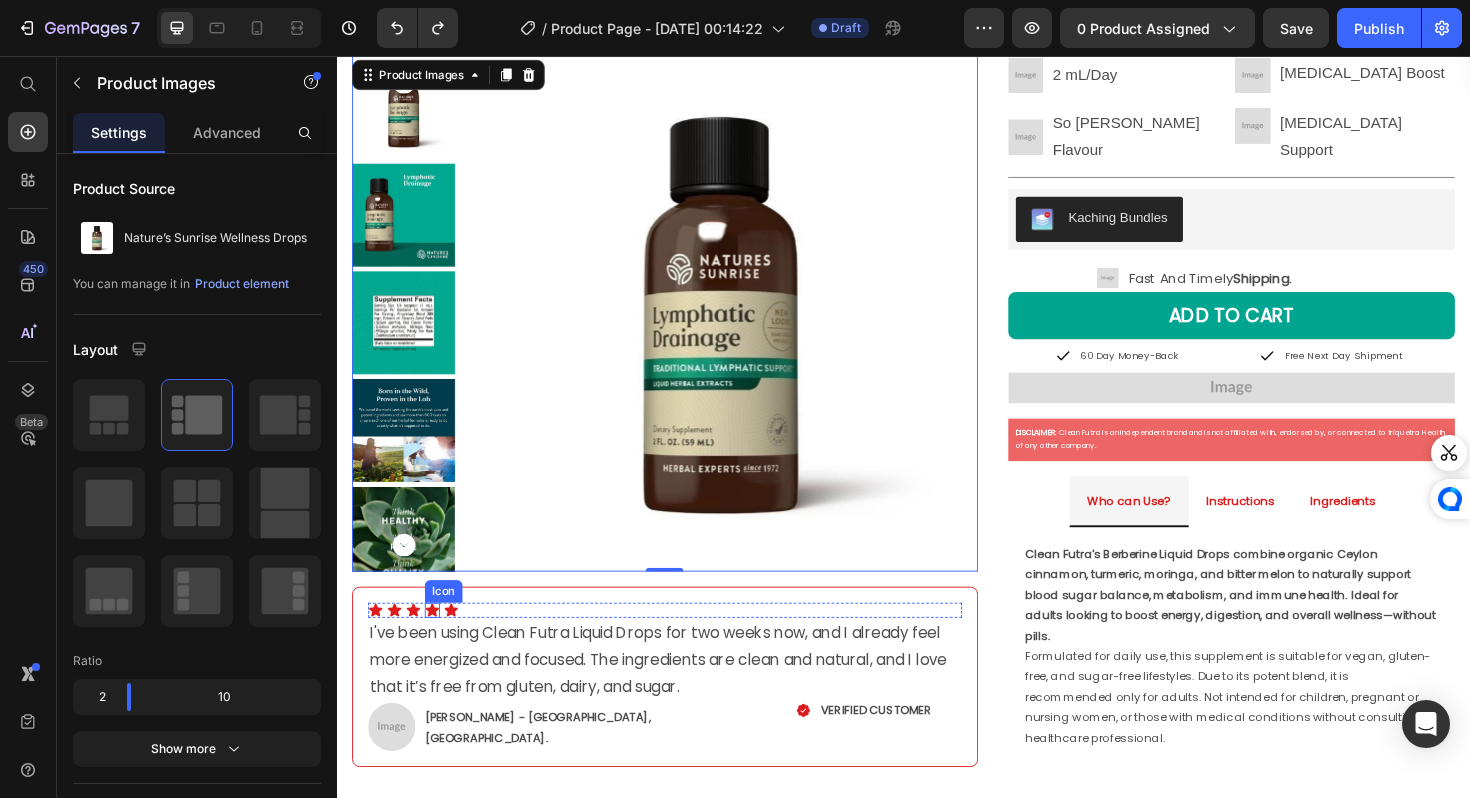 click 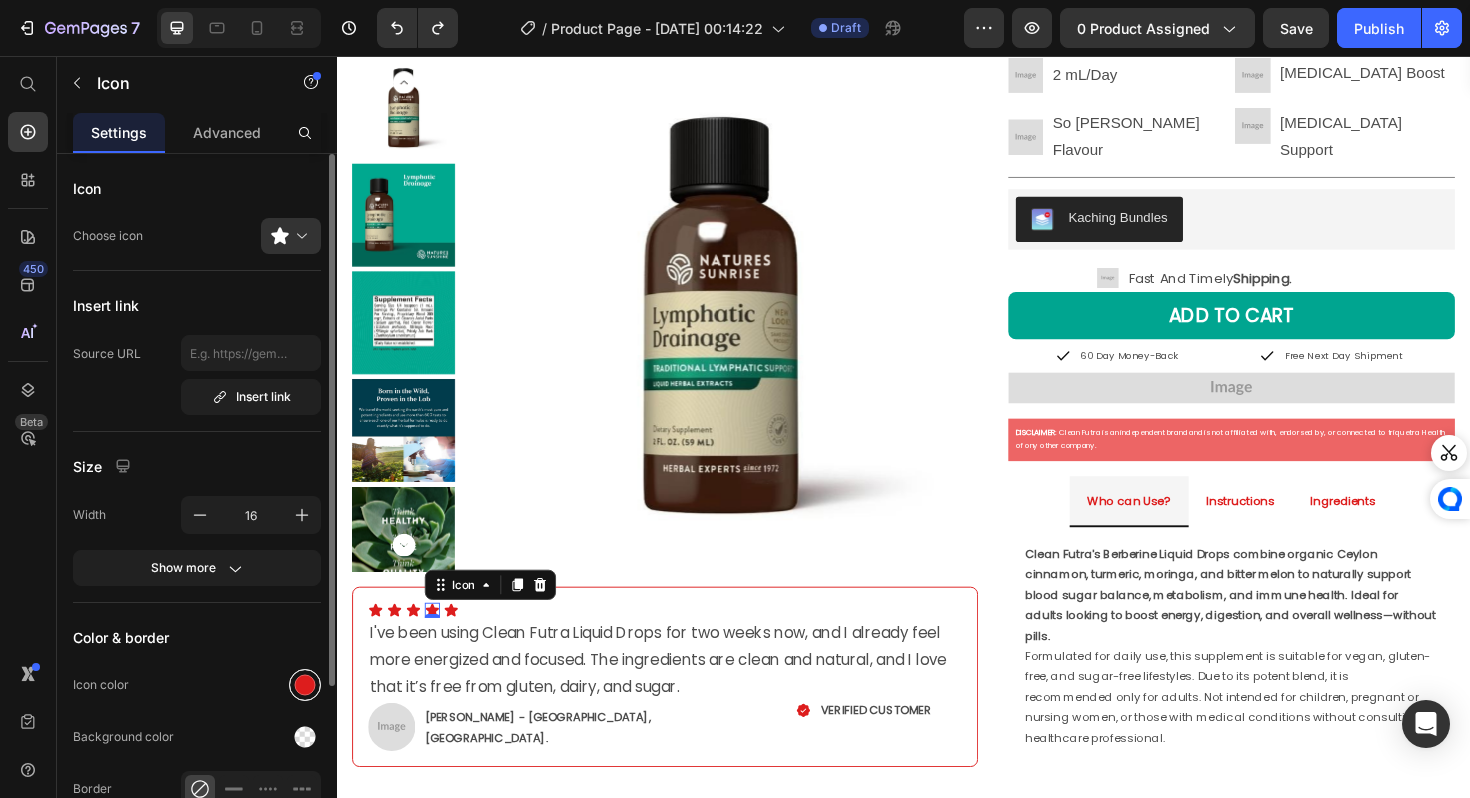 click at bounding box center (305, 685) 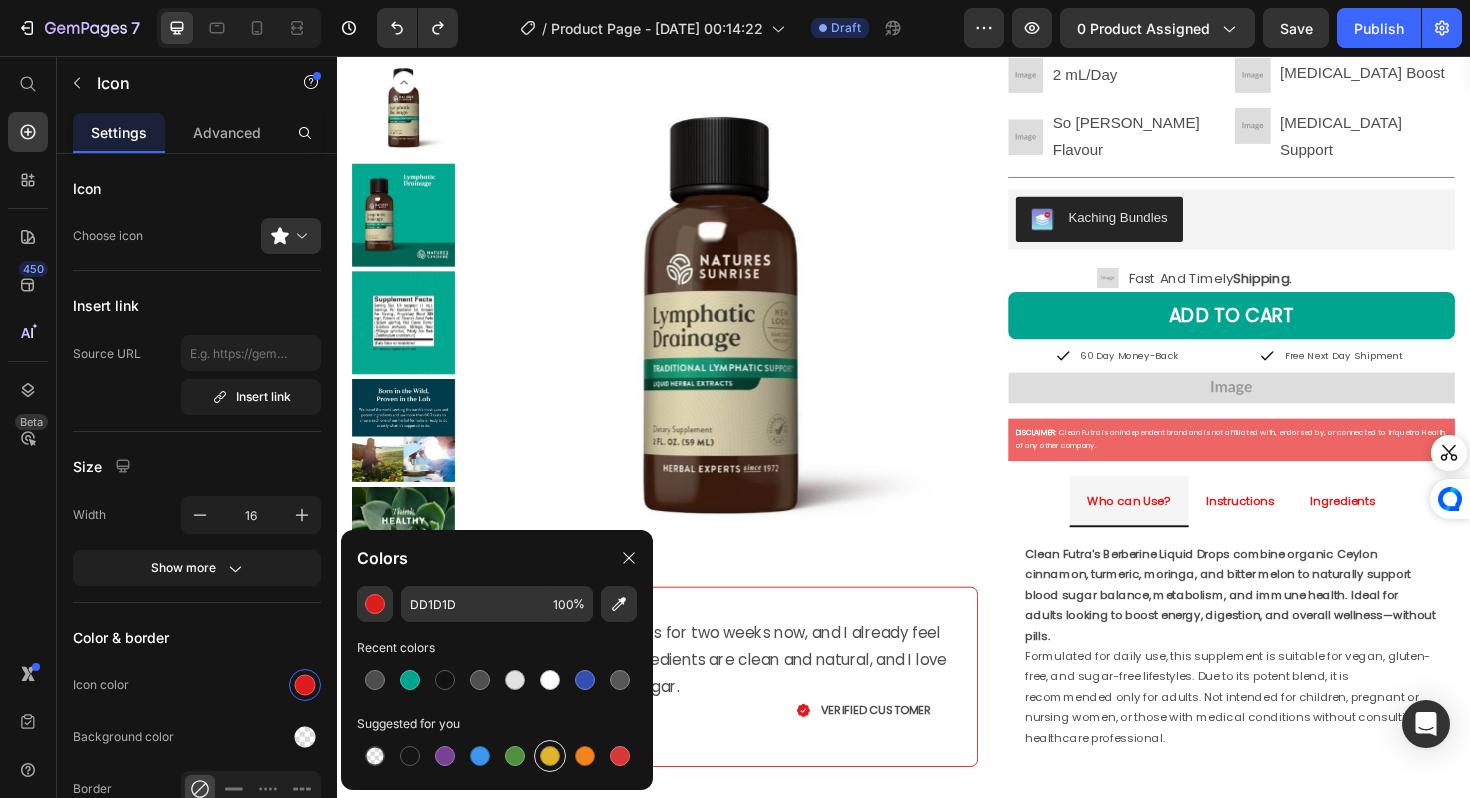 click at bounding box center (550, 756) 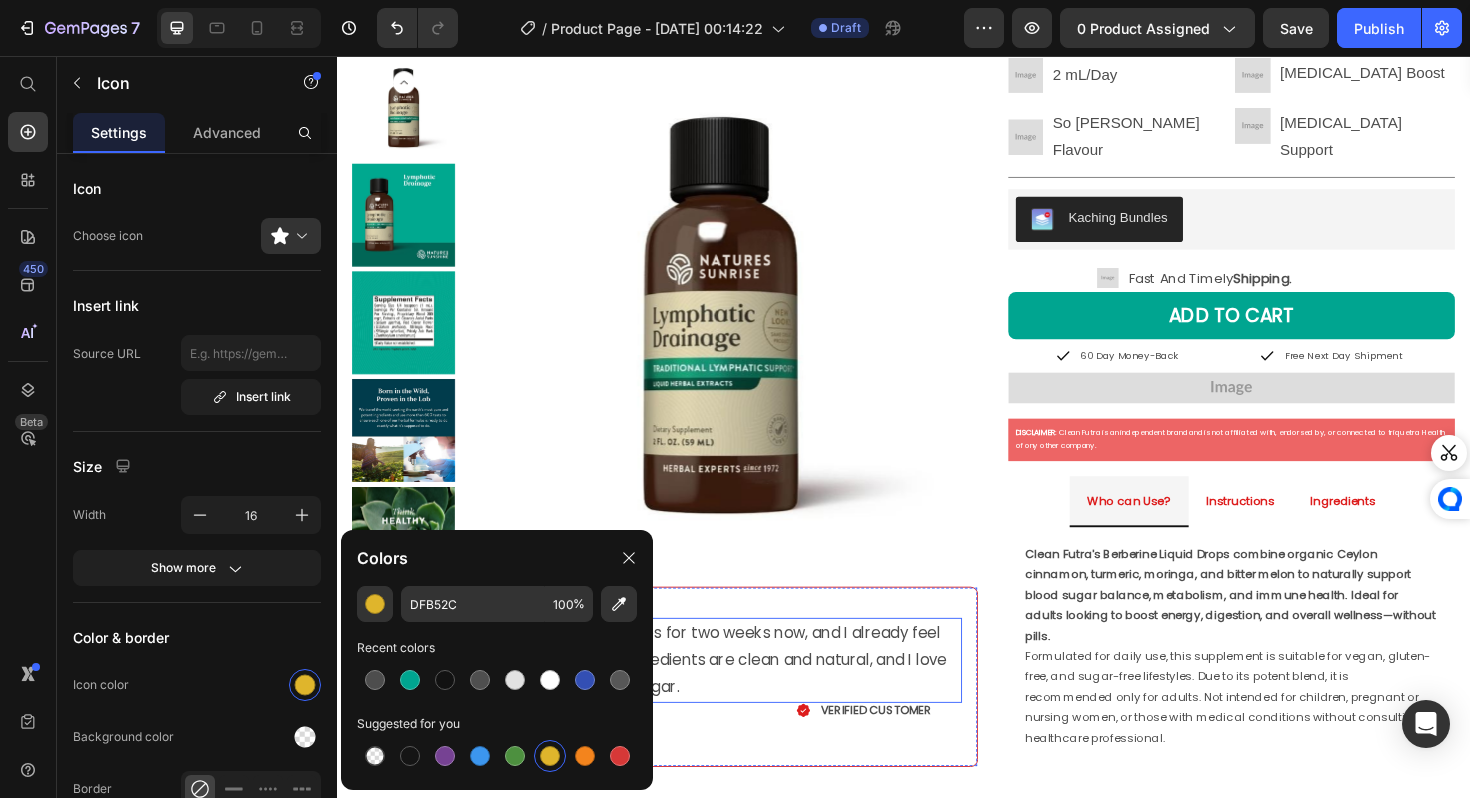 click on "I've been using Clean Futra Liquid Drops for two weeks now, and I already feel more energized and focused. The ingredients are clean and natural, and I love that it’s free from gluten, dairy, and sugar." at bounding box center (684, 696) 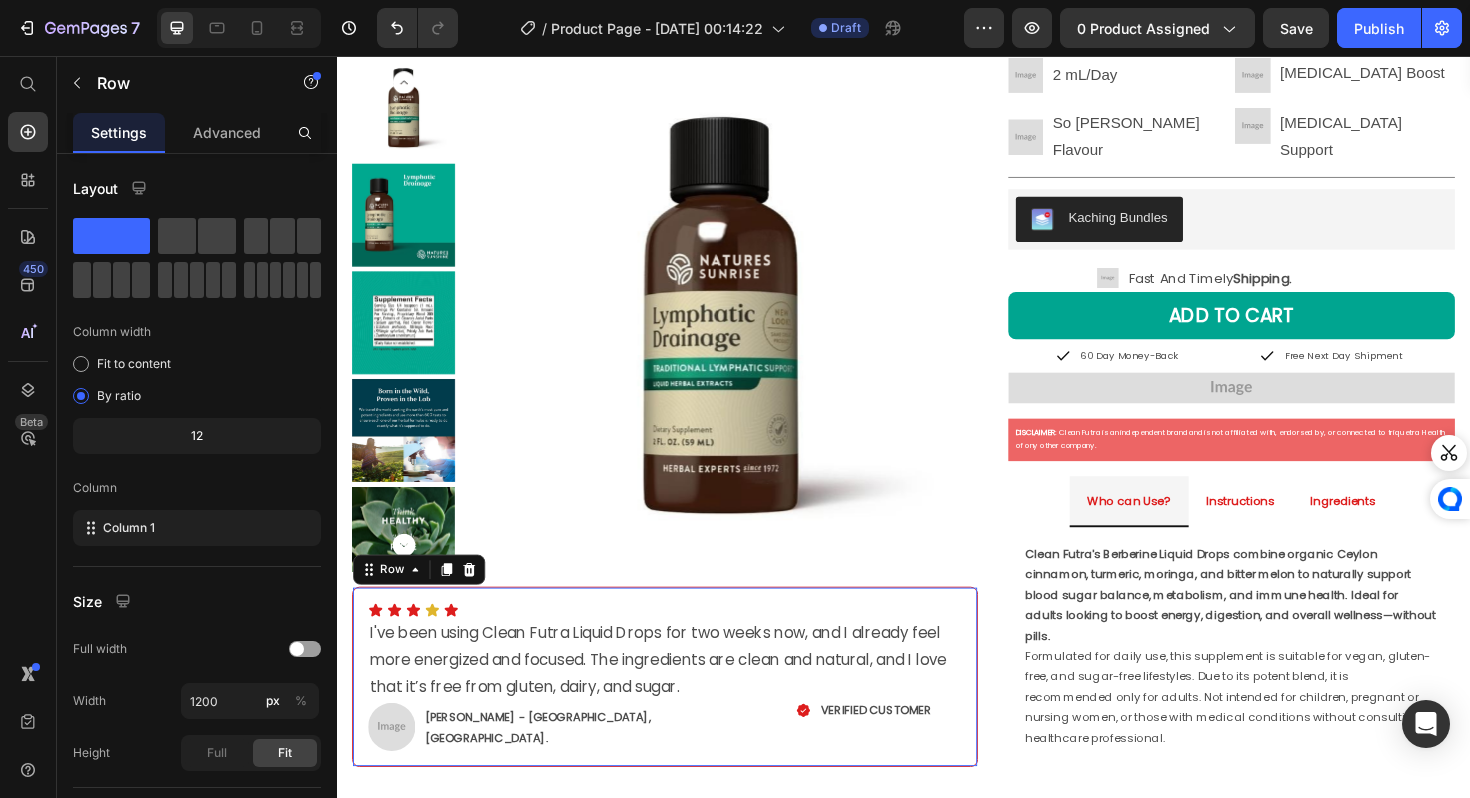 click on "Icon Icon Icon Icon Icon Icon List I've been using Clean Futra Liquid Drops for two weeks now, and I already feel more energized and focused. The ingredients are clean and natural, and I love that it’s free from gluten, dairy, and sugar. Text Block Image [PERSON_NAME] - [GEOGRAPHIC_DATA], [GEOGRAPHIC_DATA]. Text Block Row
Icon VERIFIED CUSTOMER Text Block Row Row Row   0" at bounding box center (684, 713) 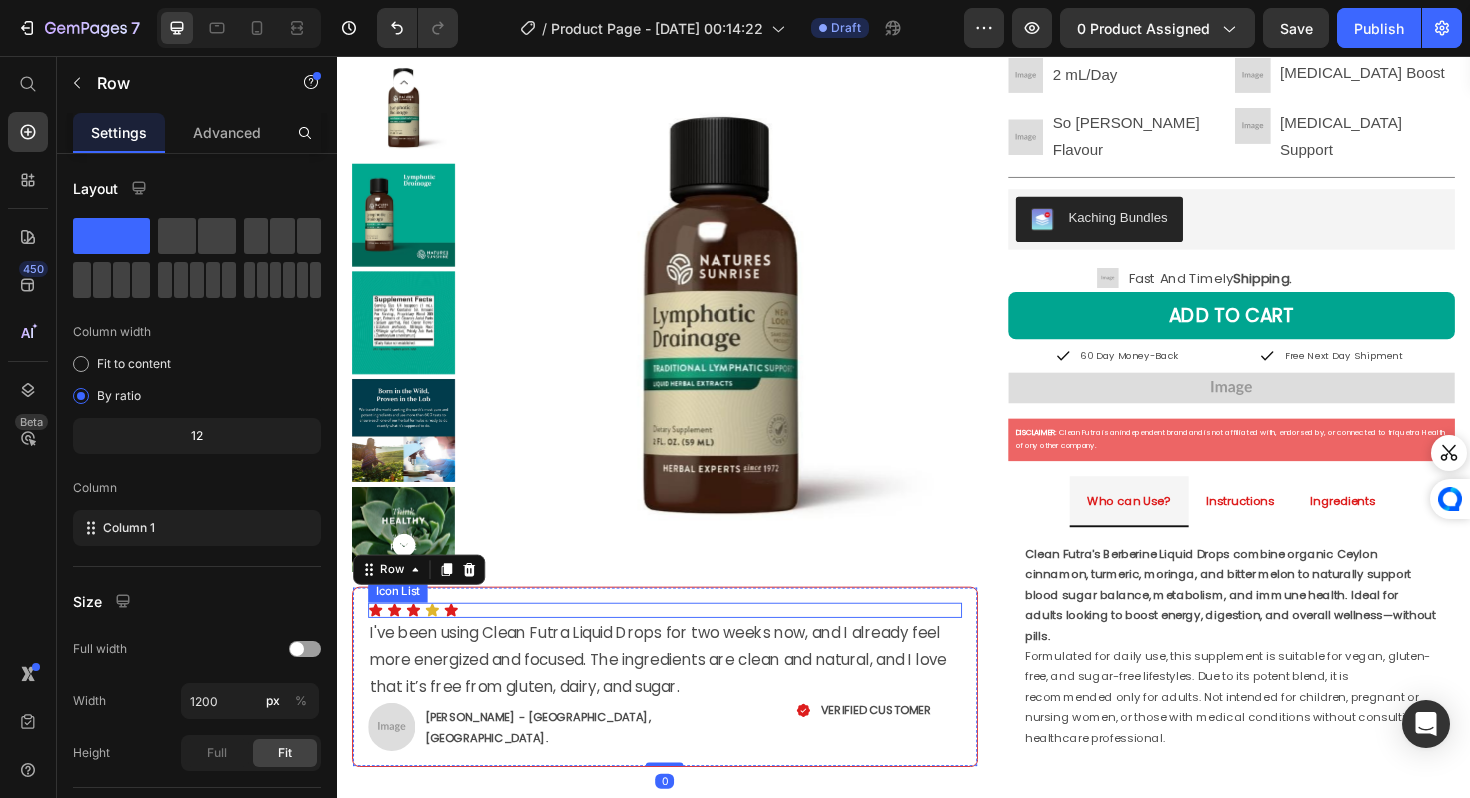 click 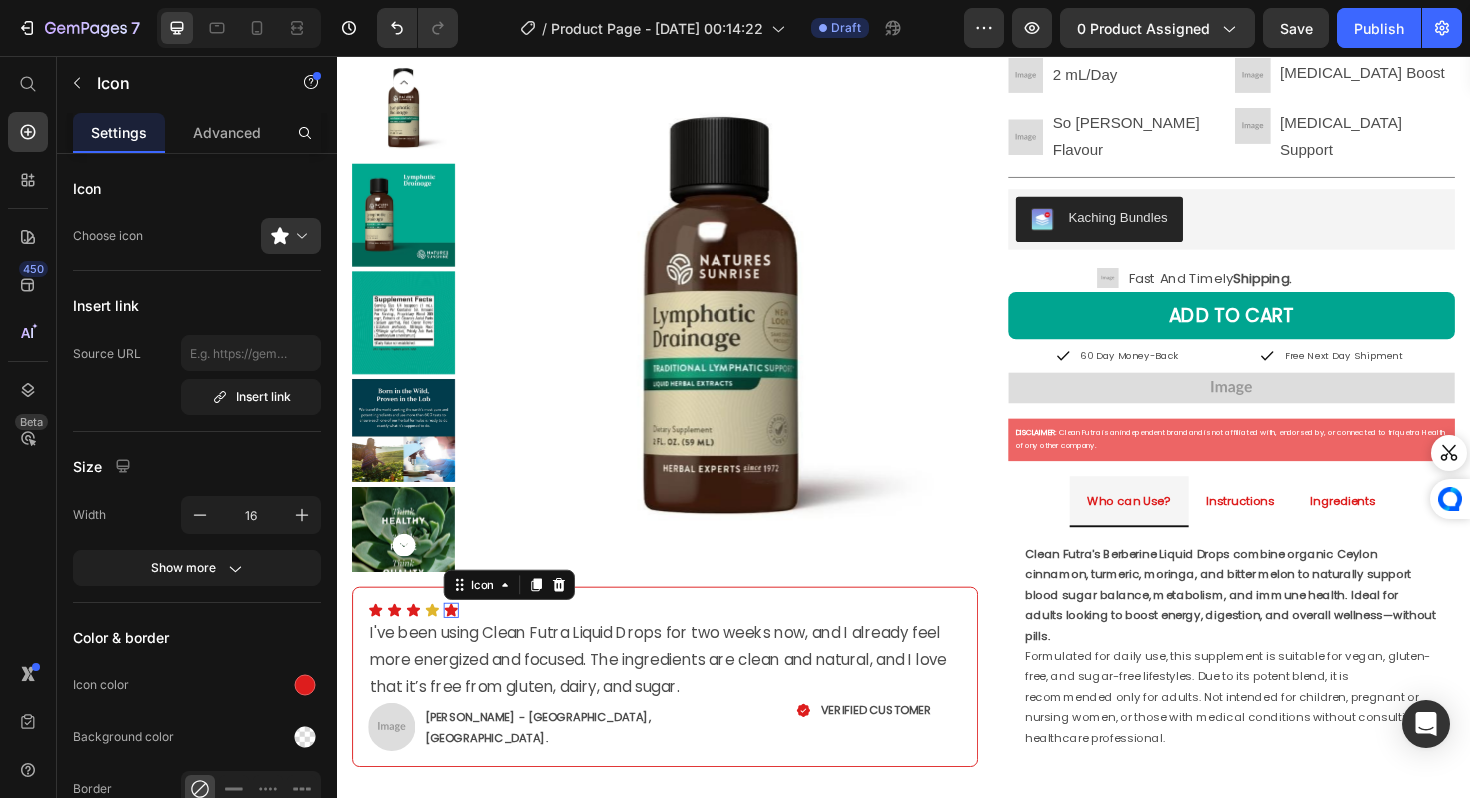click 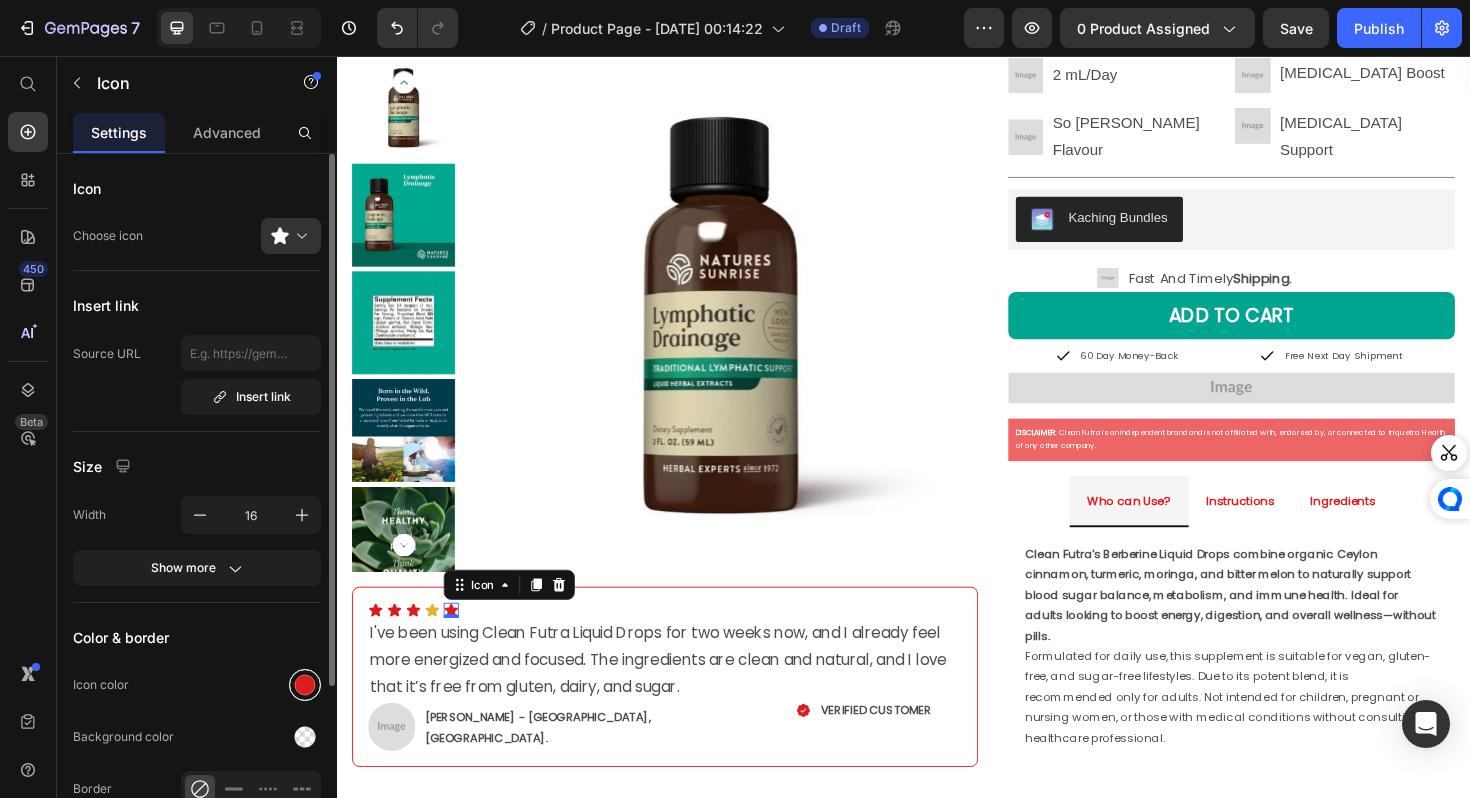 click at bounding box center (305, 685) 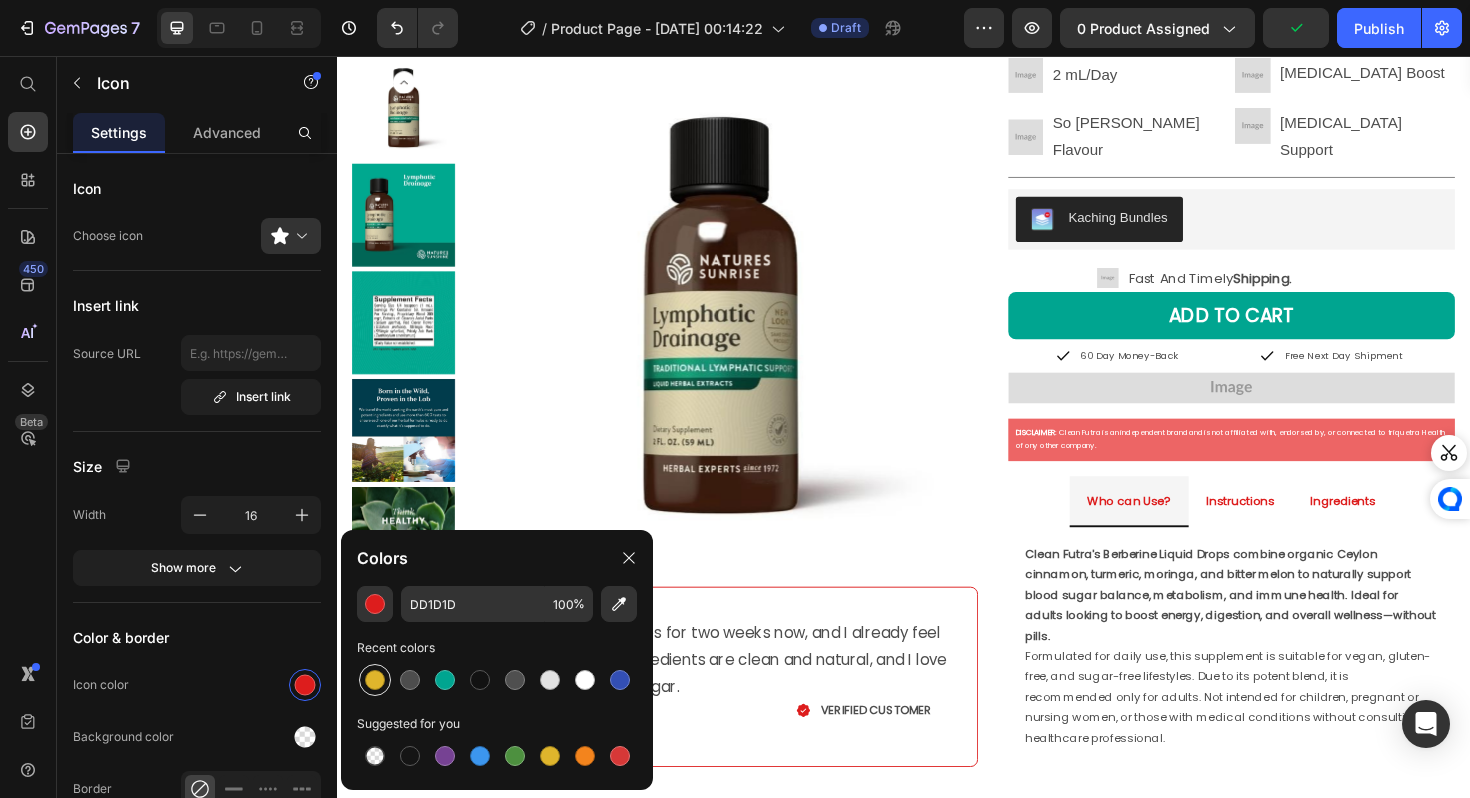 click at bounding box center (375, 680) 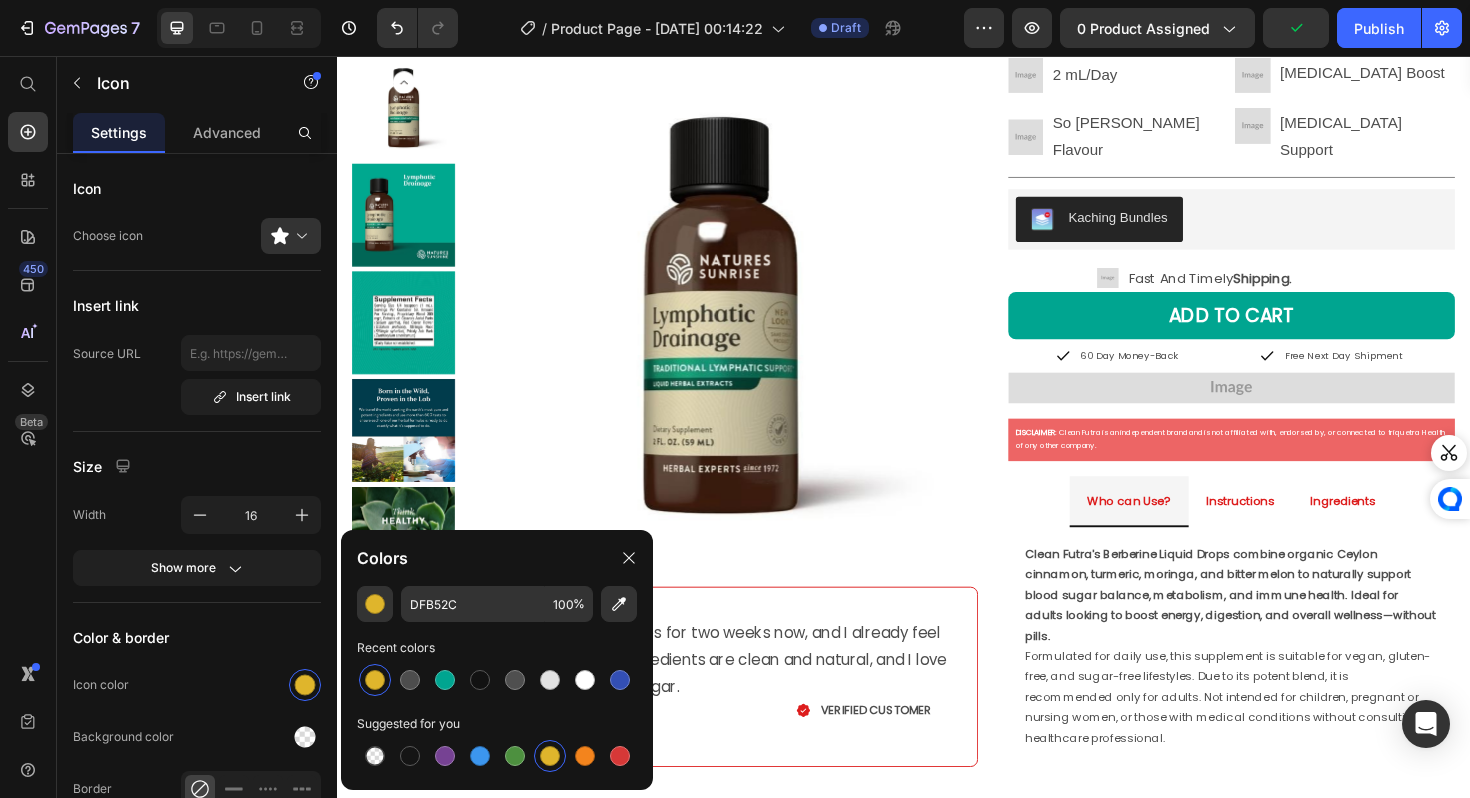 click on "I've been using Clean Futra Liquid Drops for two weeks now, and I already feel more energized and focused. The ingredients are clean and natural, and I love that it’s free from gluten, dairy, and sugar." at bounding box center [684, 696] 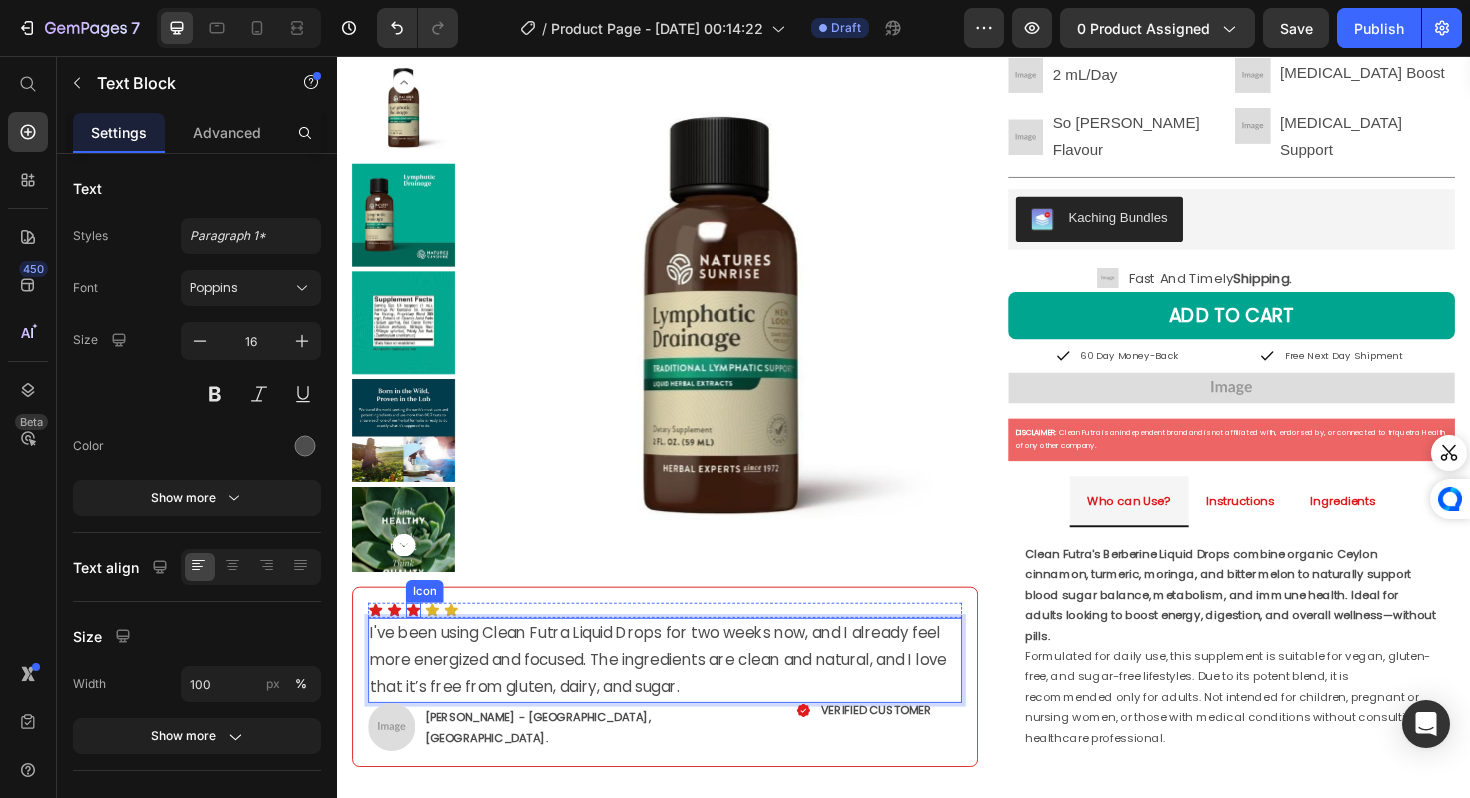 click 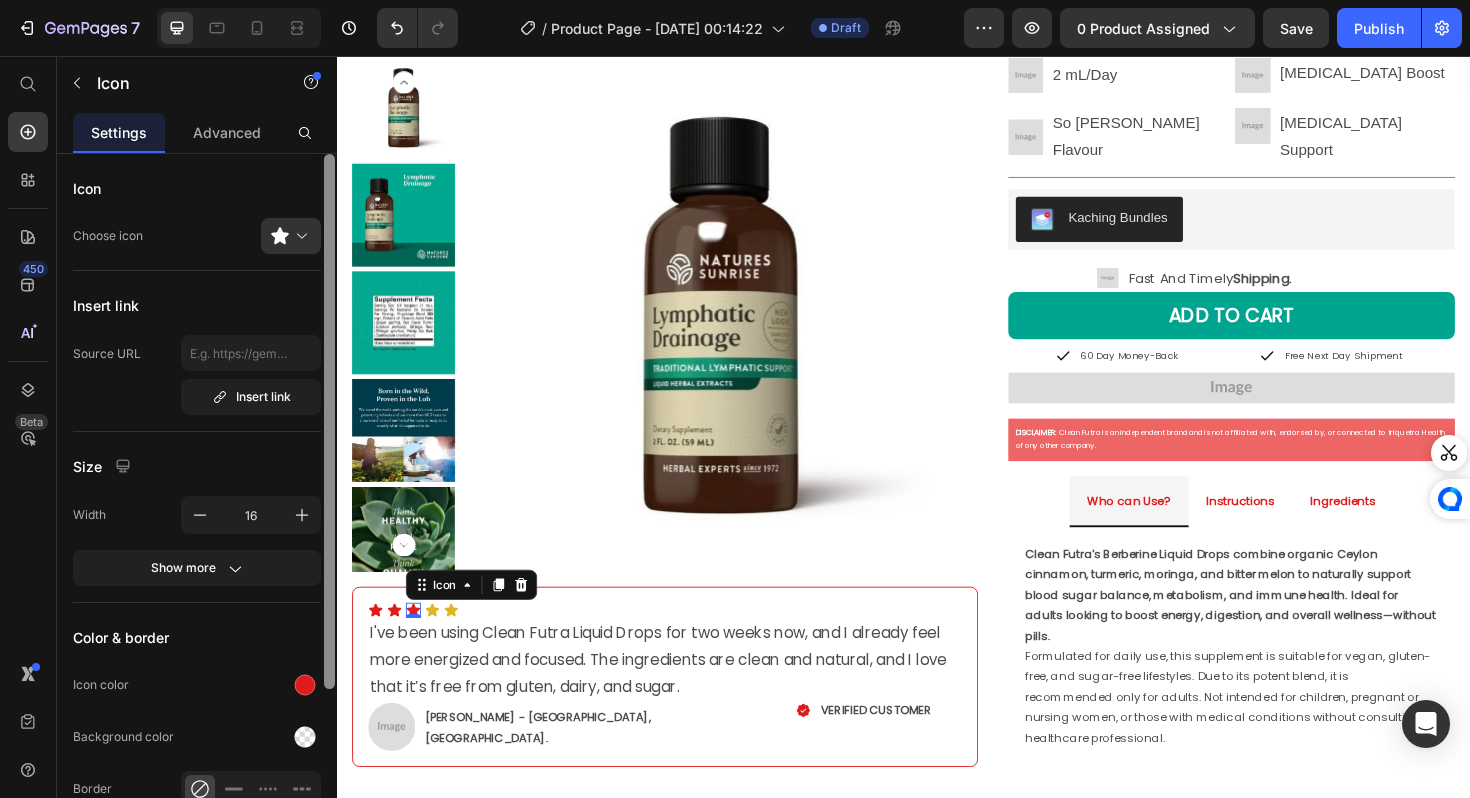 click at bounding box center [329, 504] 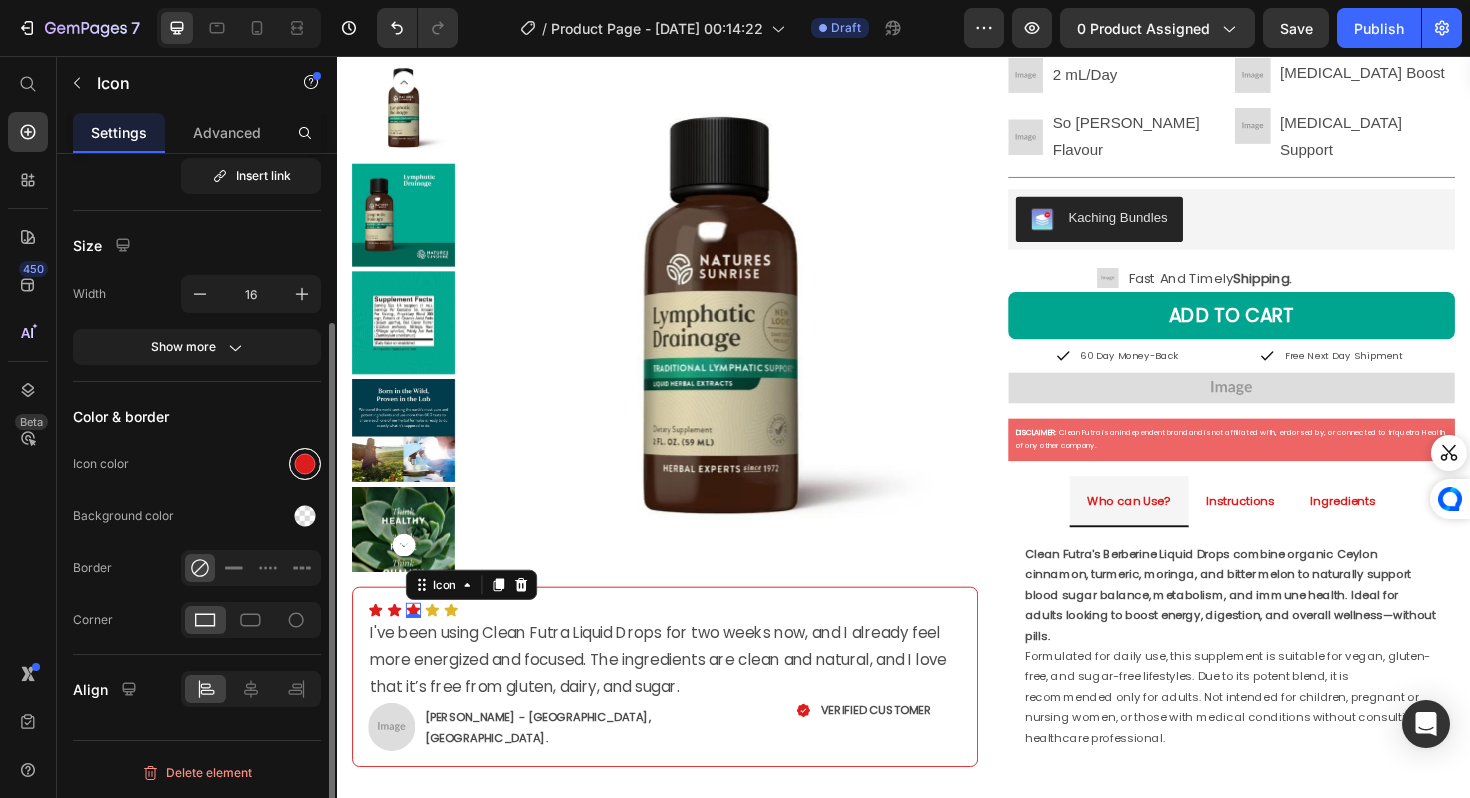 click at bounding box center [305, 464] 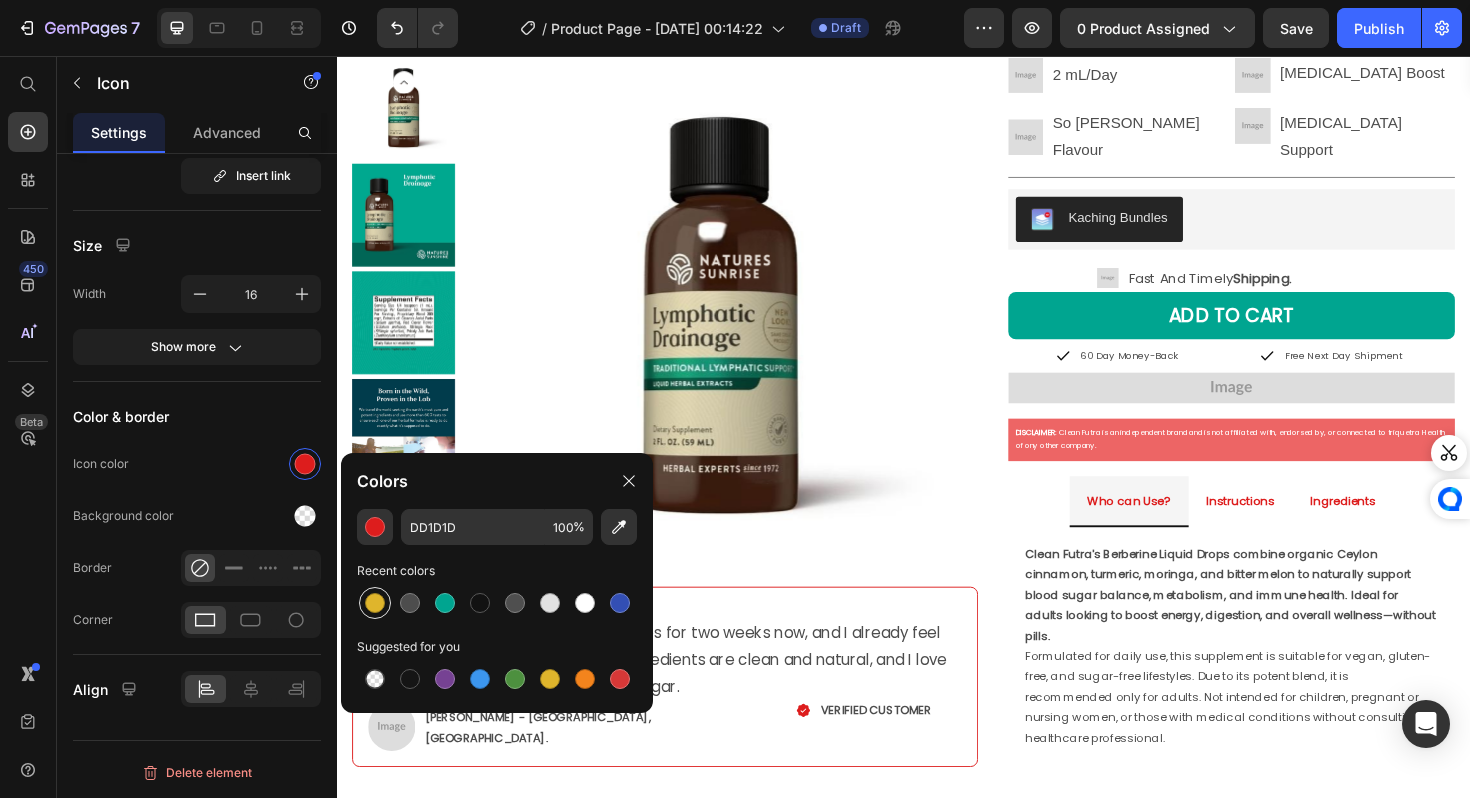 click at bounding box center (375, 603) 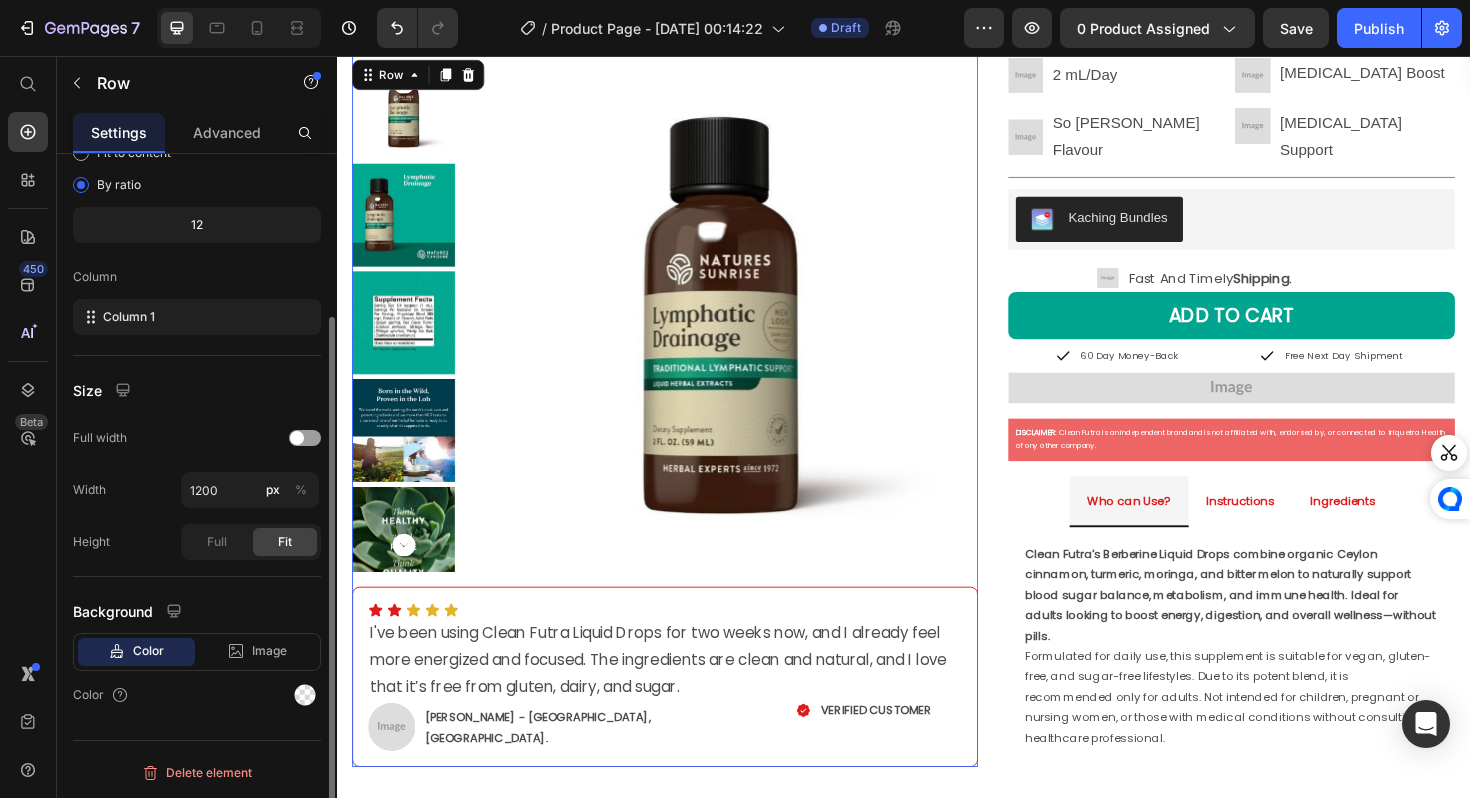 click on "Product Images Icon Icon Icon Icon Icon Icon List I've been using Clean Futra Liquid Drops for two weeks now, and I already feel more energized and focused. The ingredients are clean and natural, and I love that it’s free from gluten, dairy, and sugar. Text Block Image [PERSON_NAME] - [GEOGRAPHIC_DATA], [GEOGRAPHIC_DATA]. Text Block Row
Icon VERIFIED CUSTOMER Text [GEOGRAPHIC_DATA]" at bounding box center [684, 432] 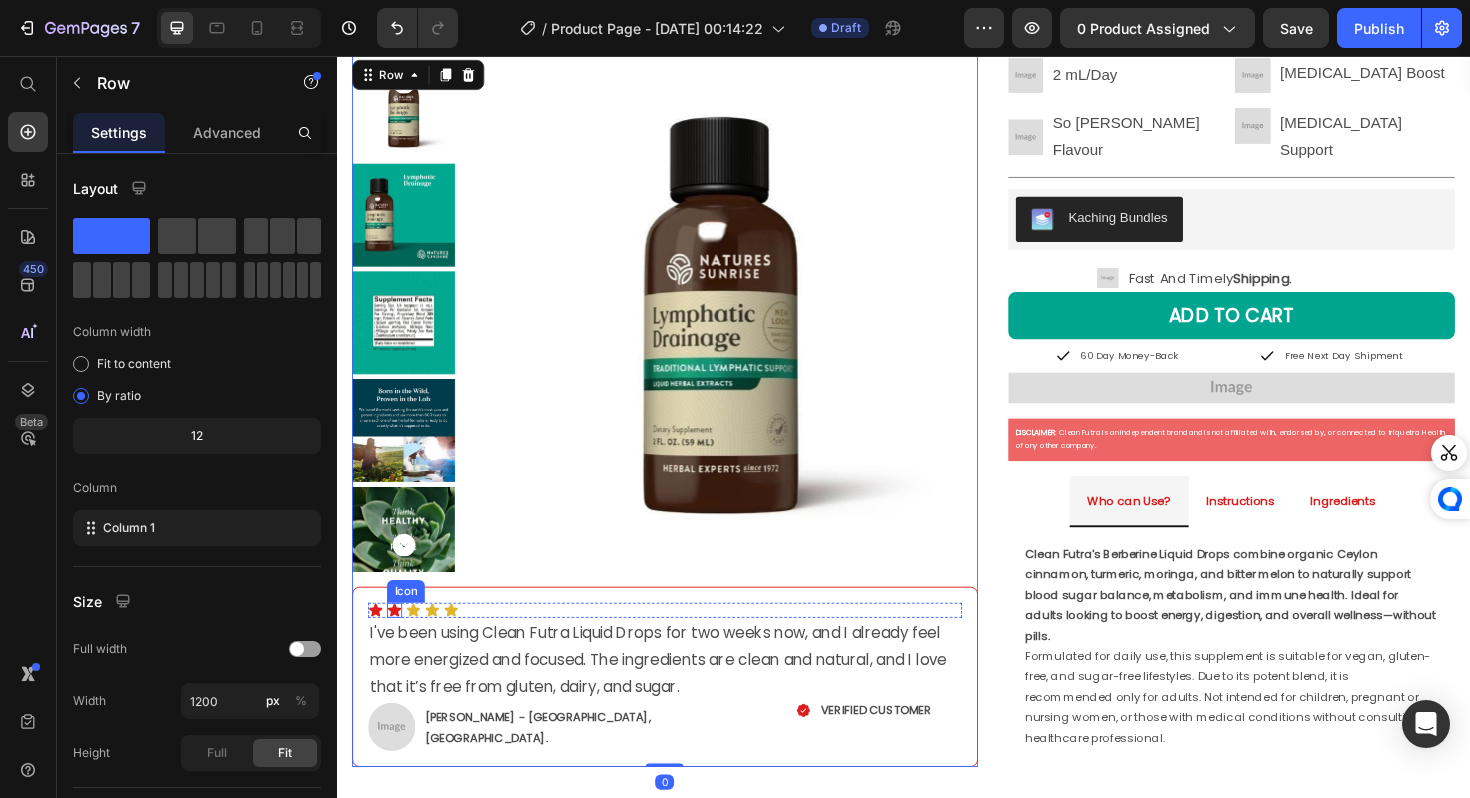 click 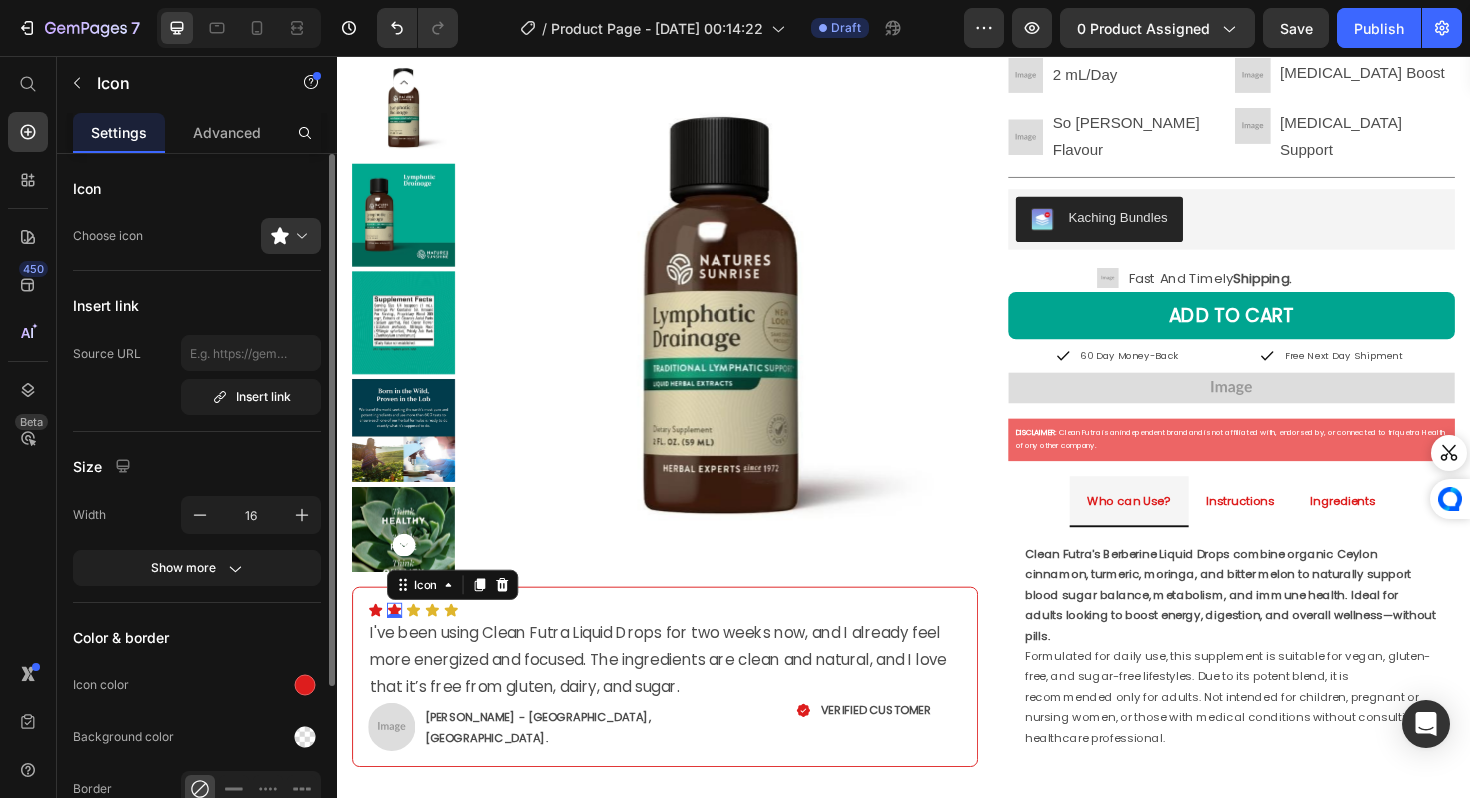 click on "Color & border Icon color Background color Border Corner" 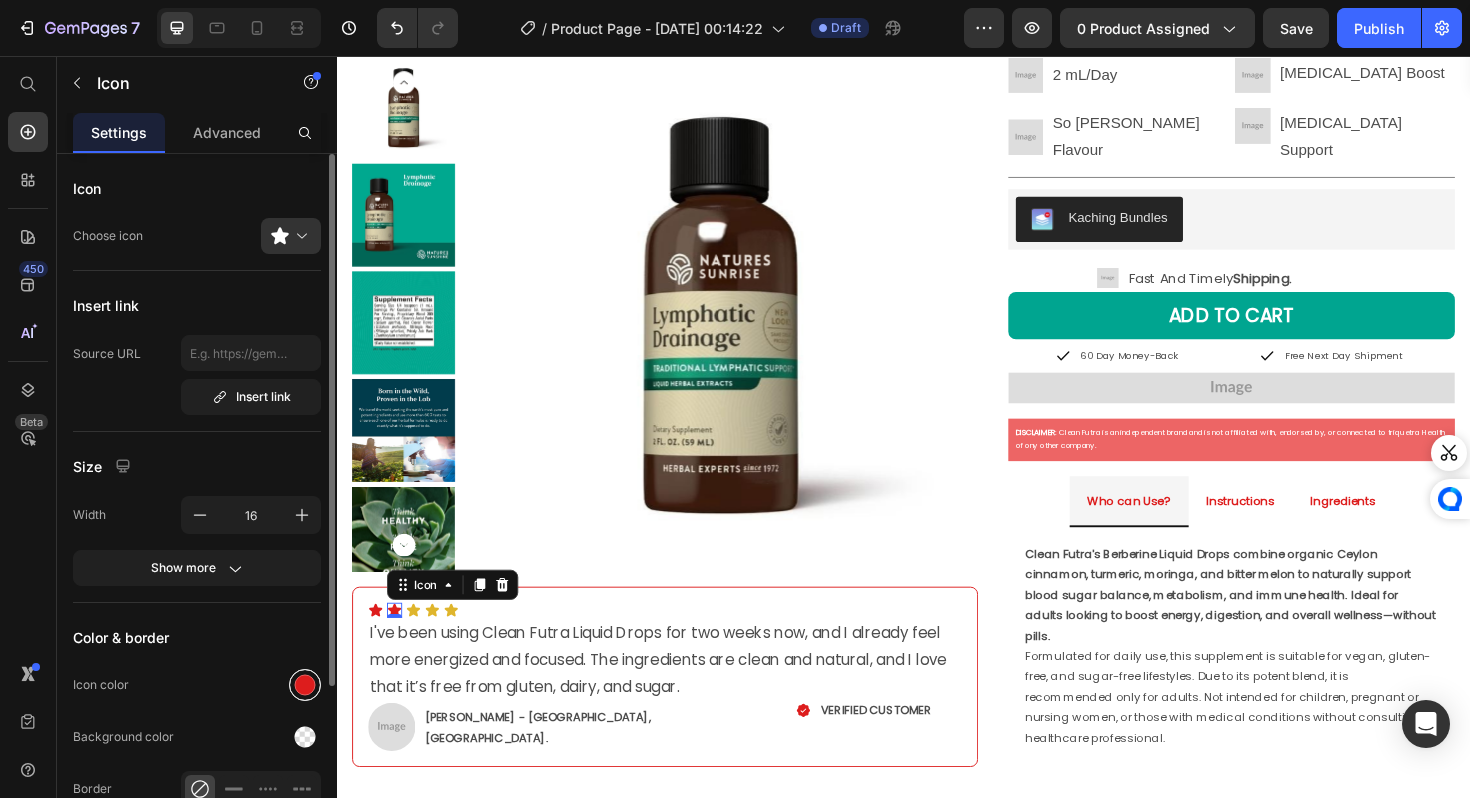 click at bounding box center [305, 685] 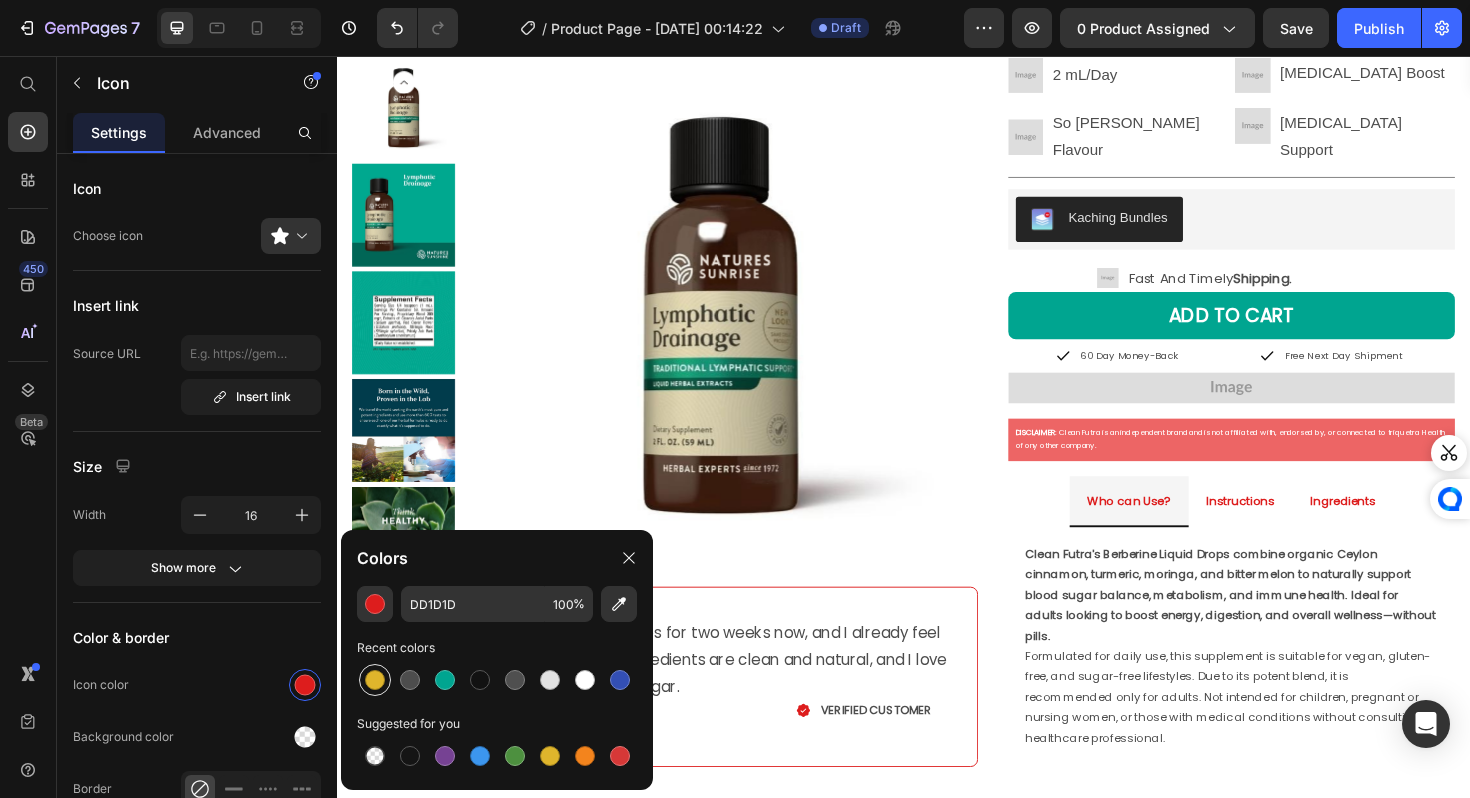 click at bounding box center [375, 680] 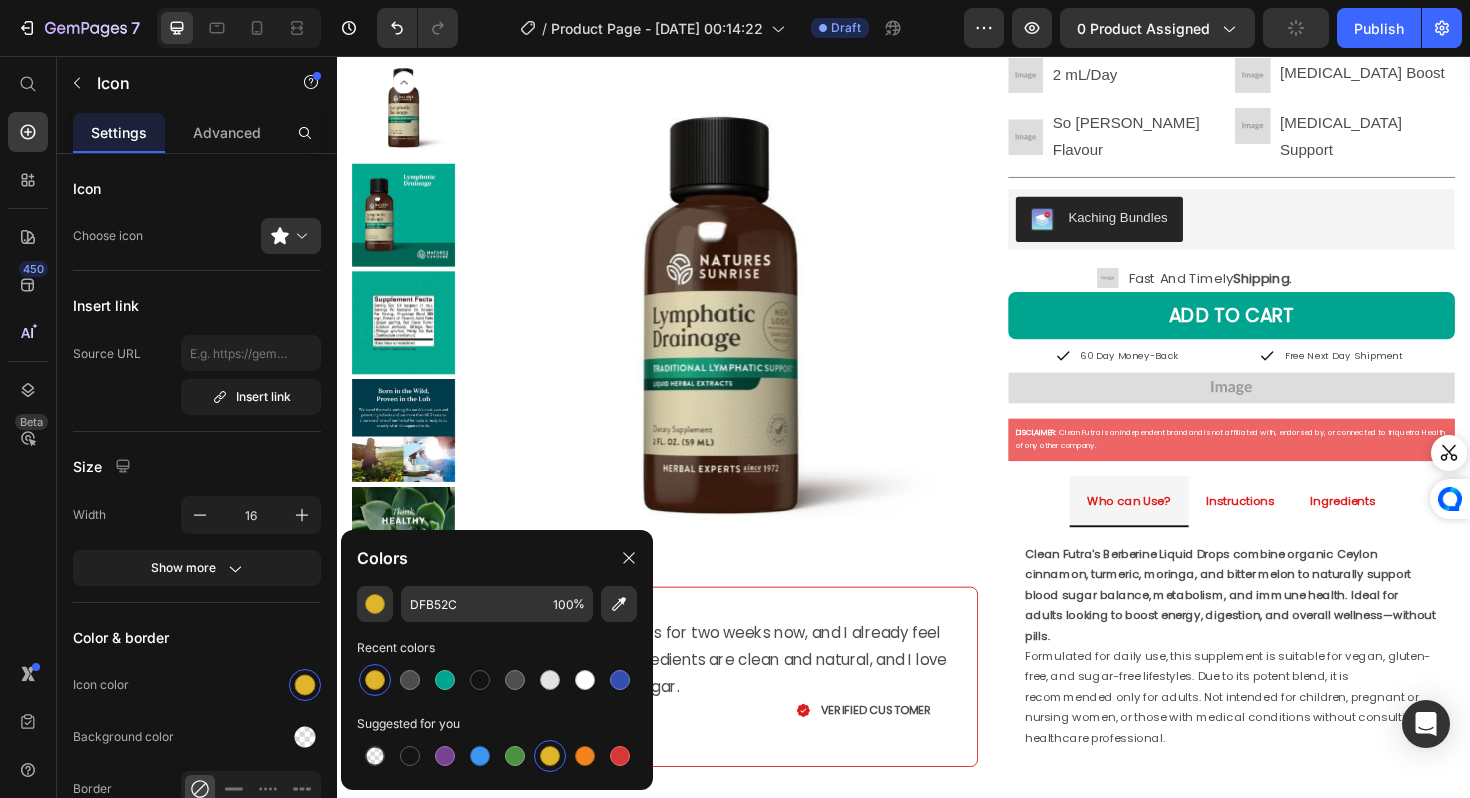 click at bounding box center [743, 329] 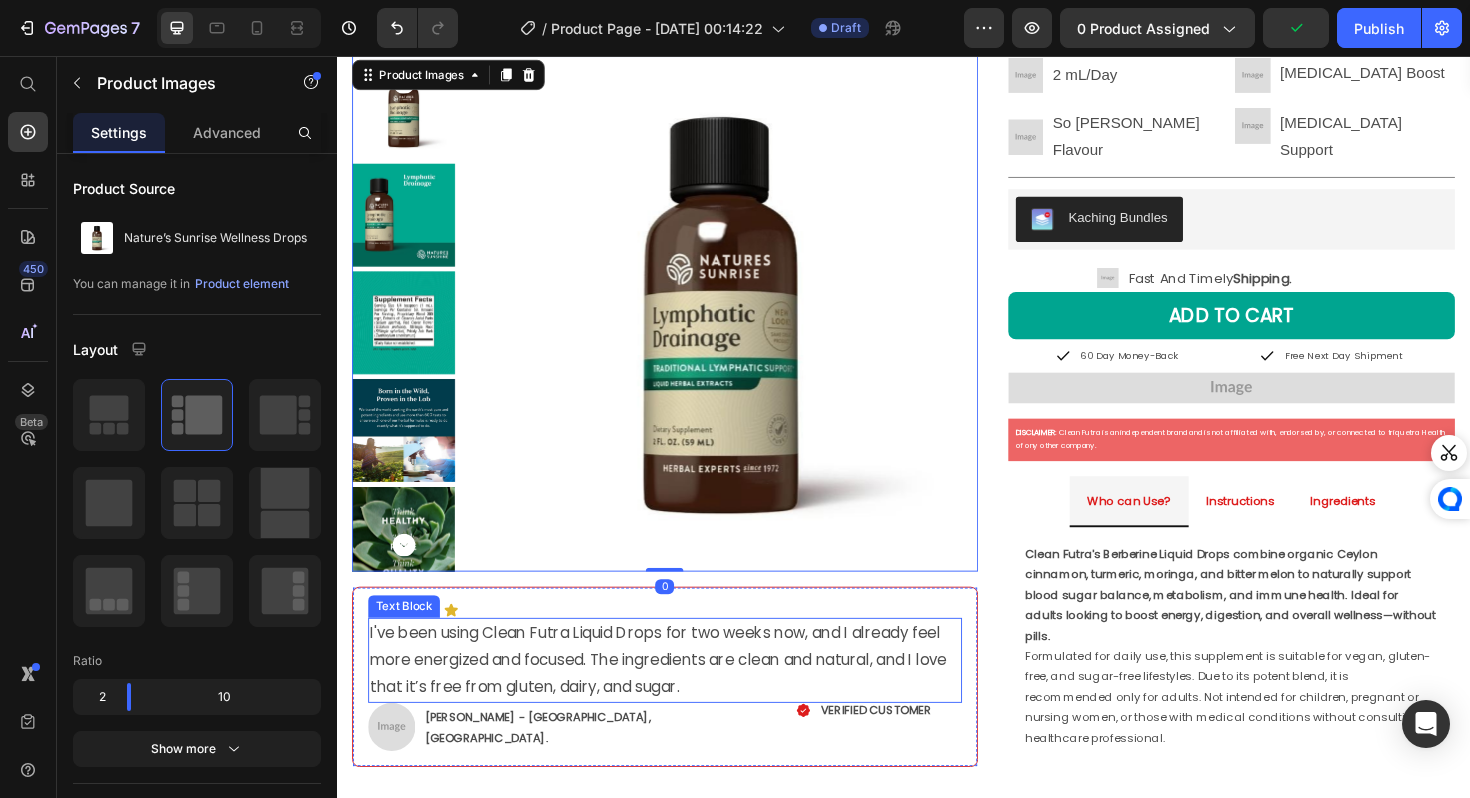 click on "Text Block" at bounding box center (408, 639) 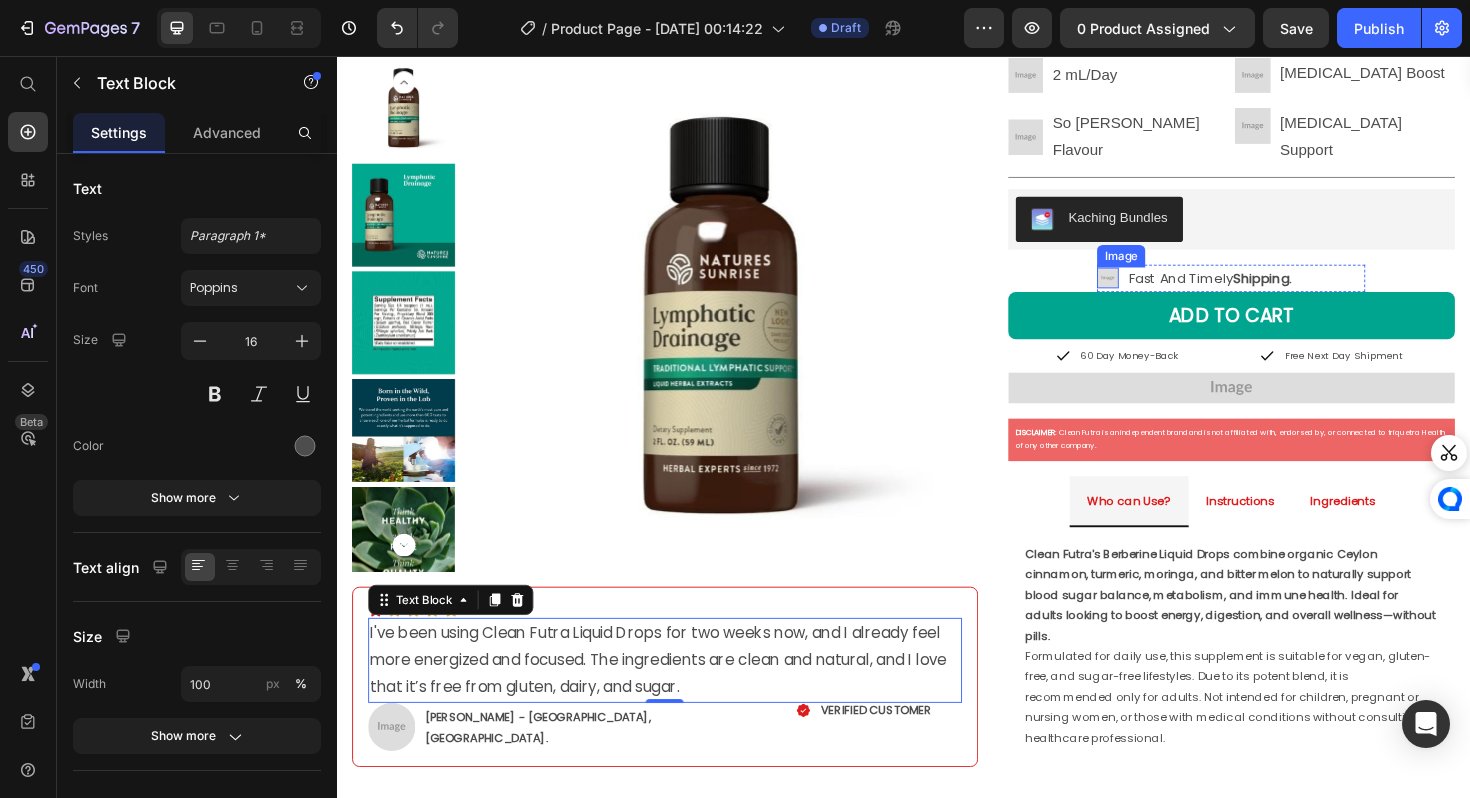 click at bounding box center (1153, 291) 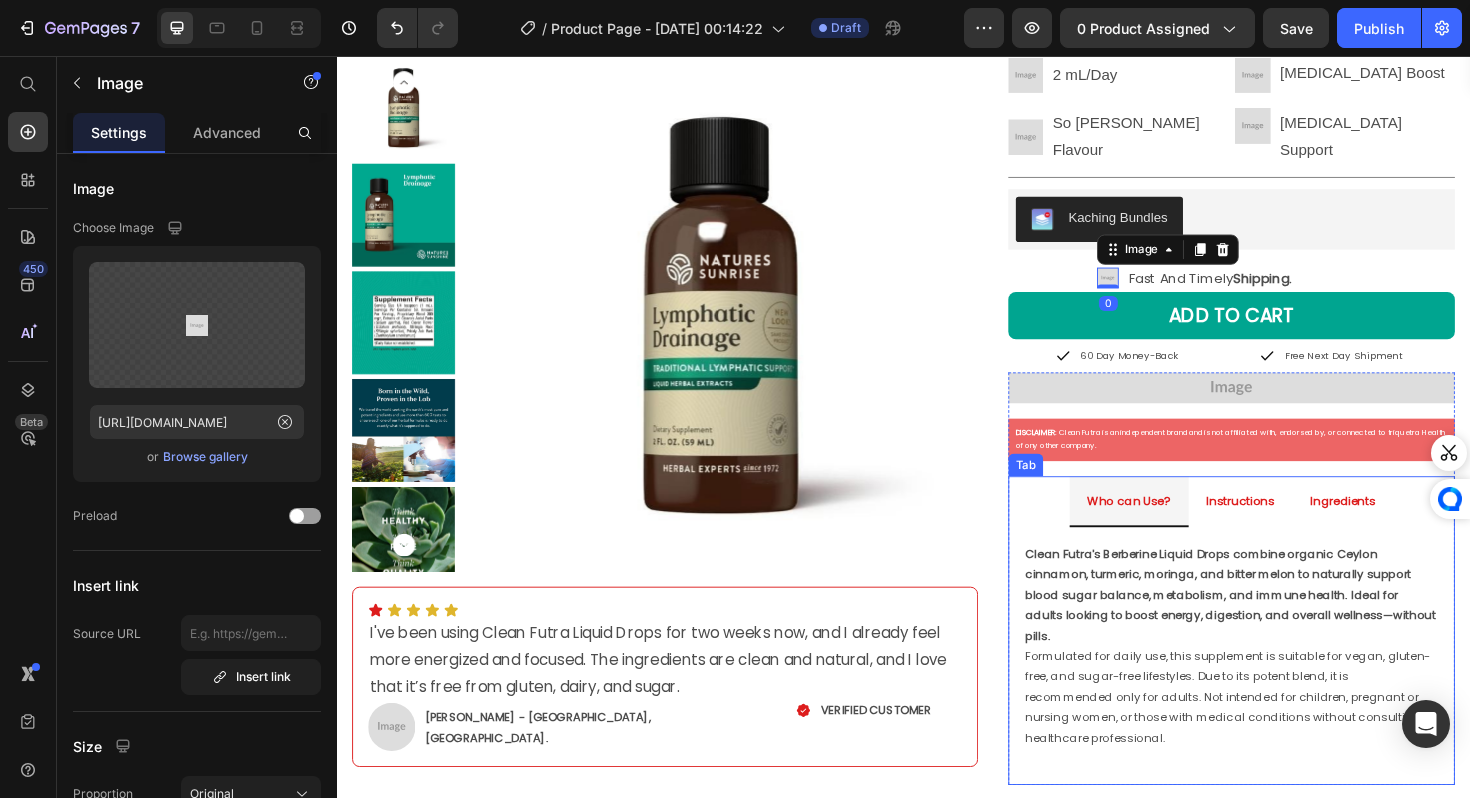 click on "Who can Use?" at bounding box center (1176, 527) 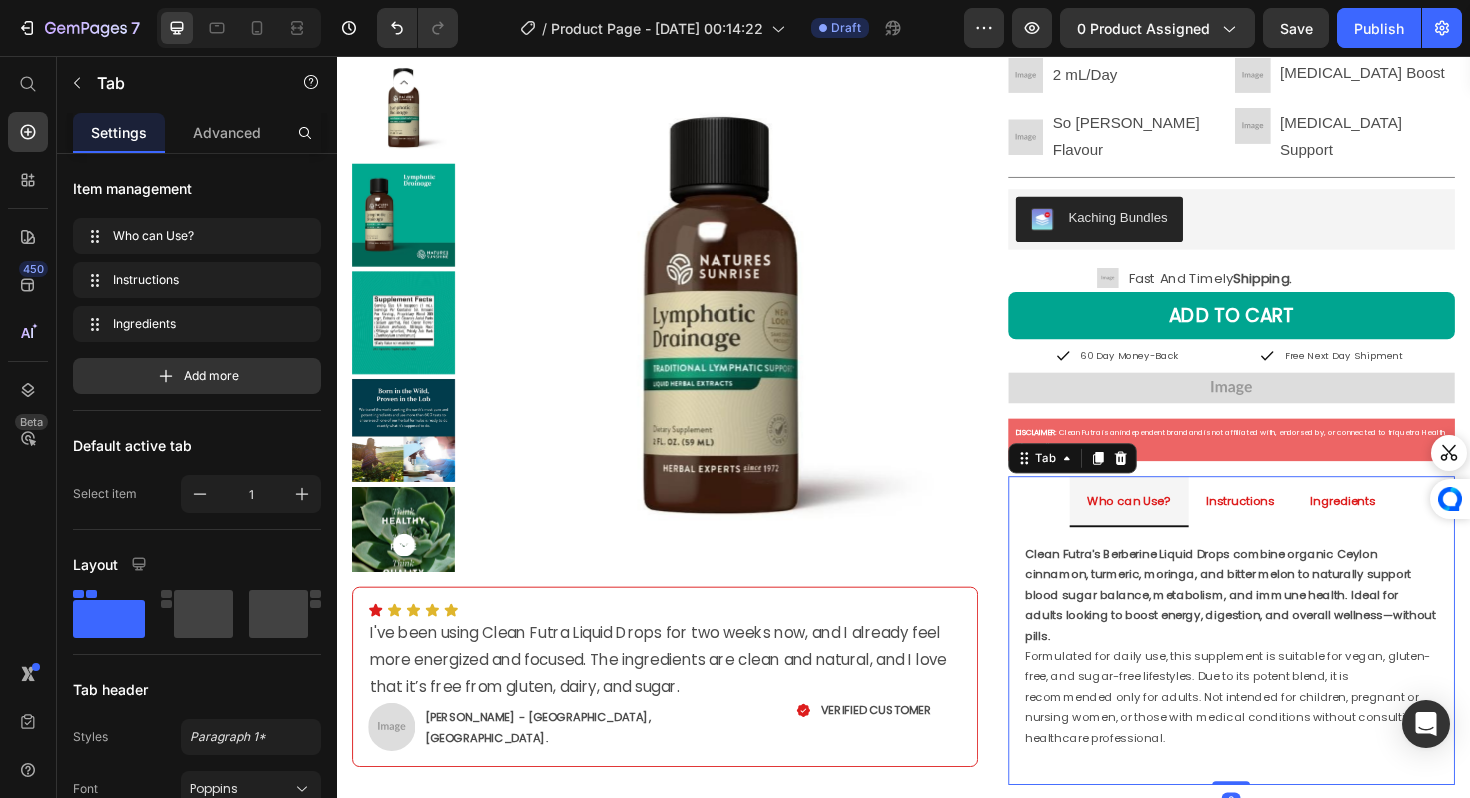 click on "Who can Use?" at bounding box center [1176, 526] 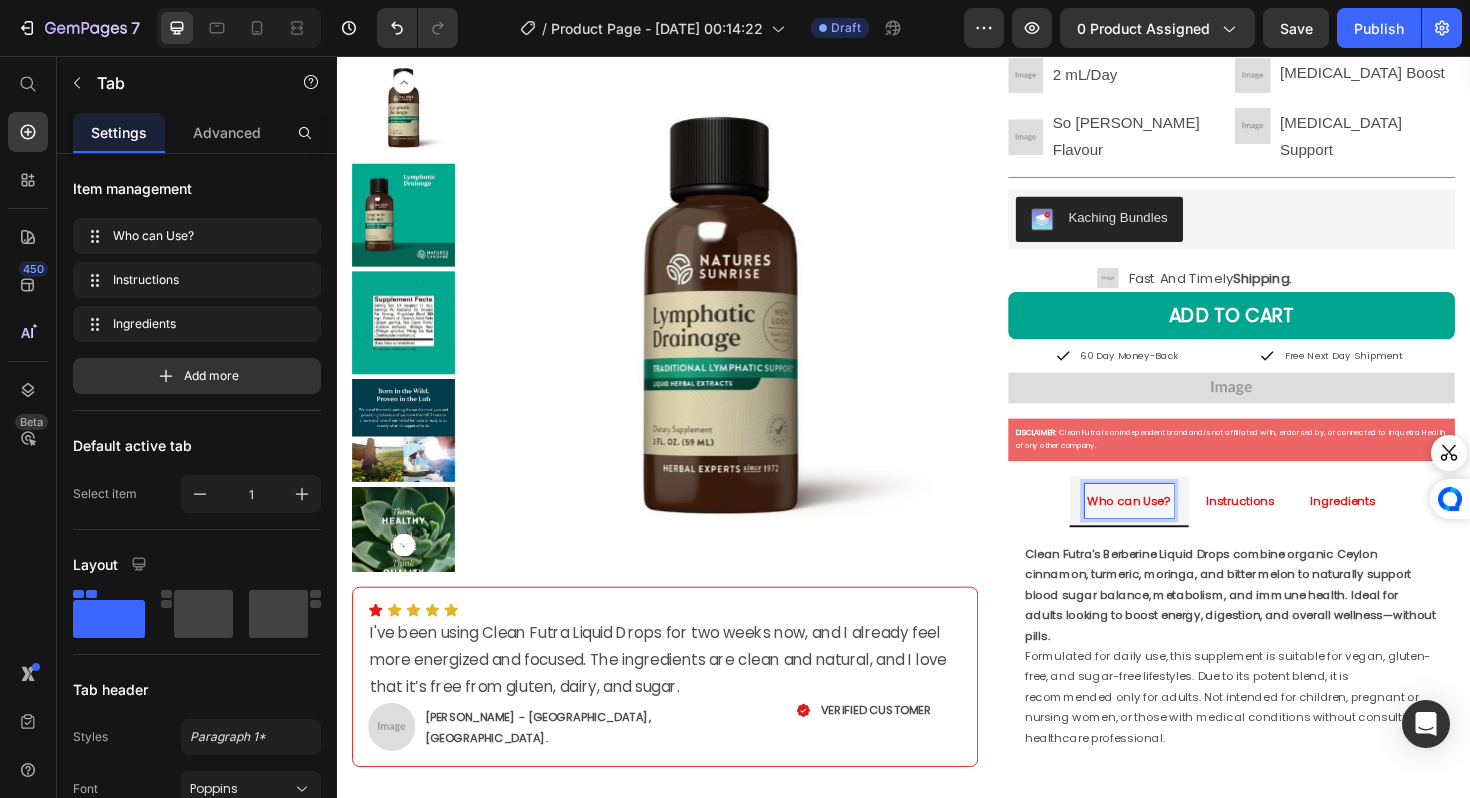 click on "Who can Use?" at bounding box center [1176, 526] 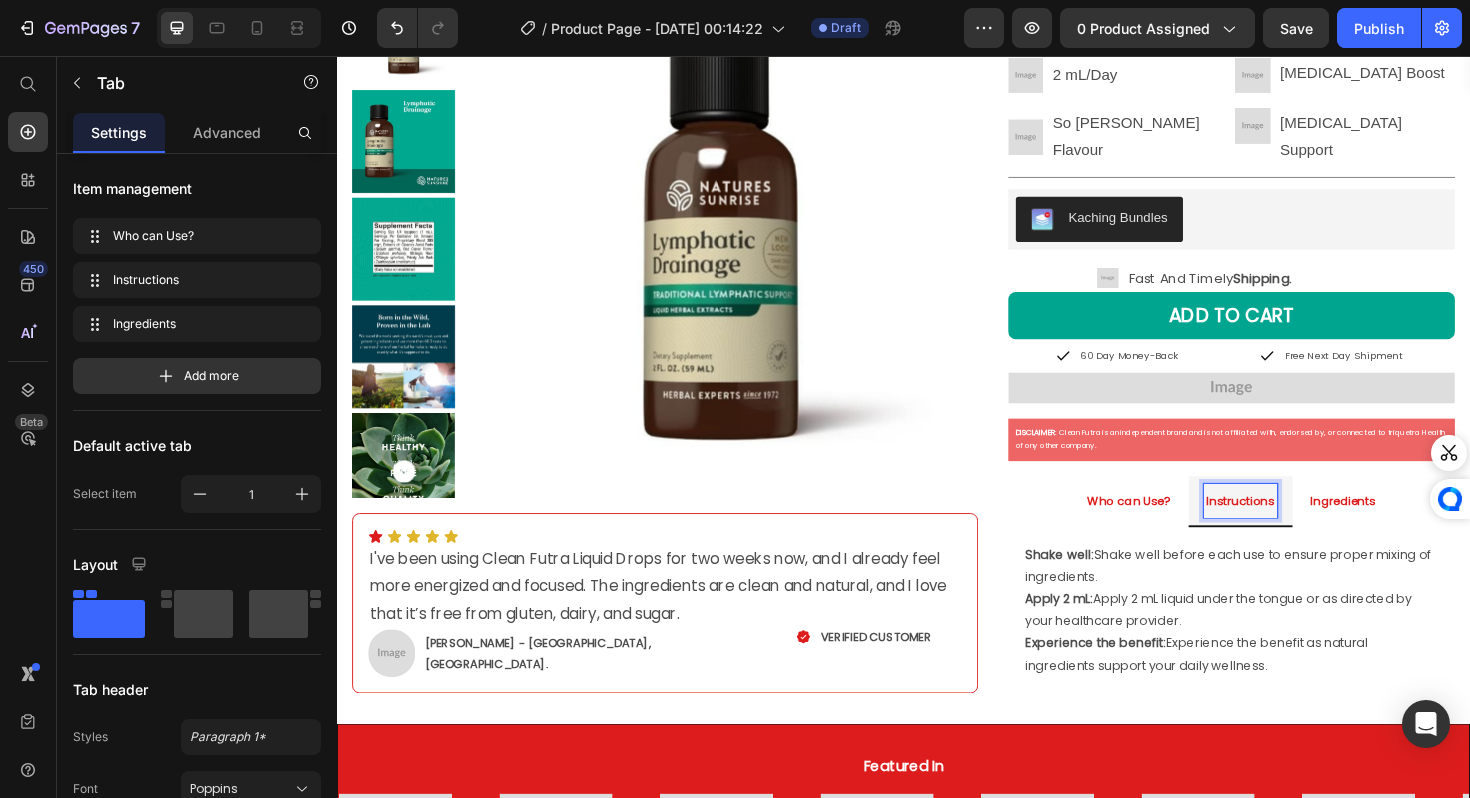 click on "Who can Use?" at bounding box center (1176, 527) 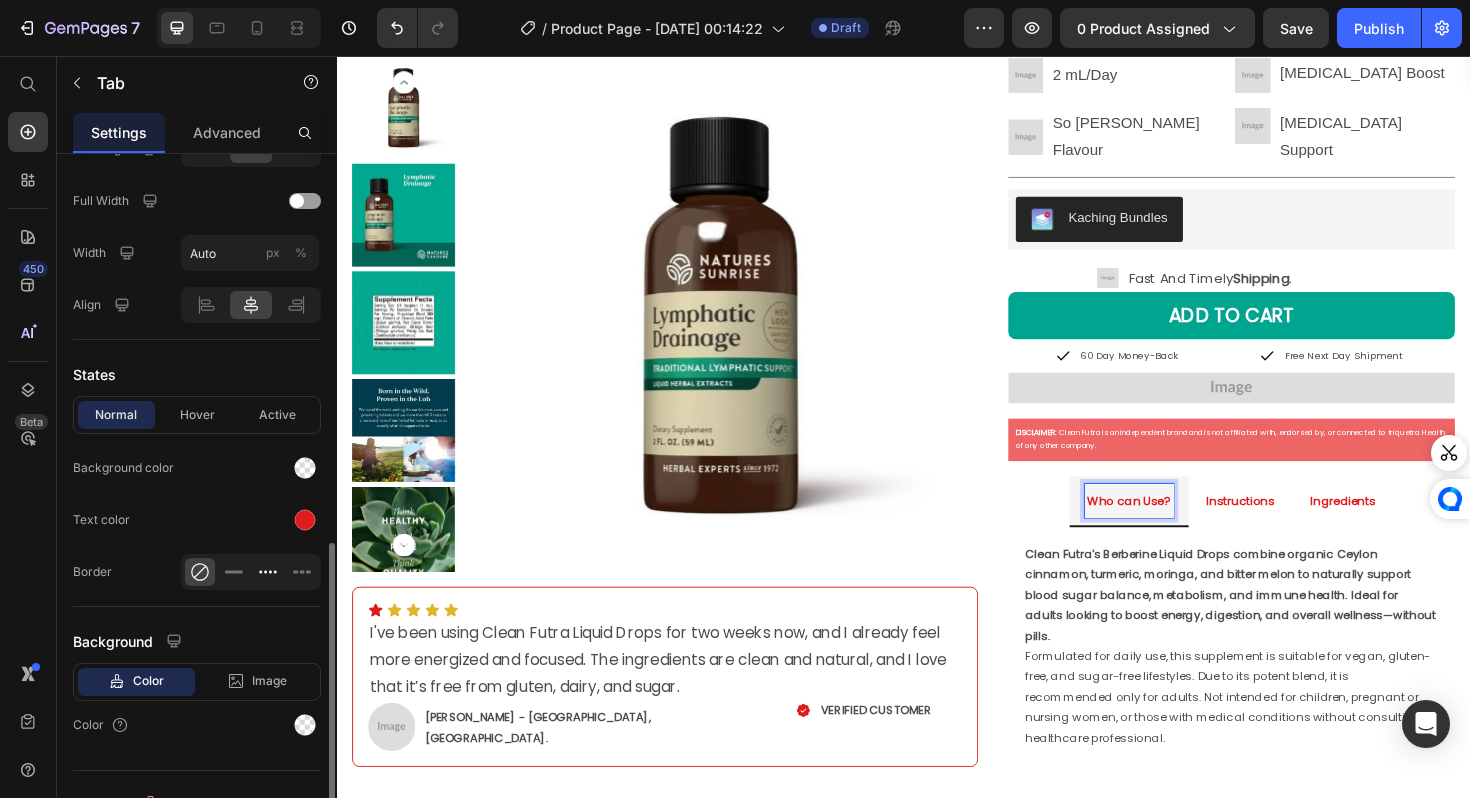 scroll, scrollTop: 858, scrollLeft: 0, axis: vertical 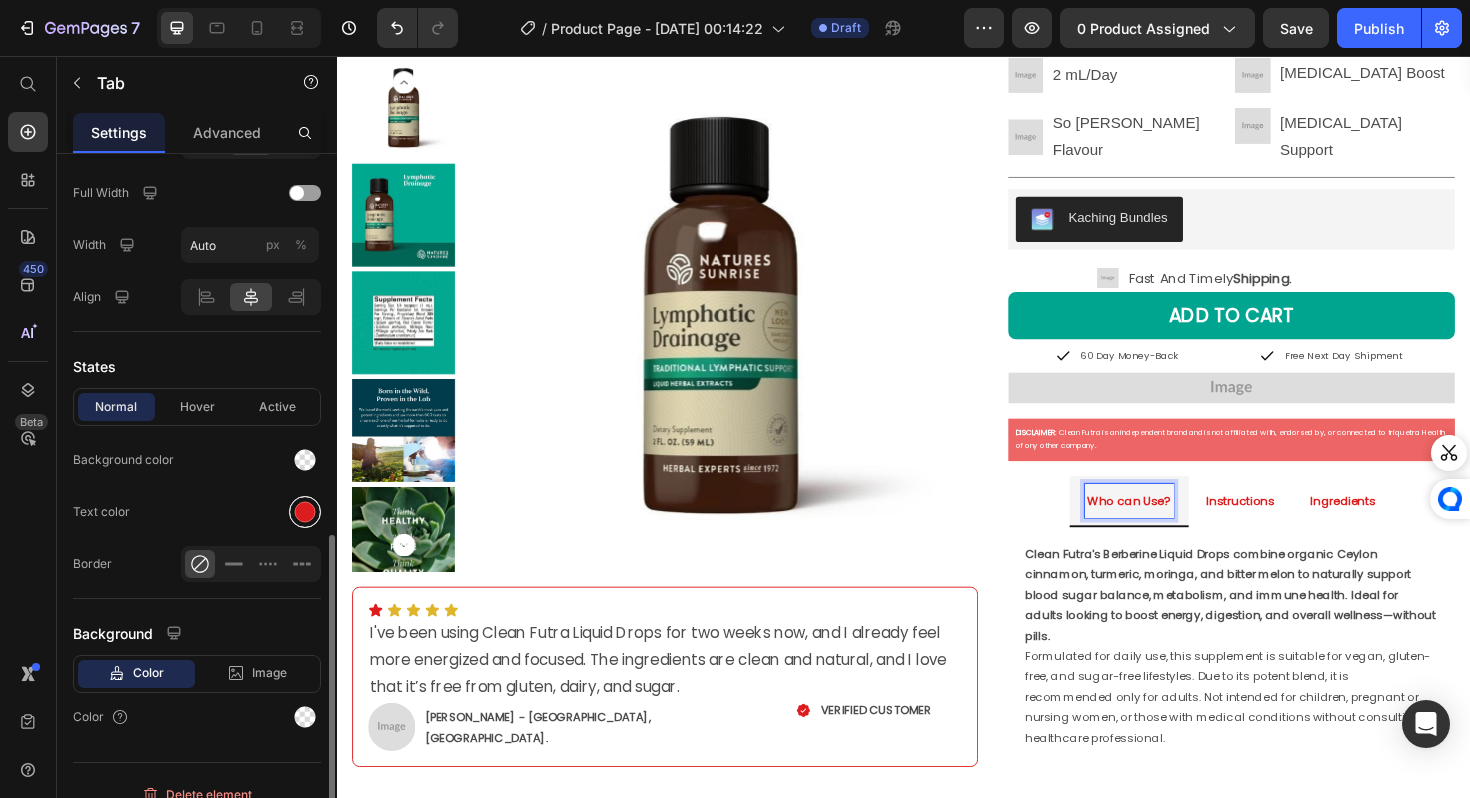 click at bounding box center [305, 512] 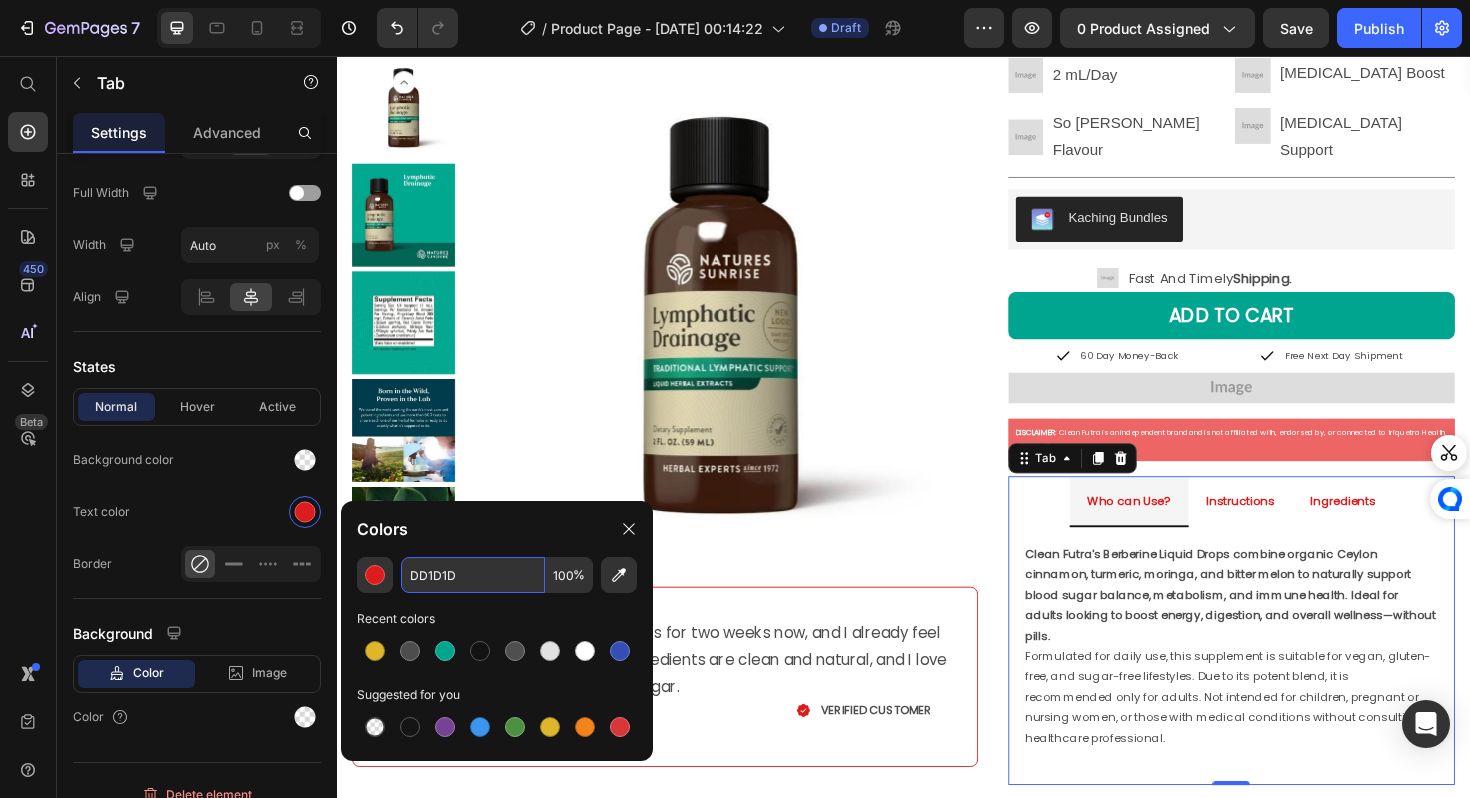 click on "DD1D1D" at bounding box center (473, 575) 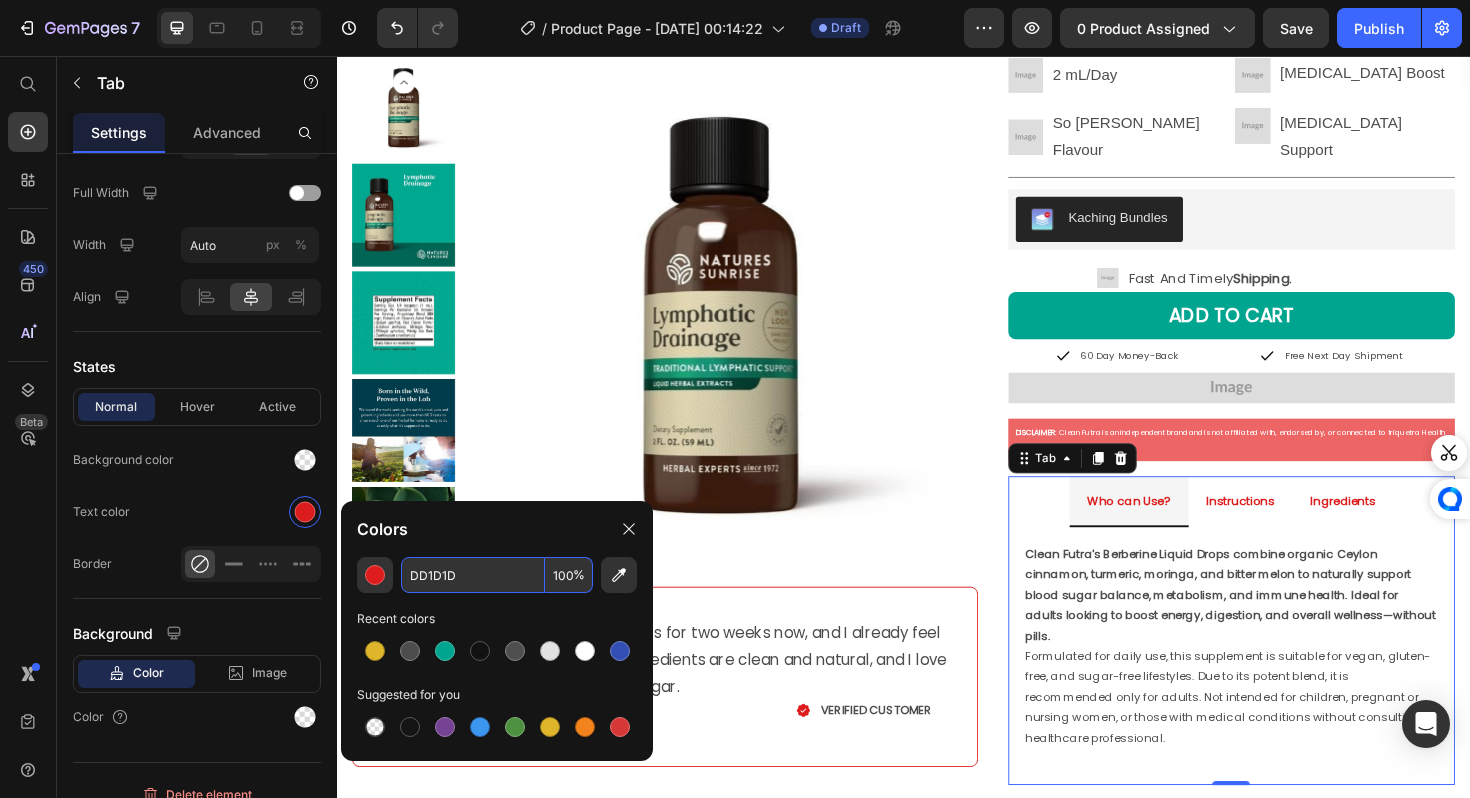 click on "DD1D1D" at bounding box center [473, 575] 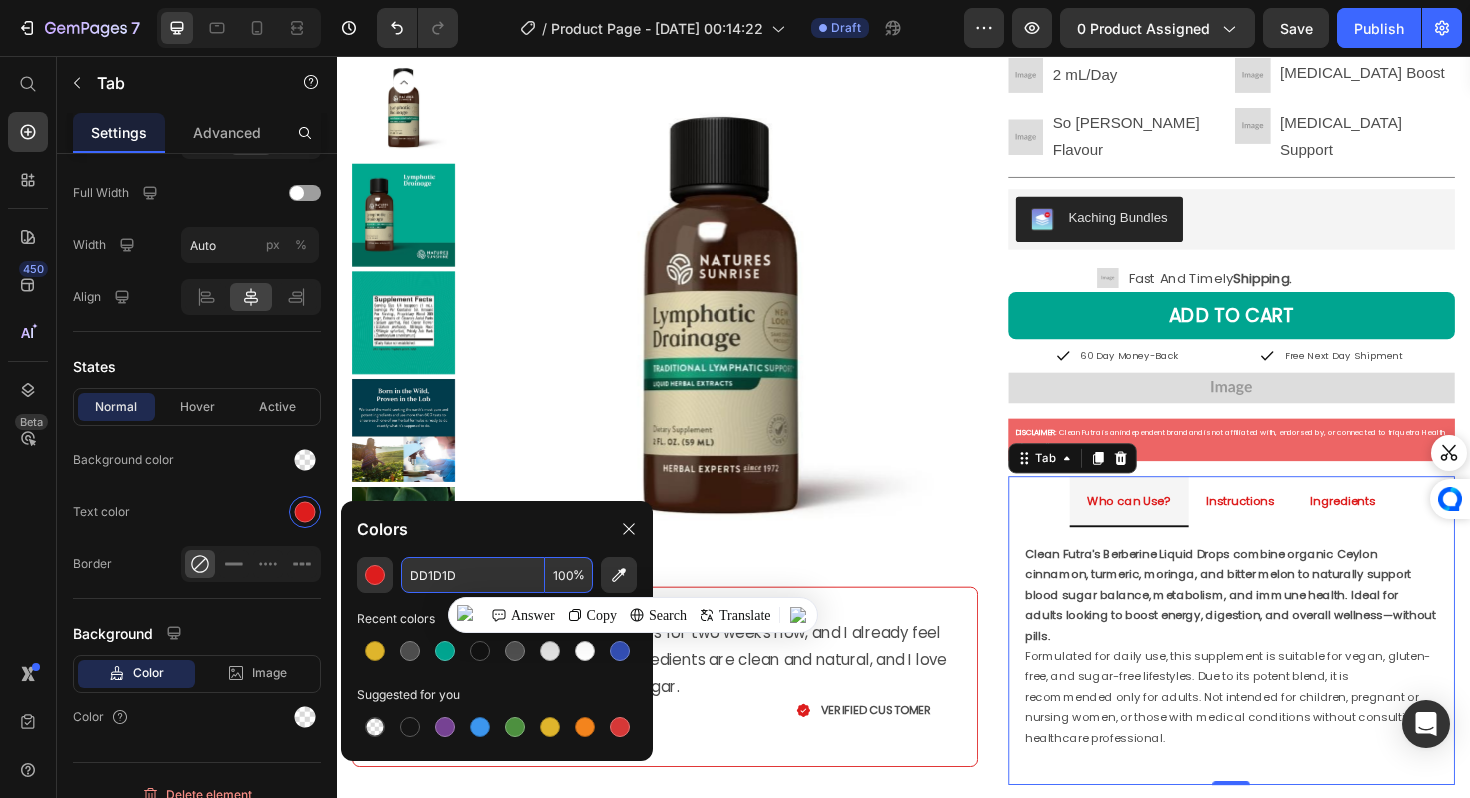 paste on "00A590" 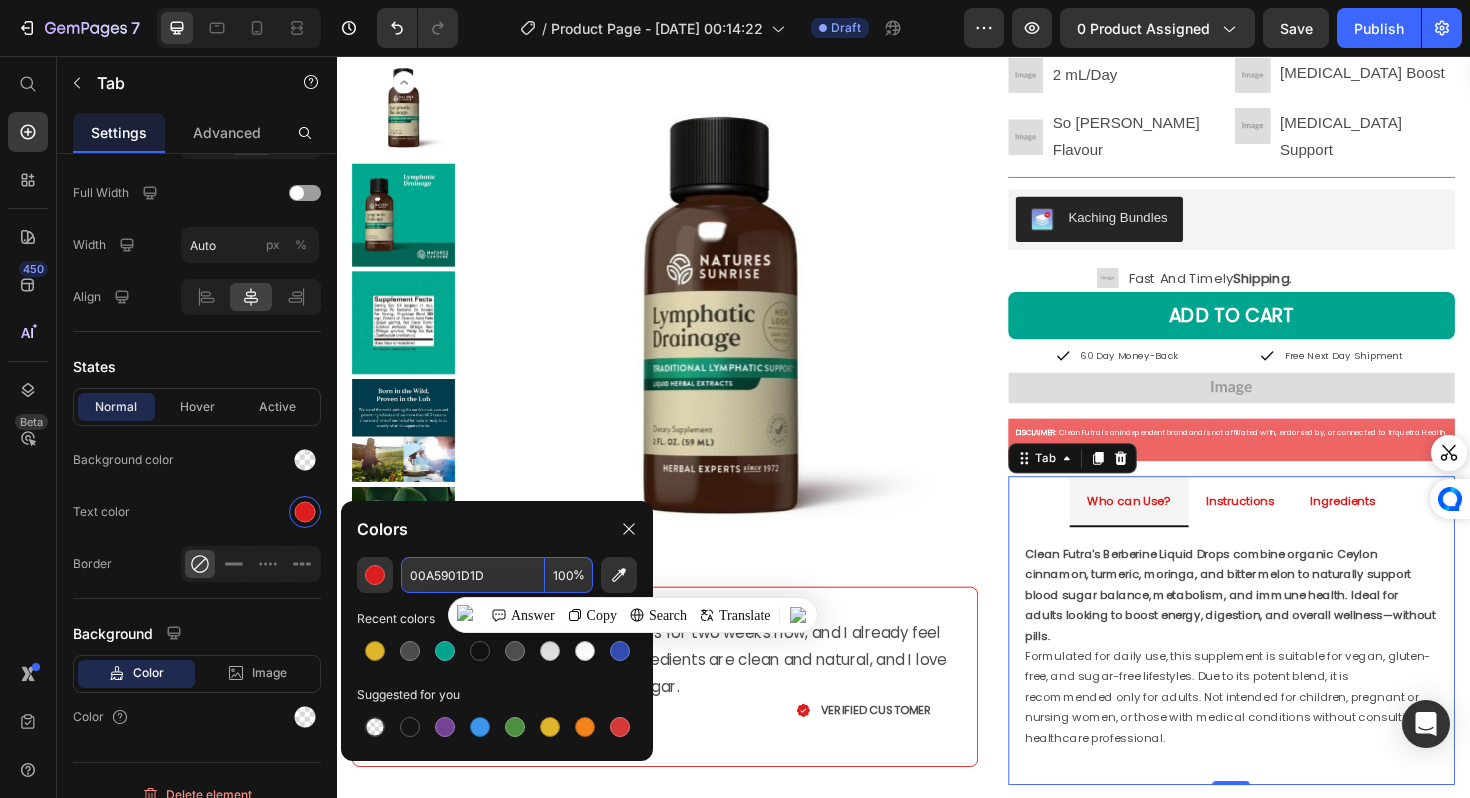 paste 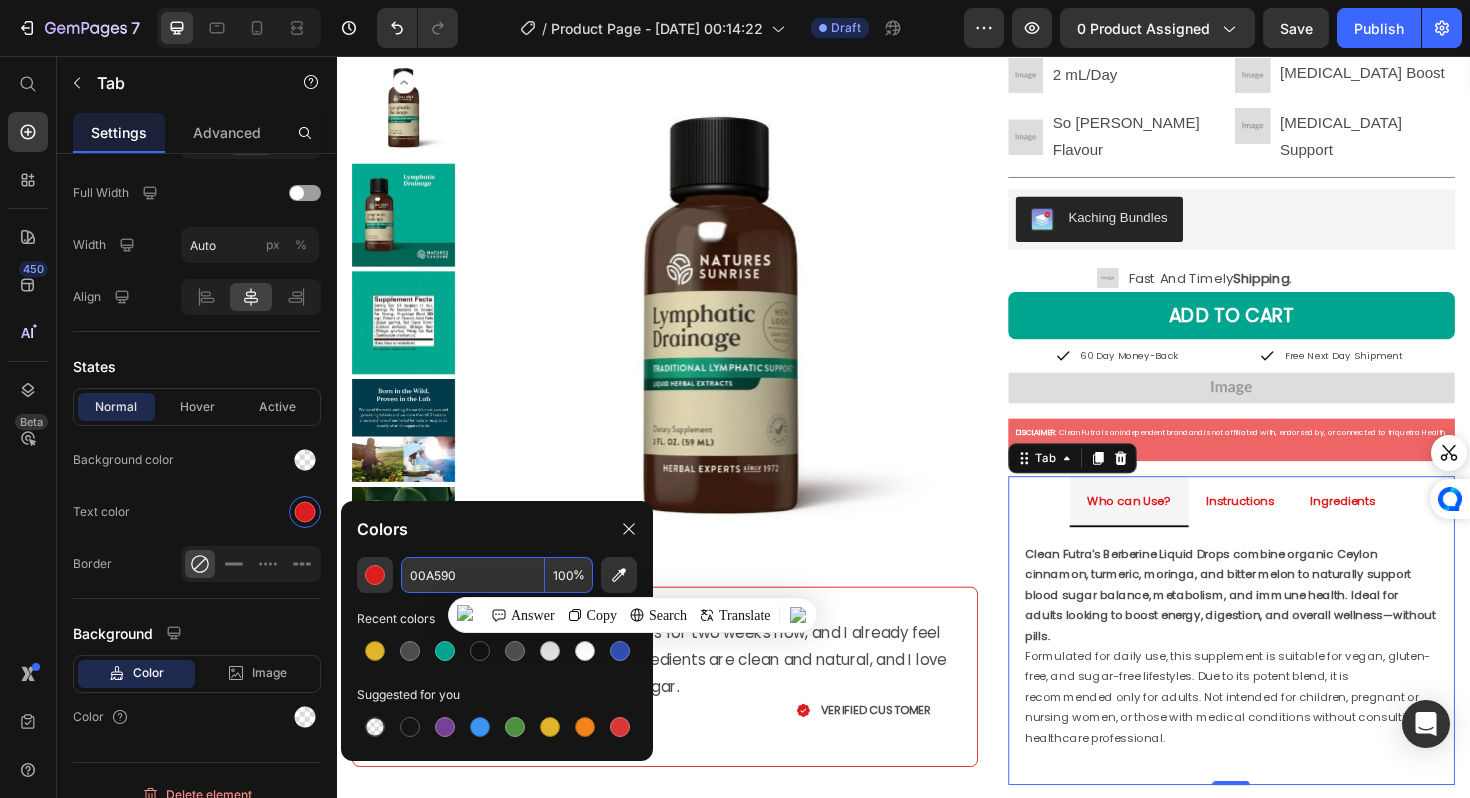 click on "Clean Futra's Berberine Liquid Drops combine organic Ceylon cinnamon, turmeric, moringa, and bitter melon to naturally support blood sugar balance, metabolism, and immune health. Ideal for adults looking to boost energy, digestion, and overall wellness—without pills." at bounding box center (1283, 626) 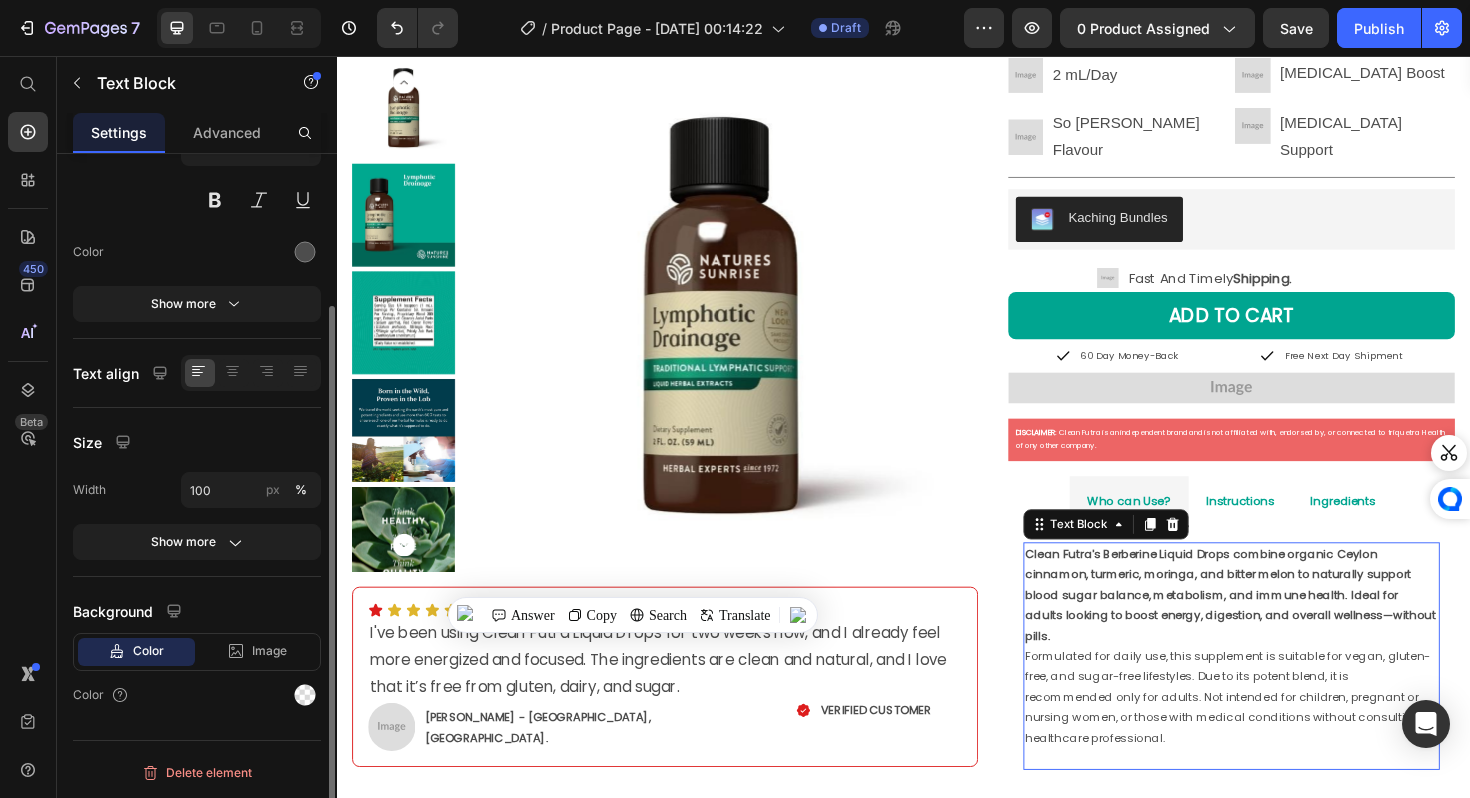 scroll, scrollTop: 0, scrollLeft: 0, axis: both 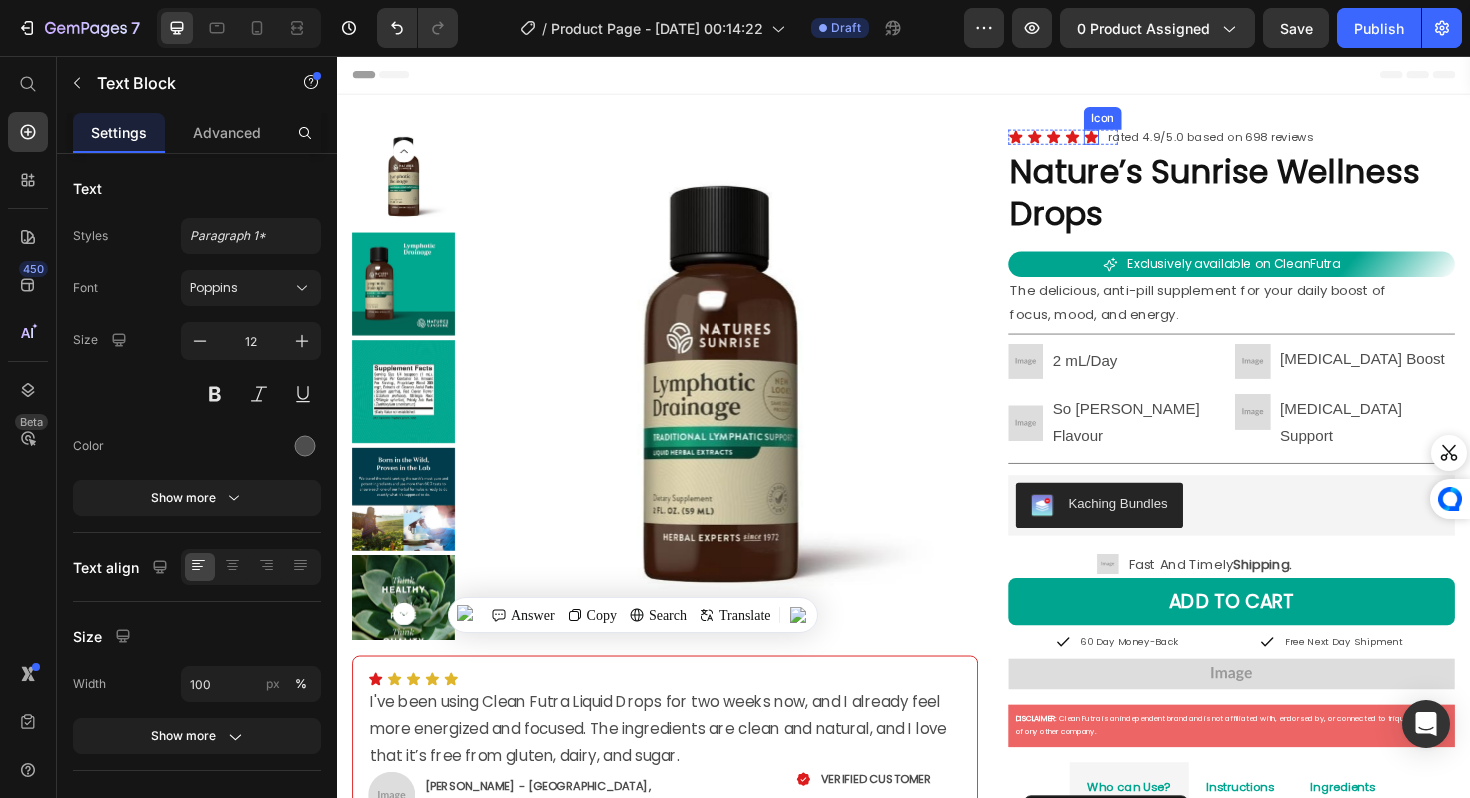 click 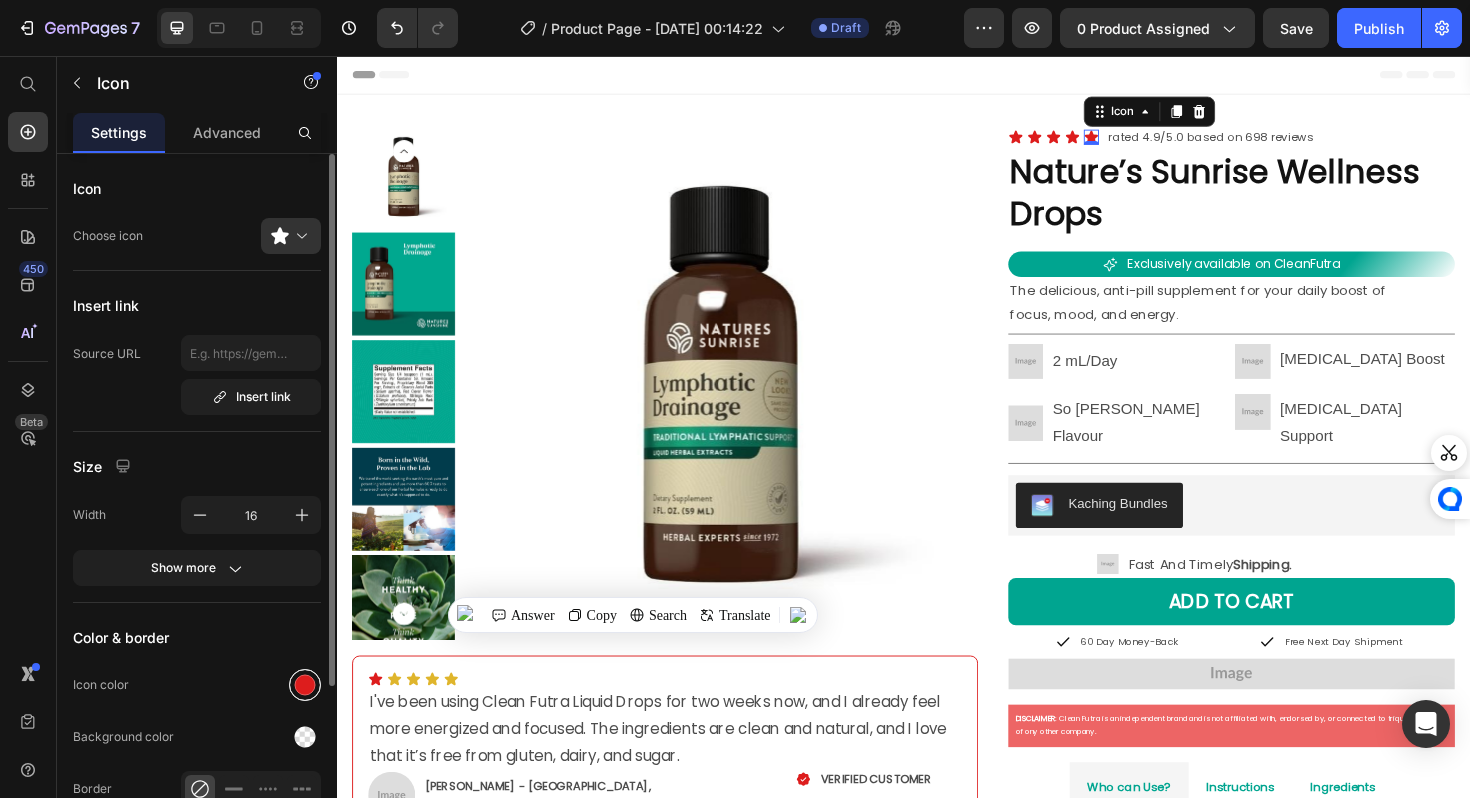 click at bounding box center [305, 685] 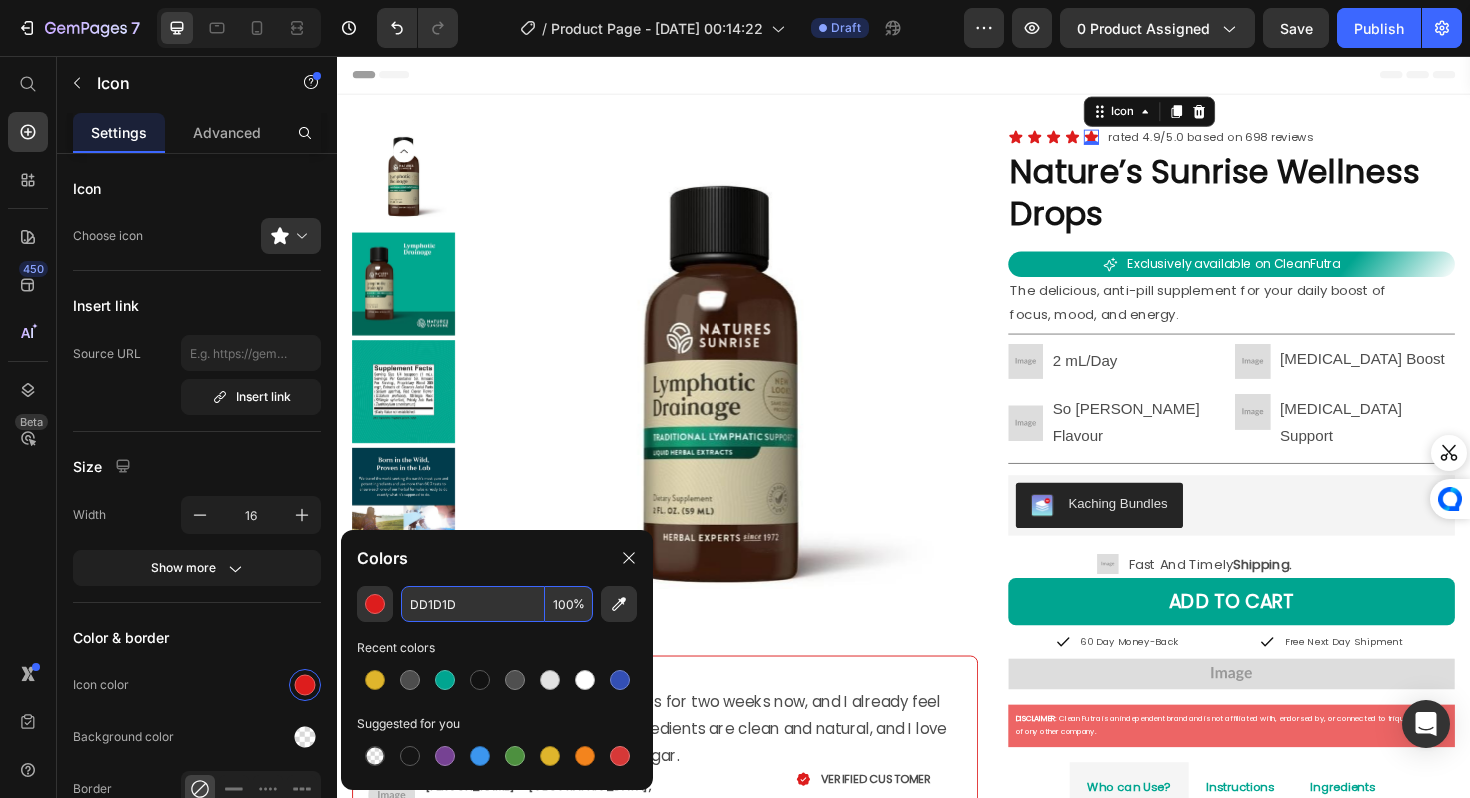 click on "DD1D1D" at bounding box center [473, 604] 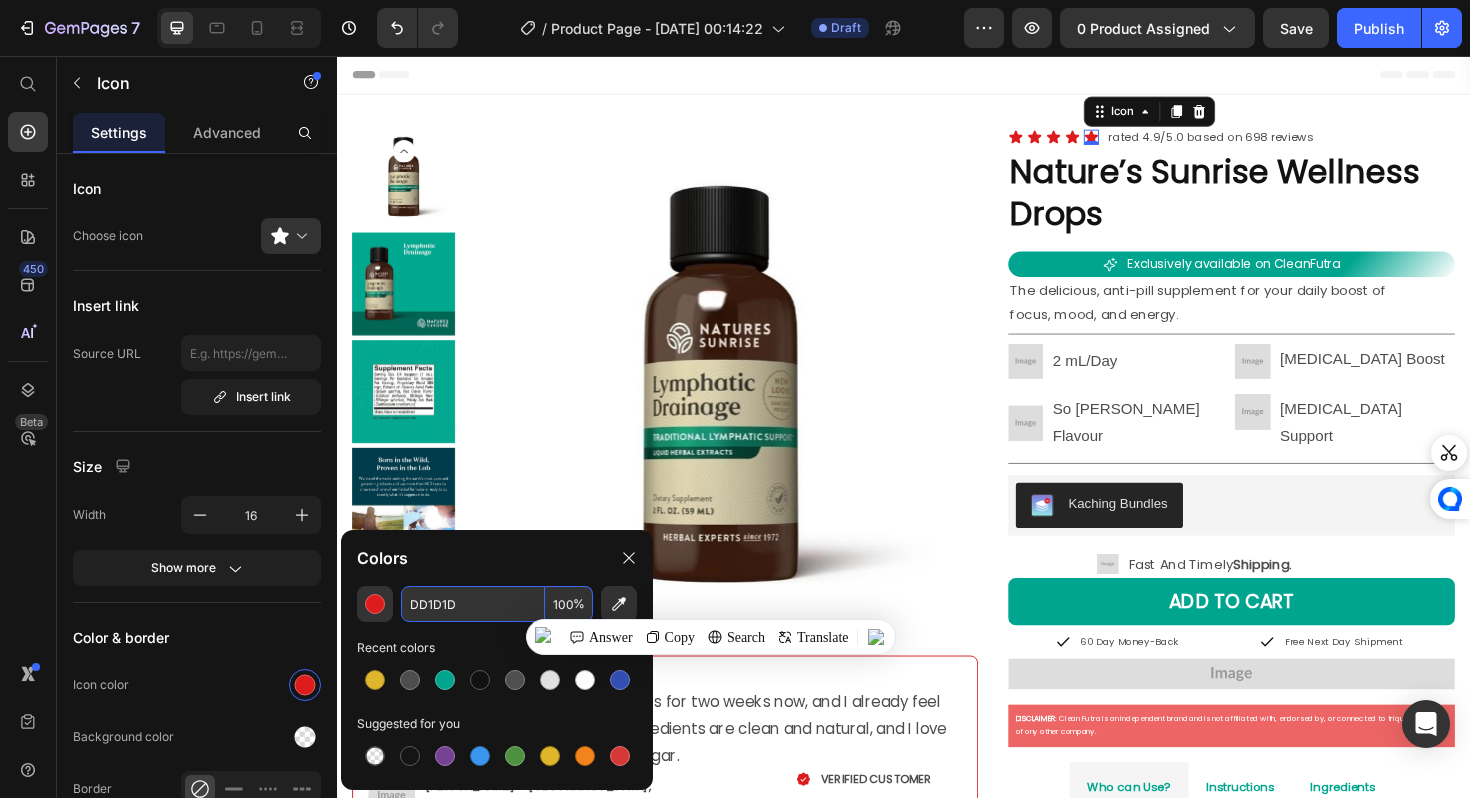 paste on "7AA15C" 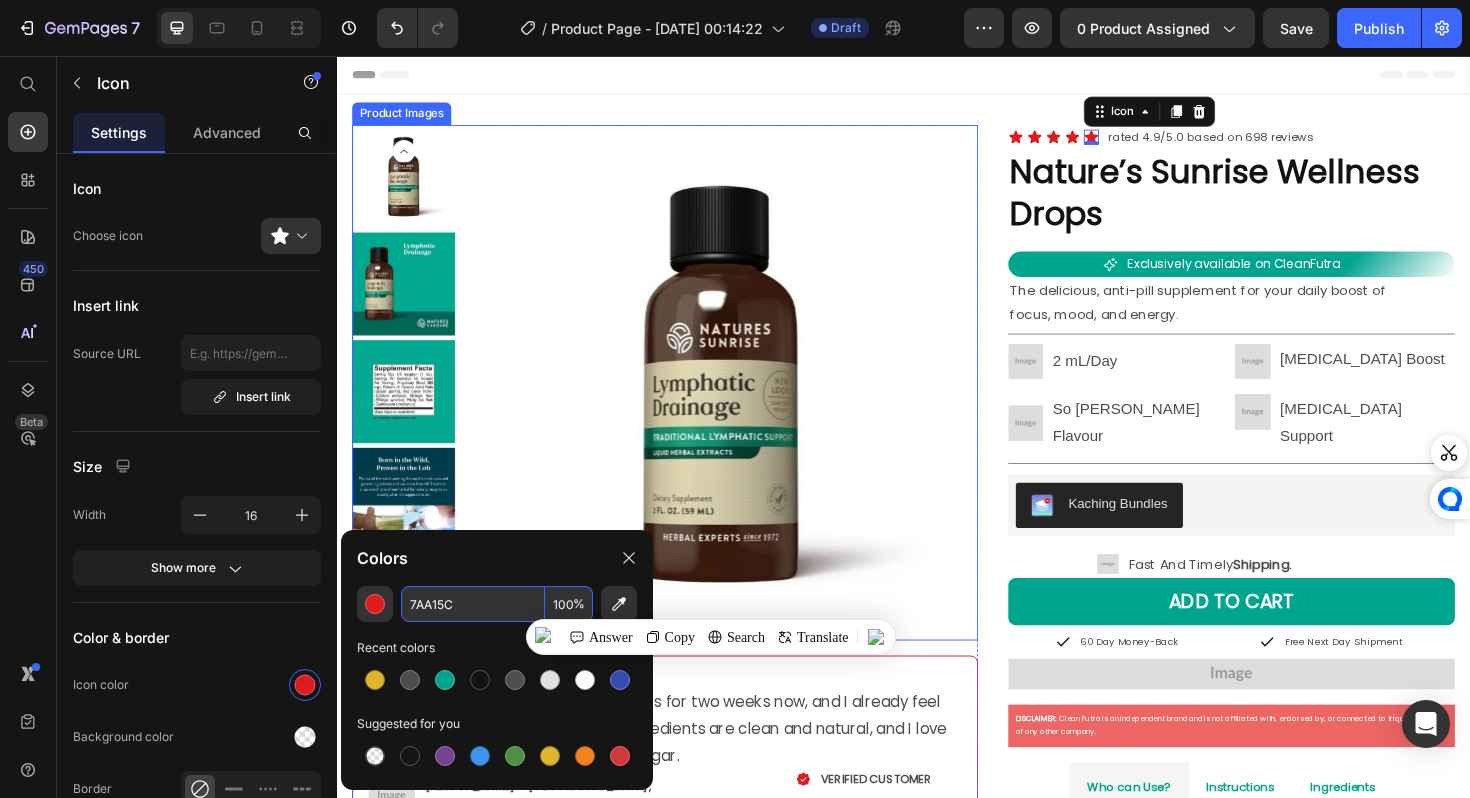 click at bounding box center (743, 402) 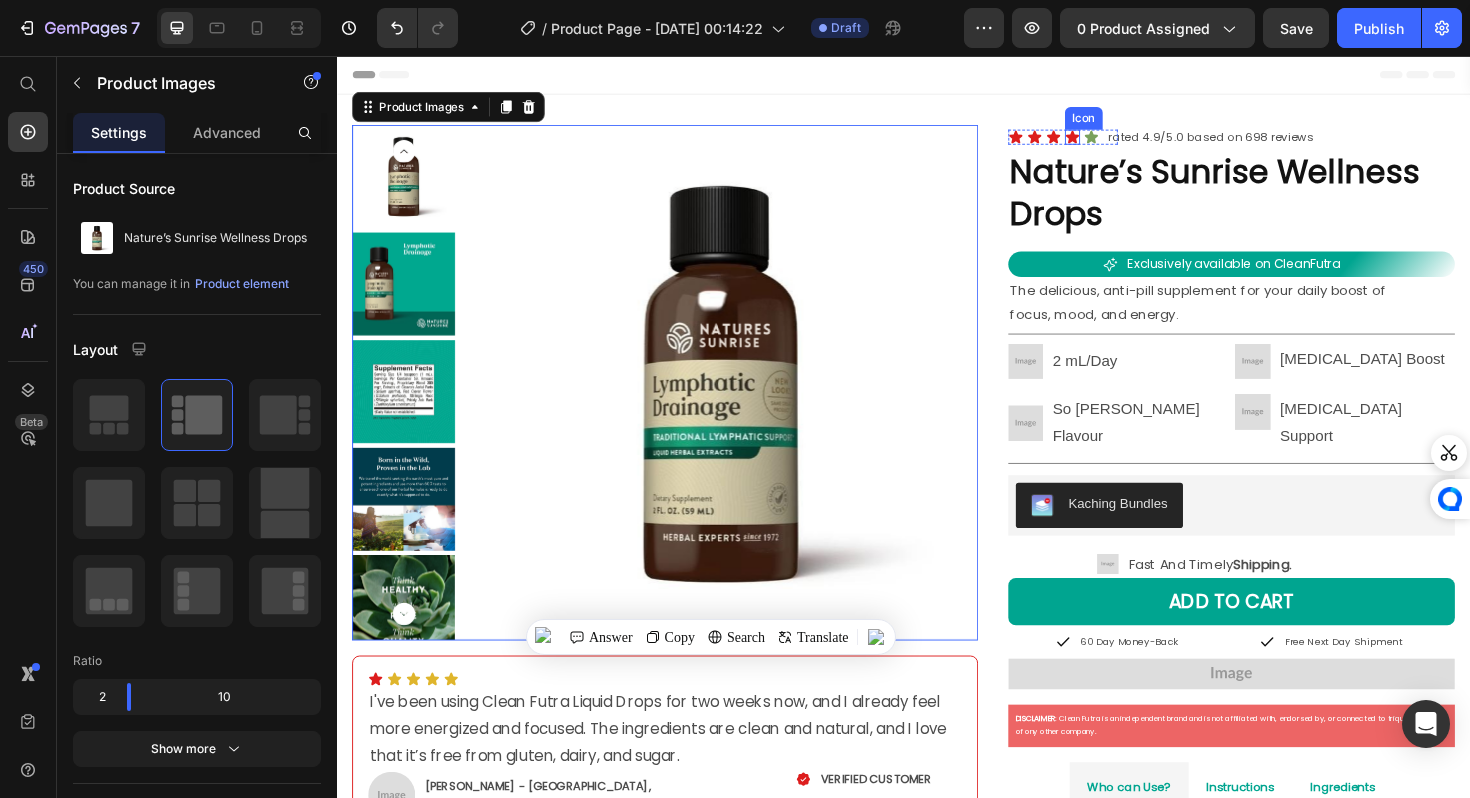 click on "Icon" at bounding box center (1116, 142) 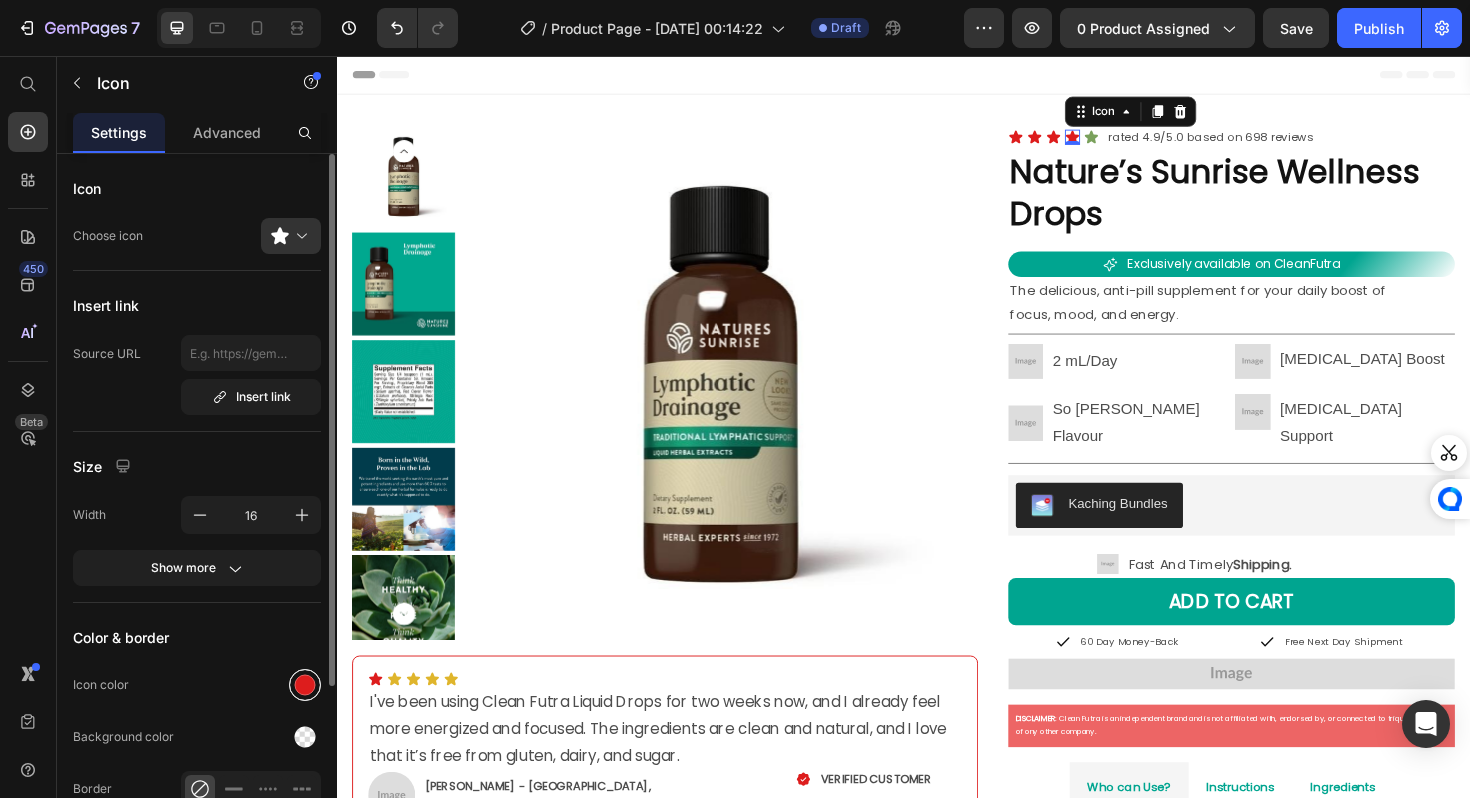 click at bounding box center (305, 685) 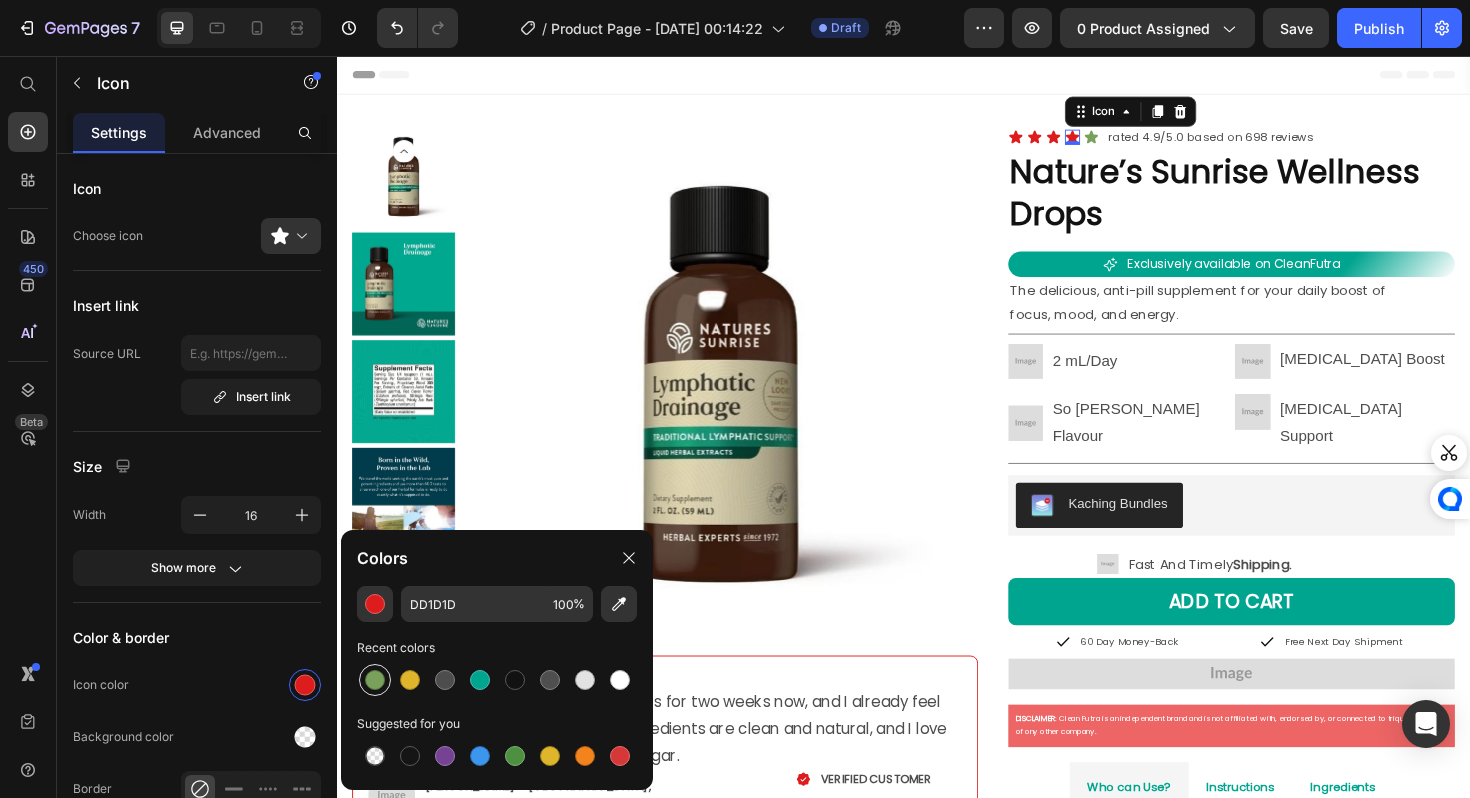 click at bounding box center (375, 680) 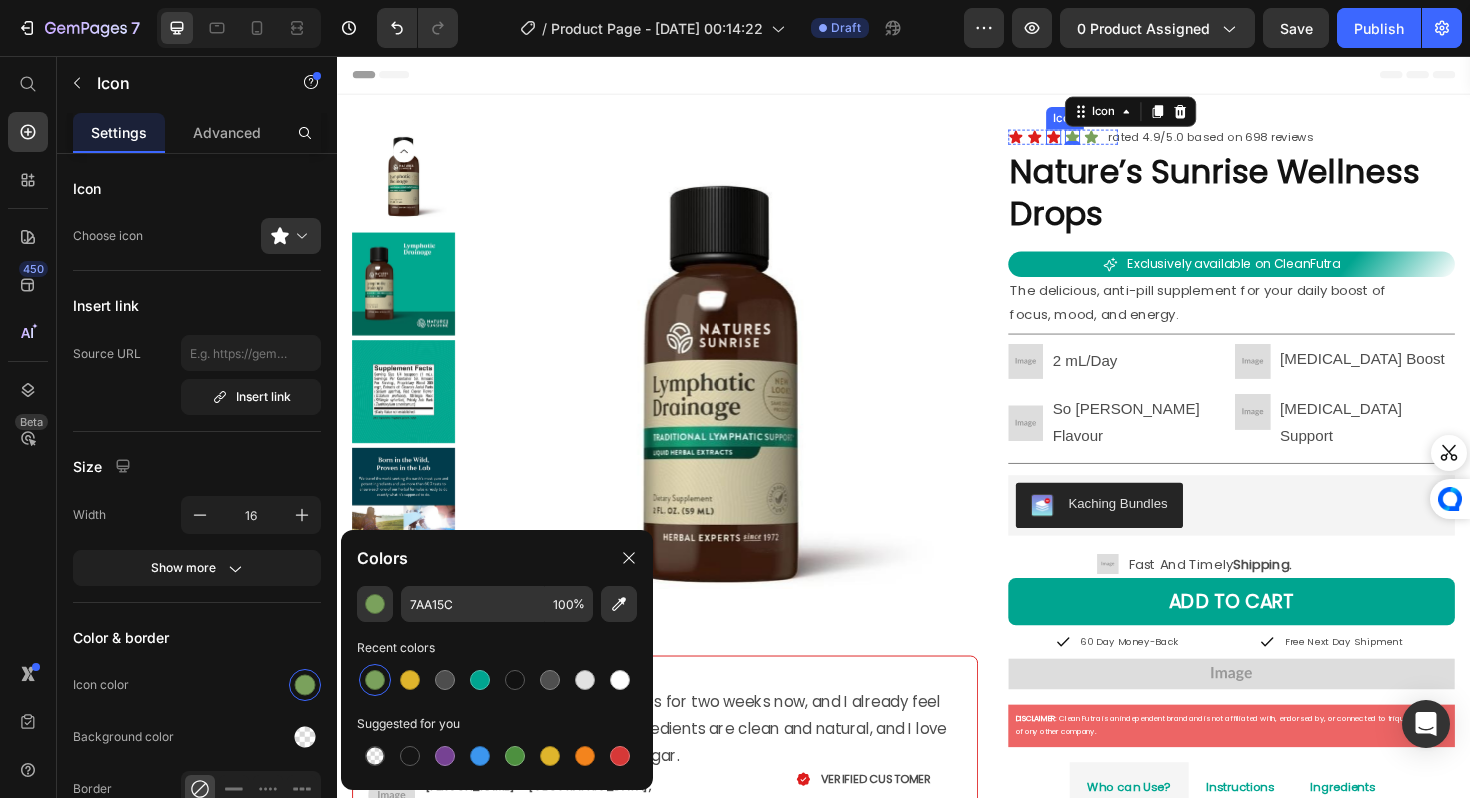 click on "Icon" at bounding box center (1096, 142) 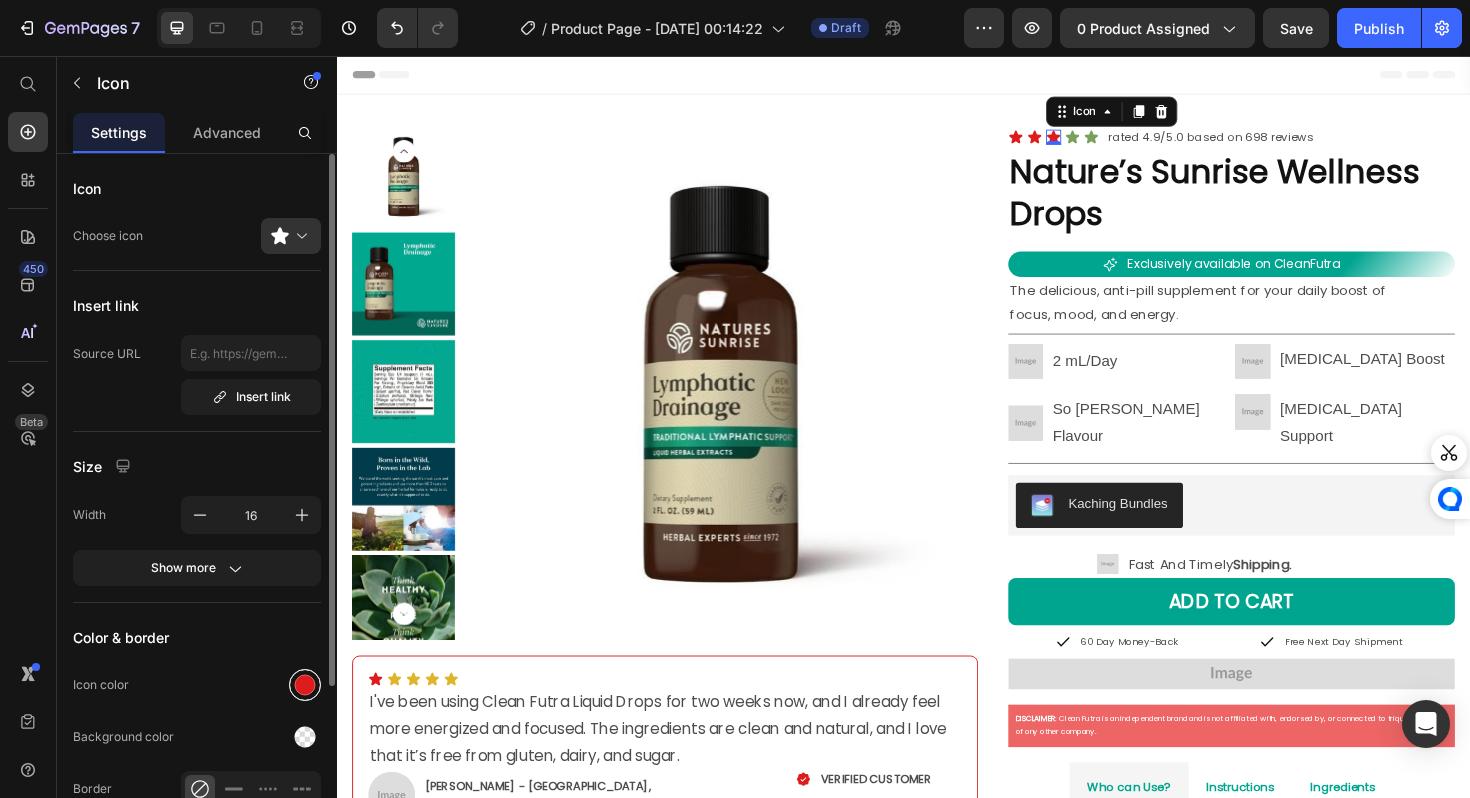click at bounding box center (305, 685) 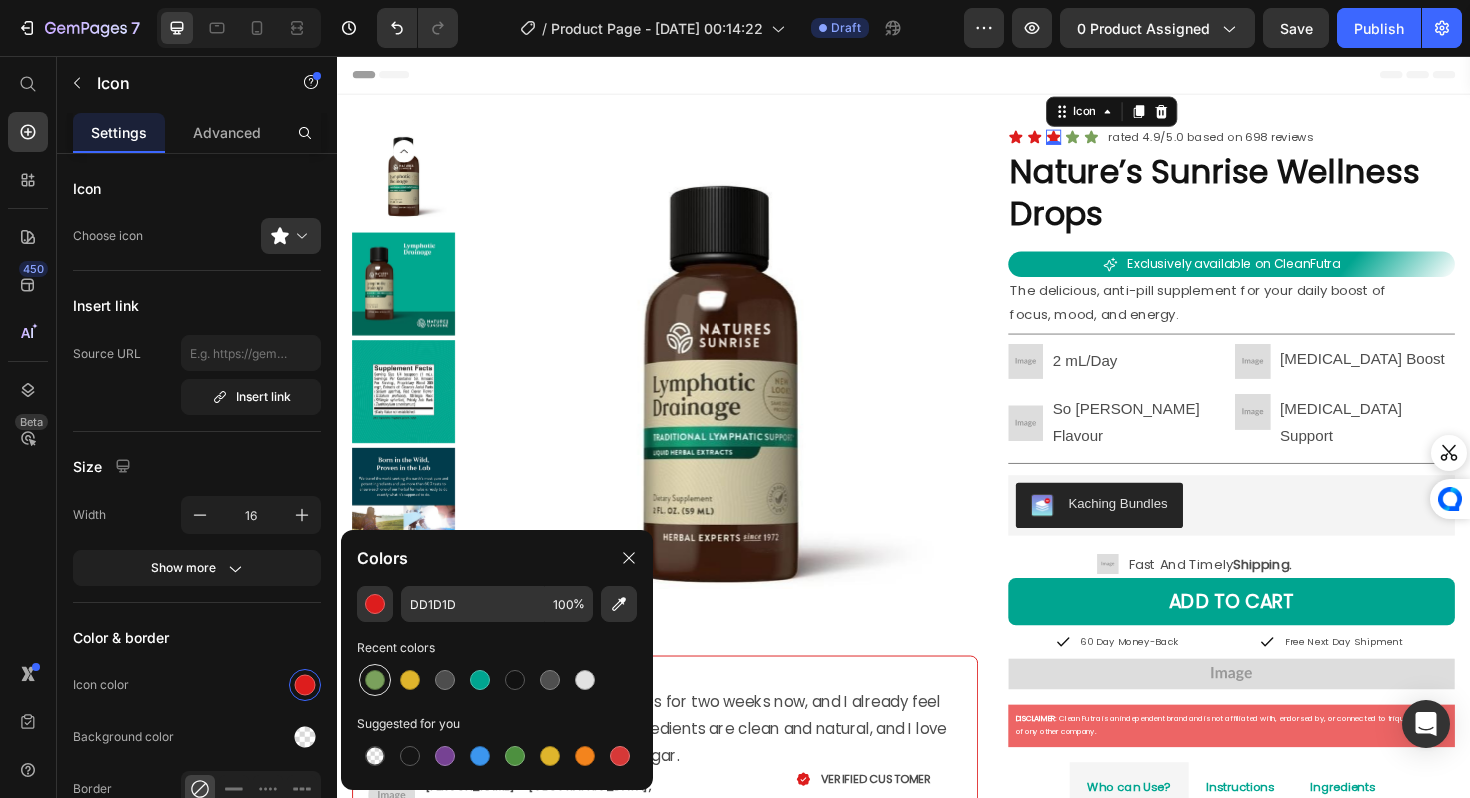 click at bounding box center (375, 680) 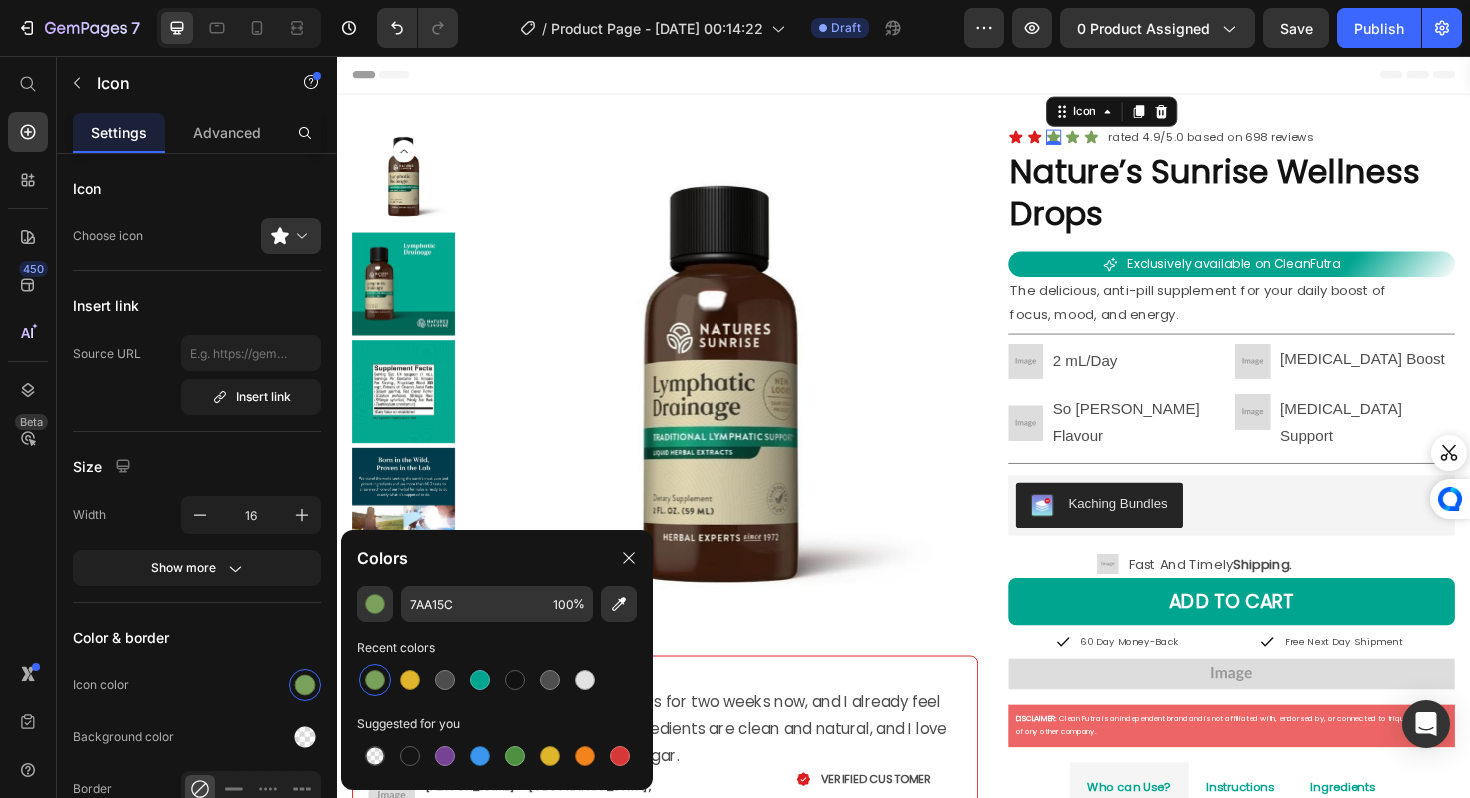 click 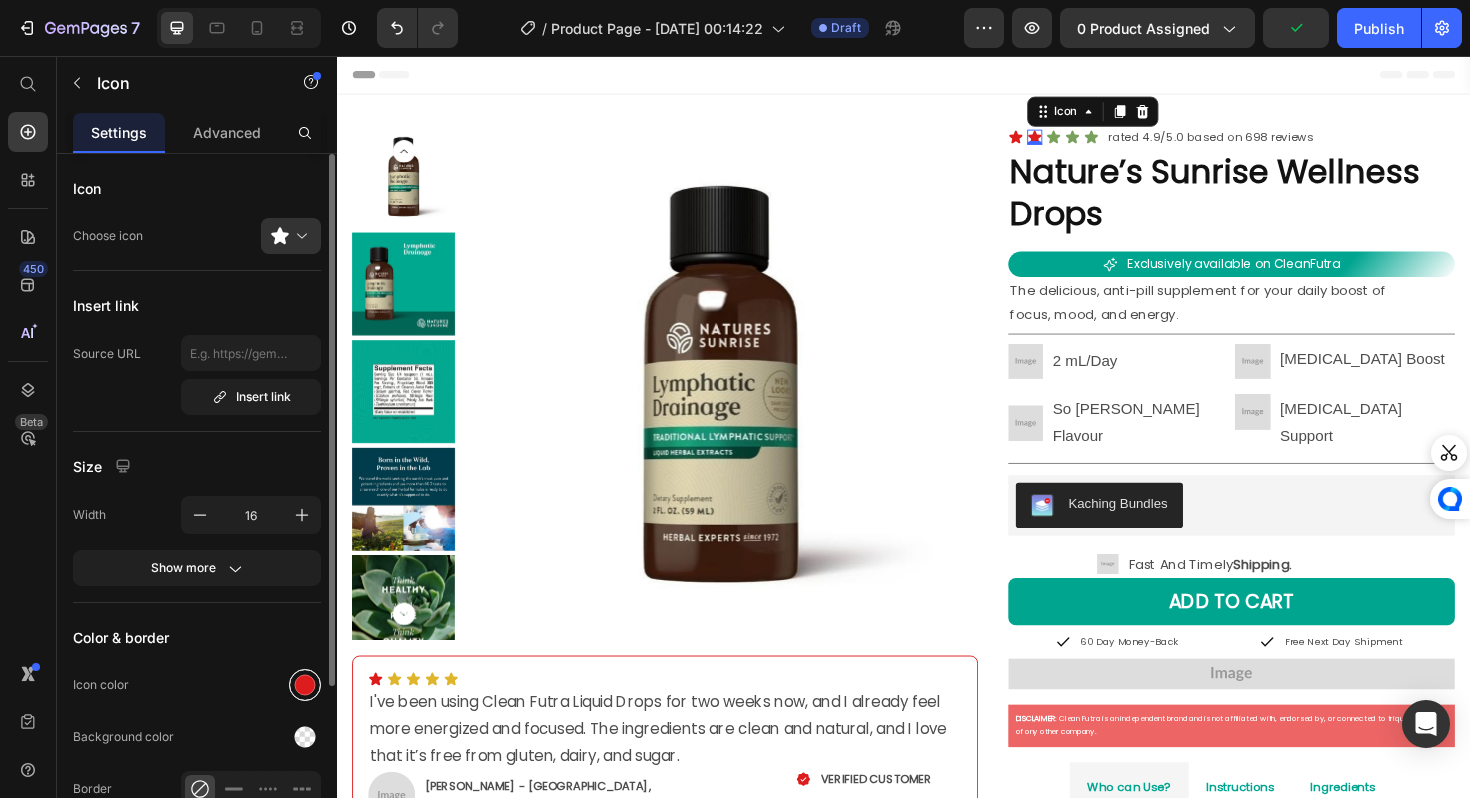 click at bounding box center [305, 685] 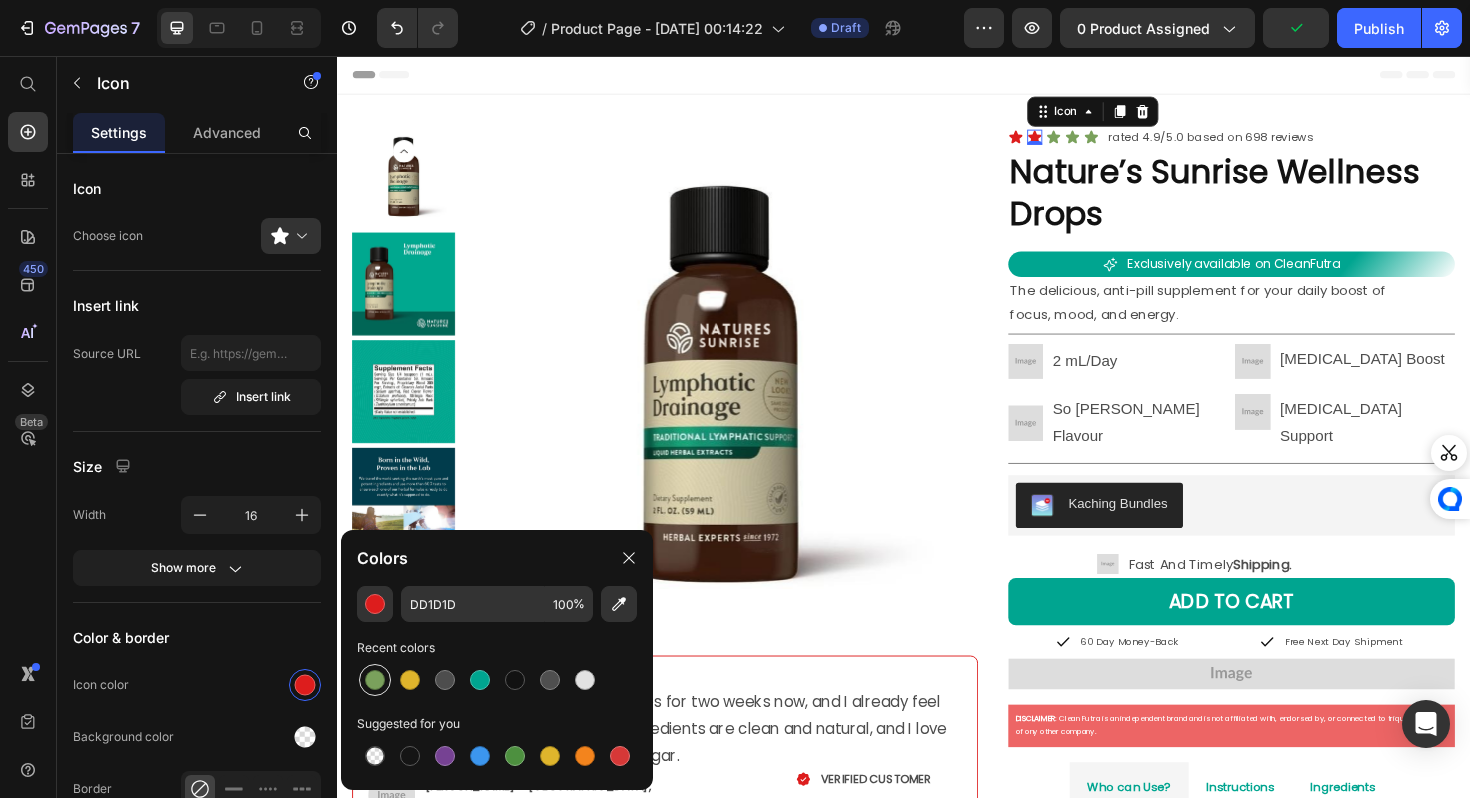 click at bounding box center (375, 680) 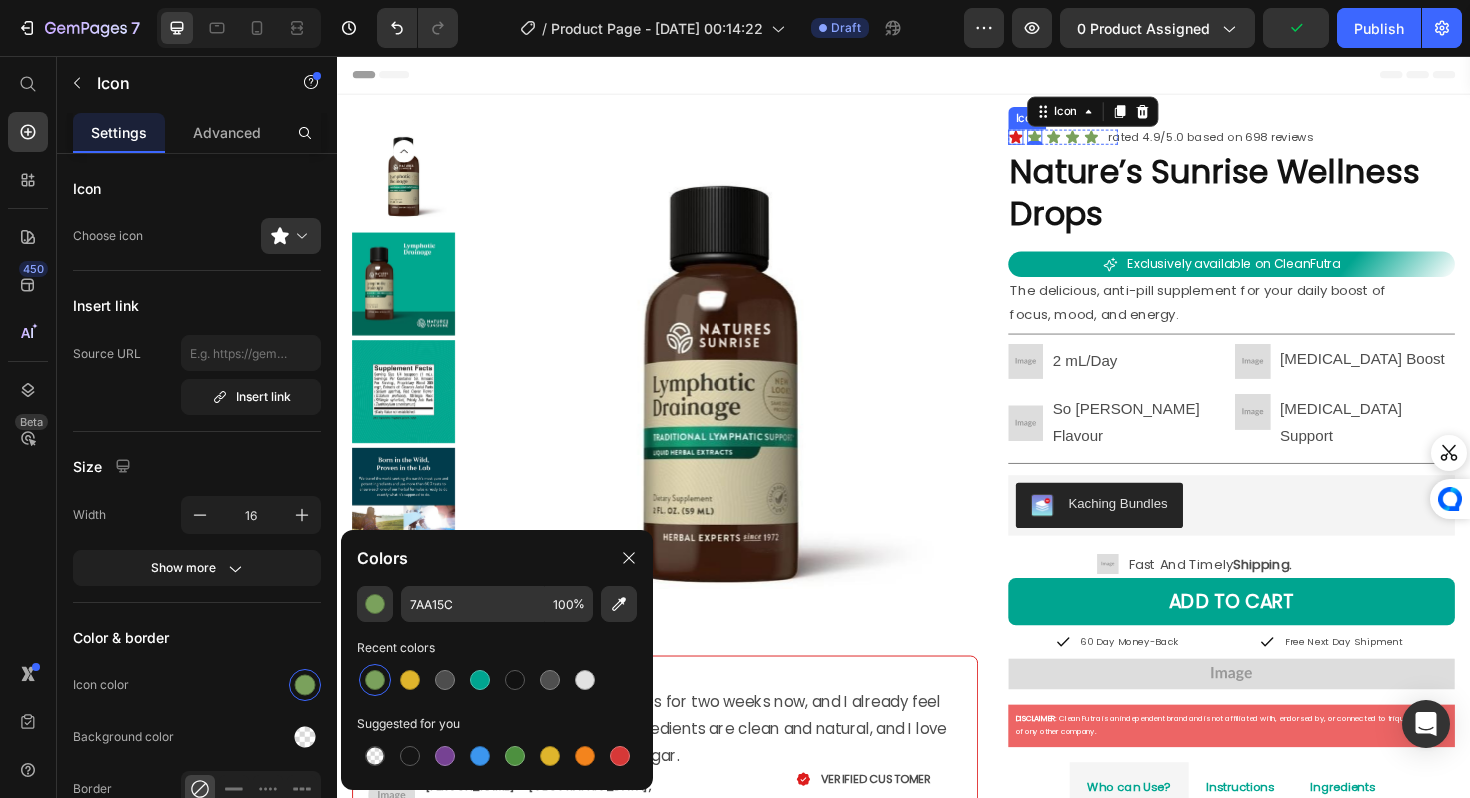 click 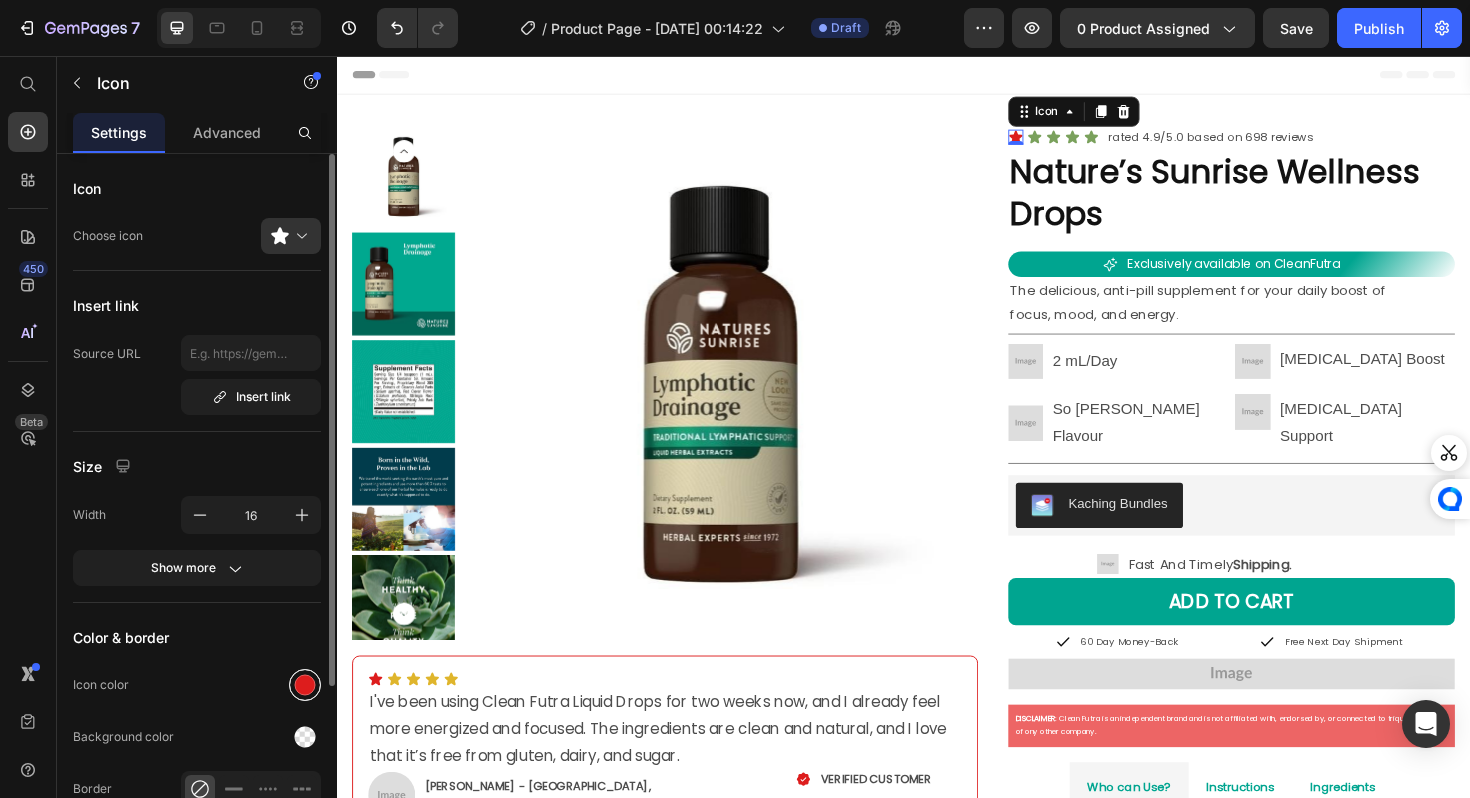 click at bounding box center [305, 685] 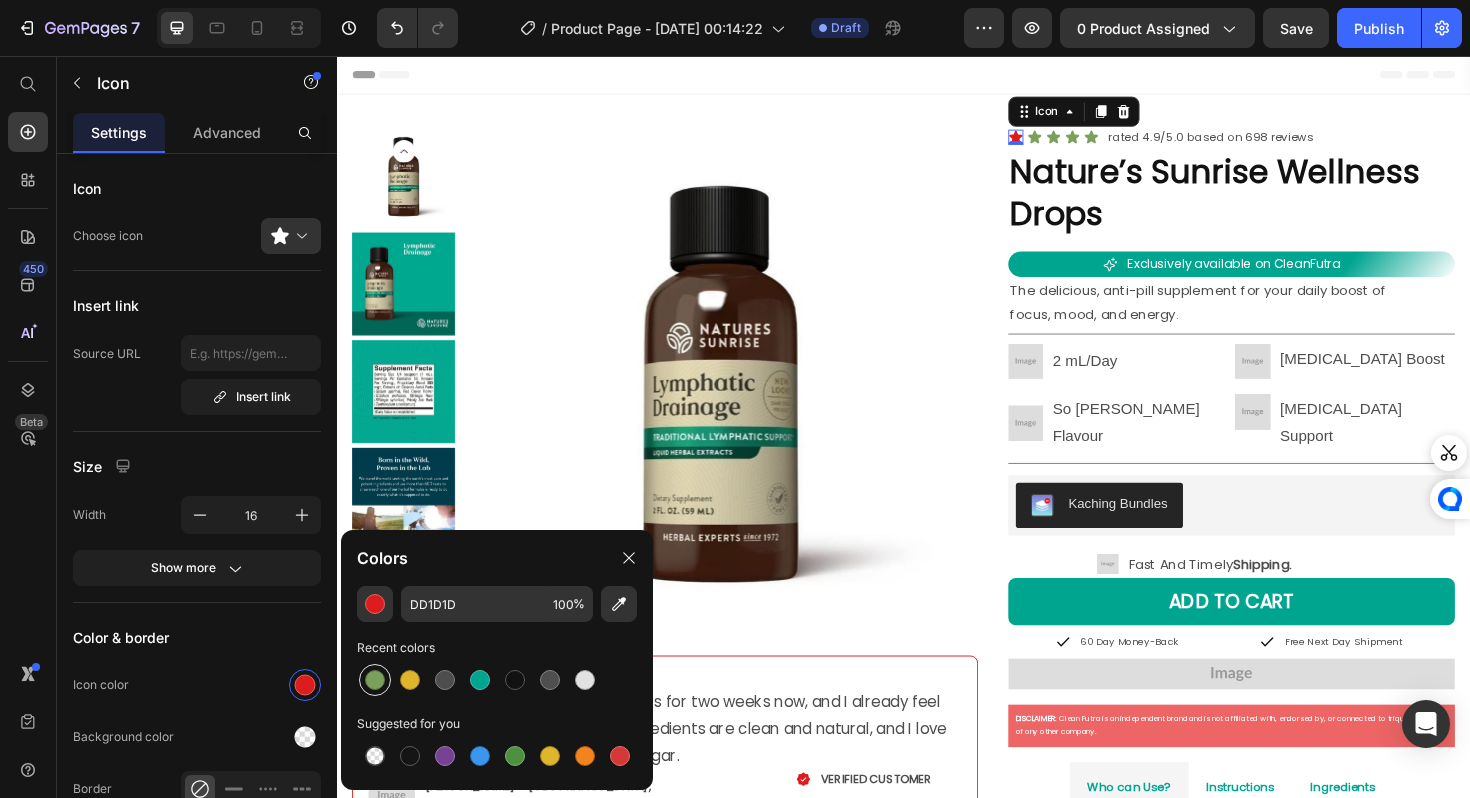 click at bounding box center (375, 680) 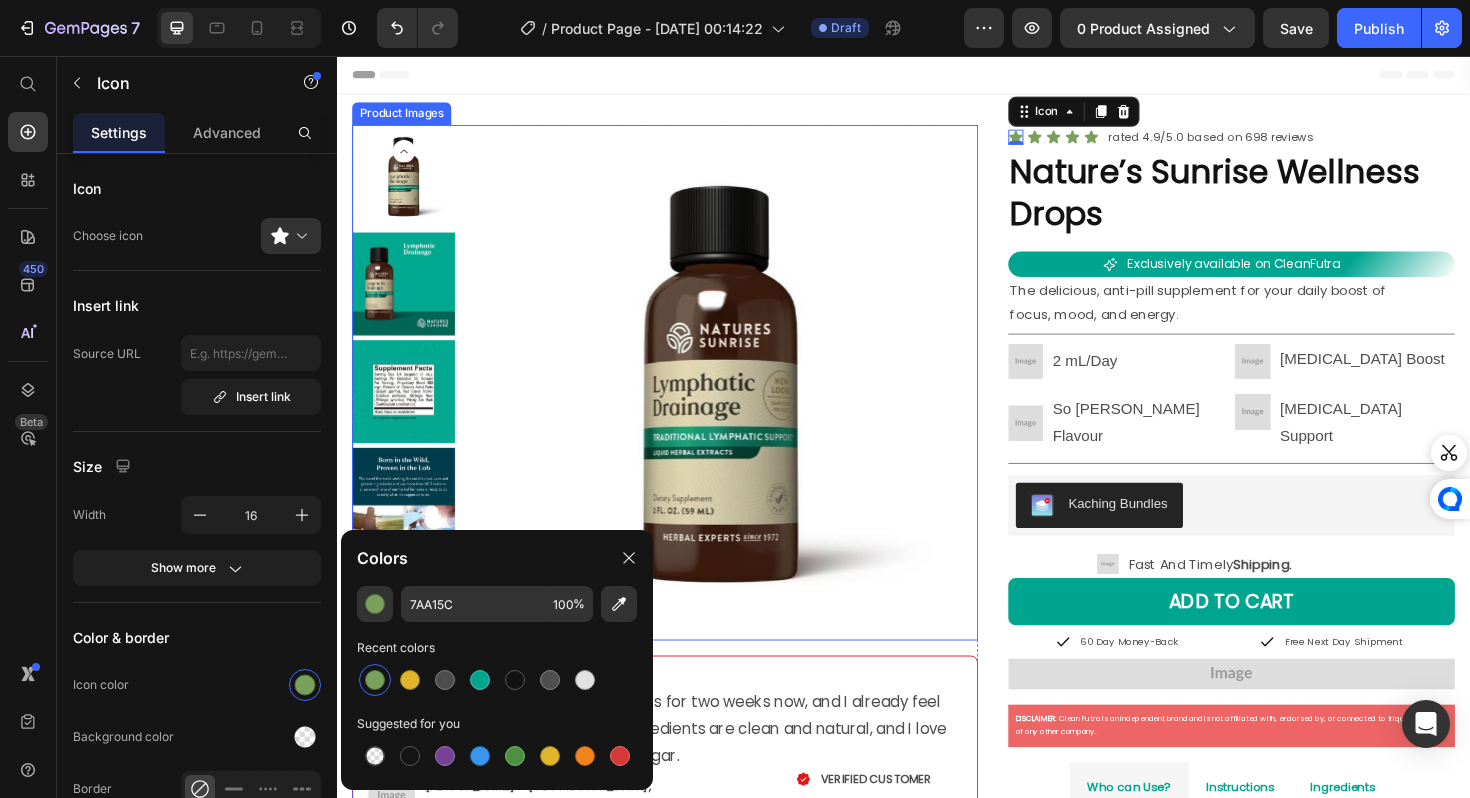 click at bounding box center (743, 402) 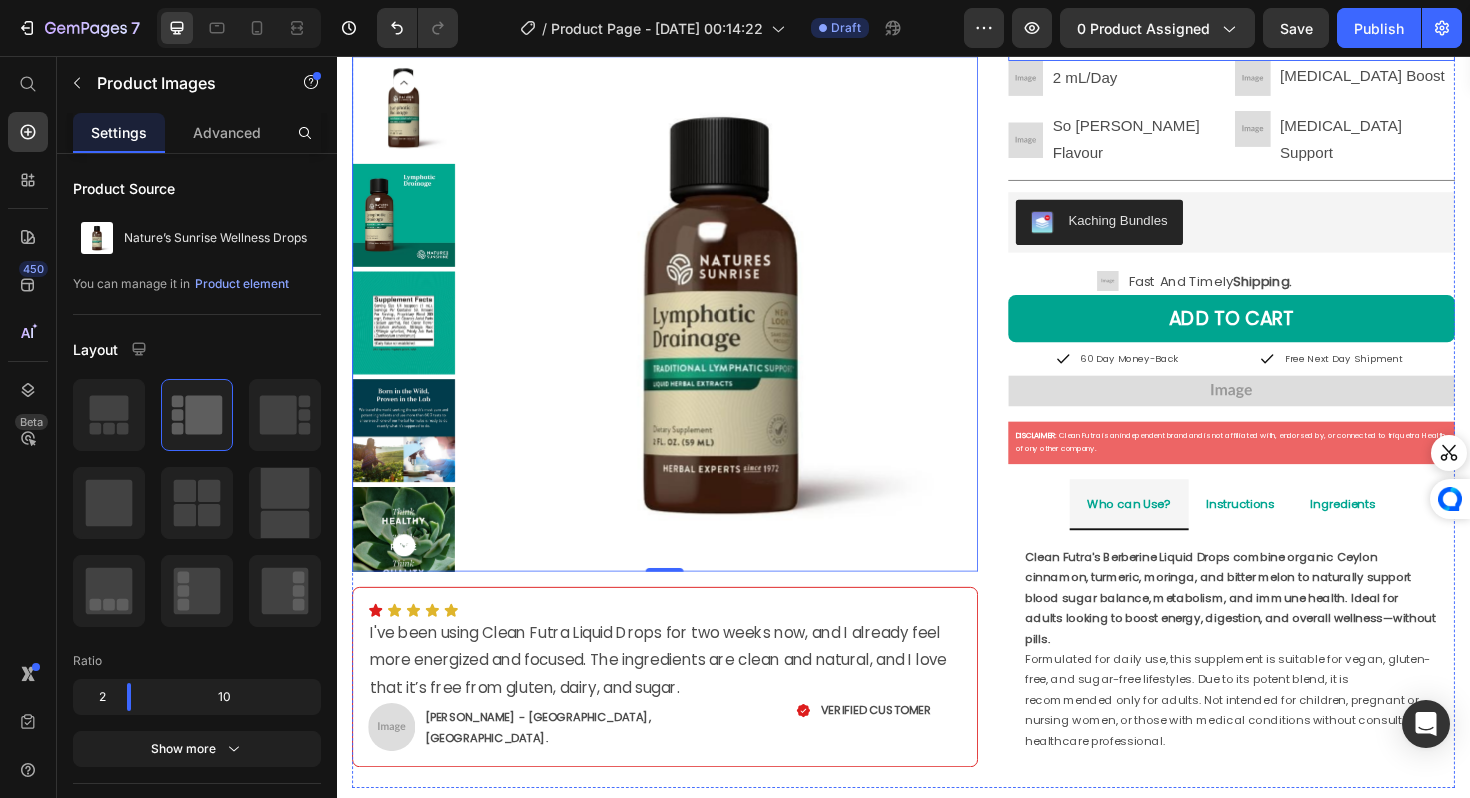 scroll, scrollTop: 306, scrollLeft: 0, axis: vertical 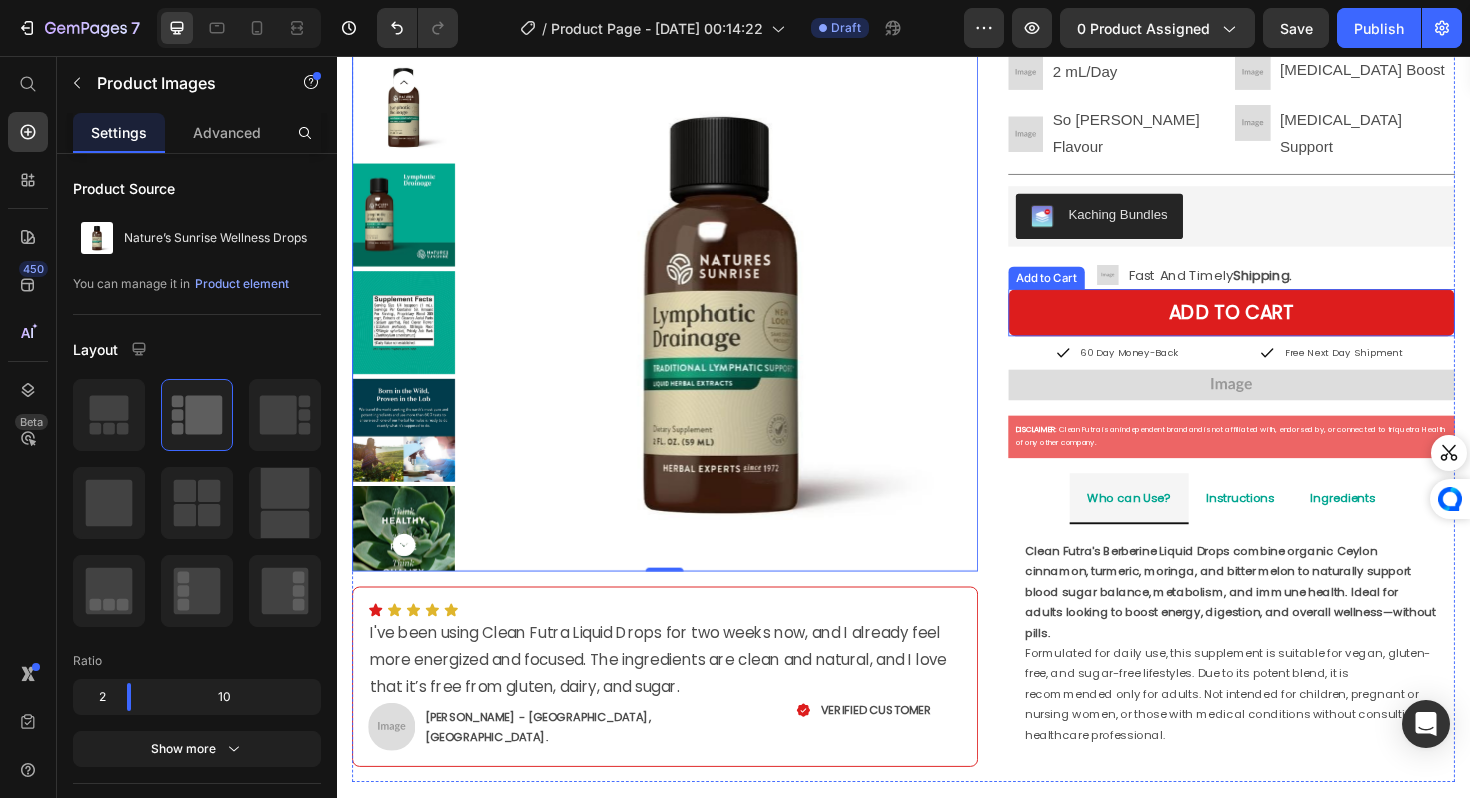 click on "ADD TO CART" at bounding box center [1284, 328] 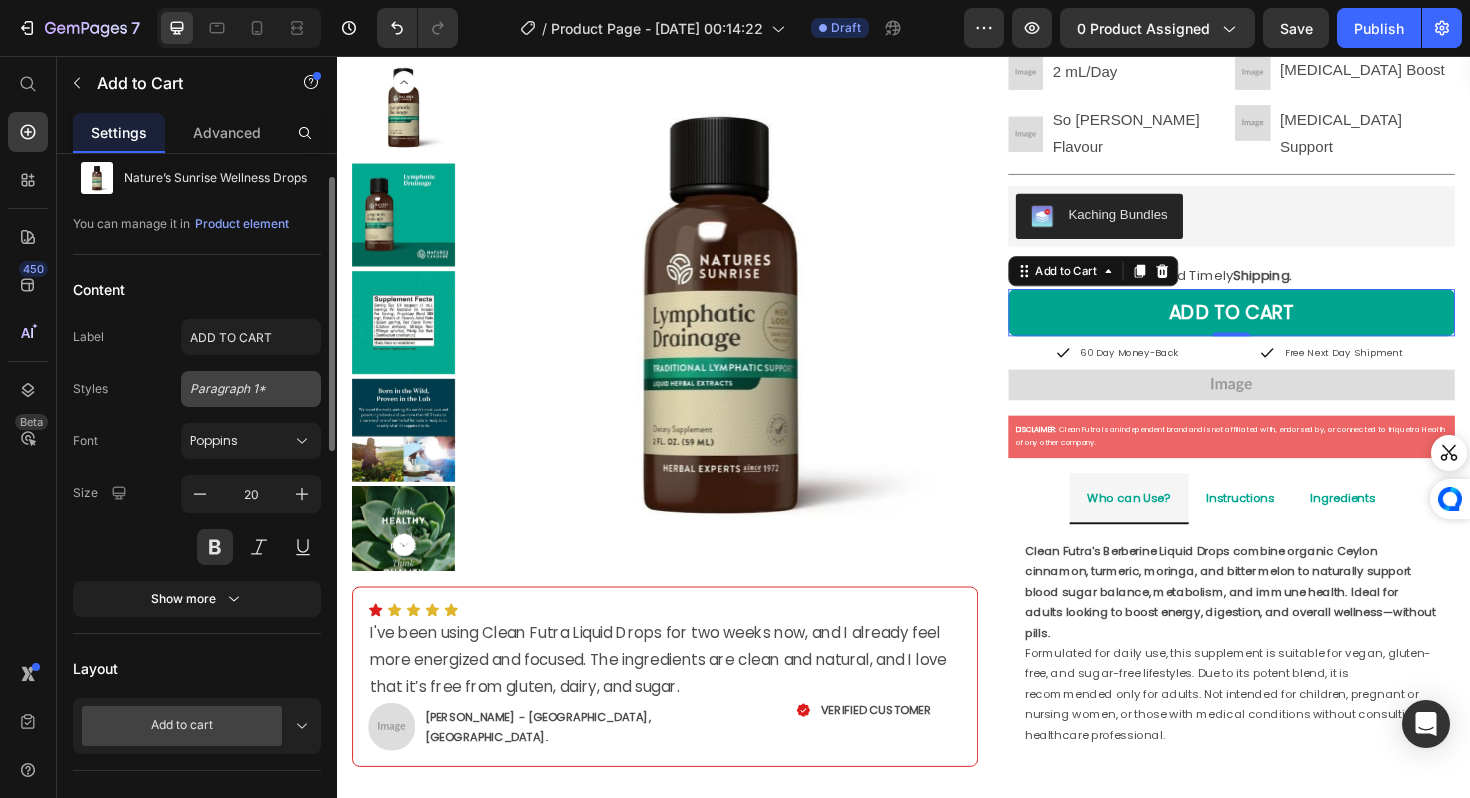 scroll, scrollTop: 0, scrollLeft: 0, axis: both 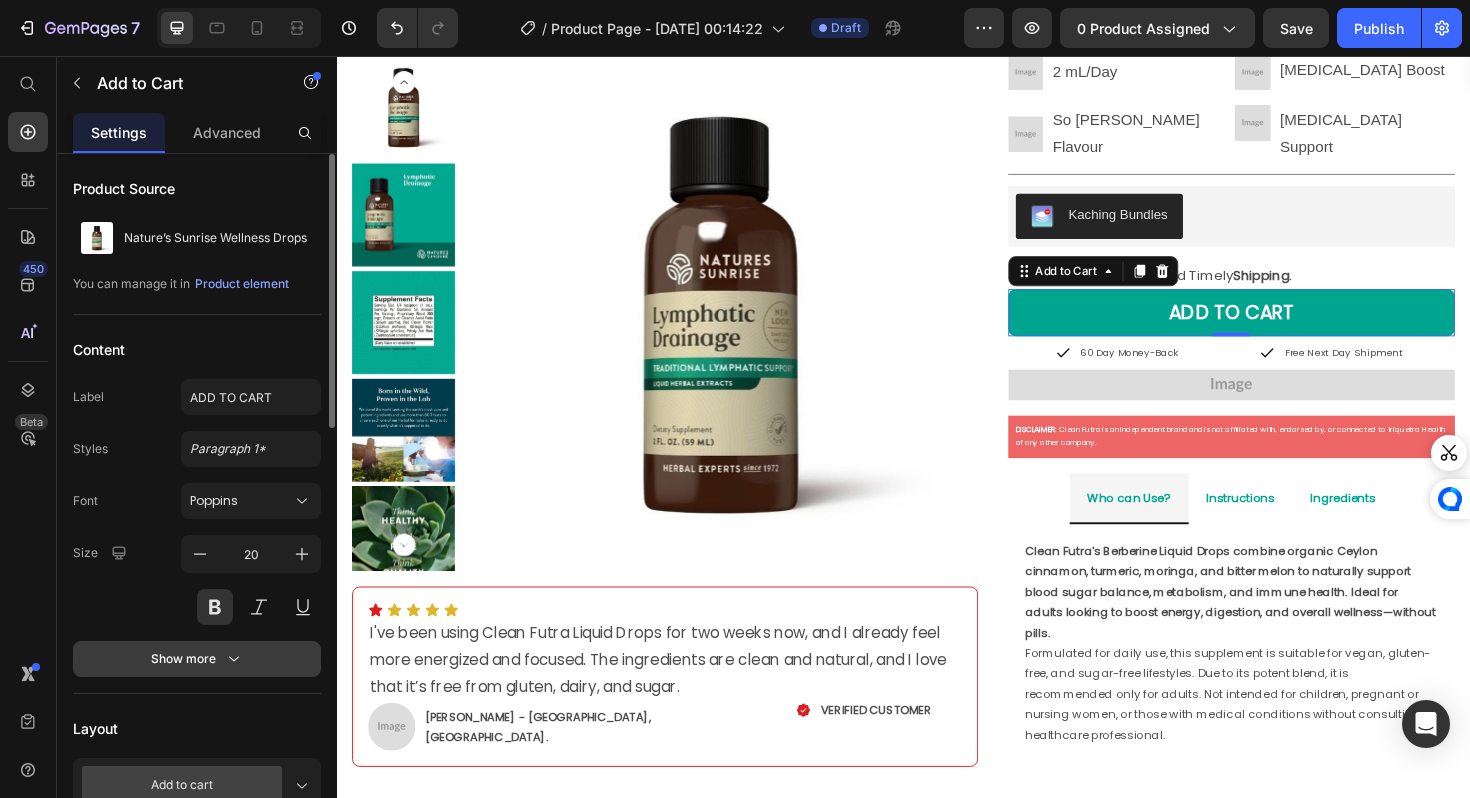click on "Show more" at bounding box center (197, 659) 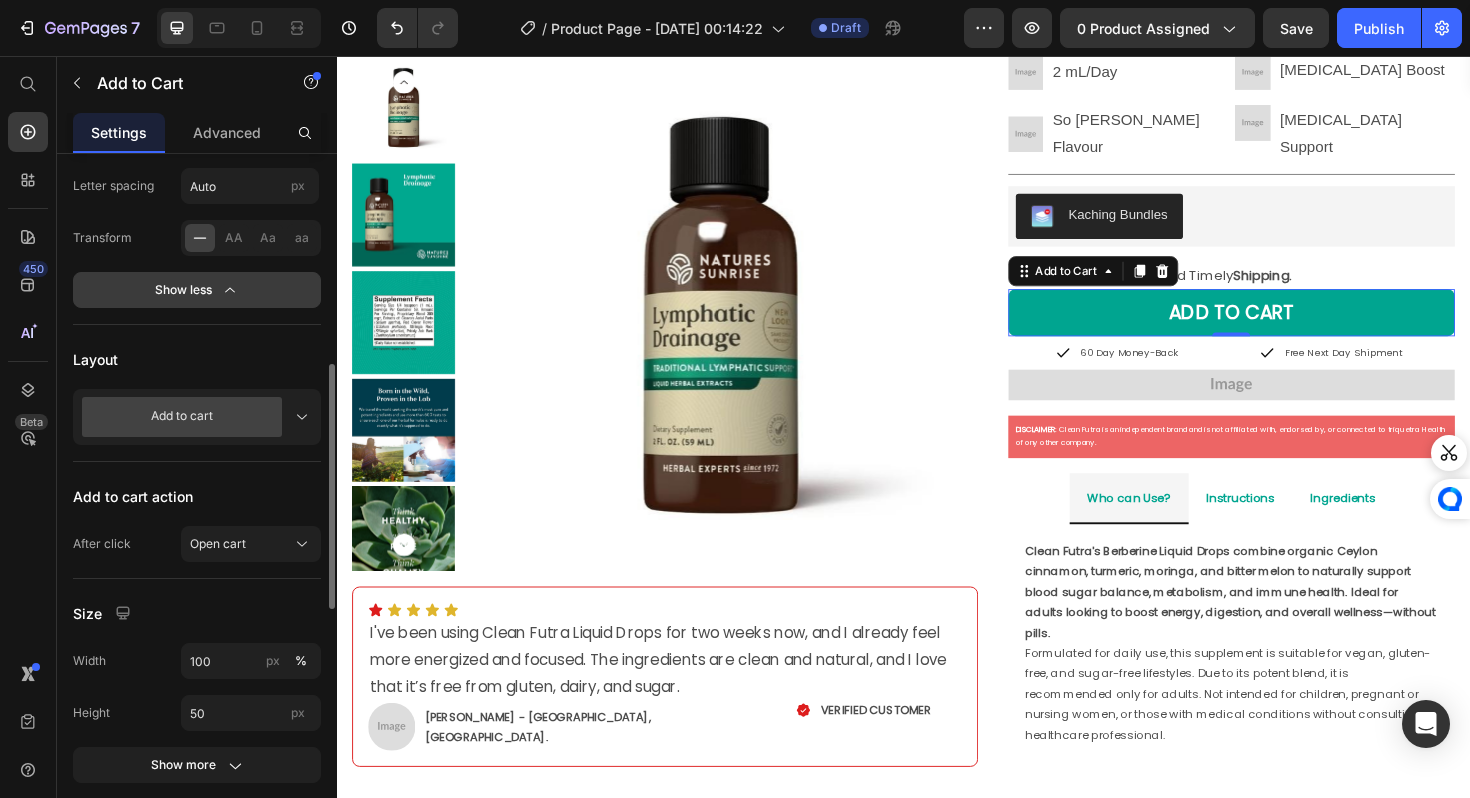 scroll, scrollTop: 583, scrollLeft: 0, axis: vertical 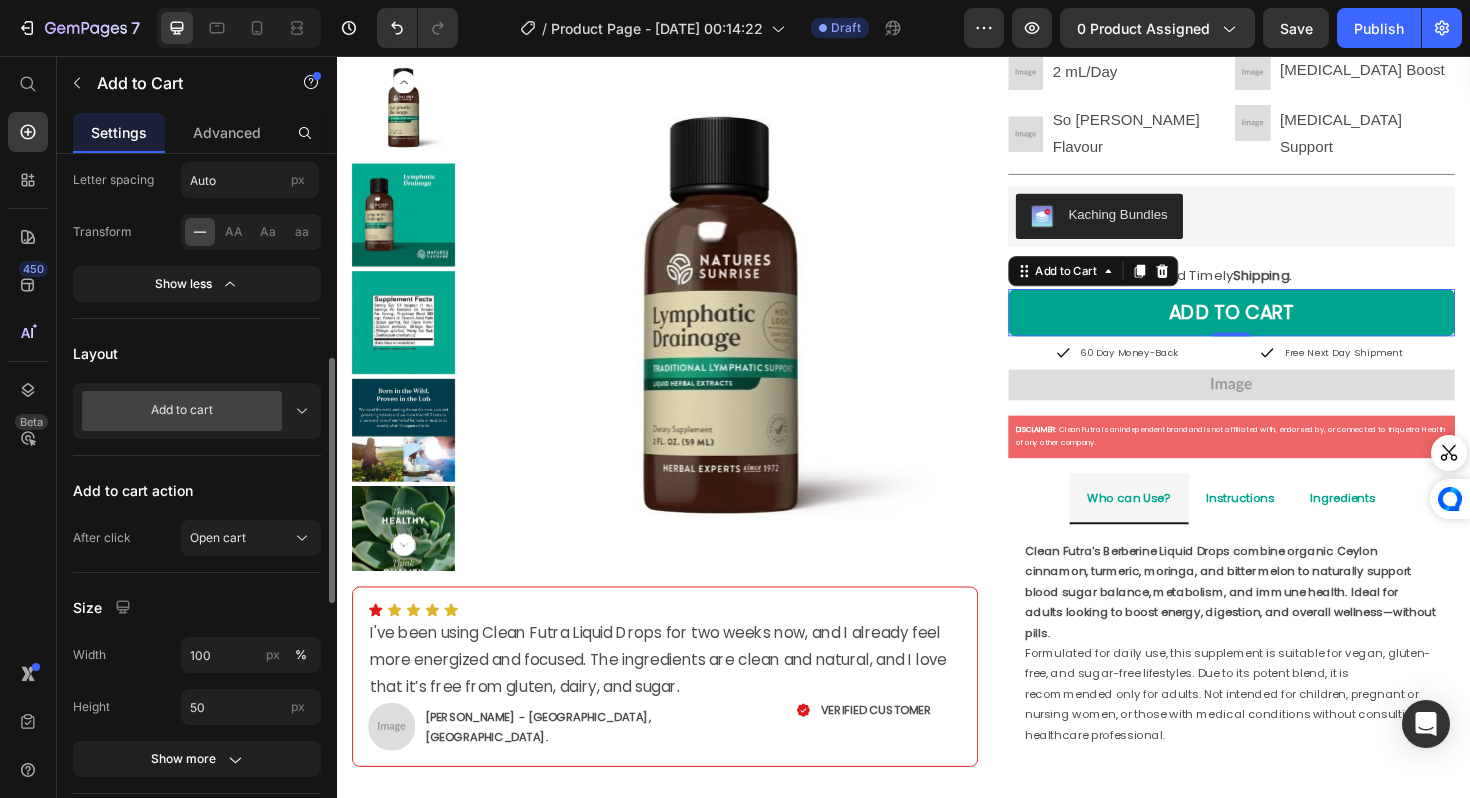 click on "Add to cart" at bounding box center (197, 411) 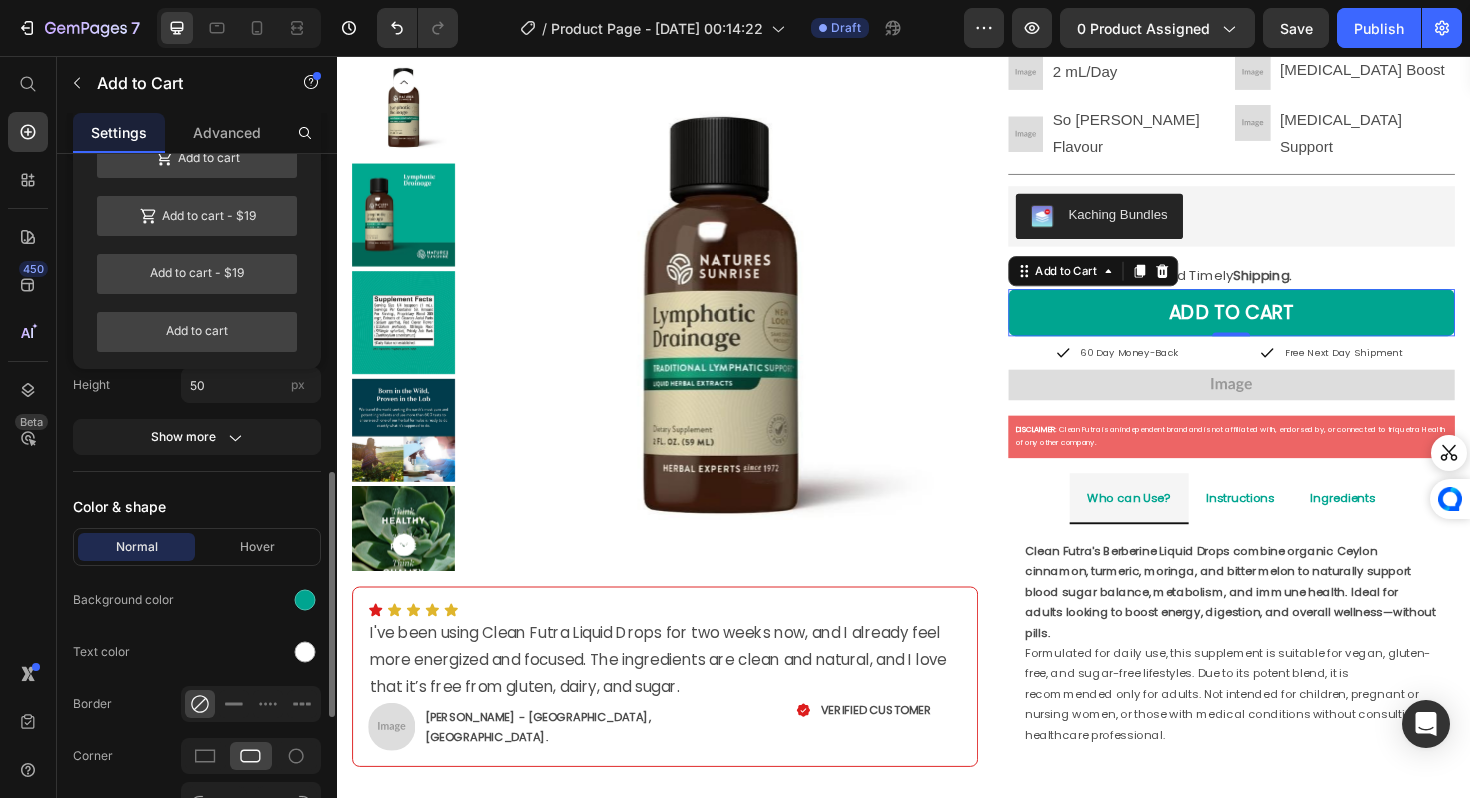 scroll, scrollTop: 909, scrollLeft: 0, axis: vertical 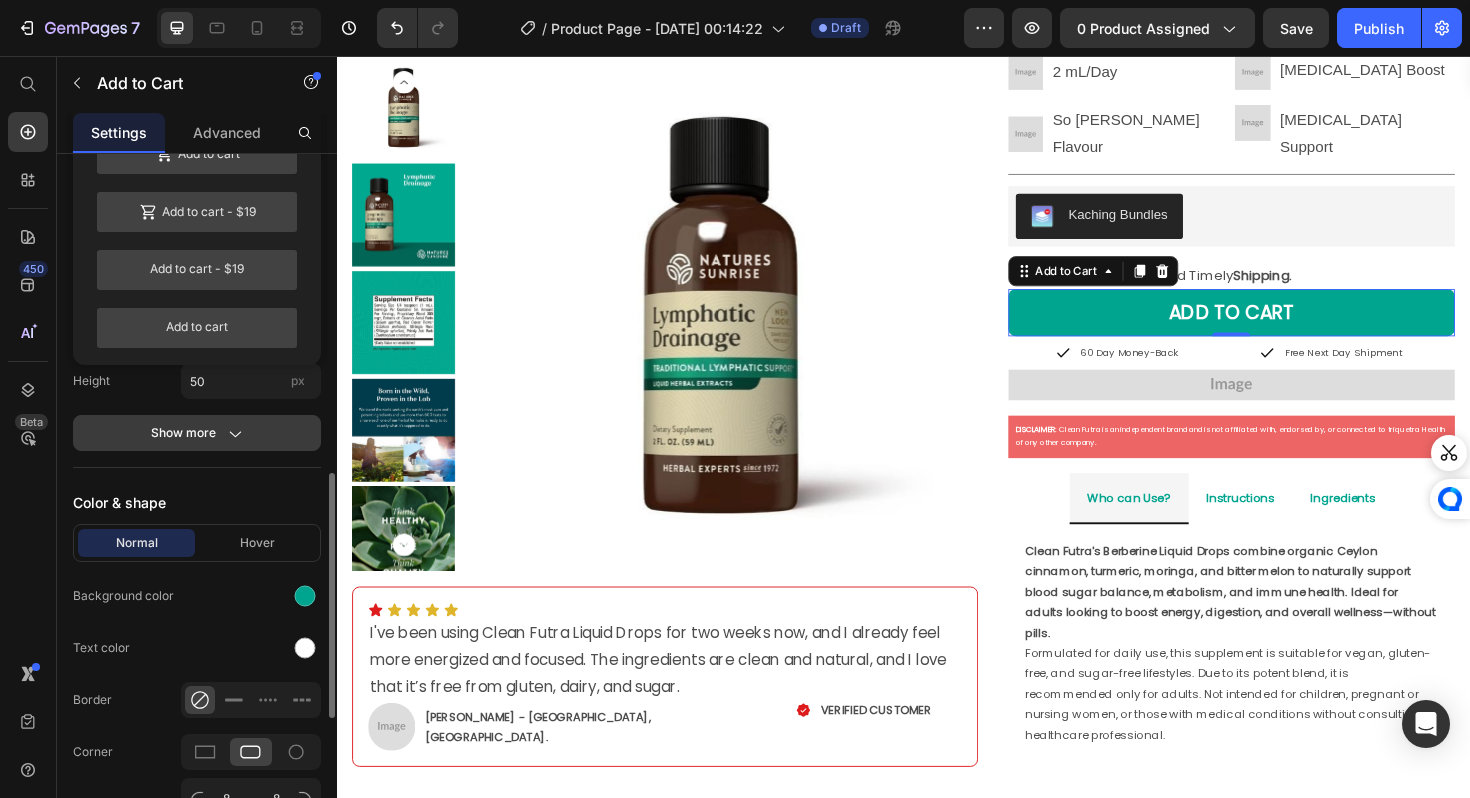click on "Show more" 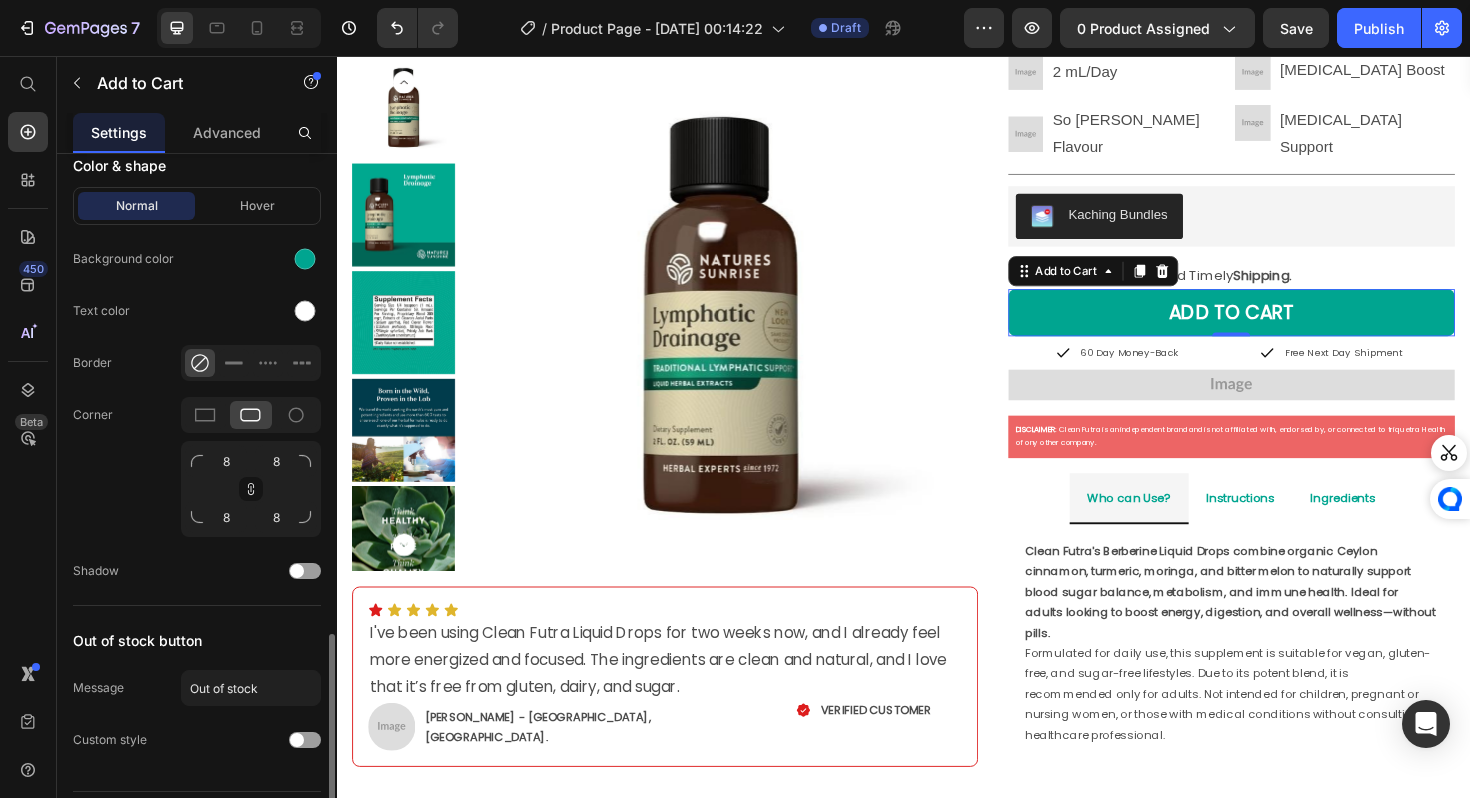 scroll, scrollTop: 1460, scrollLeft: 0, axis: vertical 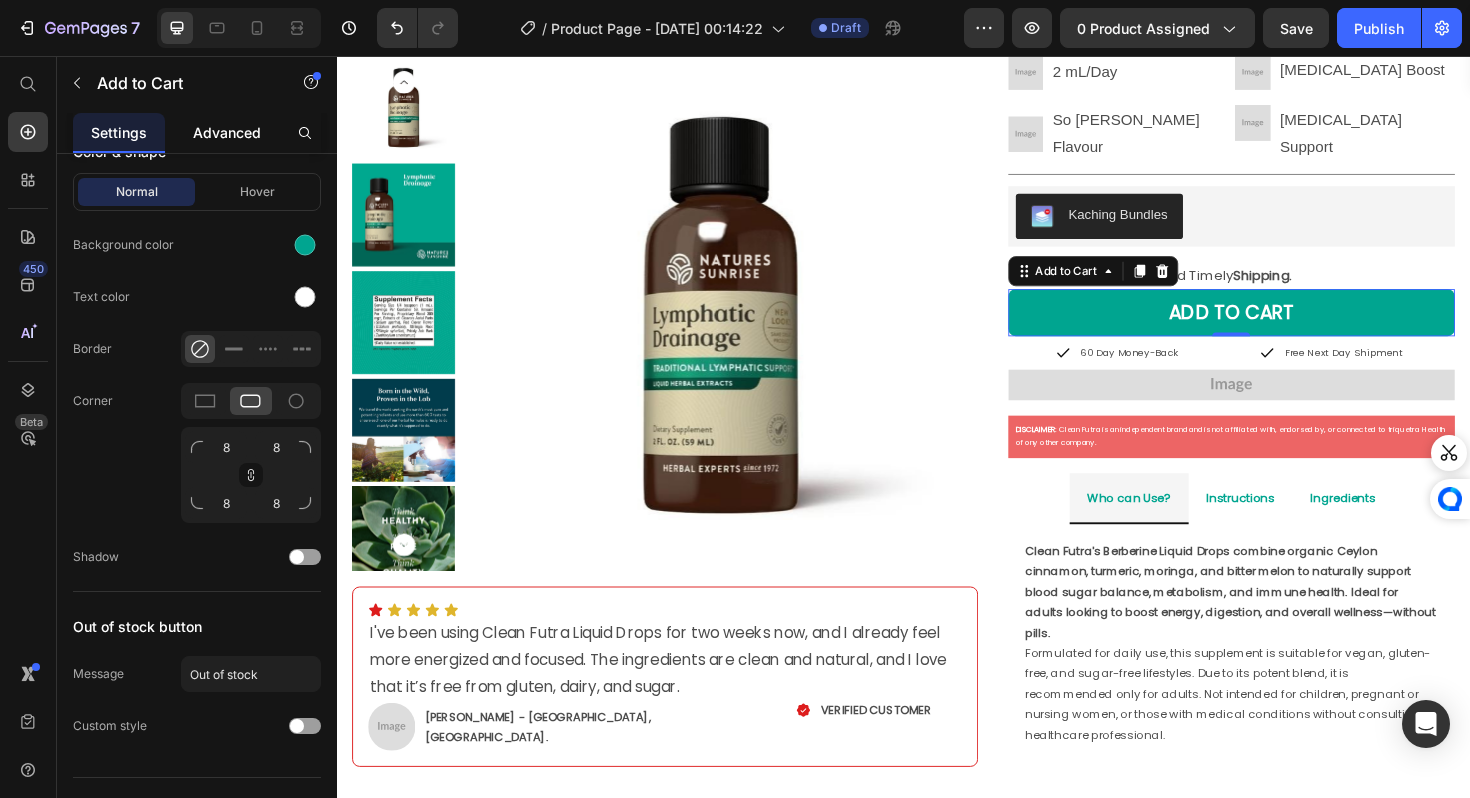 click on "Advanced" 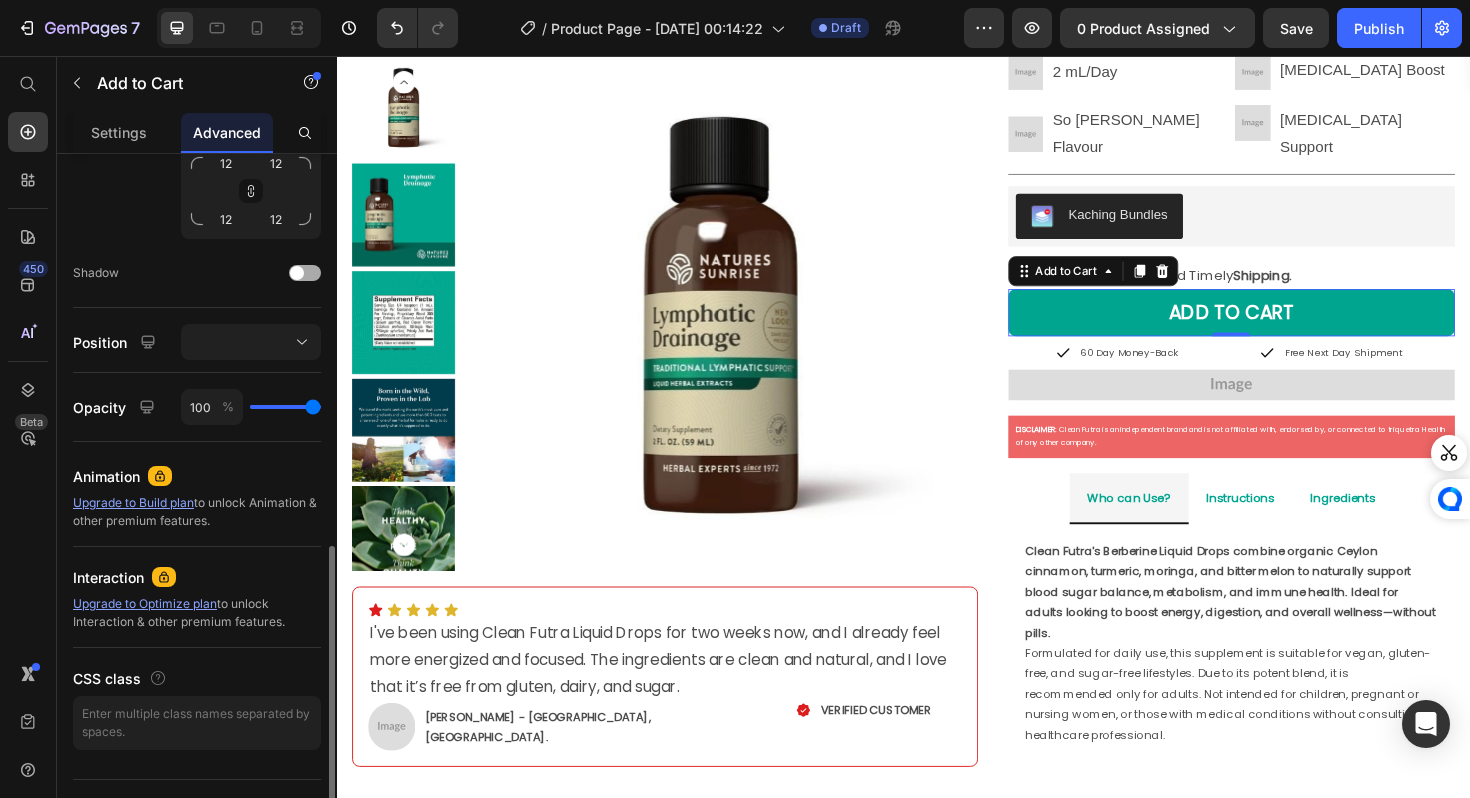 scroll, scrollTop: 708, scrollLeft: 0, axis: vertical 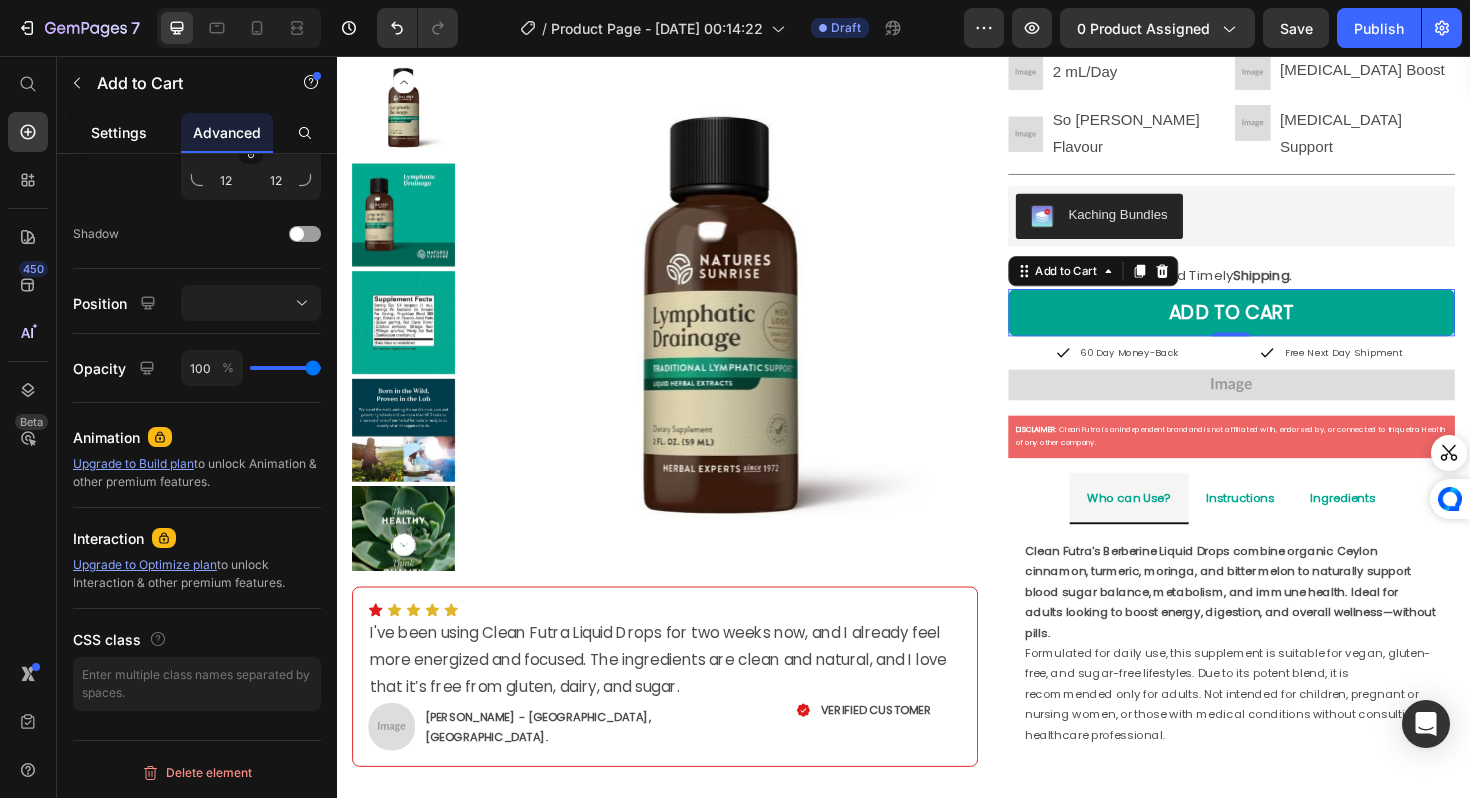 click on "Settings" at bounding box center (119, 132) 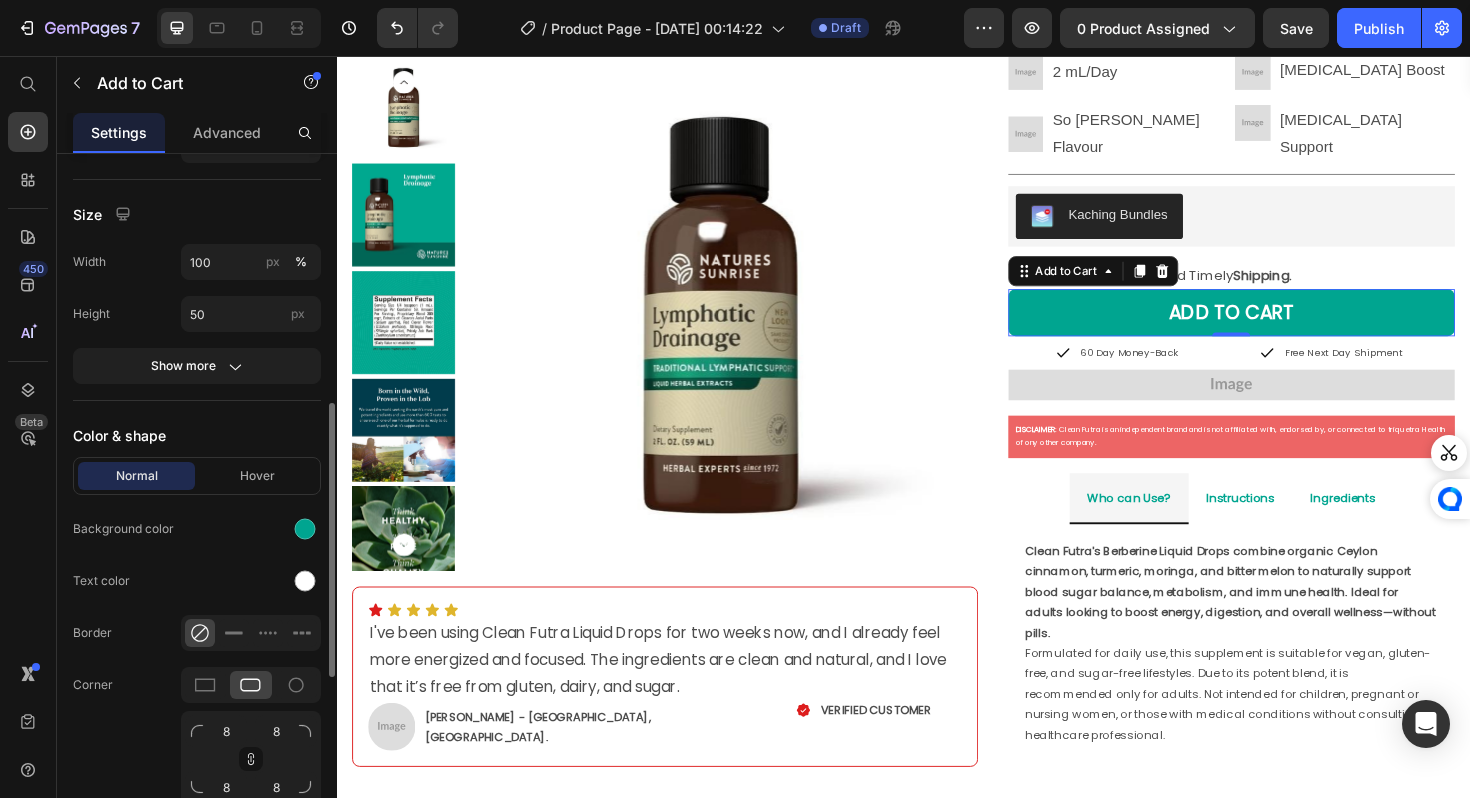 scroll, scrollTop: 790, scrollLeft: 0, axis: vertical 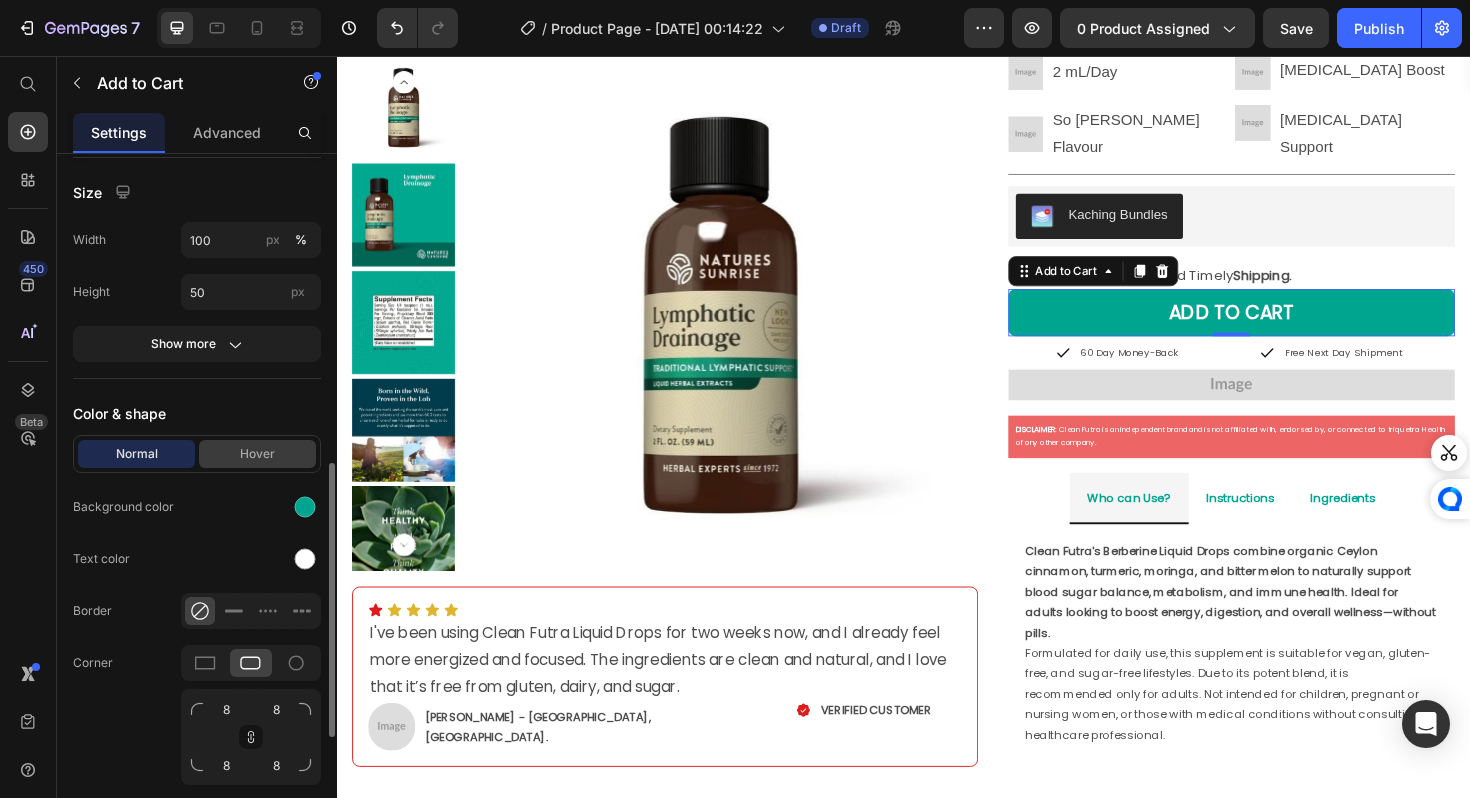 click on "Hover" at bounding box center (257, 454) 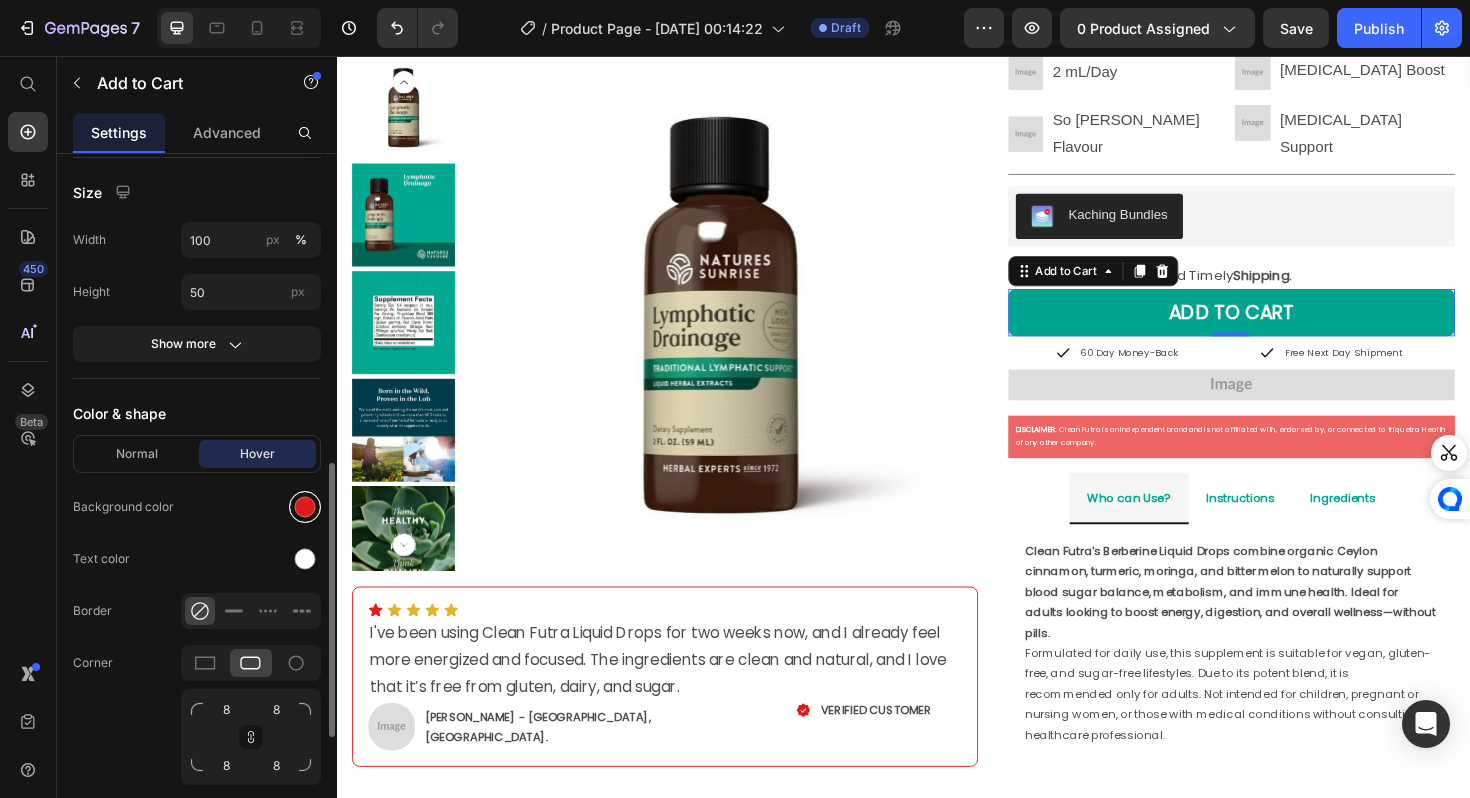 click at bounding box center [305, 507] 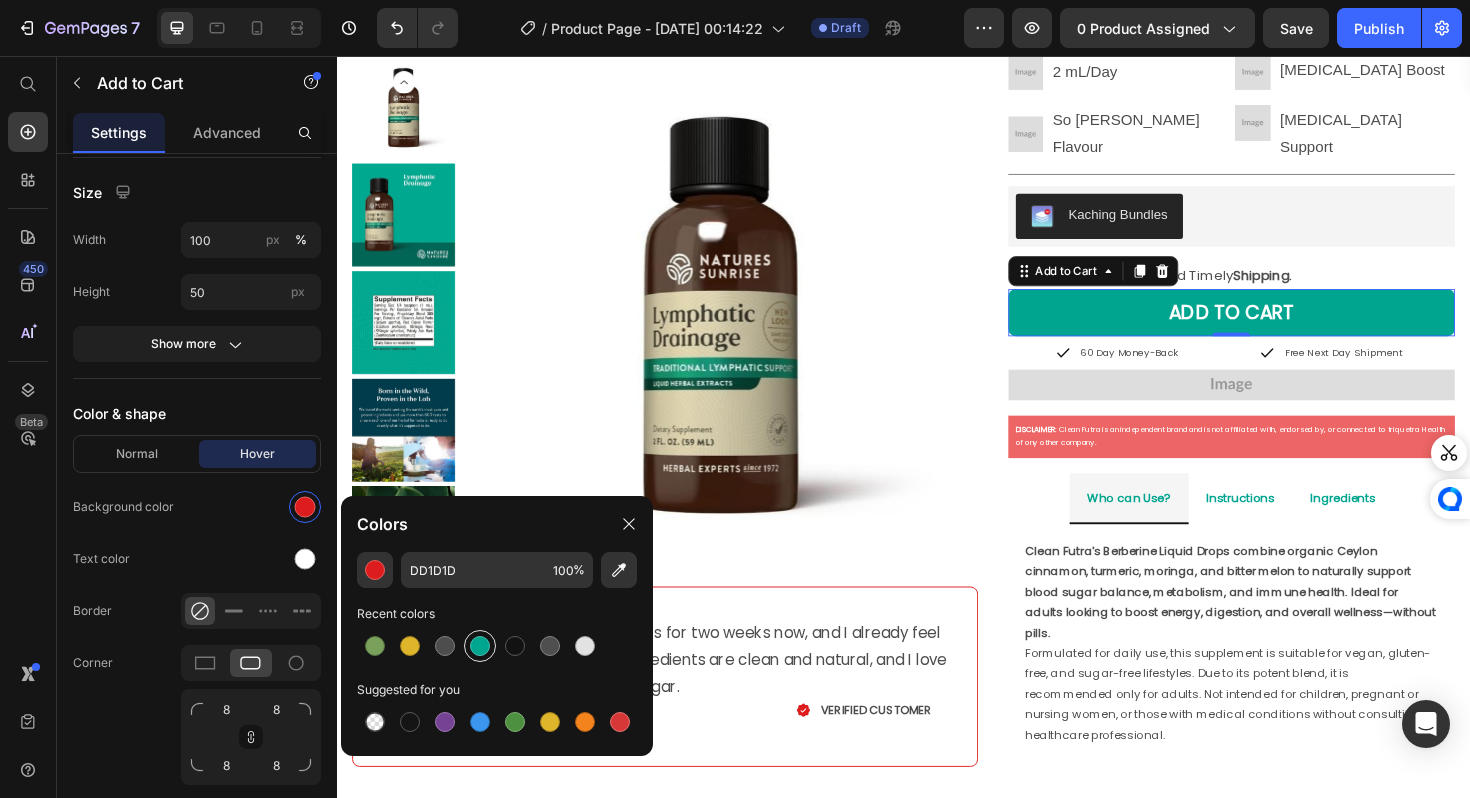 click at bounding box center (480, 646) 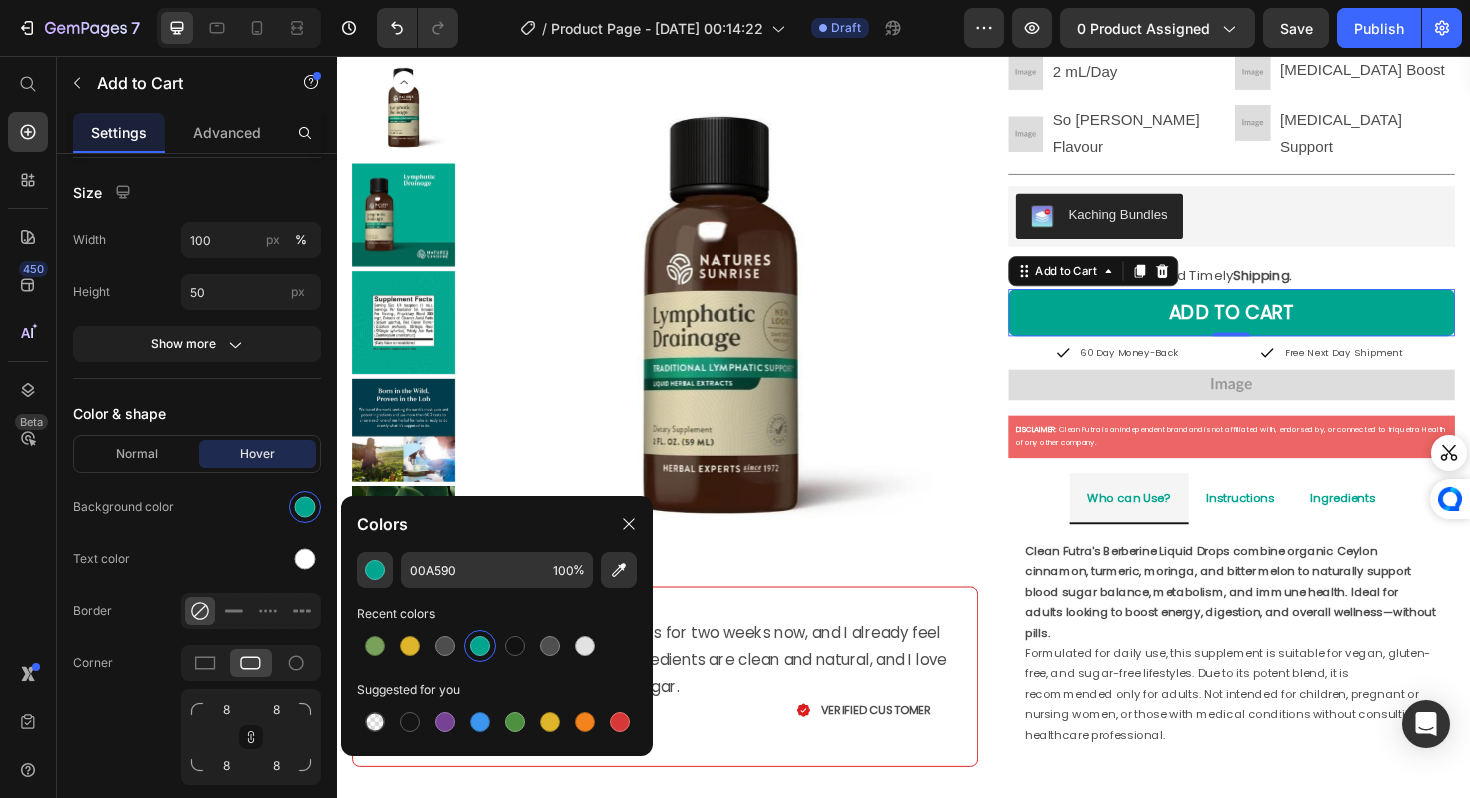click on "ADD TO CART" at bounding box center (1284, 328) 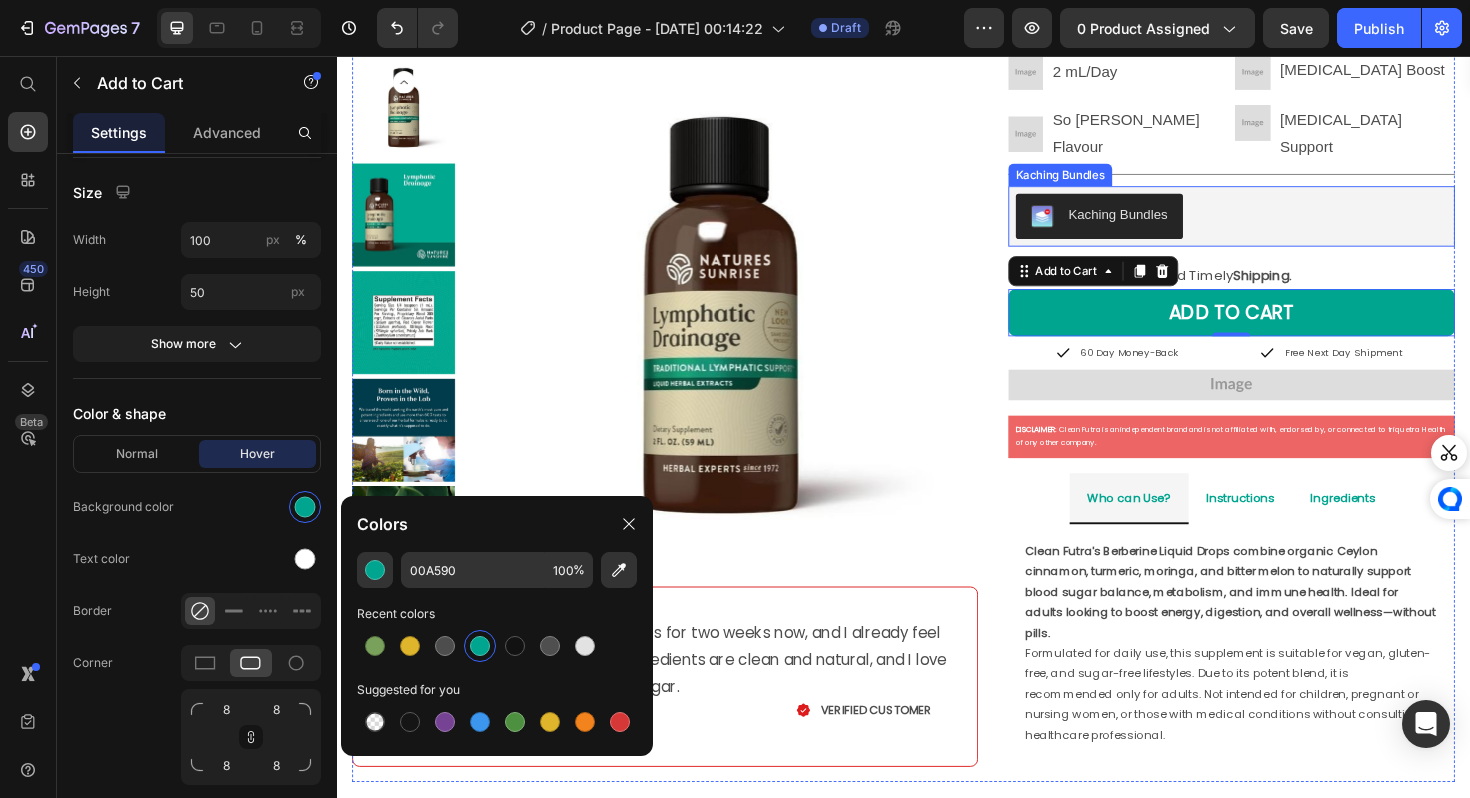 click on "Kaching Bundles" at bounding box center [1284, 226] 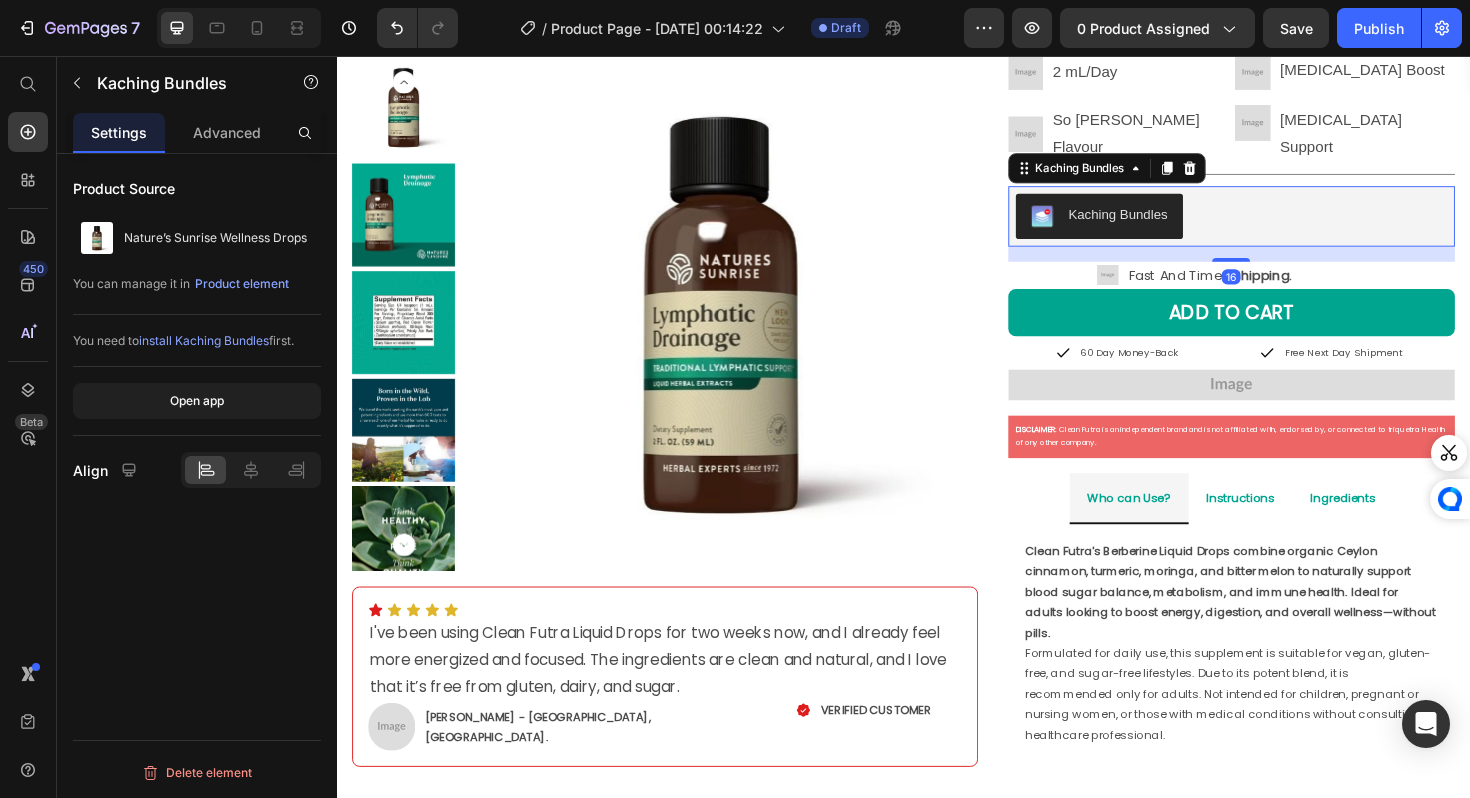 scroll, scrollTop: 0, scrollLeft: 0, axis: both 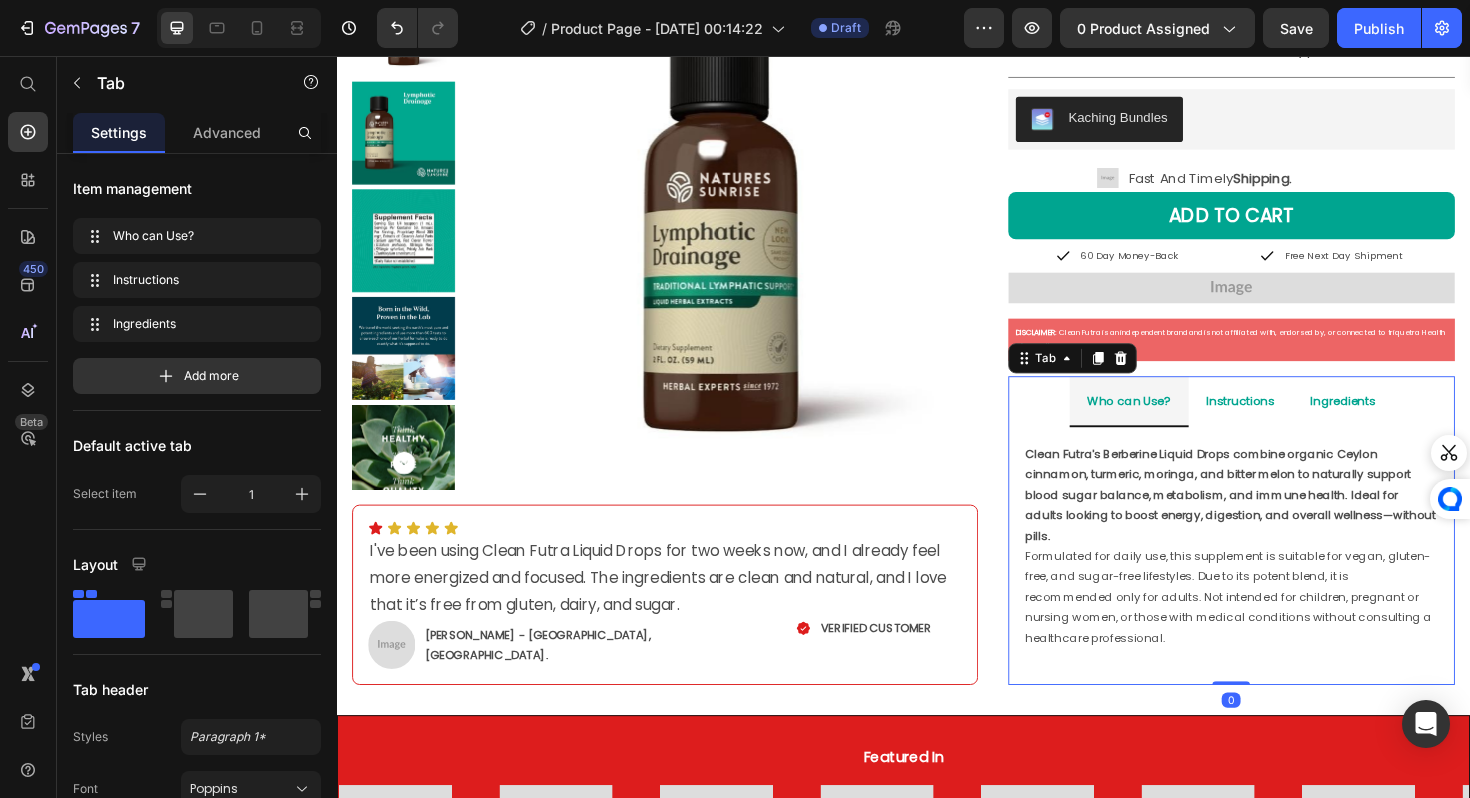 click on "Who can Use?" at bounding box center (1176, 420) 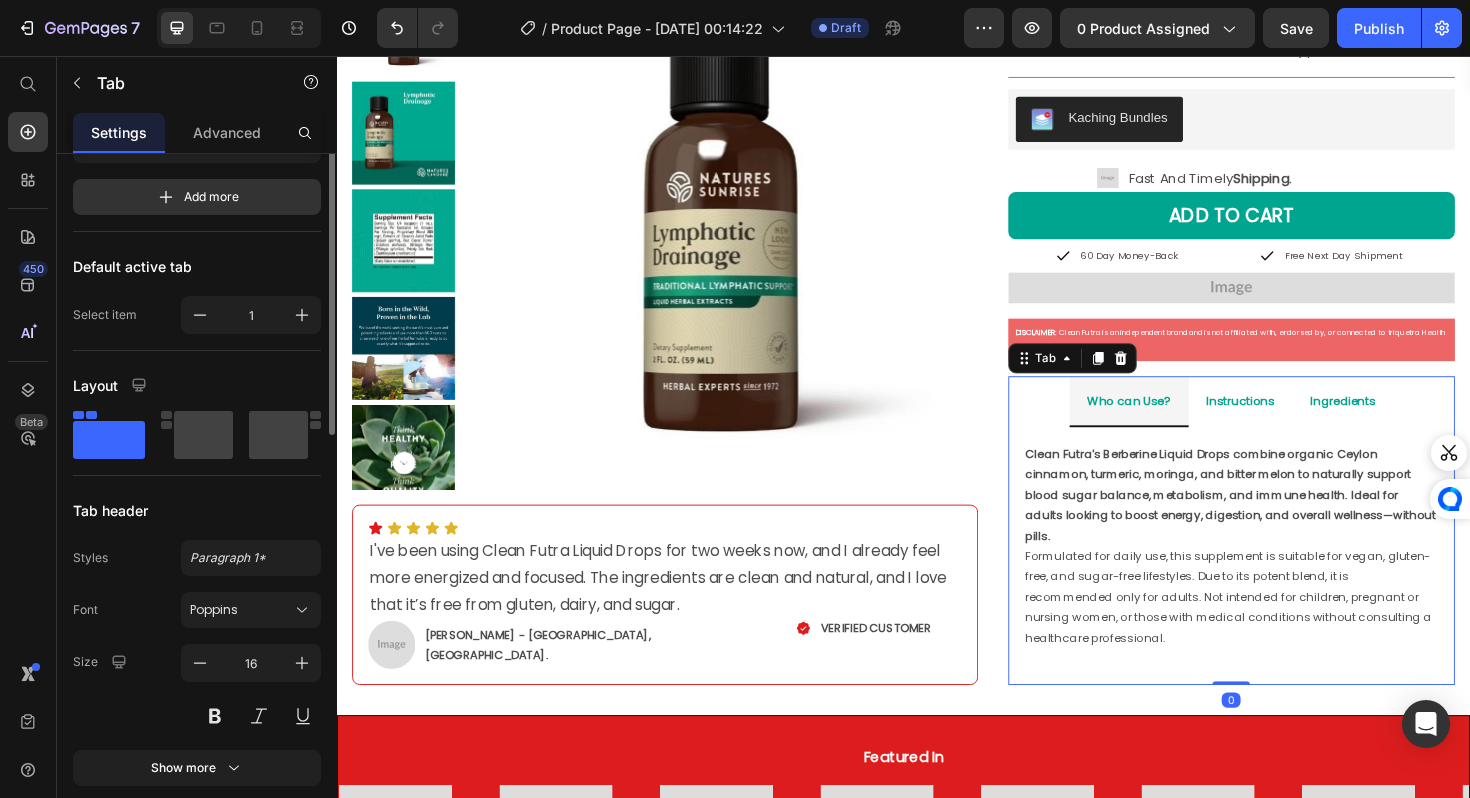 scroll, scrollTop: 880, scrollLeft: 0, axis: vertical 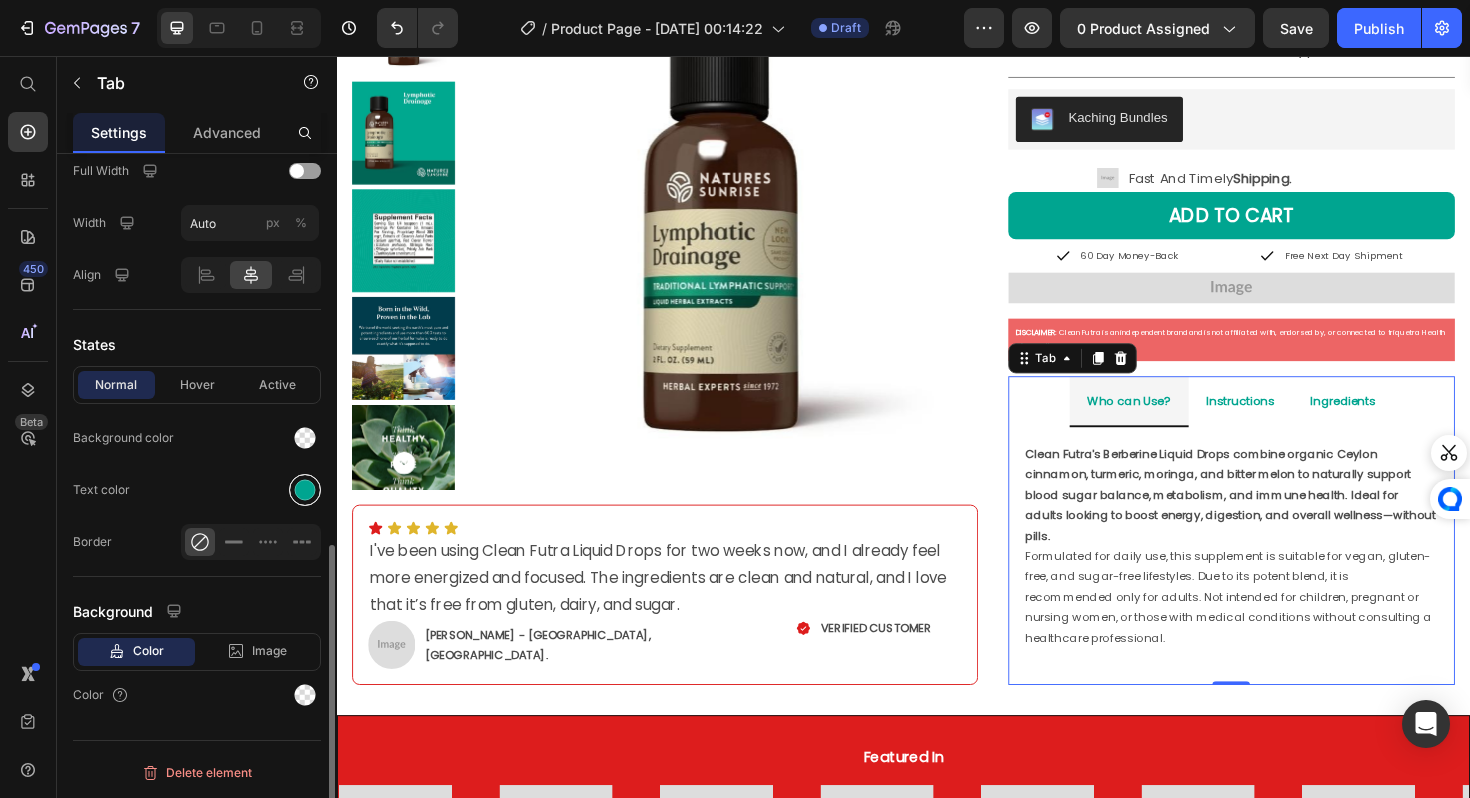 click at bounding box center (305, 490) 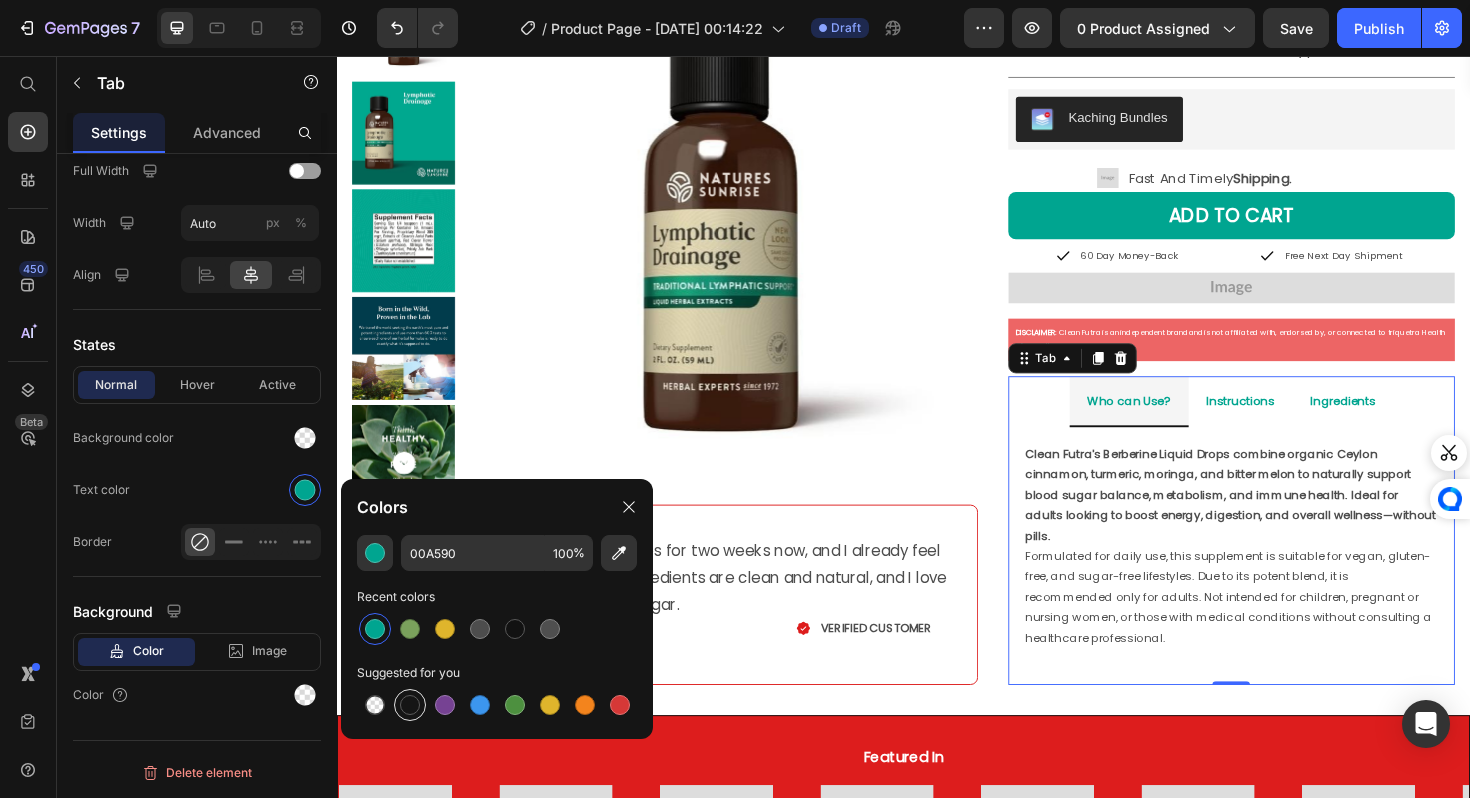 click at bounding box center [410, 705] 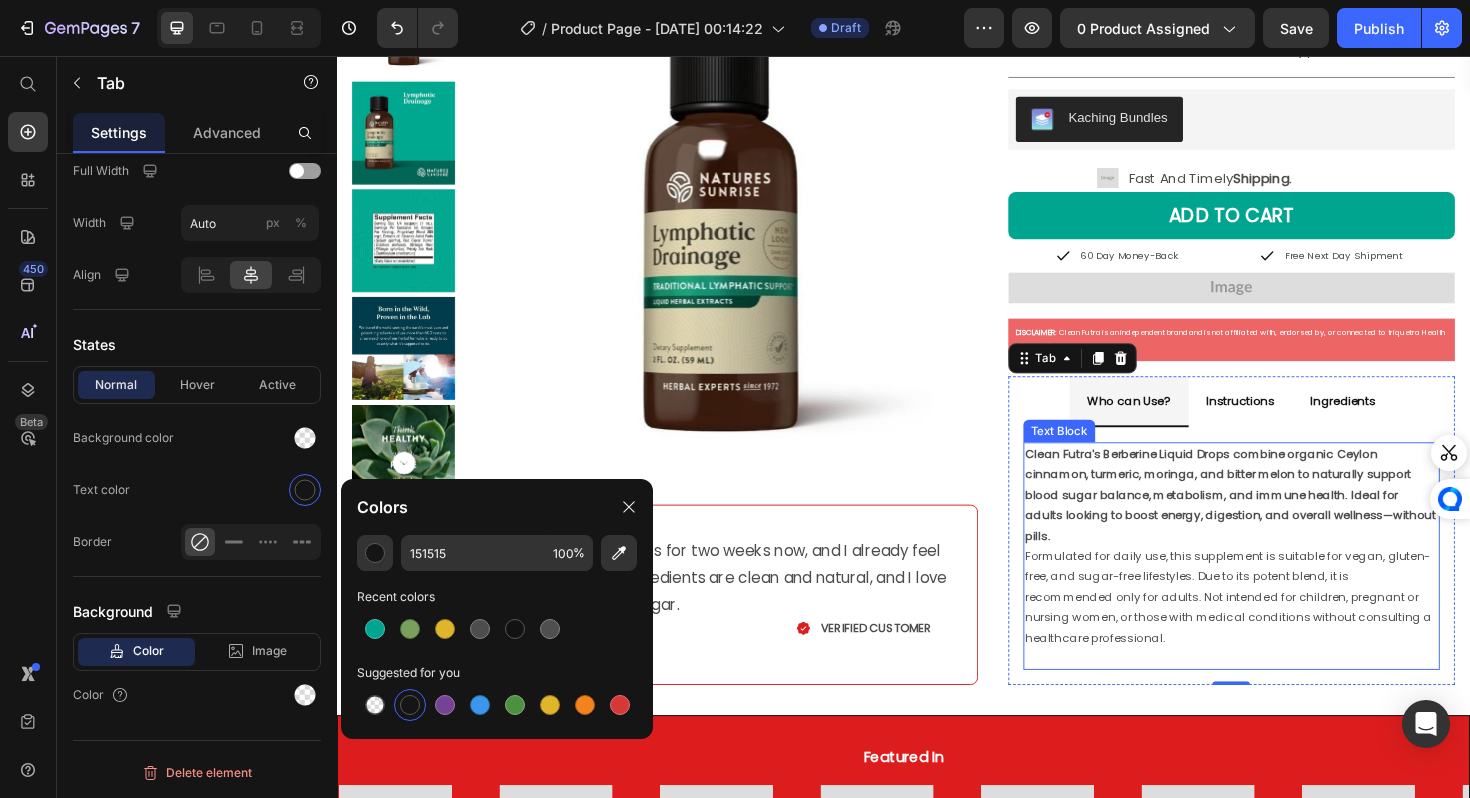 click on "Clean Futra's Berberine Liquid Drops combine organic Ceylon cinnamon, turmeric, moringa, and bitter melon to naturally support blood sugar balance, metabolism, and immune health. Ideal for adults looking to boost energy, digestion, and overall wellness—without pills." at bounding box center [1284, 521] 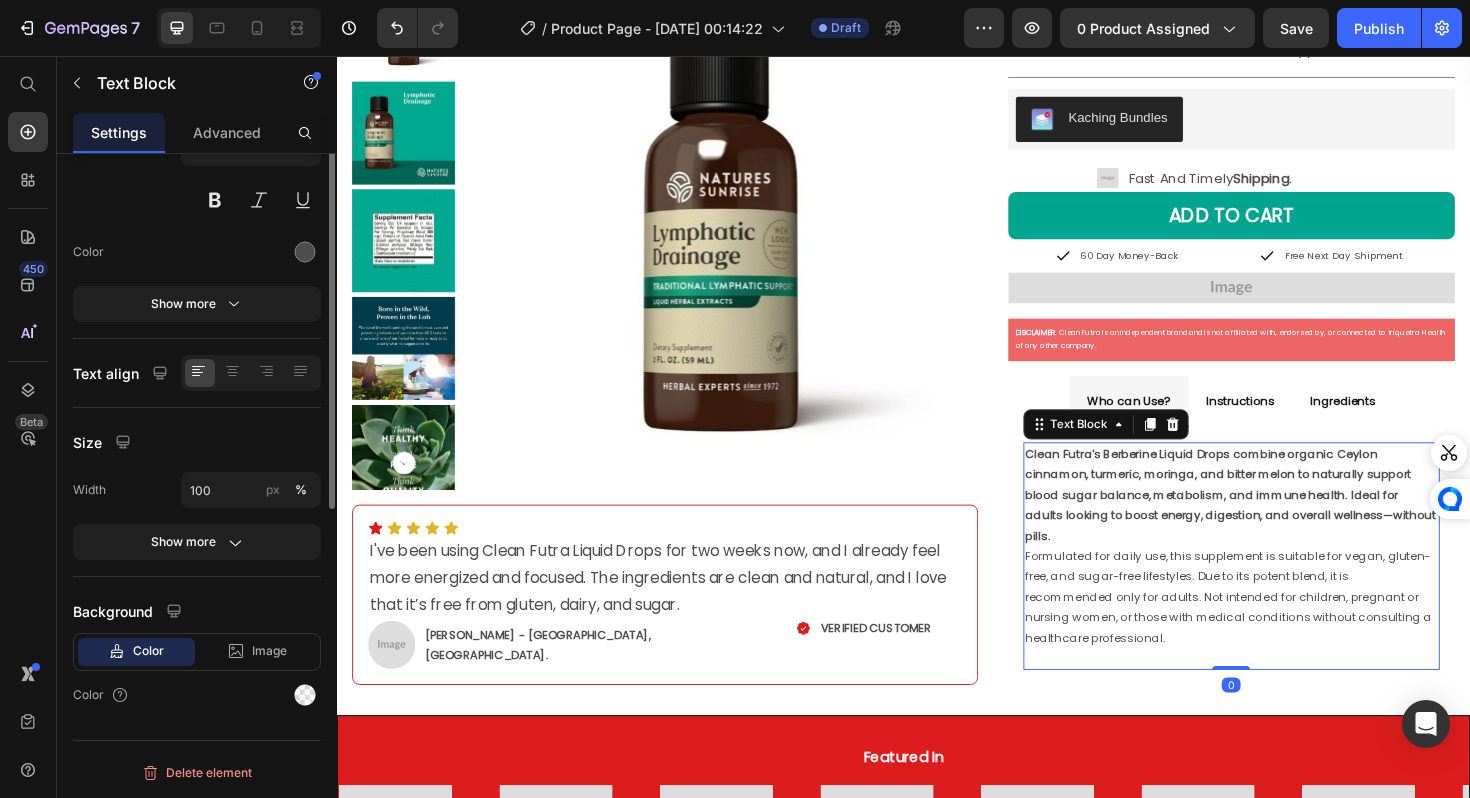 scroll, scrollTop: 0, scrollLeft: 0, axis: both 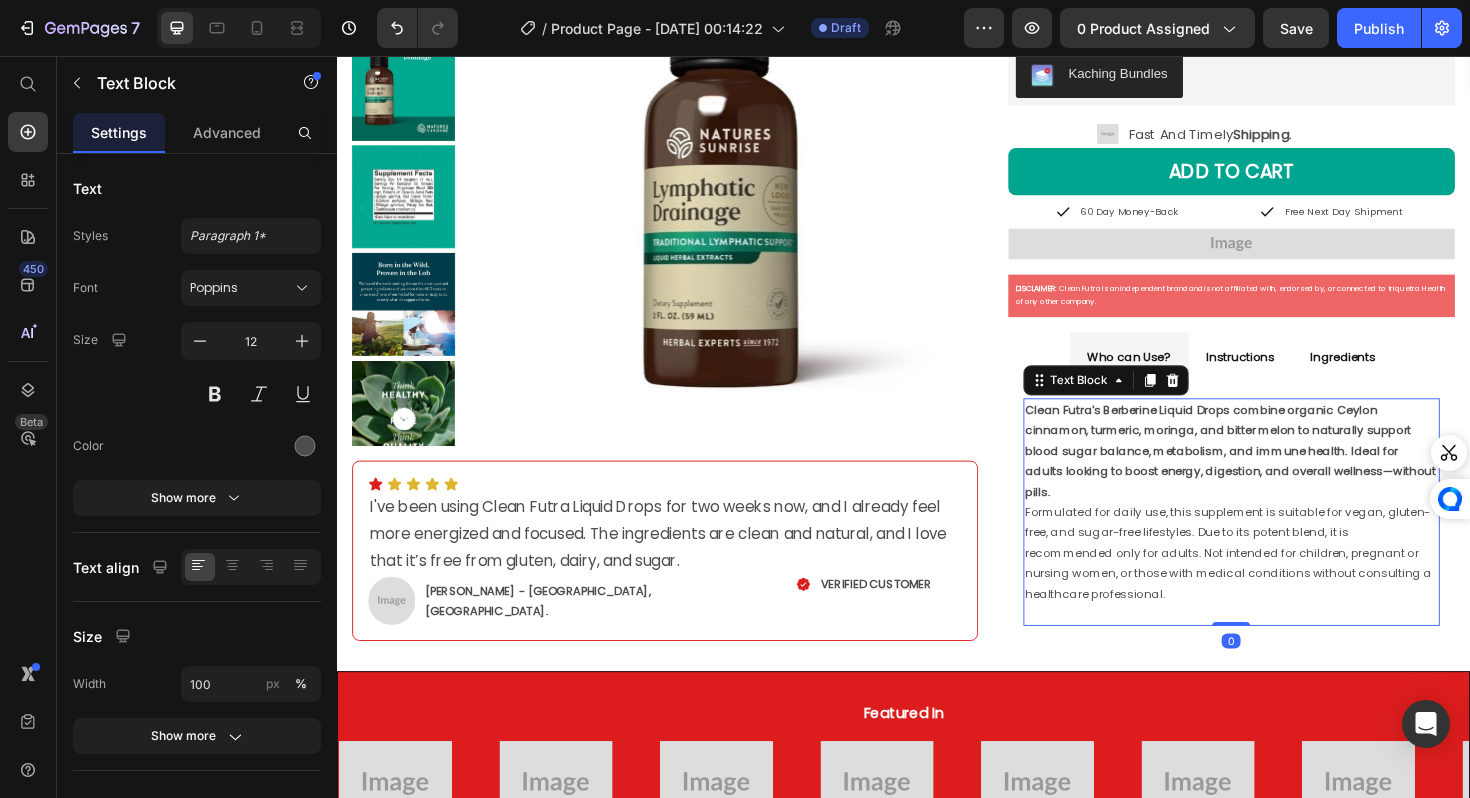 click on "Instructions" at bounding box center [1294, 374] 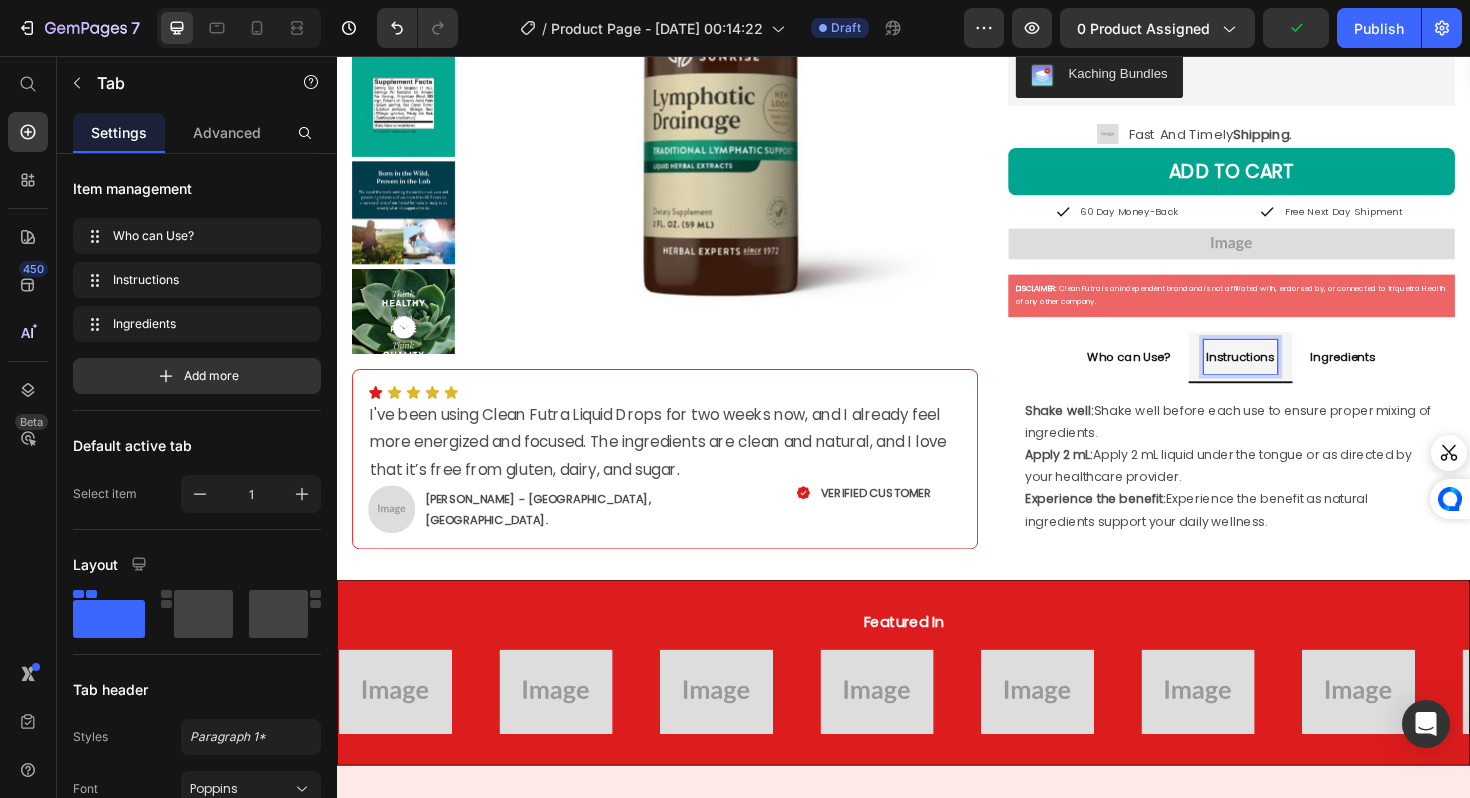 click on "Who can Use? Instructions Ingredients" at bounding box center (1284, 376) 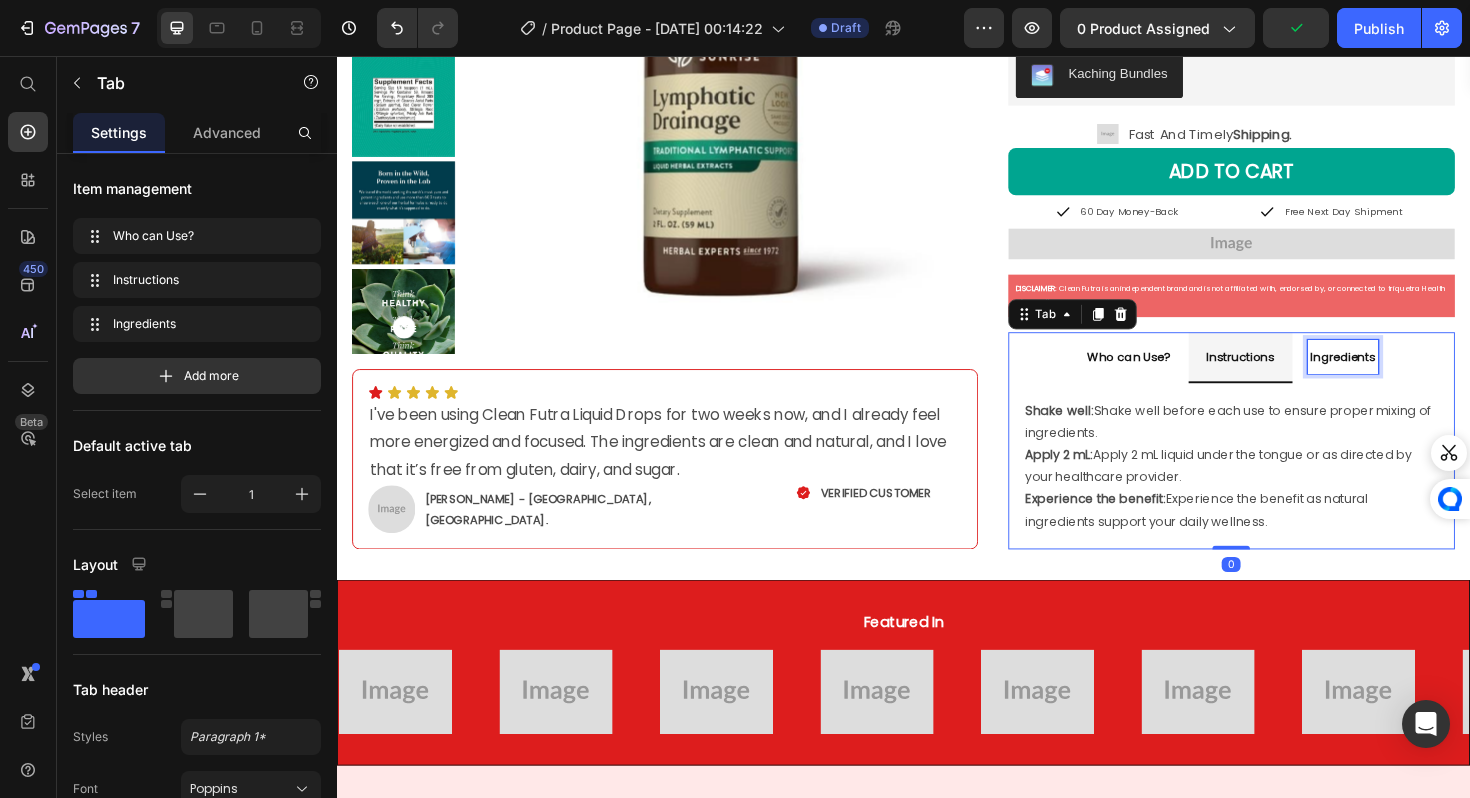 click on "Ingredients" at bounding box center (1402, 374) 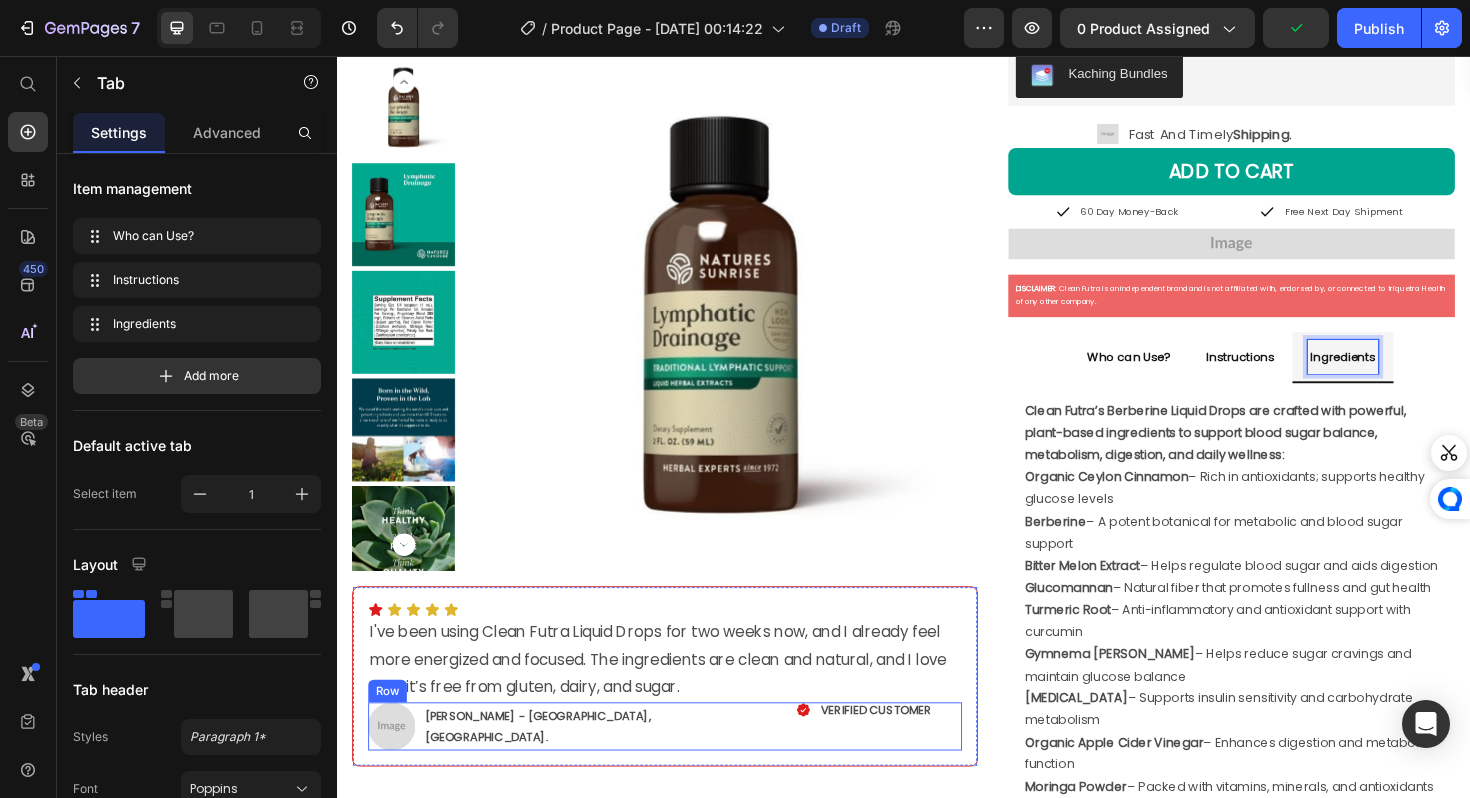 click 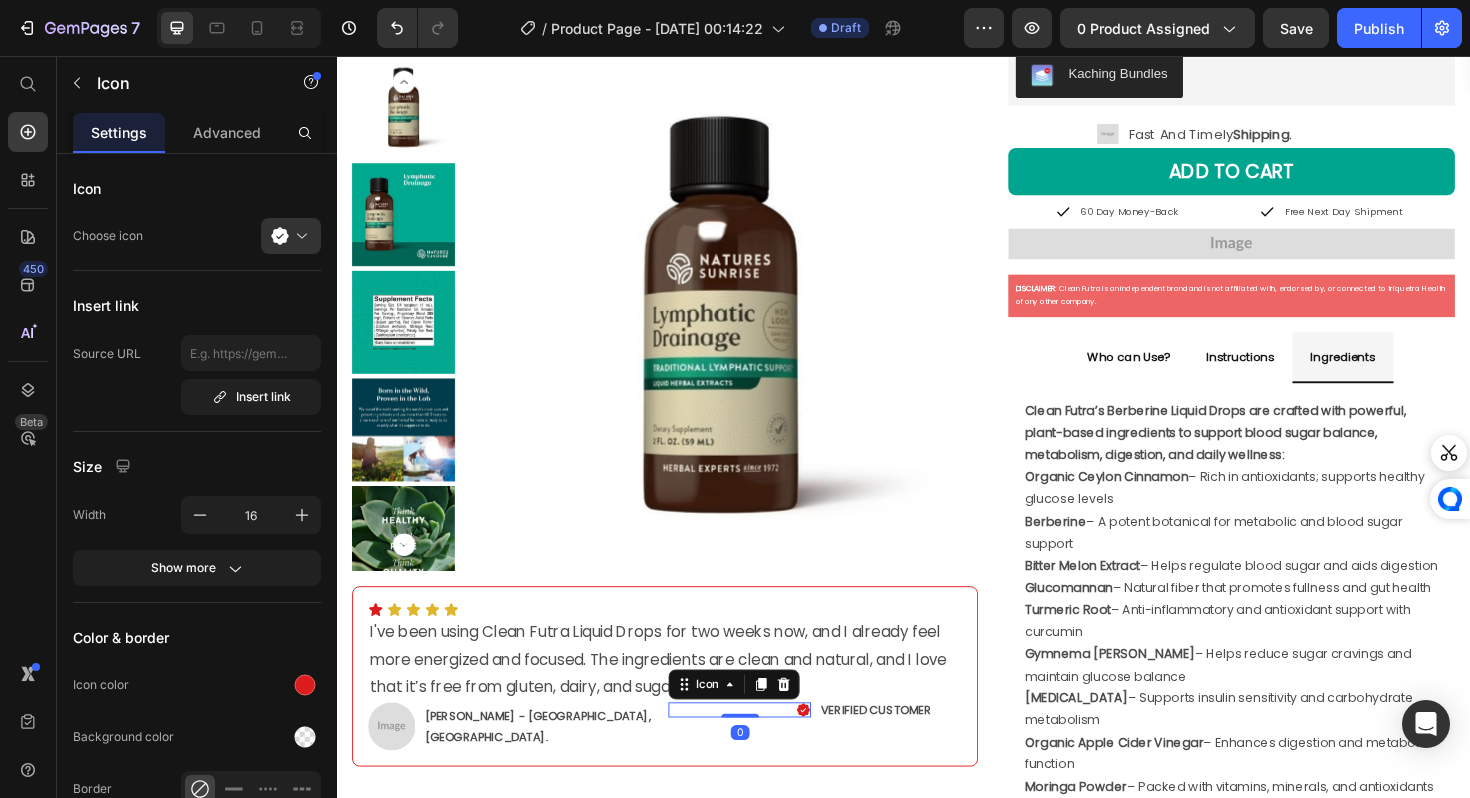 click 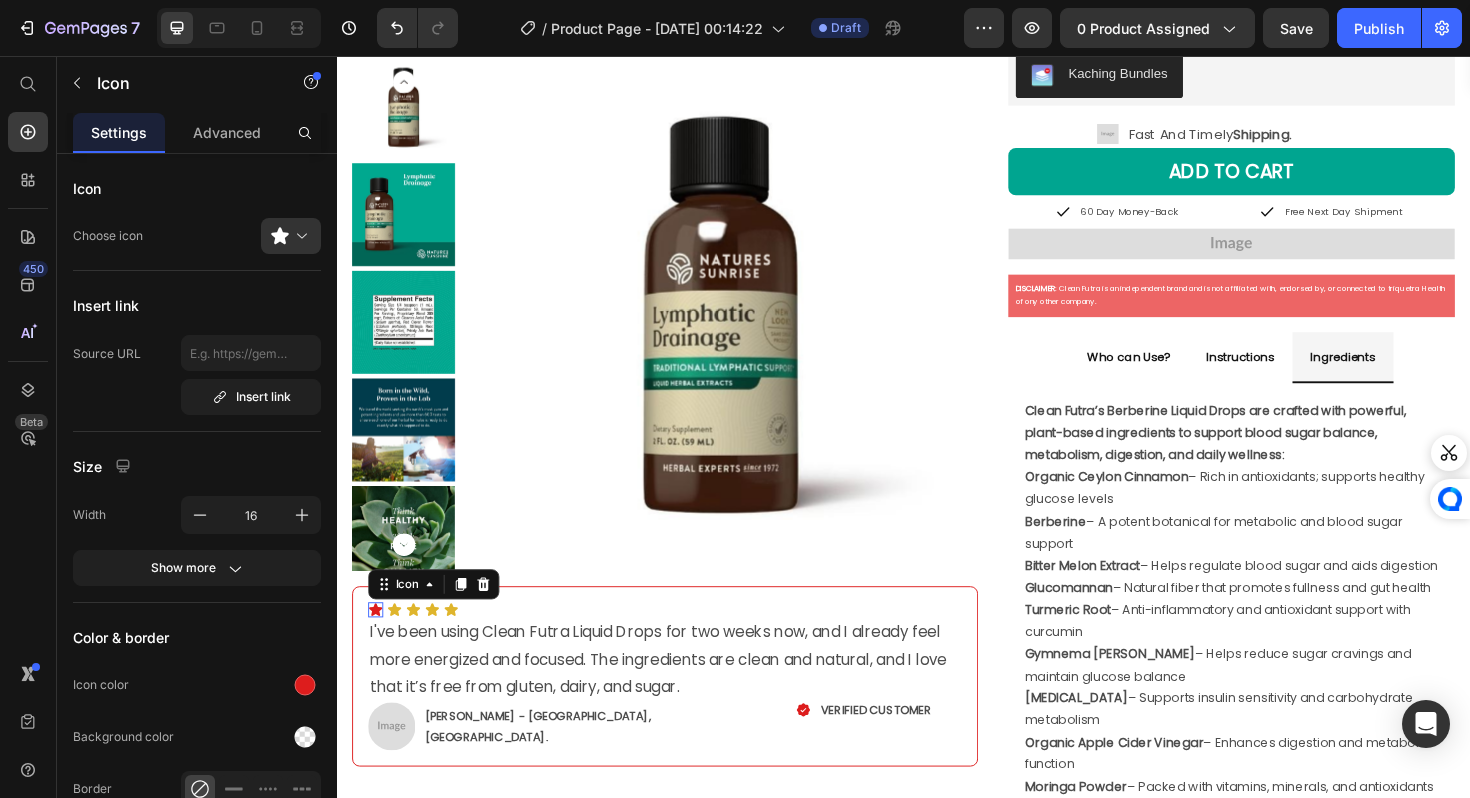 click 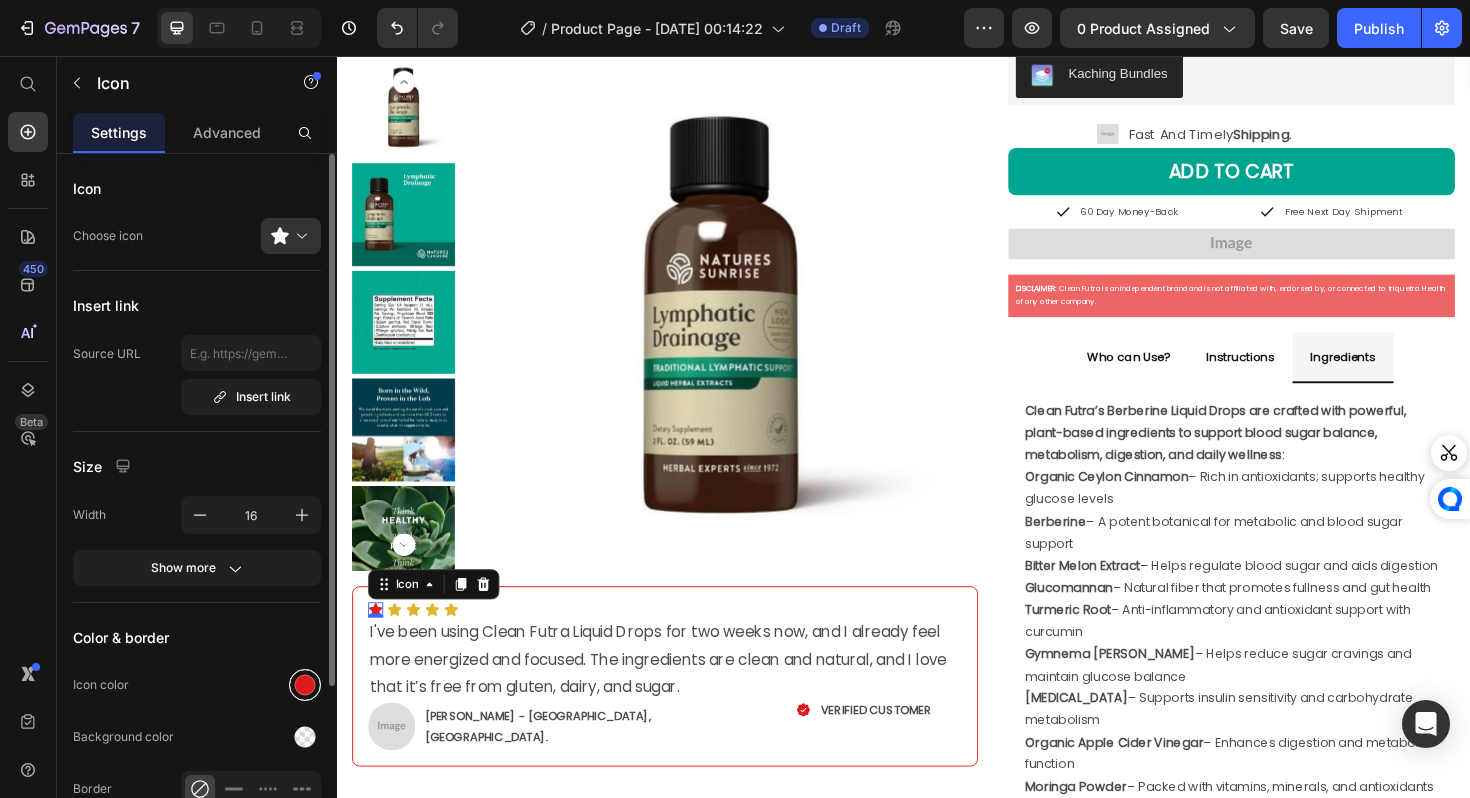 click at bounding box center (305, 685) 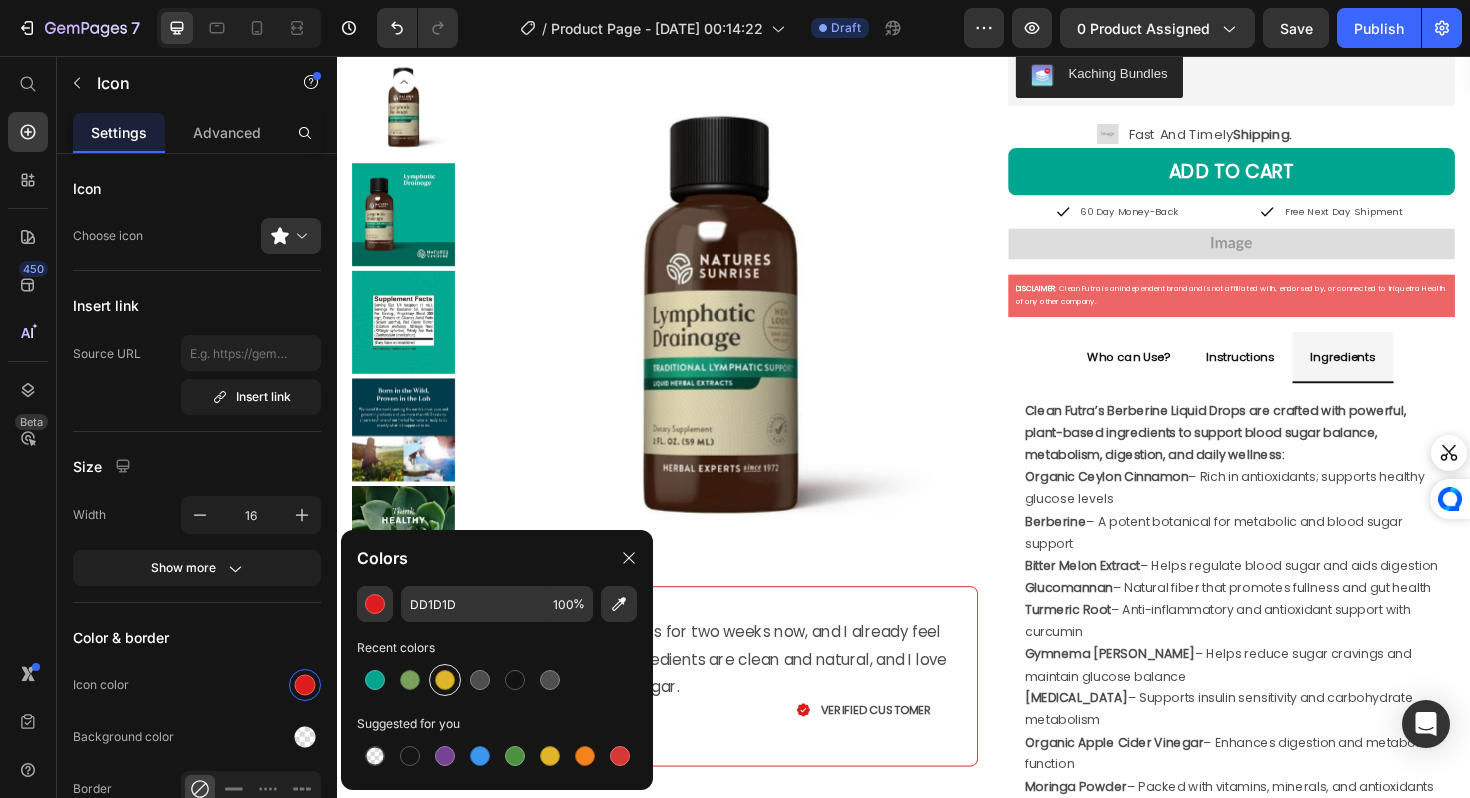 click at bounding box center [445, 680] 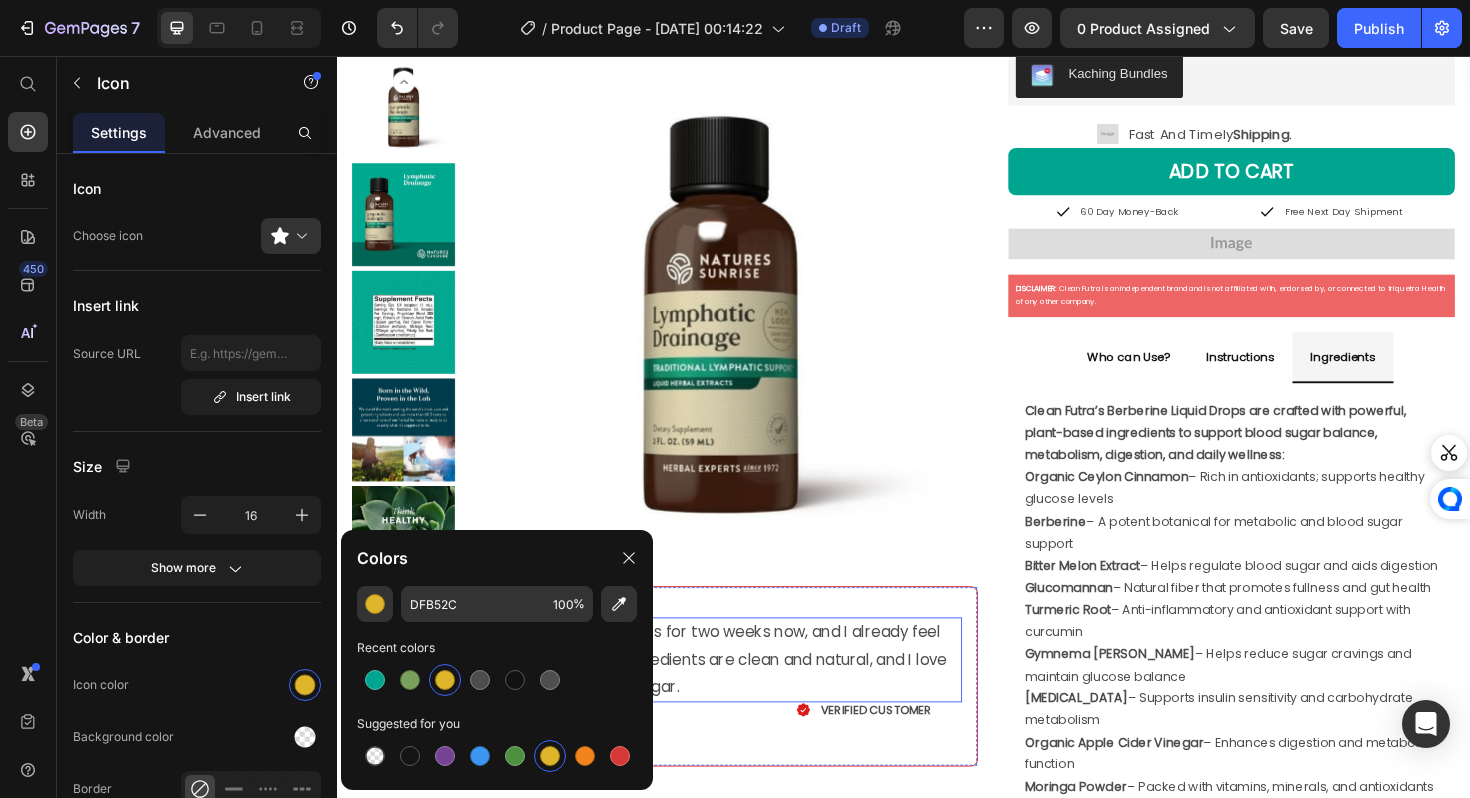 click on "I've been using Clean Futra Liquid Drops for two weeks now, and I already feel more energized and focused. The ingredients are clean and natural, and I love that it’s free from gluten, dairy, and sugar." at bounding box center (684, 696) 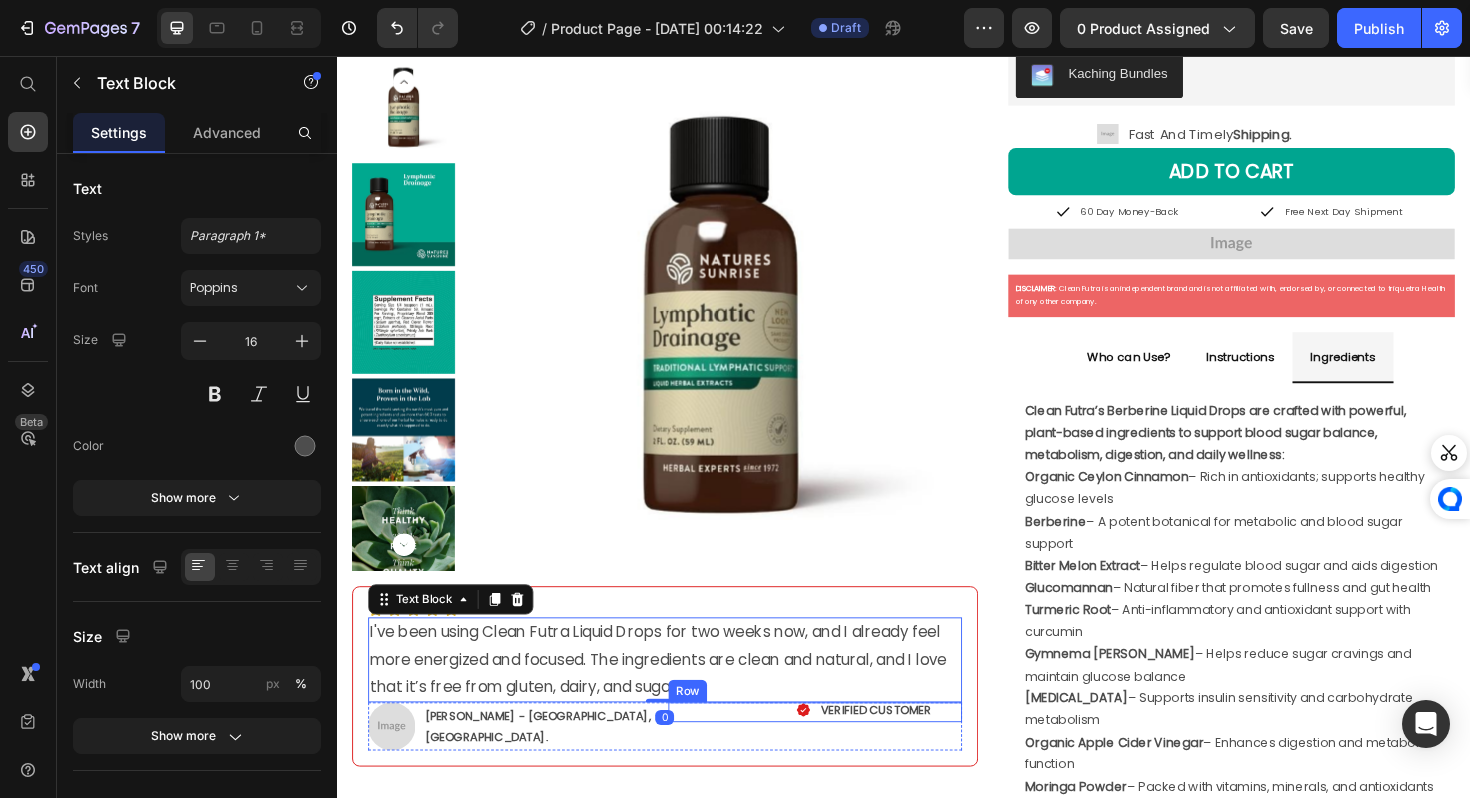 click on "Icon VERIFIED CUSTOMER Text Block Row" at bounding box center [843, 751] 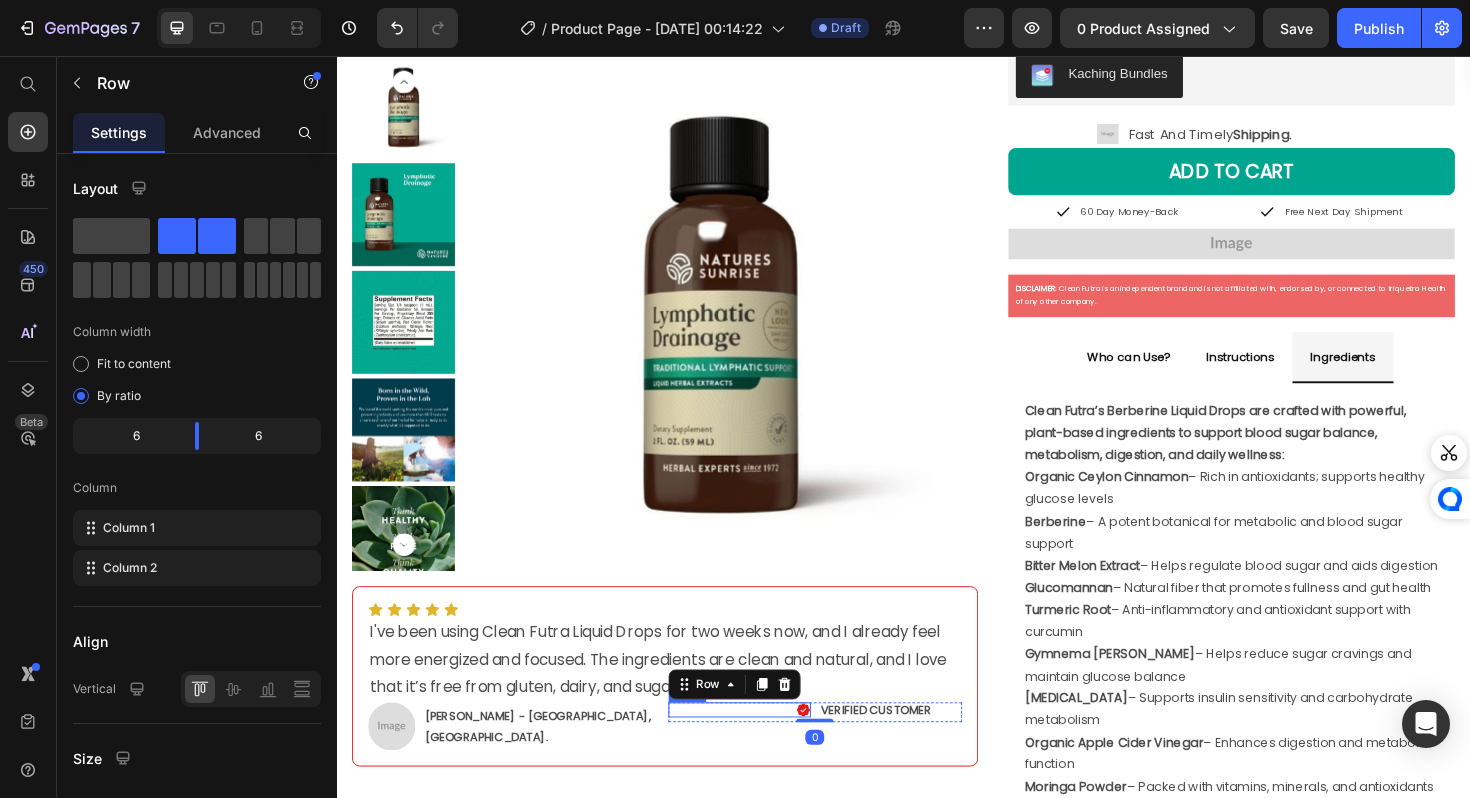 click 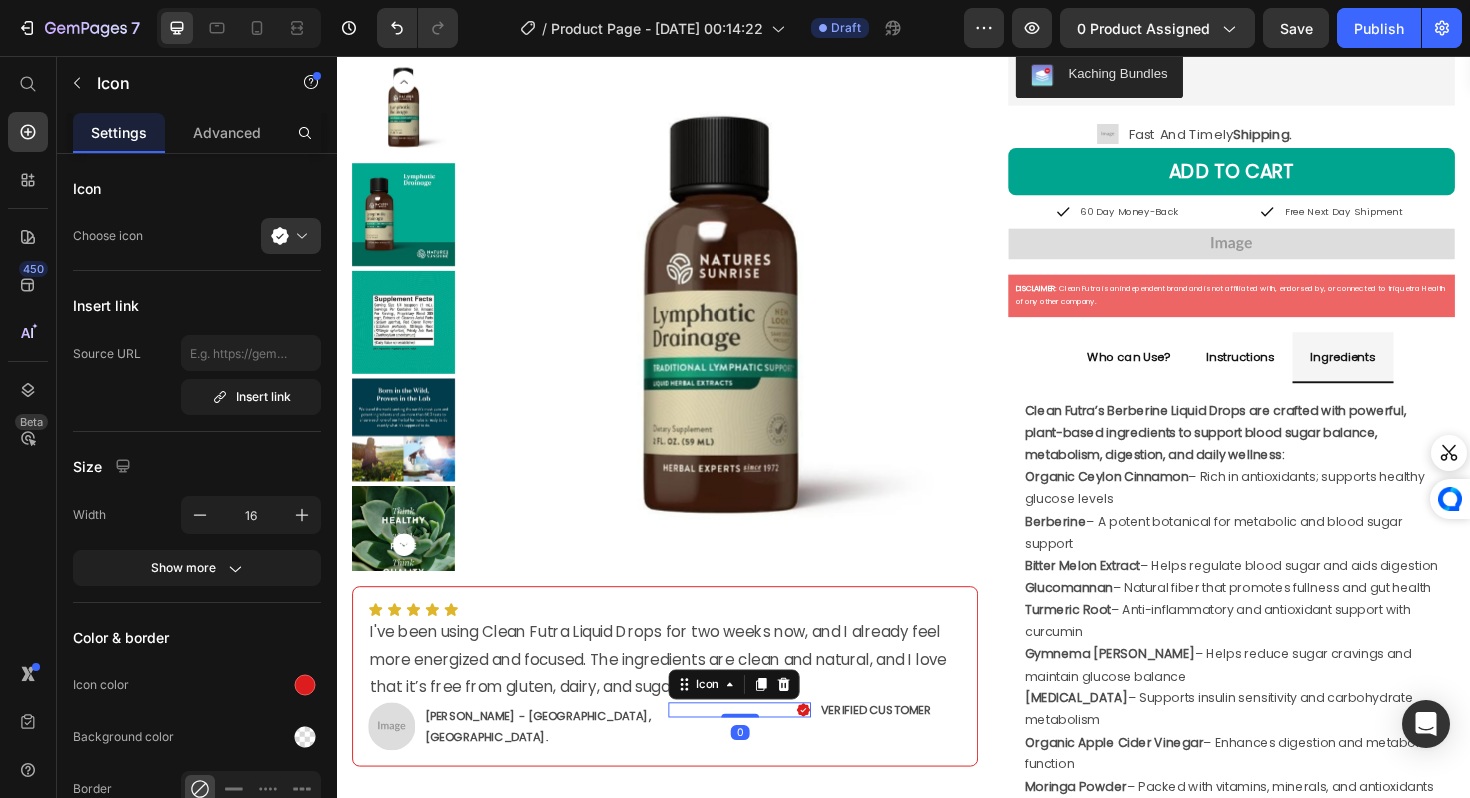 click 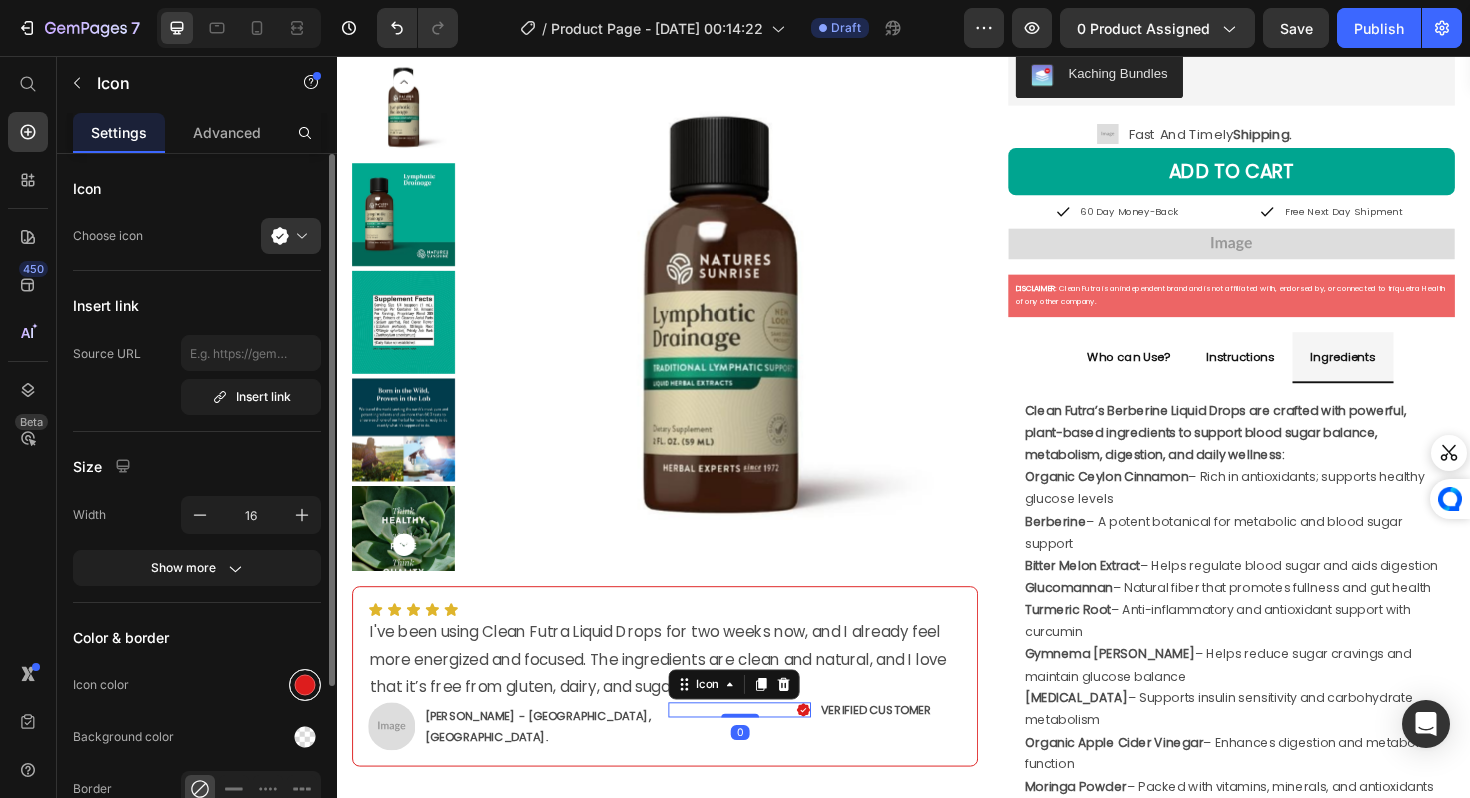 click at bounding box center (305, 685) 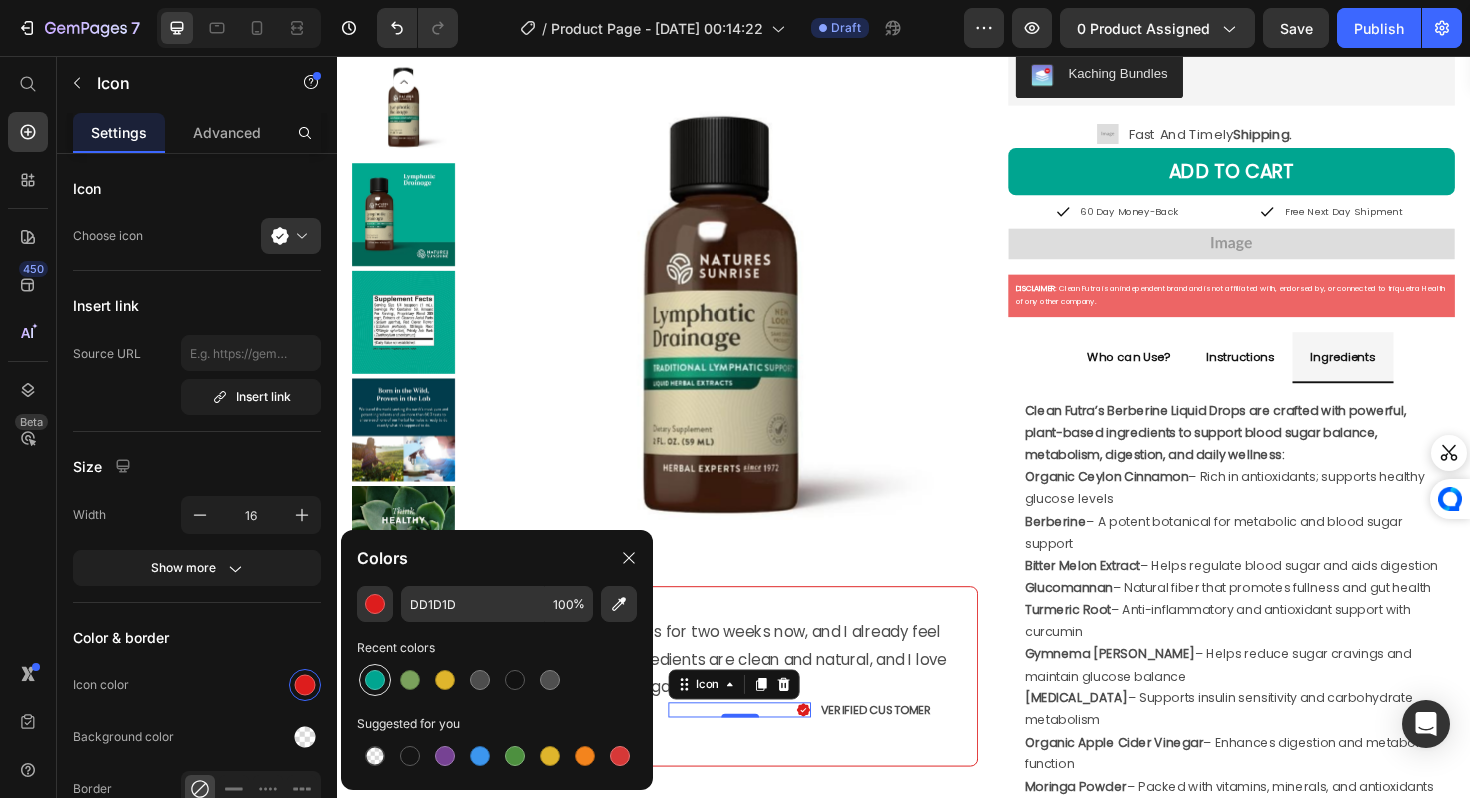 click at bounding box center [375, 680] 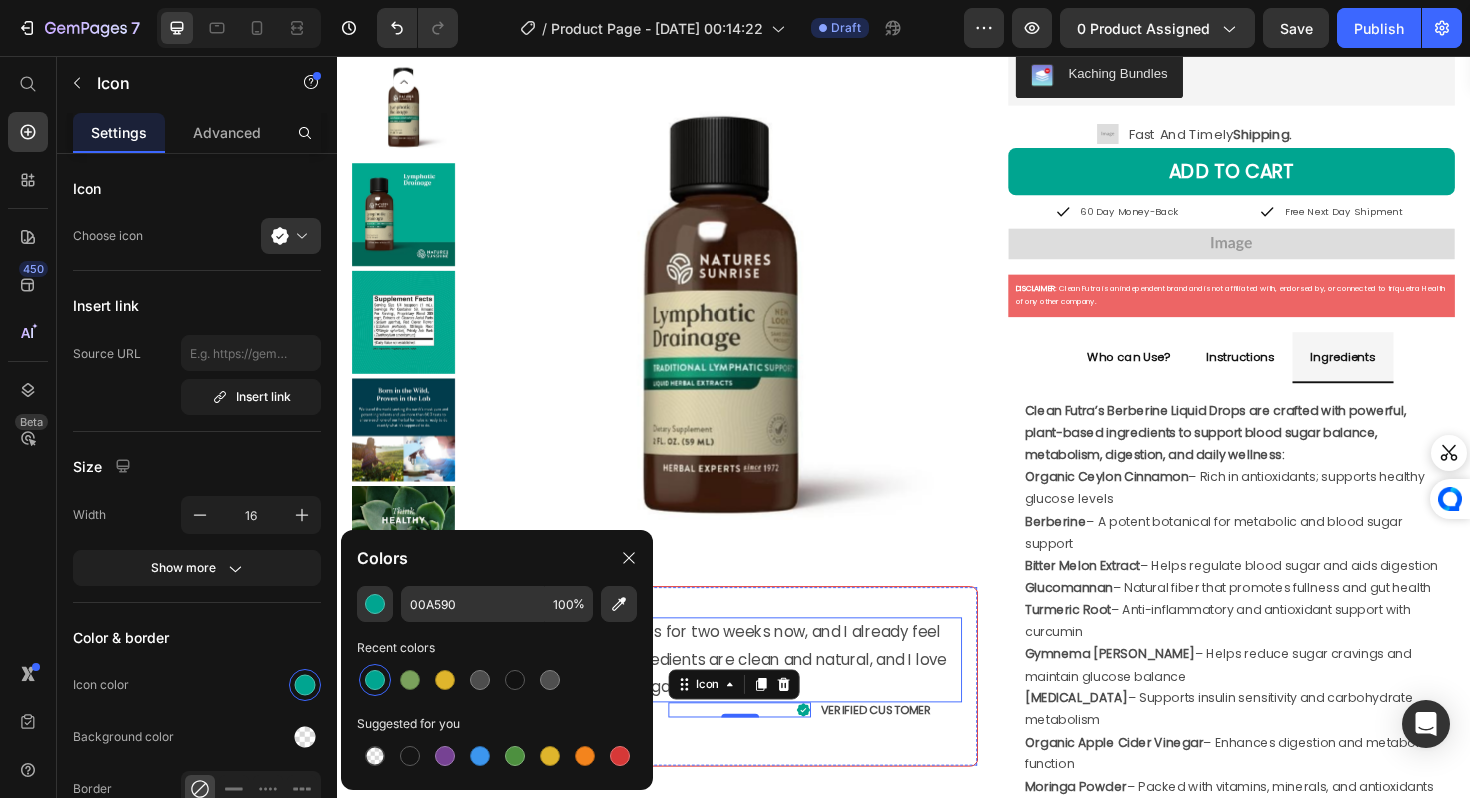 click on "I've been using Clean Futra Liquid Drops for two weeks now, and I already feel more energized and focused. The ingredients are clean and natural, and I love that it’s free from gluten, dairy, and sugar." at bounding box center [684, 696] 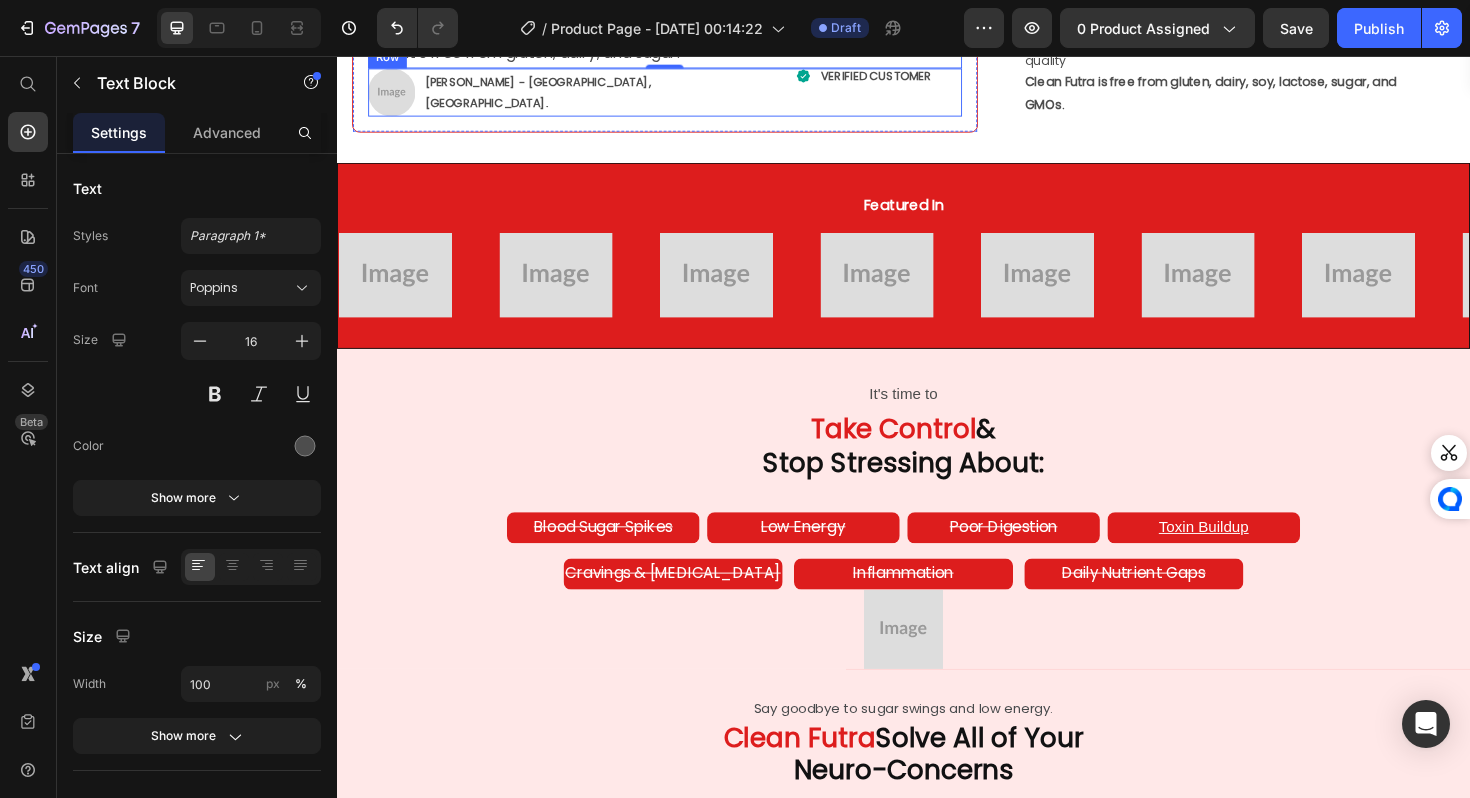 scroll, scrollTop: 1221, scrollLeft: 0, axis: vertical 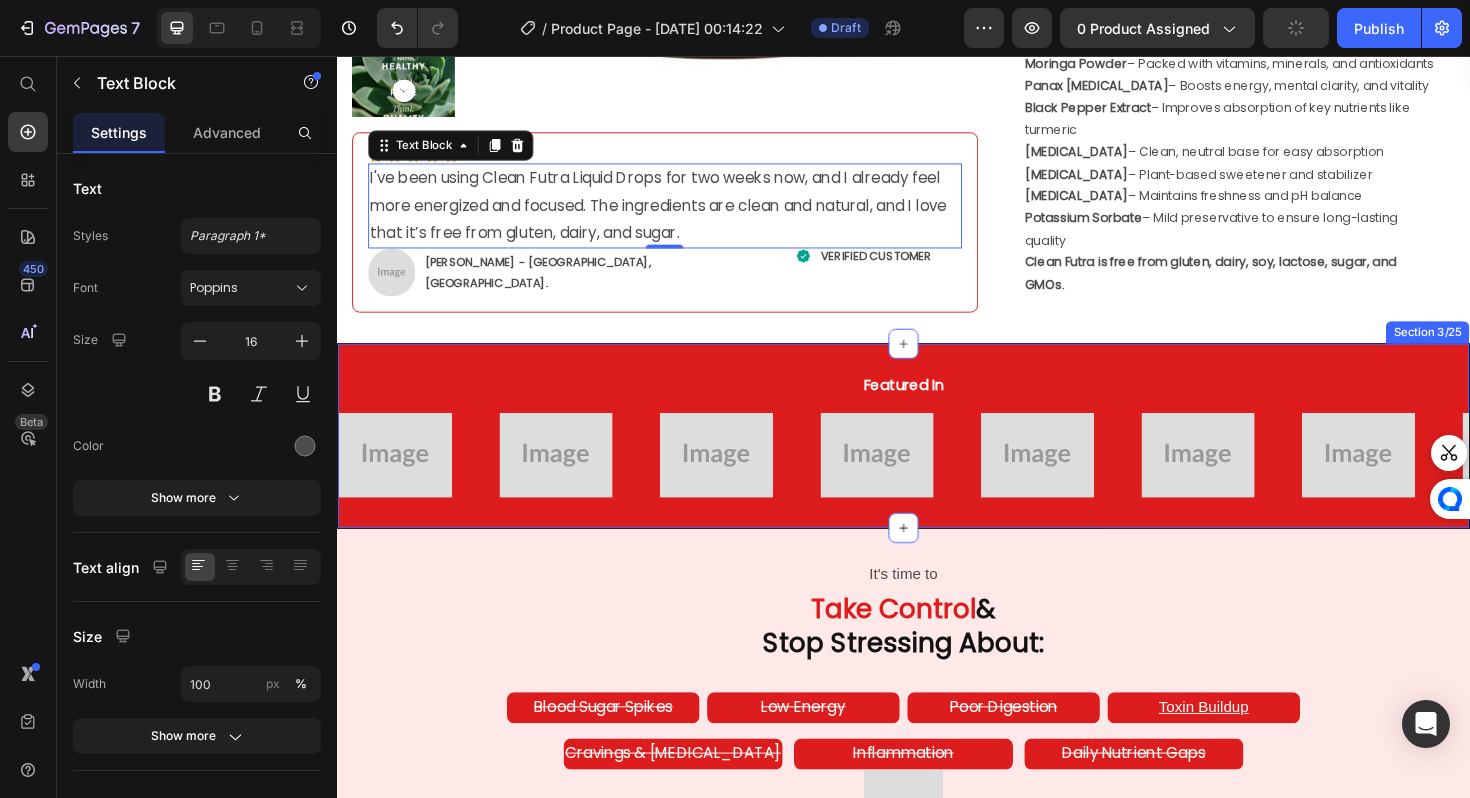 click on "Featured In Heading Image Image Image Image Image Image Image Image Image Image Image Image Image Image Image Image Image Image Image Image Image Image Image Image Image Image Image Image Image Image Image Image Image Image Image Image Marquee" at bounding box center (937, 458) 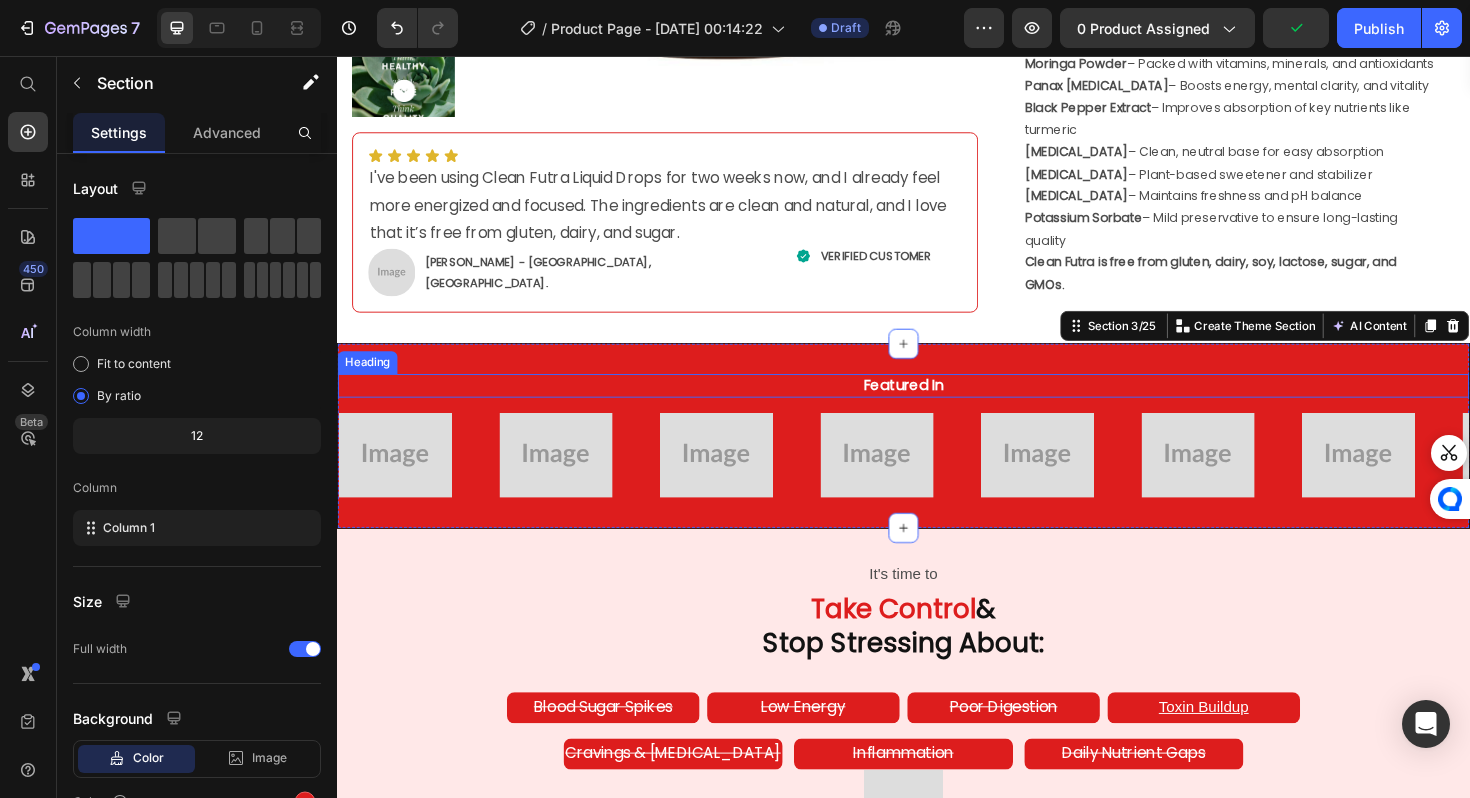 click on "Featured In" at bounding box center (937, 405) 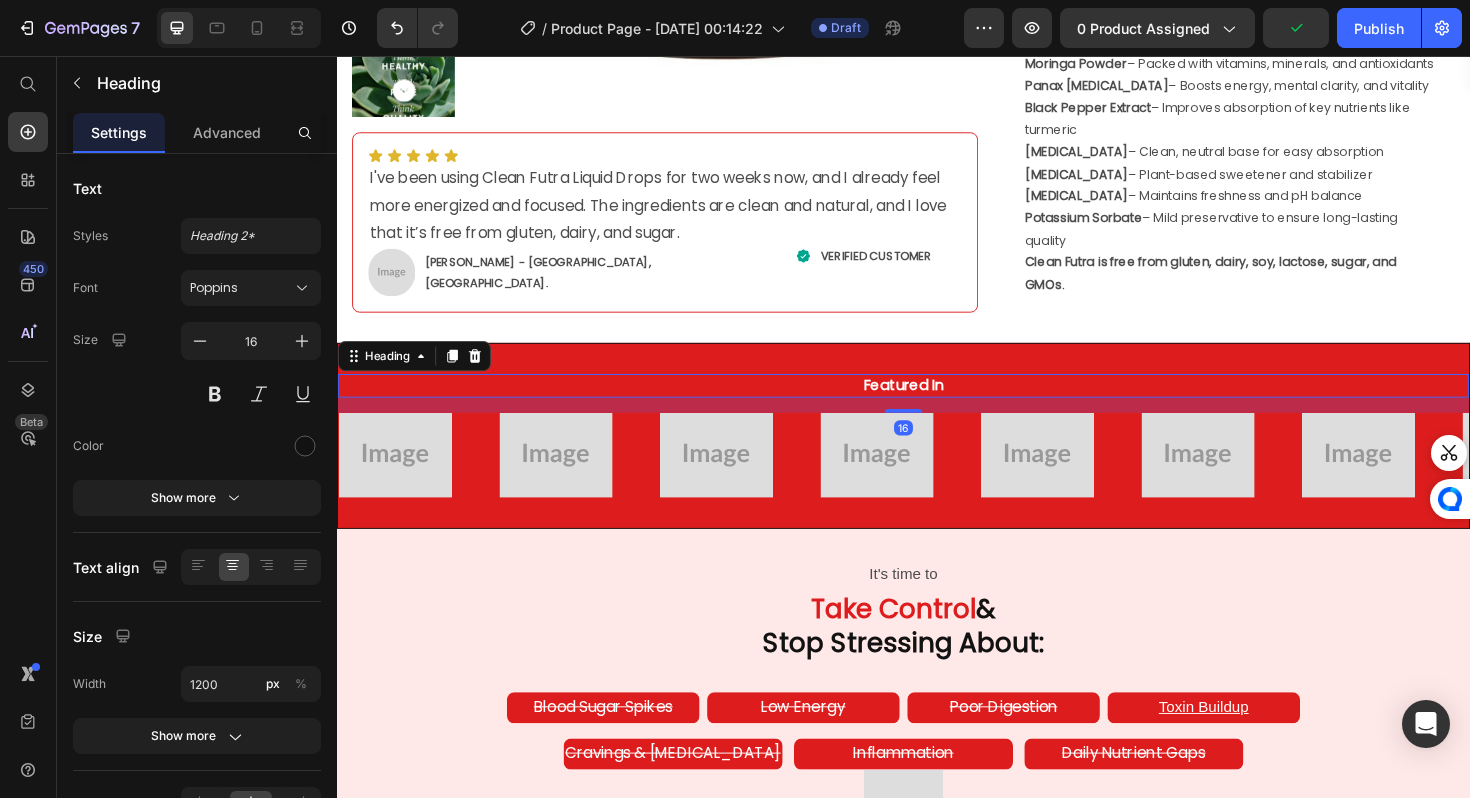 click on "Featured In Heading   16 Image Image Image Image Image Image Image Image Image Image Image Image Image Image Image Image Image Image Image Image Image Image Image Image Image Image Image Image Image Image Image Image Image Image Image Image Marquee Section 3/25" at bounding box center (937, 458) 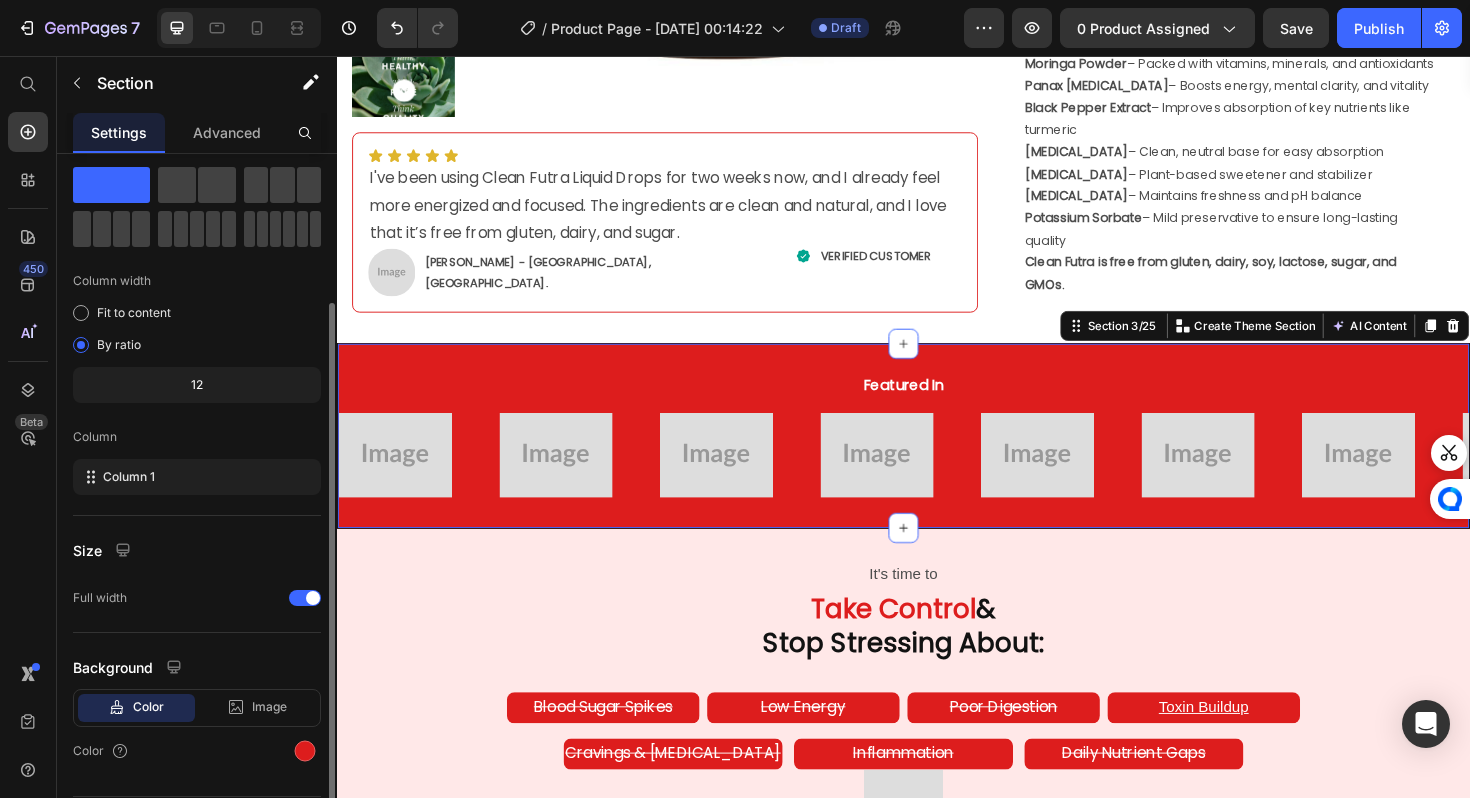 scroll, scrollTop: 107, scrollLeft: 0, axis: vertical 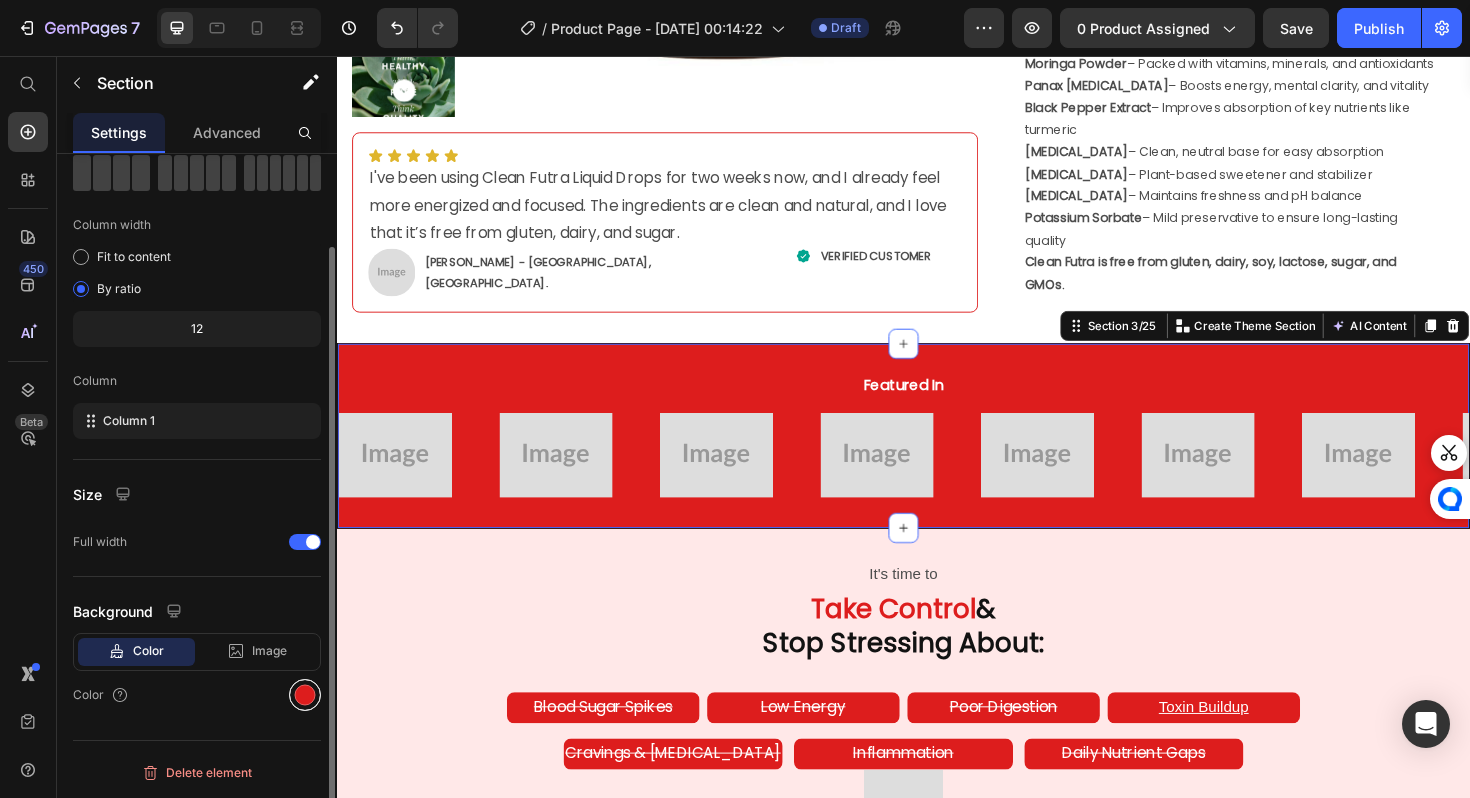 click at bounding box center [305, 695] 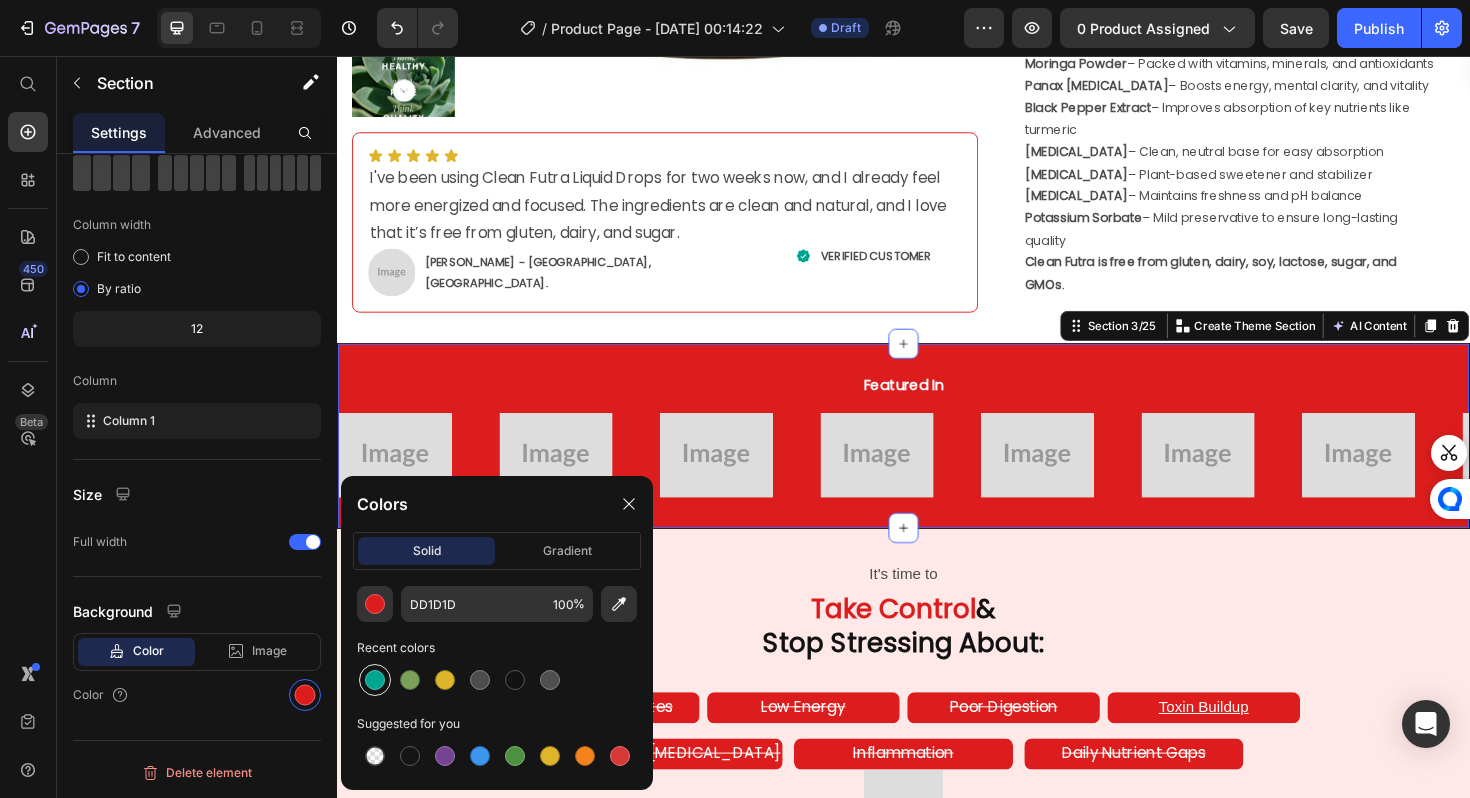 click at bounding box center [375, 680] 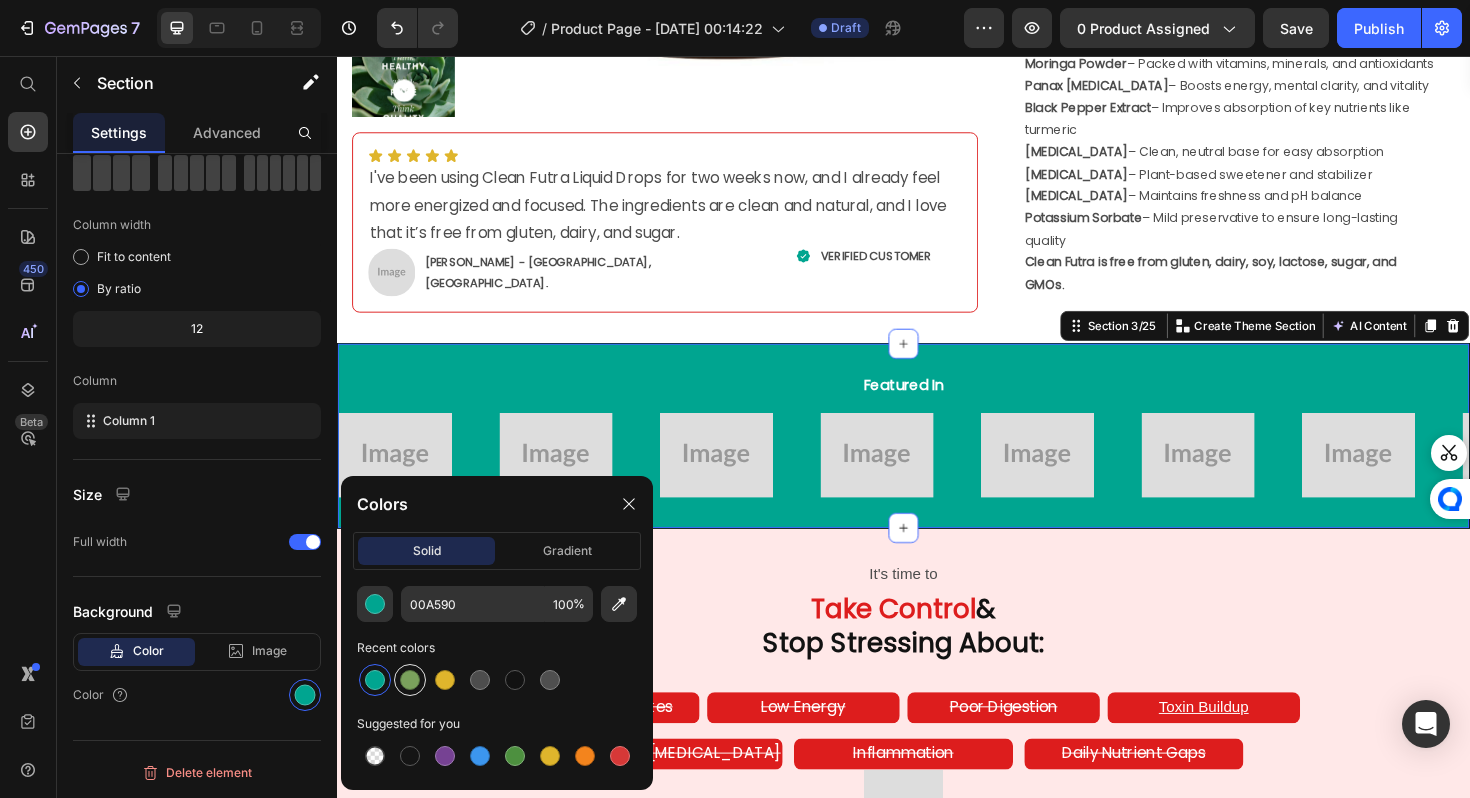 click at bounding box center [410, 680] 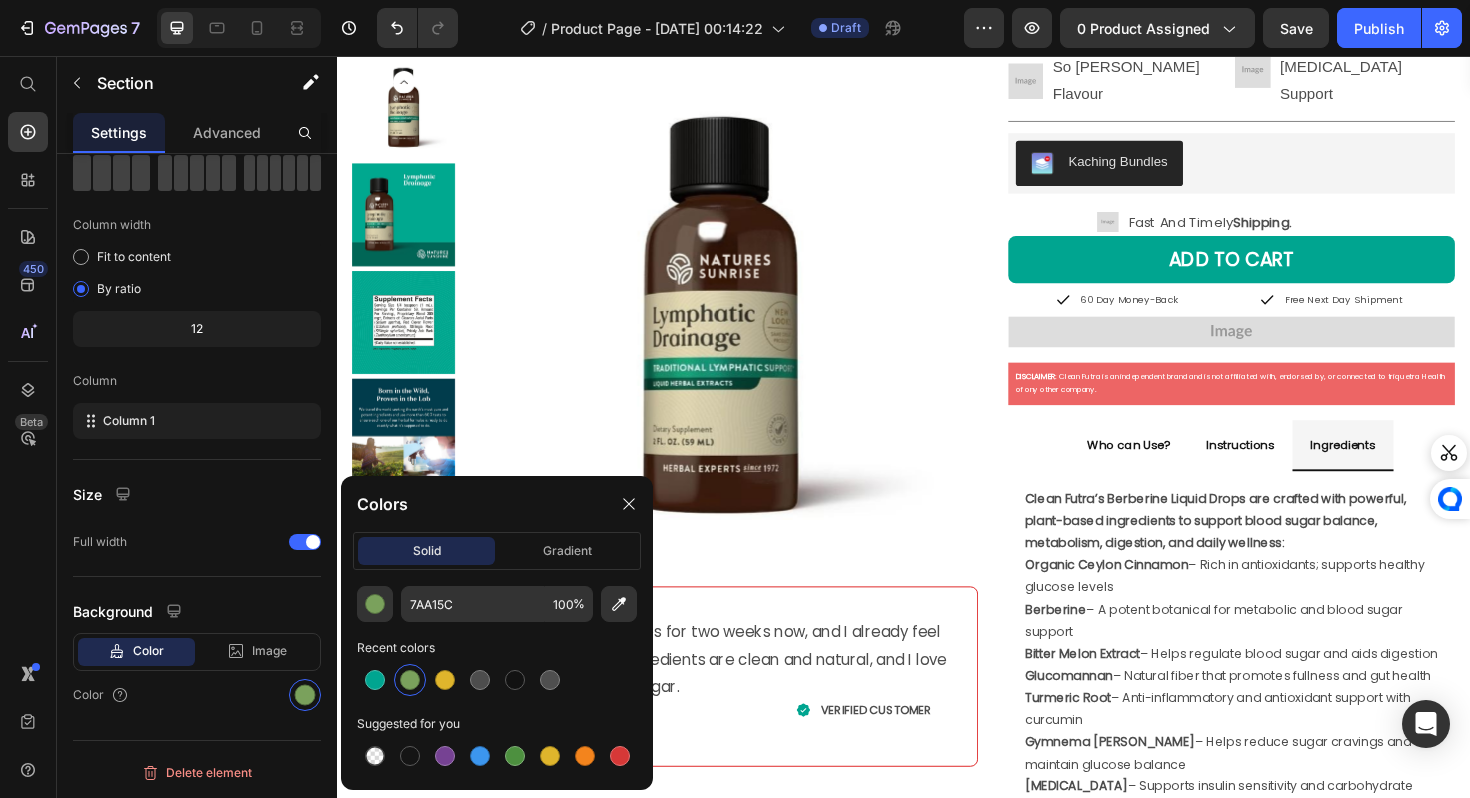 scroll, scrollTop: 616, scrollLeft: 0, axis: vertical 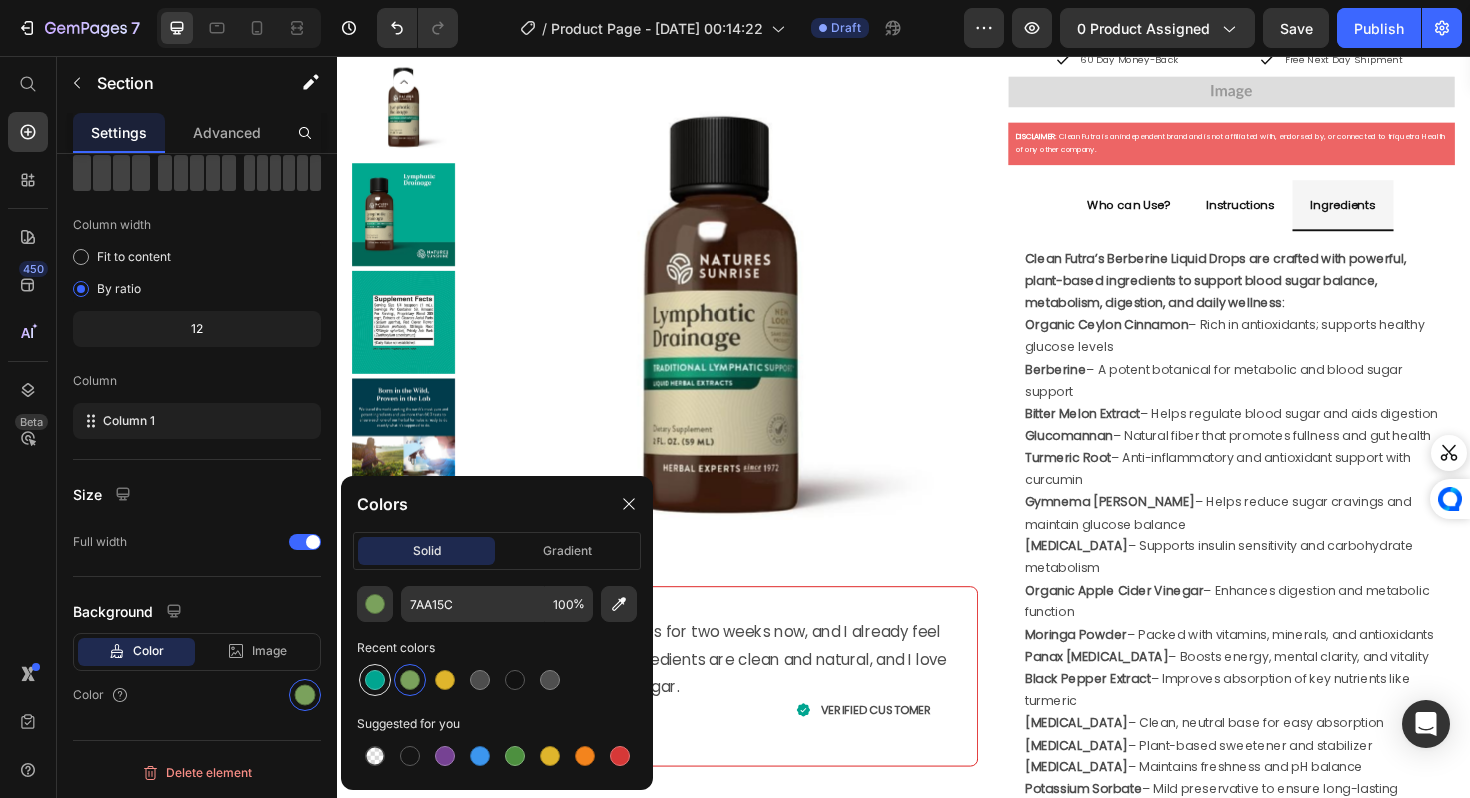 click at bounding box center [375, 680] 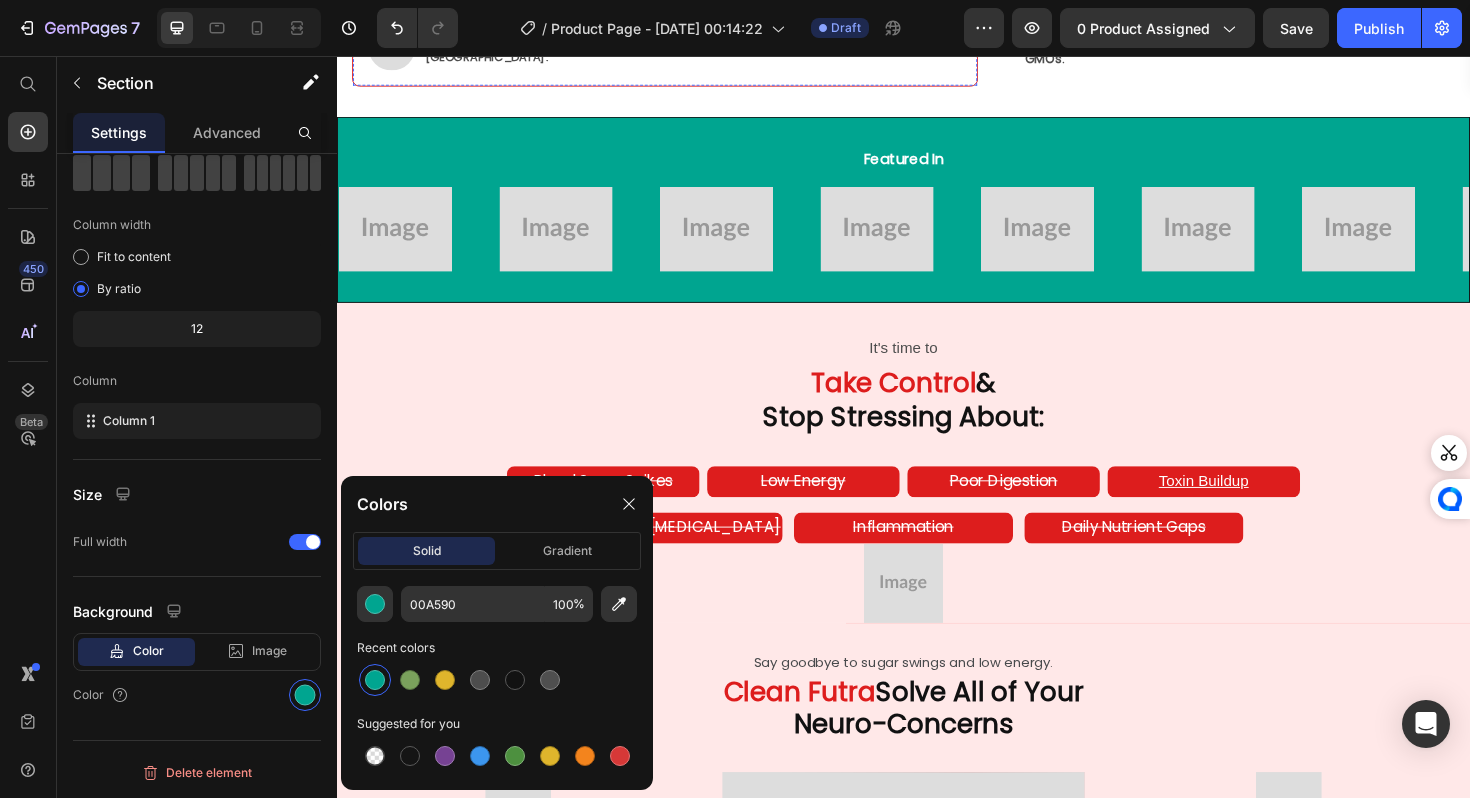 scroll, scrollTop: 1458, scrollLeft: 0, axis: vertical 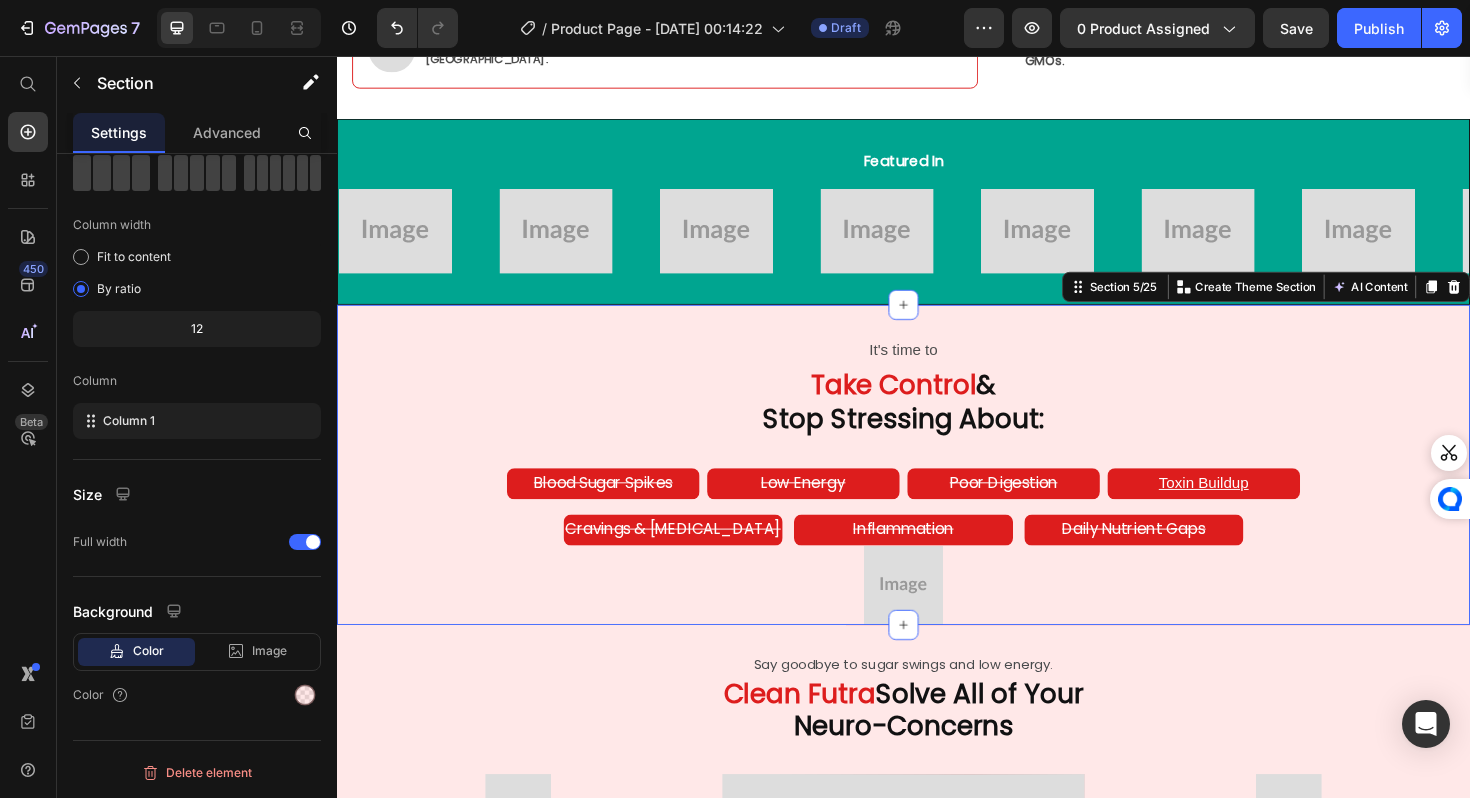 click on "It's time to Text Block Take Control  & Stop Stressing About: Heading Blood Sugar Spikes Text Block Low Energy Text Block Poor Digestion Text Block Toxin Buildup Text Block Row Row Cravings & [MEDICAL_DATA] Text Block Inflammation Text Block Daily Nutrient Gaps Text Block Row Row Image Section 5/25   You can create reusable sections Create Theme Section AI Content Write with GemAI What would you like to describe here? Tone and Voice Persuasive Product Show more Generate" at bounding box center [937, 489] 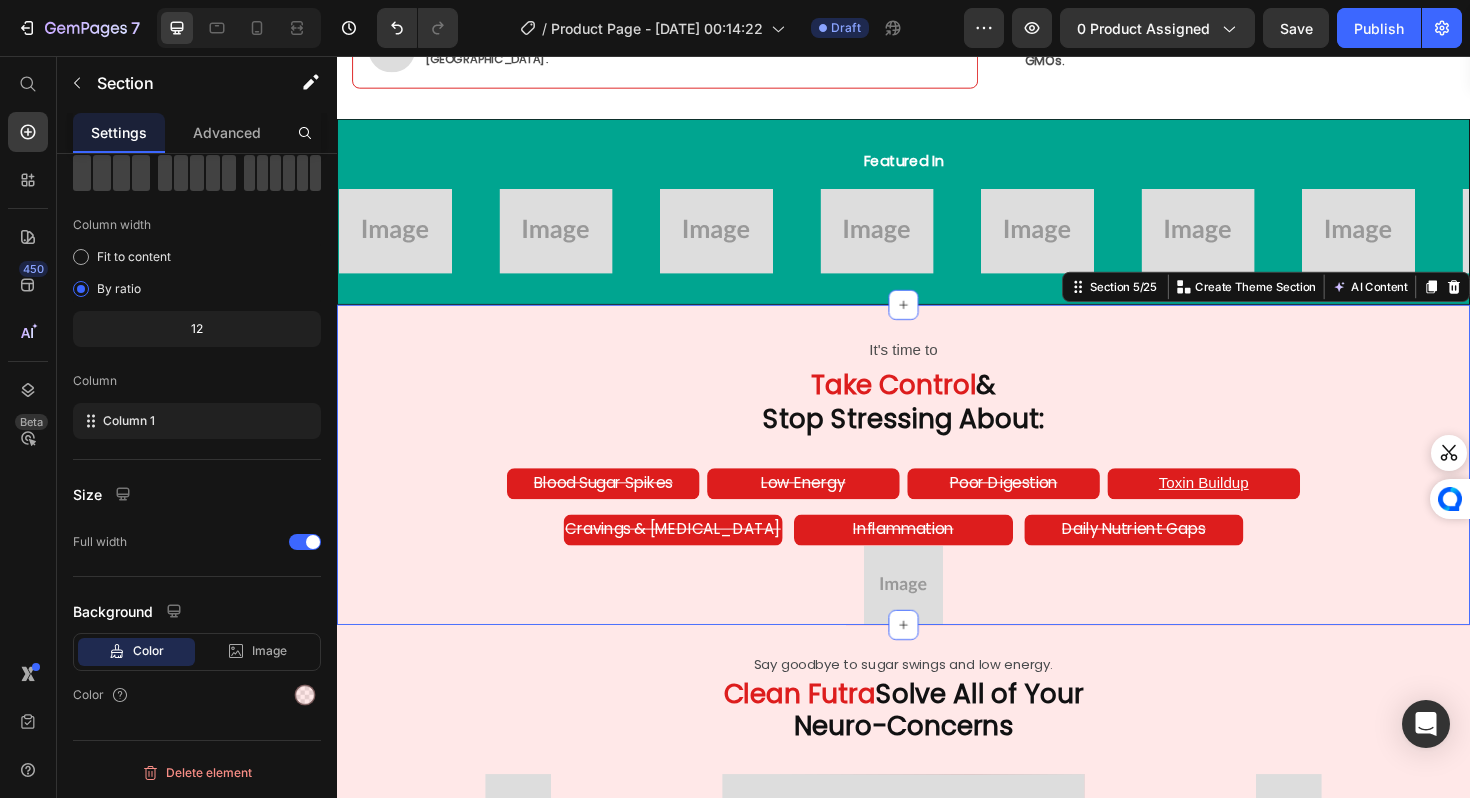 click at bounding box center (937, 617) 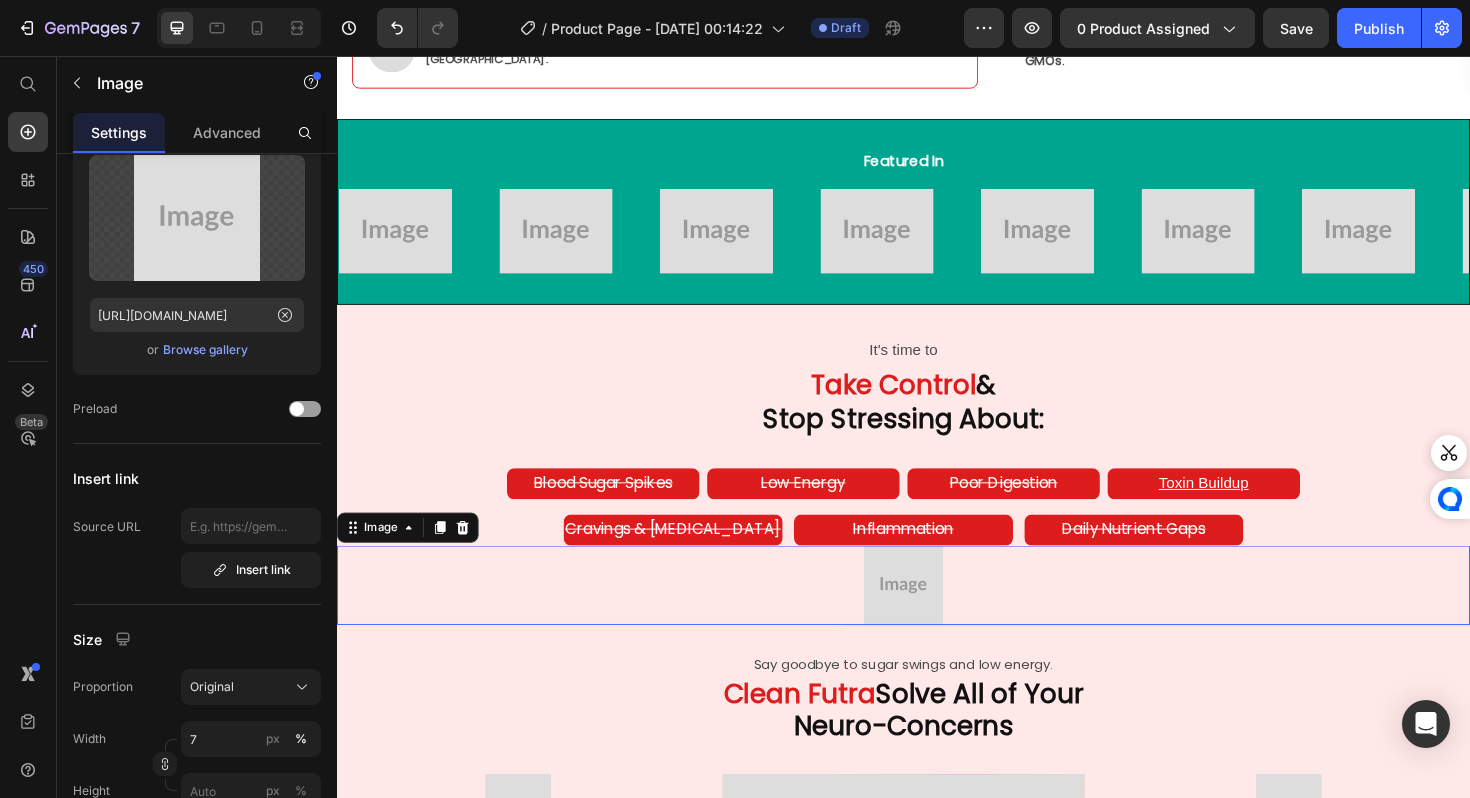 scroll, scrollTop: 0, scrollLeft: 0, axis: both 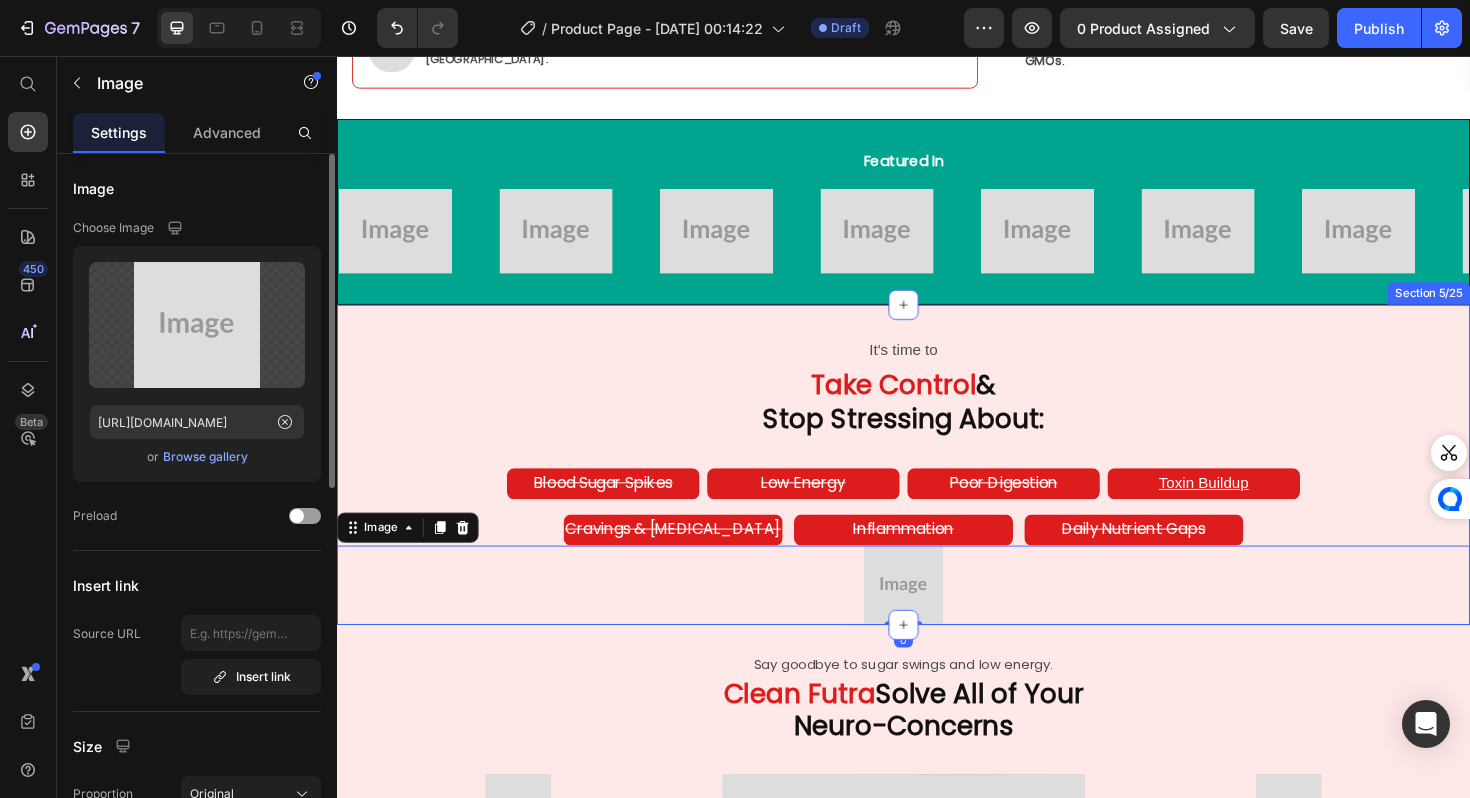 click on "It's time to Text Block Take Control  & Stop Stressing About: Heading Blood Sugar Spikes Text Block Low Energy Text Block Poor Digestion Text Block Toxin Buildup Text Block Row Row Cravings & [MEDICAL_DATA] Text Block Inflammation Text Block Daily Nutrient Gaps Text Block Row Row Image   0" at bounding box center [937, 505] 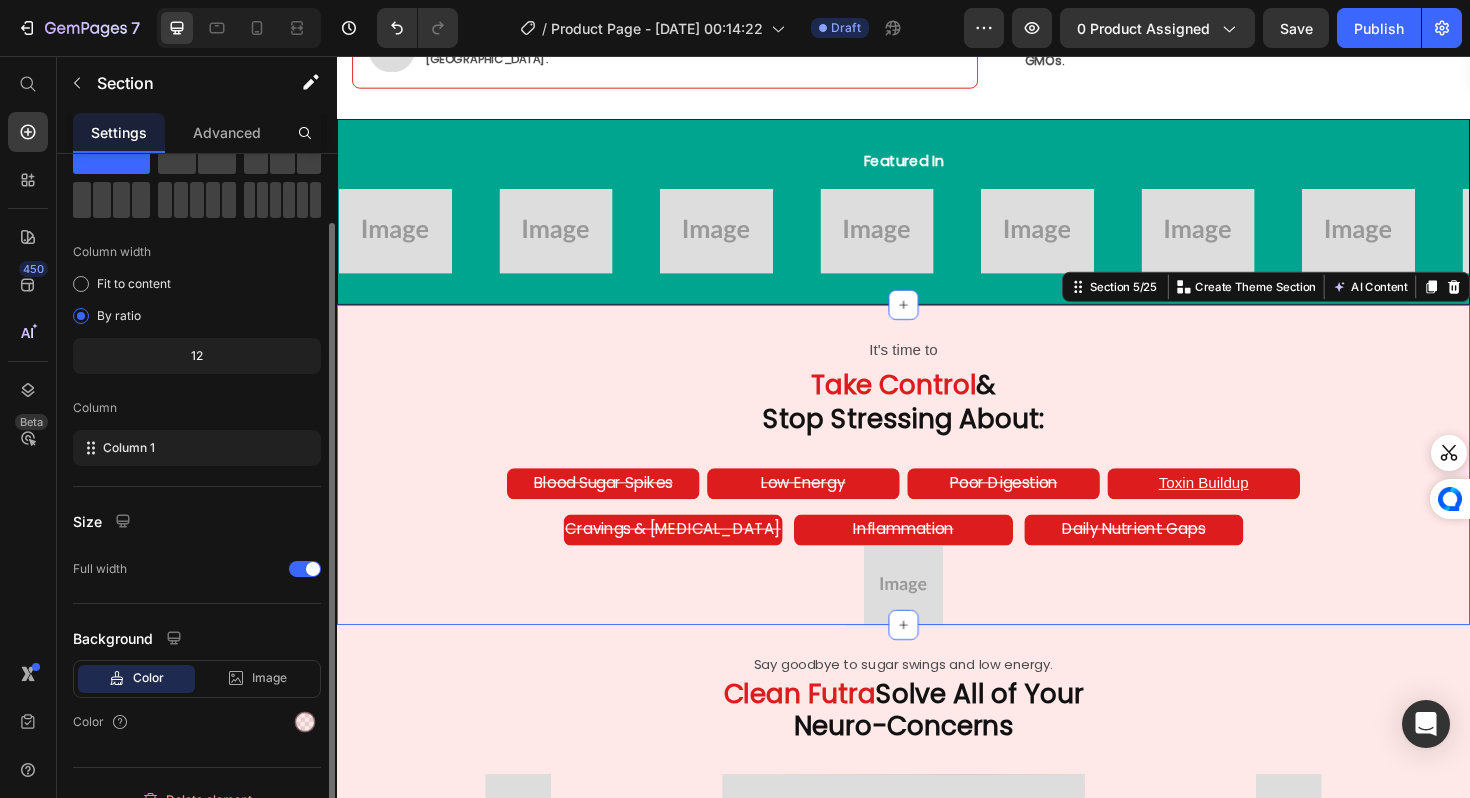 scroll, scrollTop: 107, scrollLeft: 0, axis: vertical 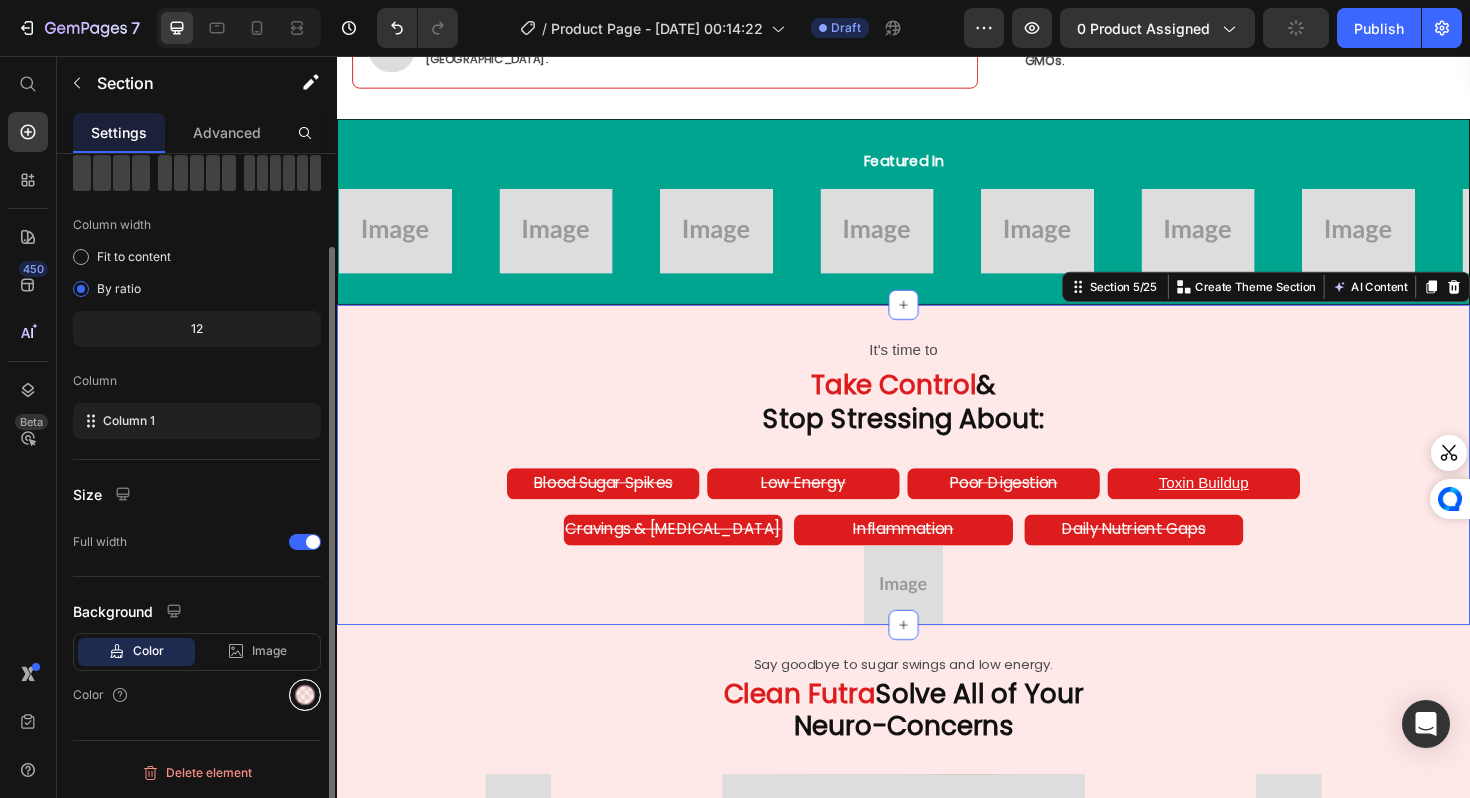 click at bounding box center (305, 695) 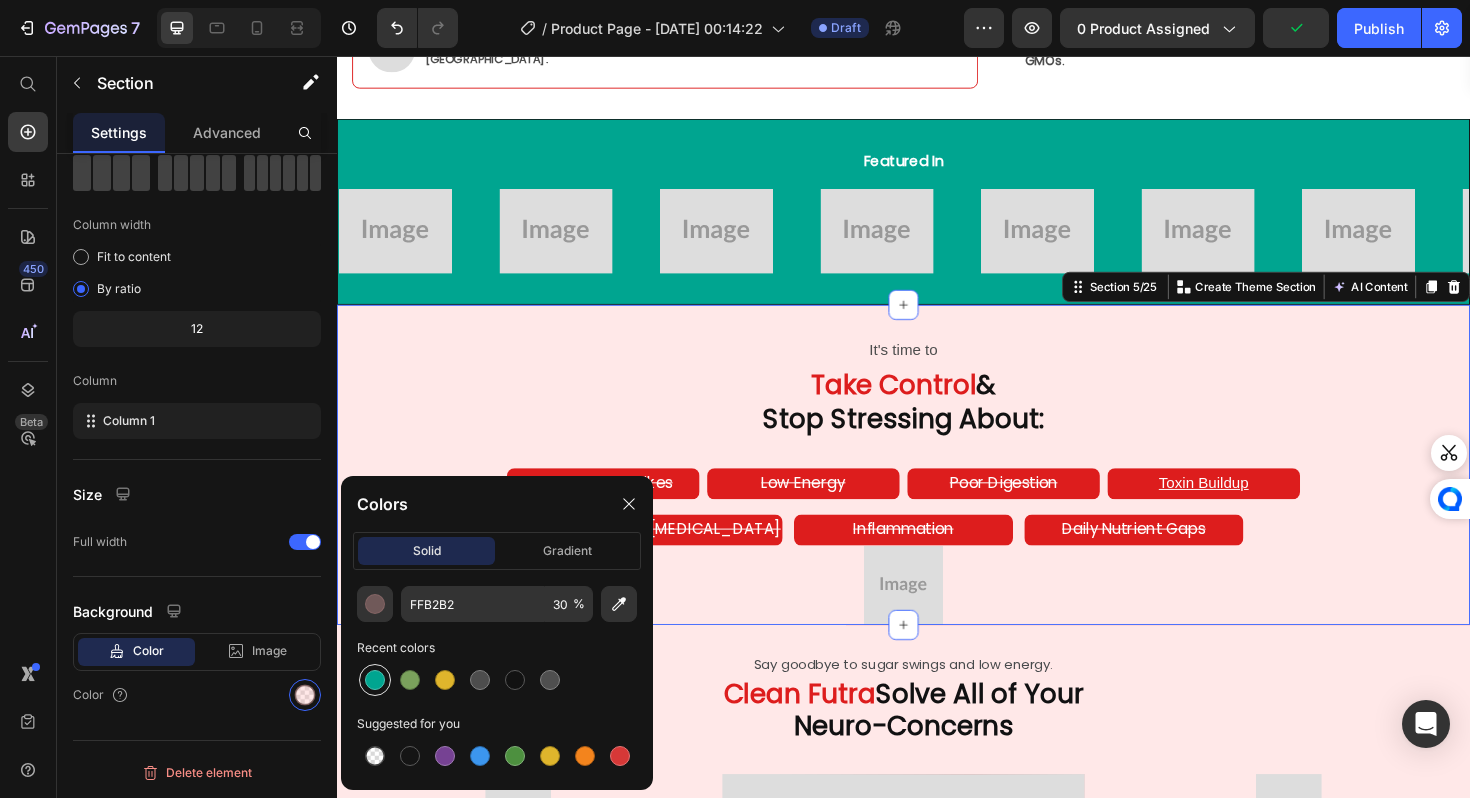 click at bounding box center (375, 680) 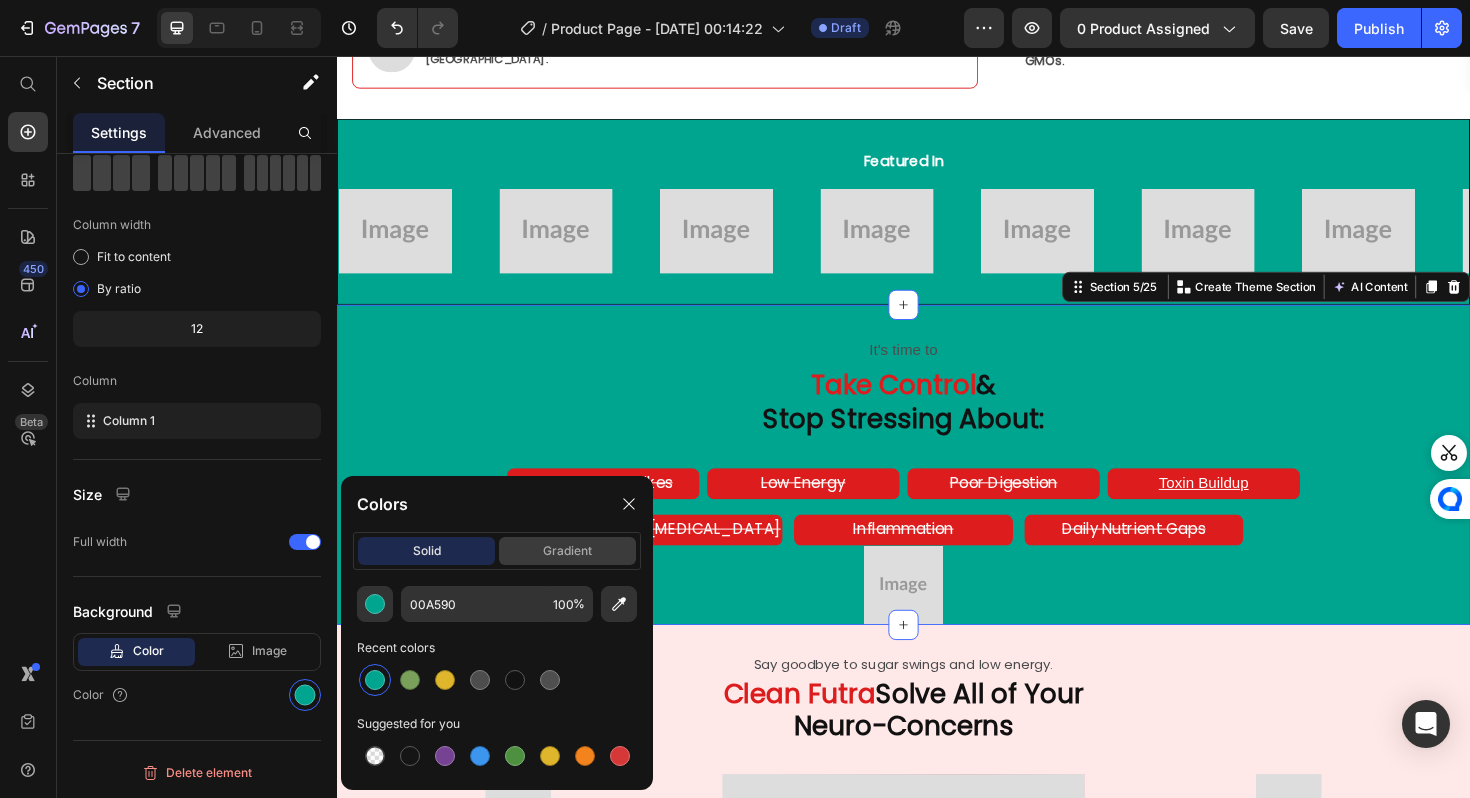 click on "gradient" 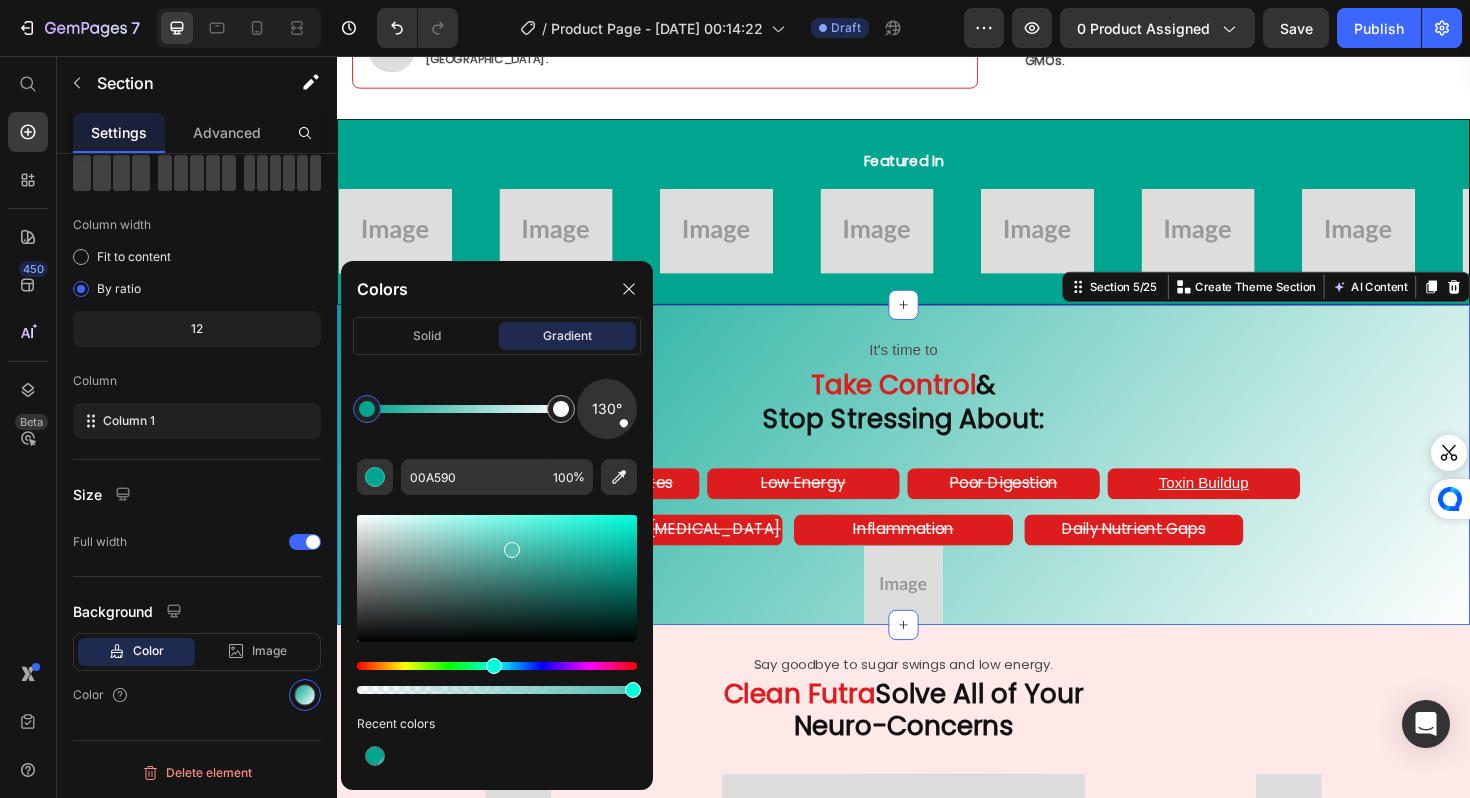 drag, startPoint x: 557, startPoint y: 549, endPoint x: 524, endPoint y: 544, distance: 33.37664 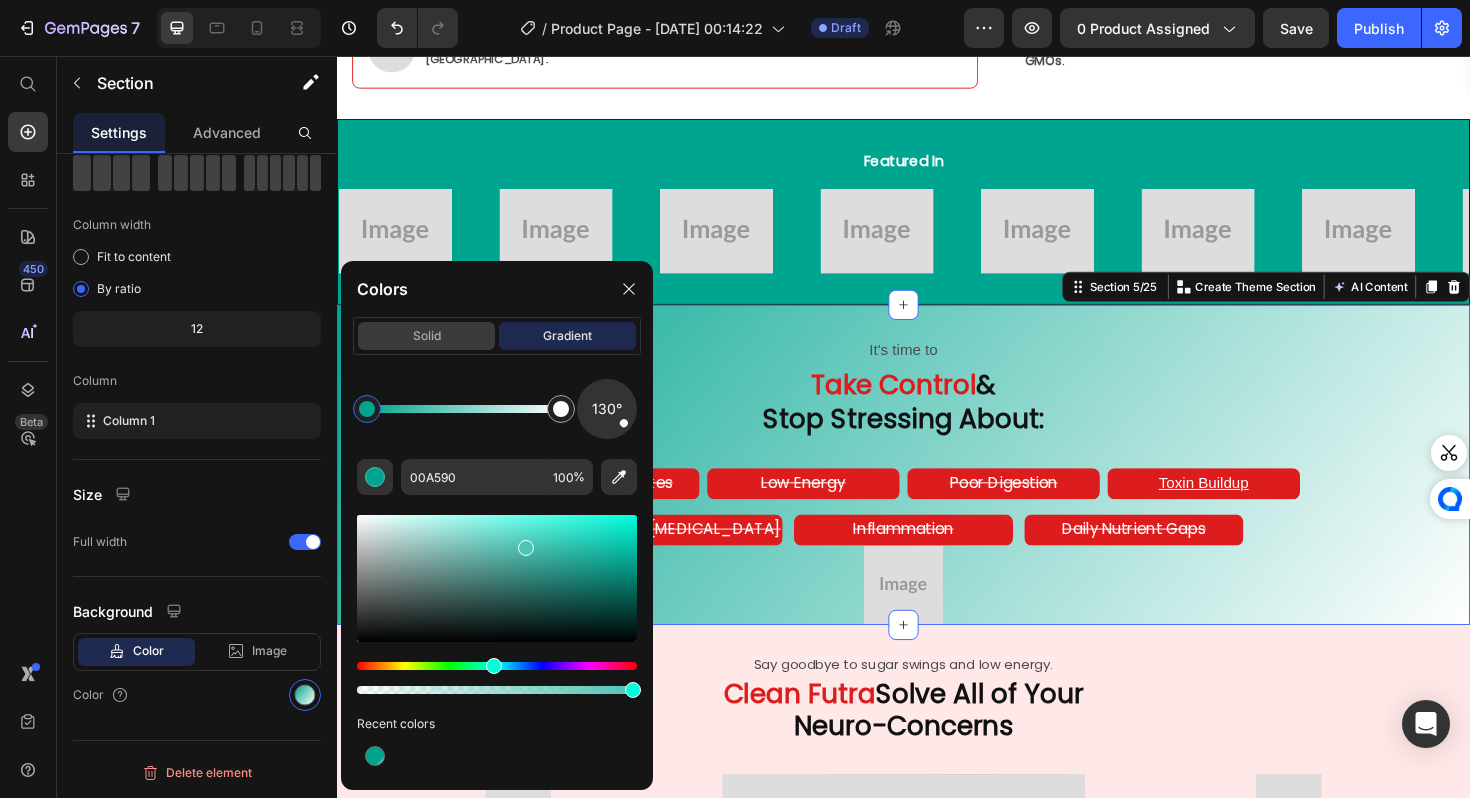 type on "50C4B4" 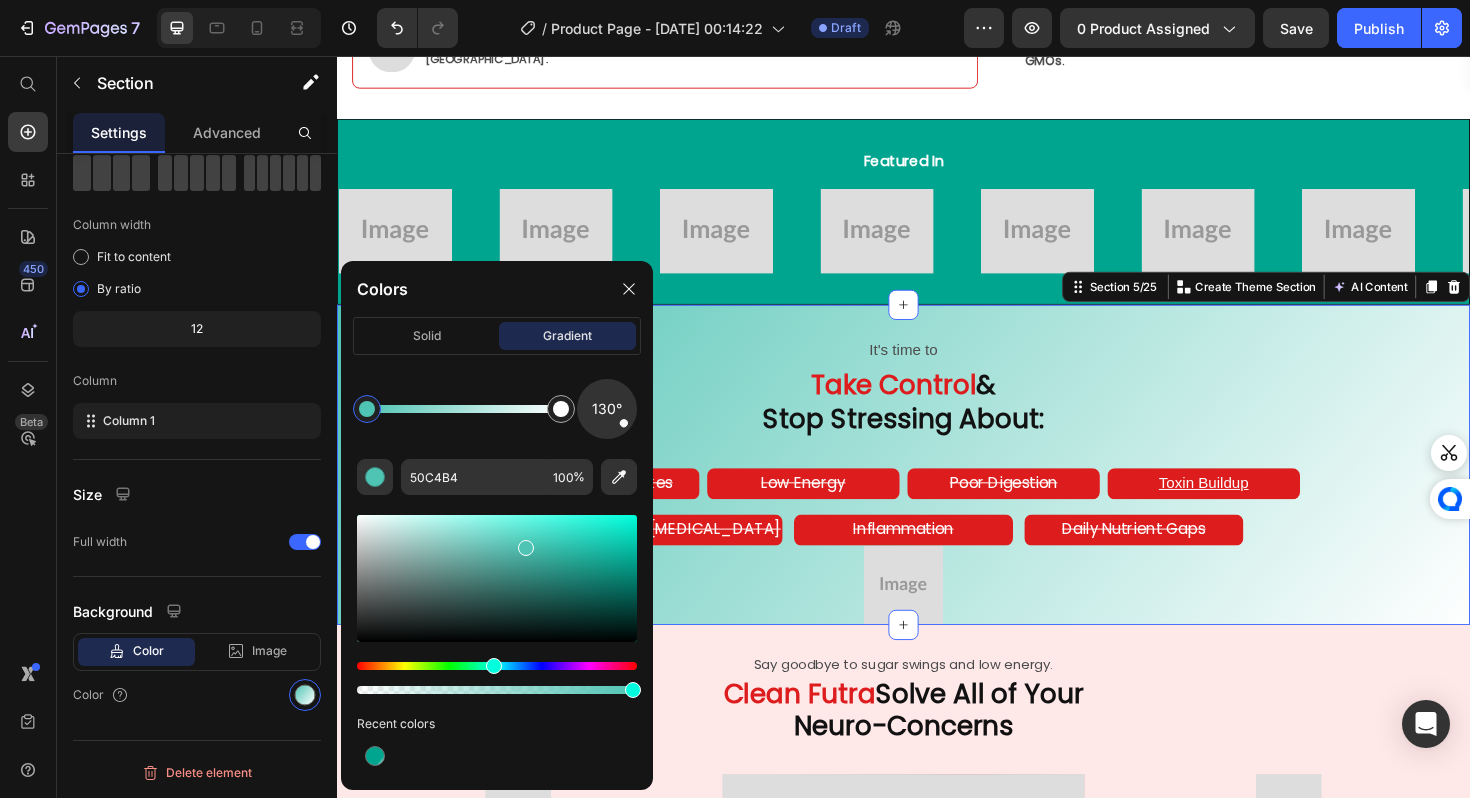 click on "Colors" 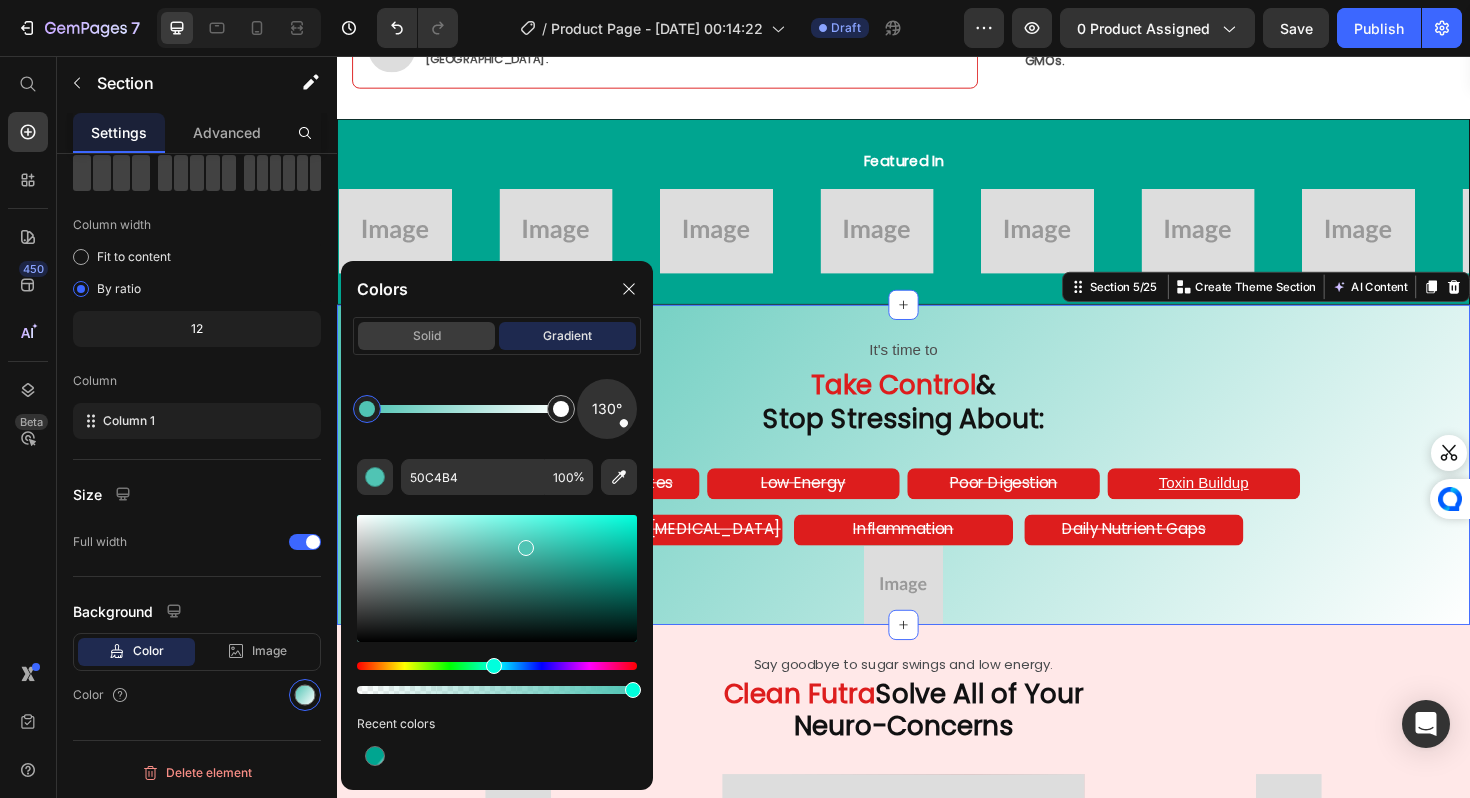 click on "solid" 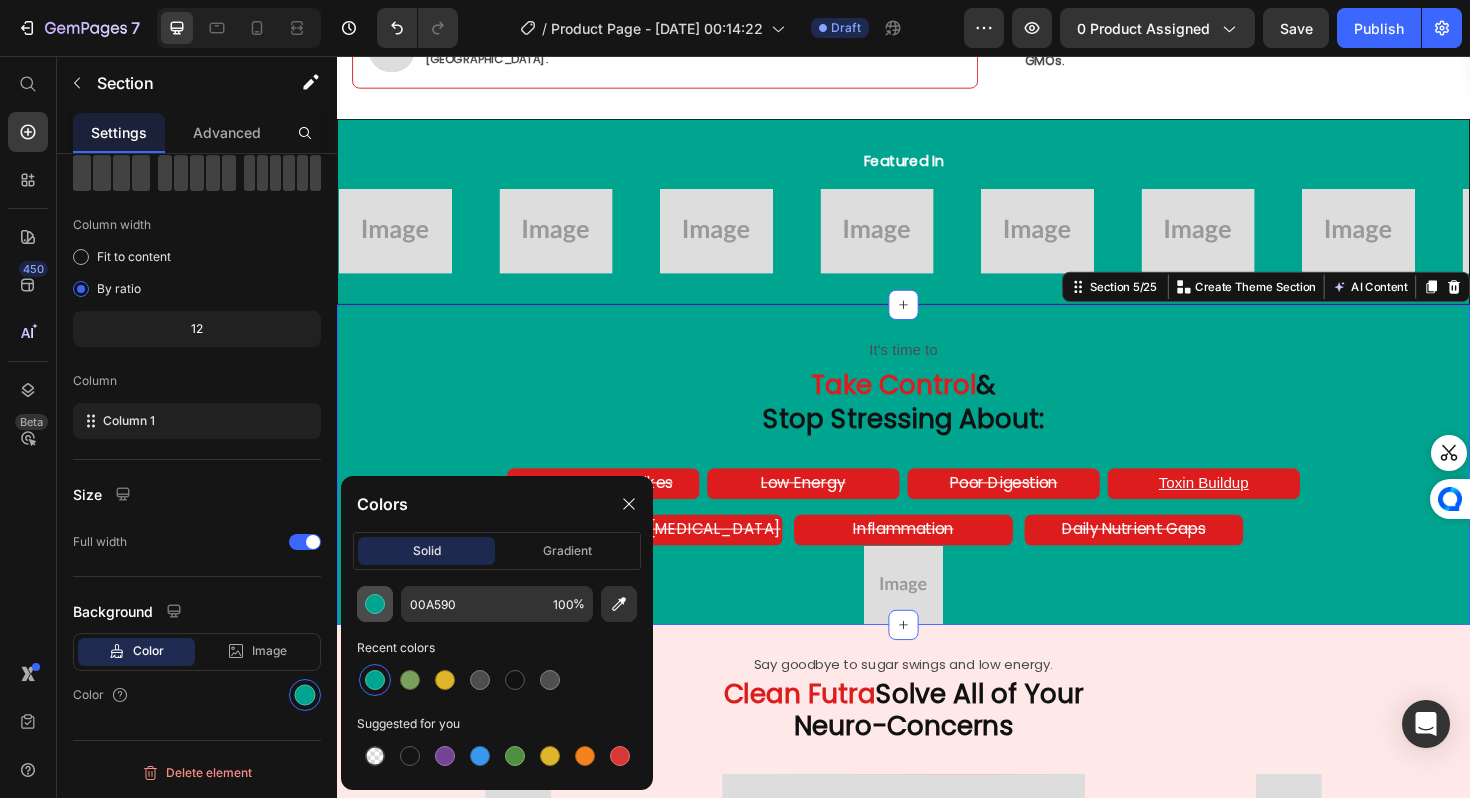 click at bounding box center (375, 604) 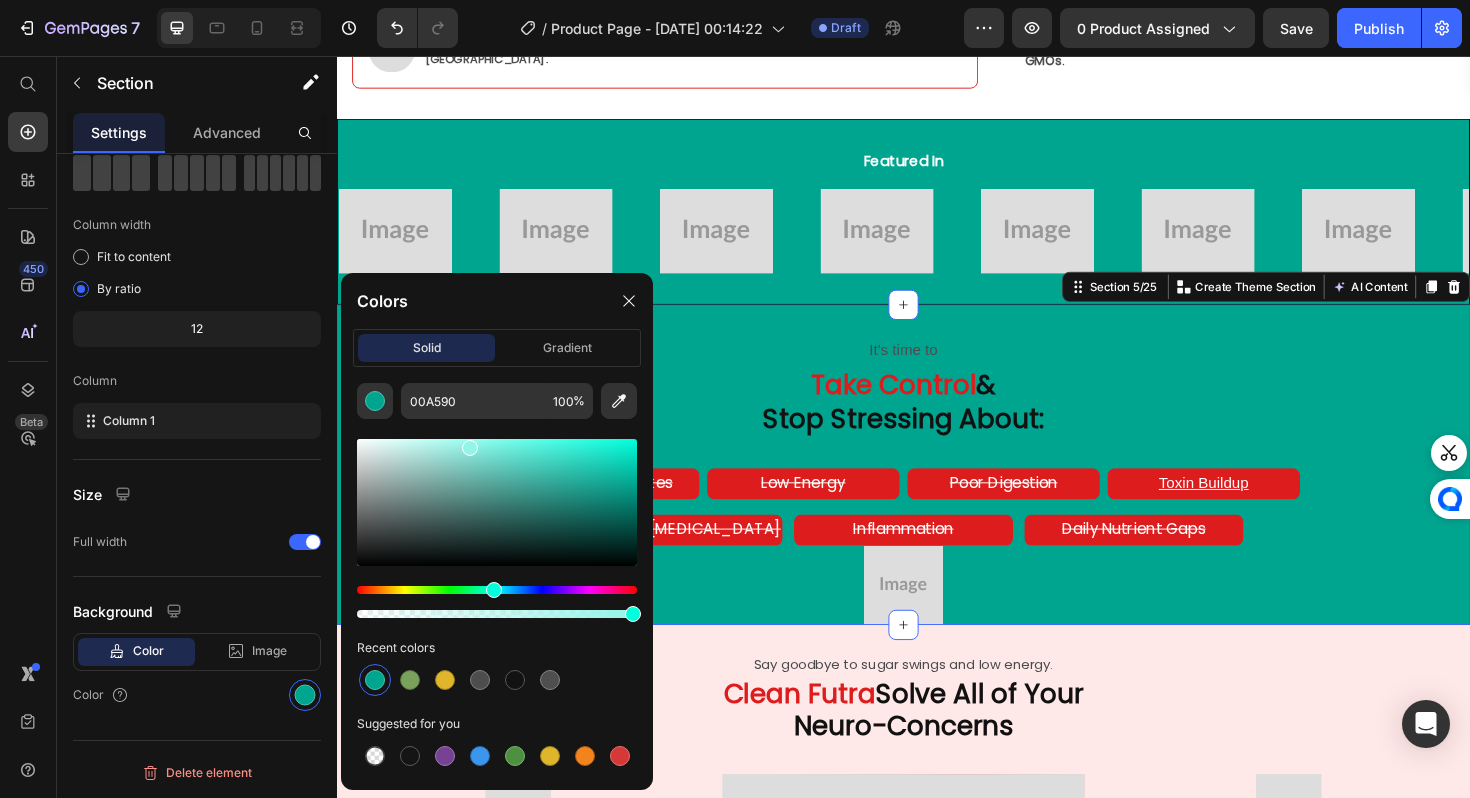 drag, startPoint x: 554, startPoint y: 479, endPoint x: 465, endPoint y: 441, distance: 96.77293 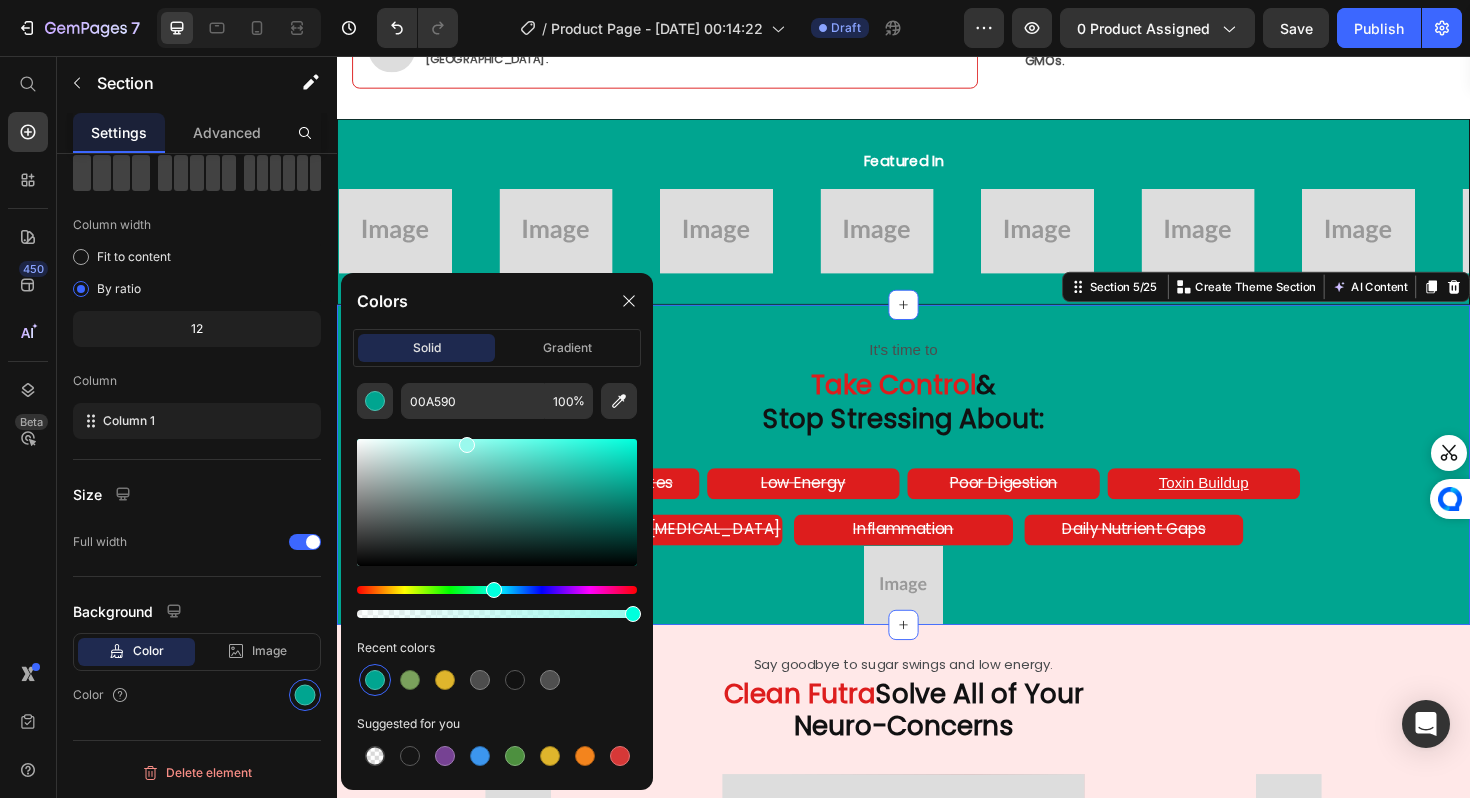 type on "9AF9ED" 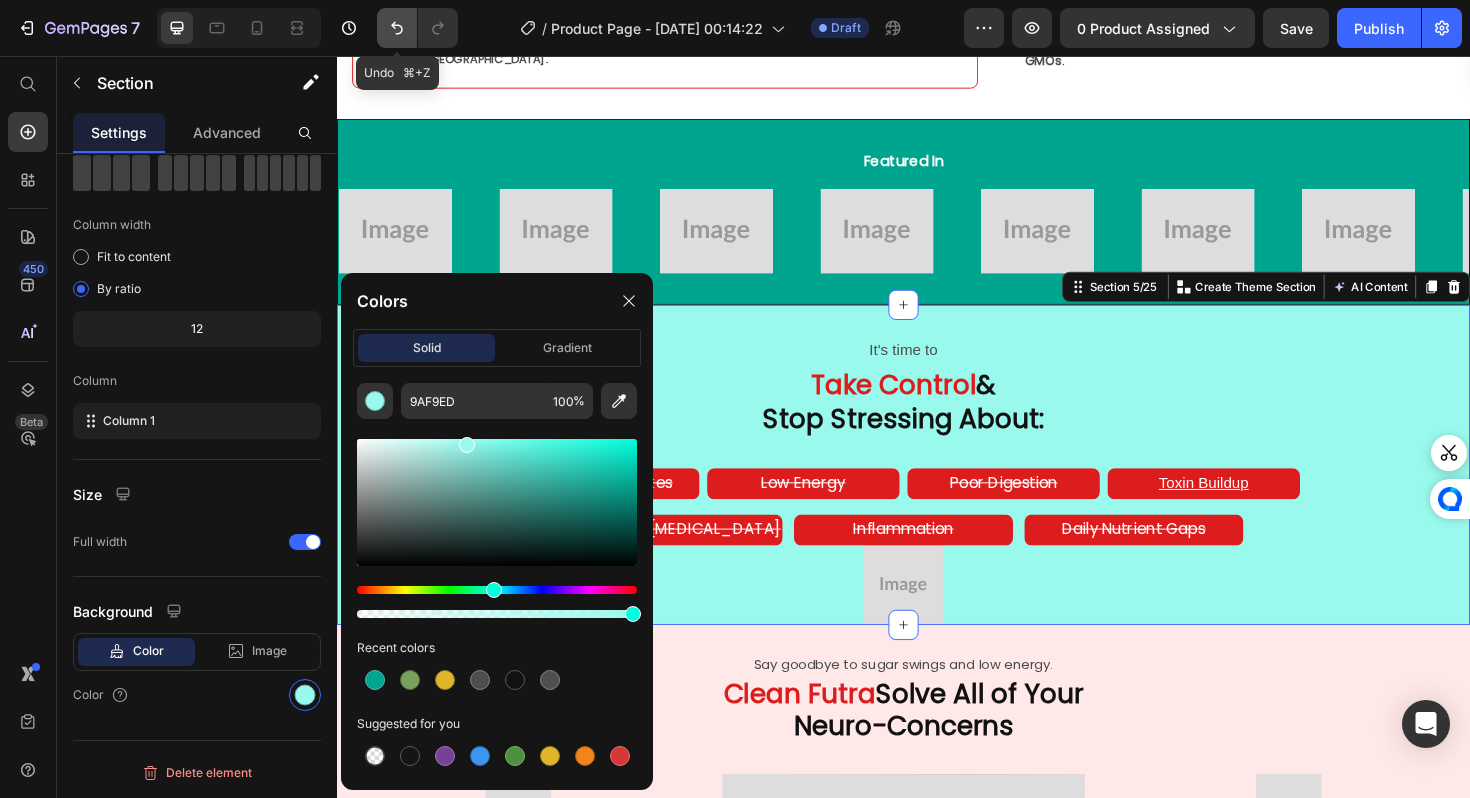 click 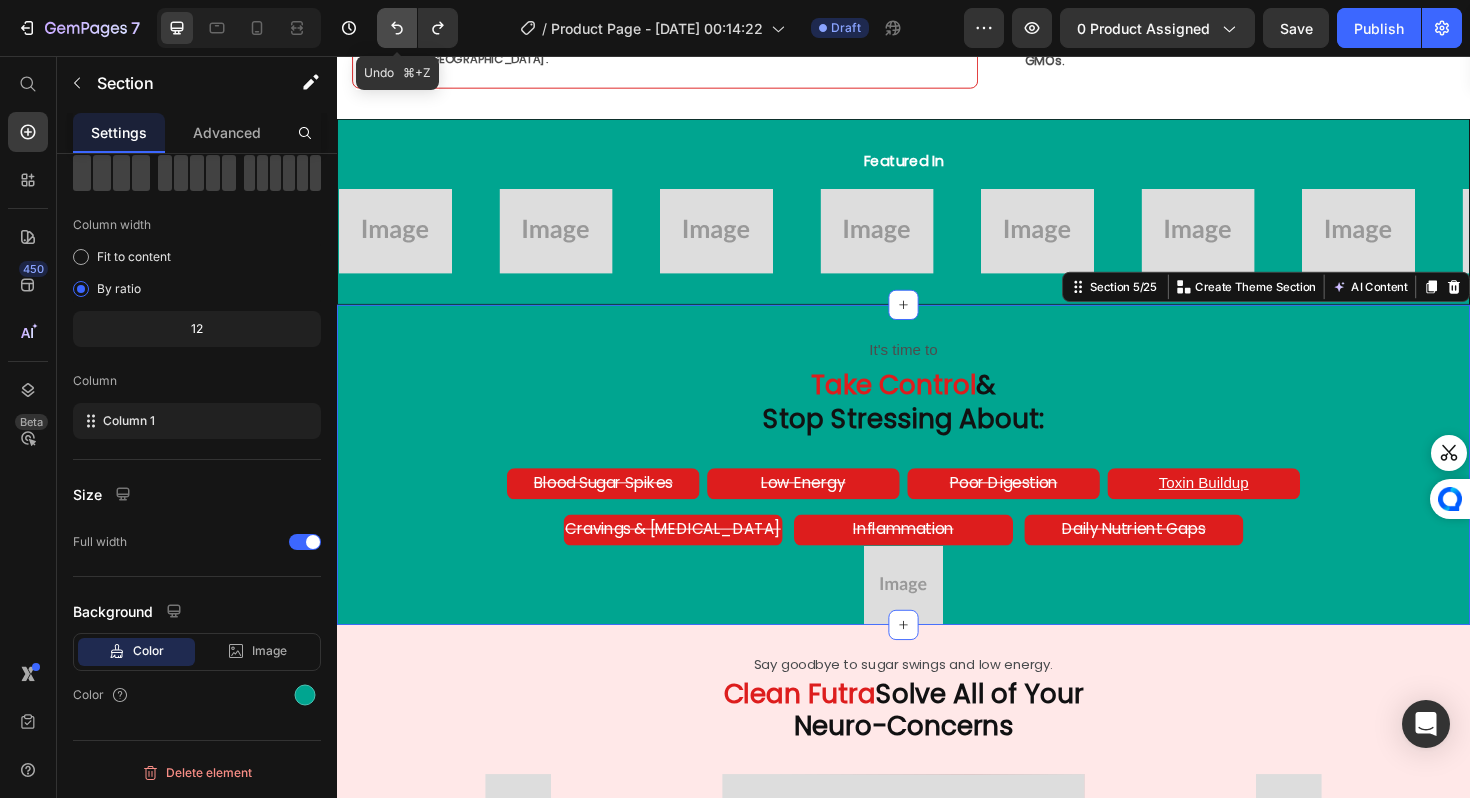 click 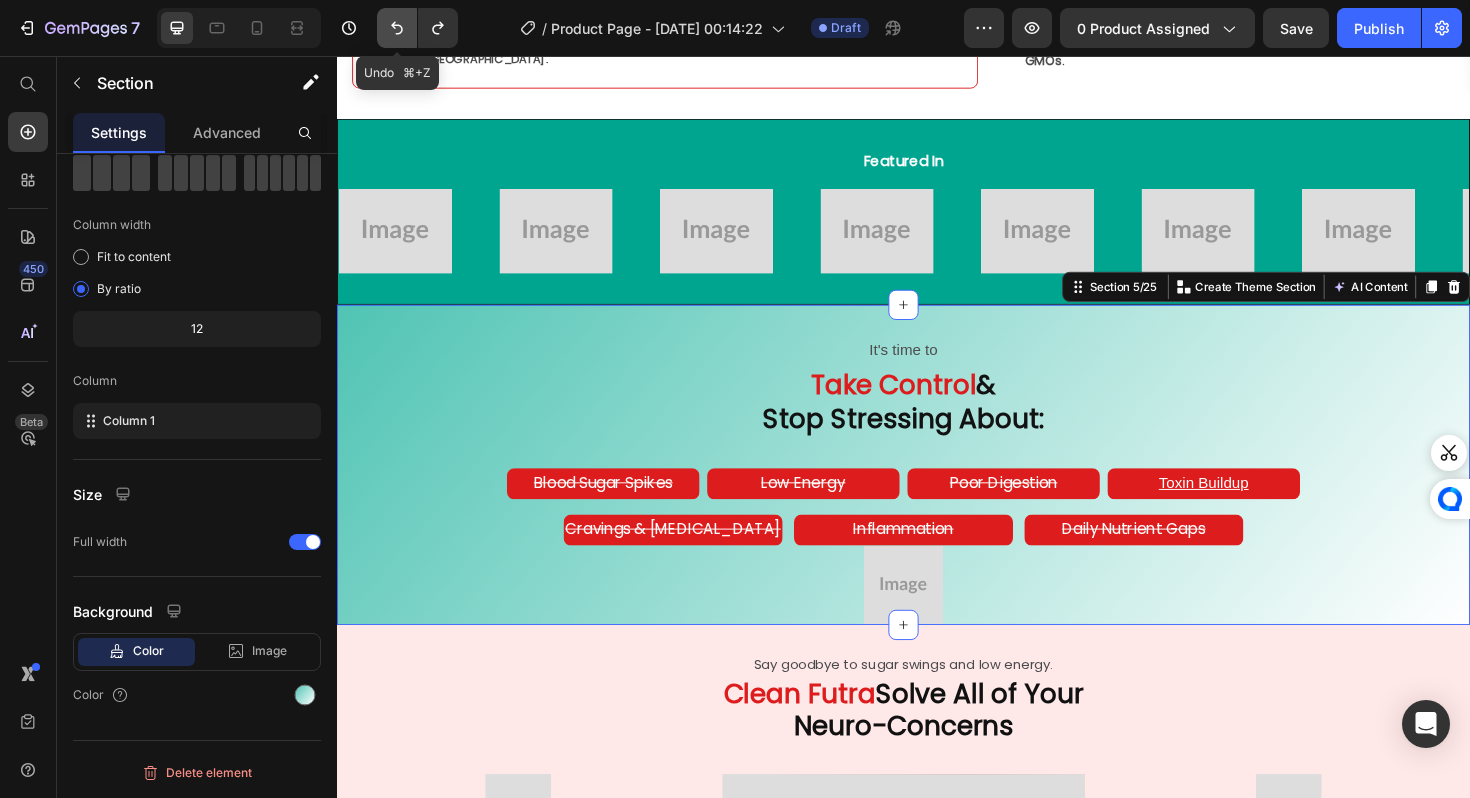 click 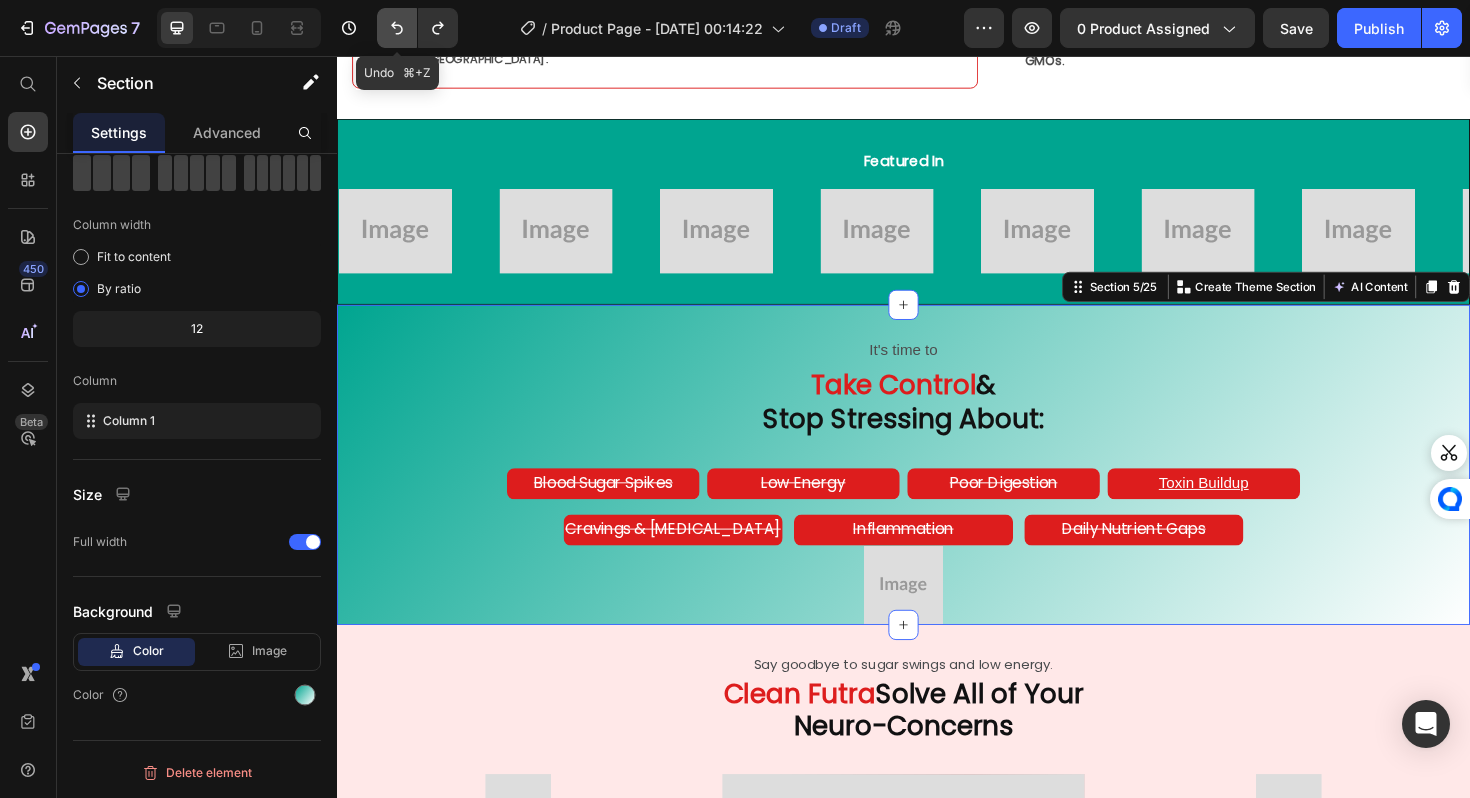click 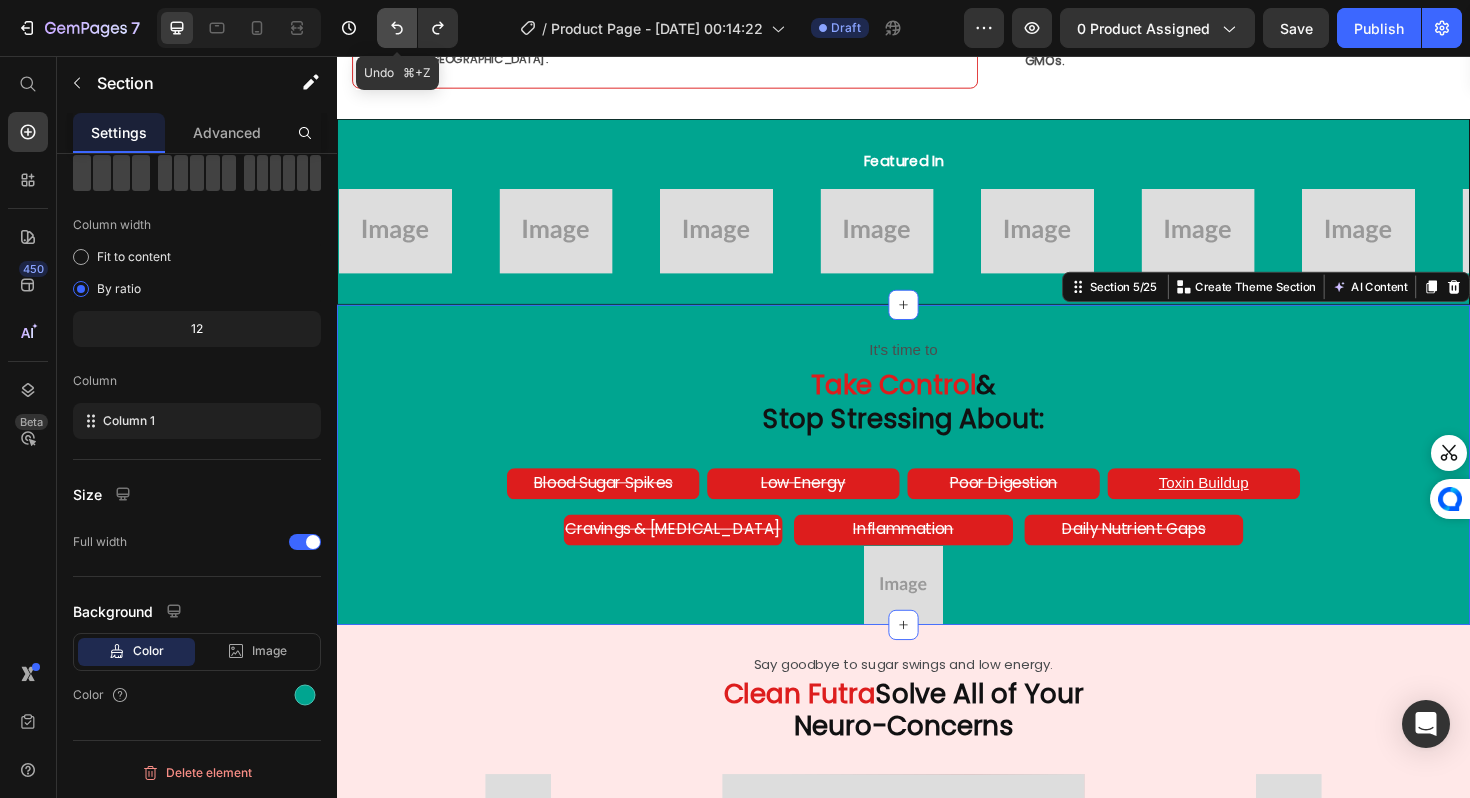 click 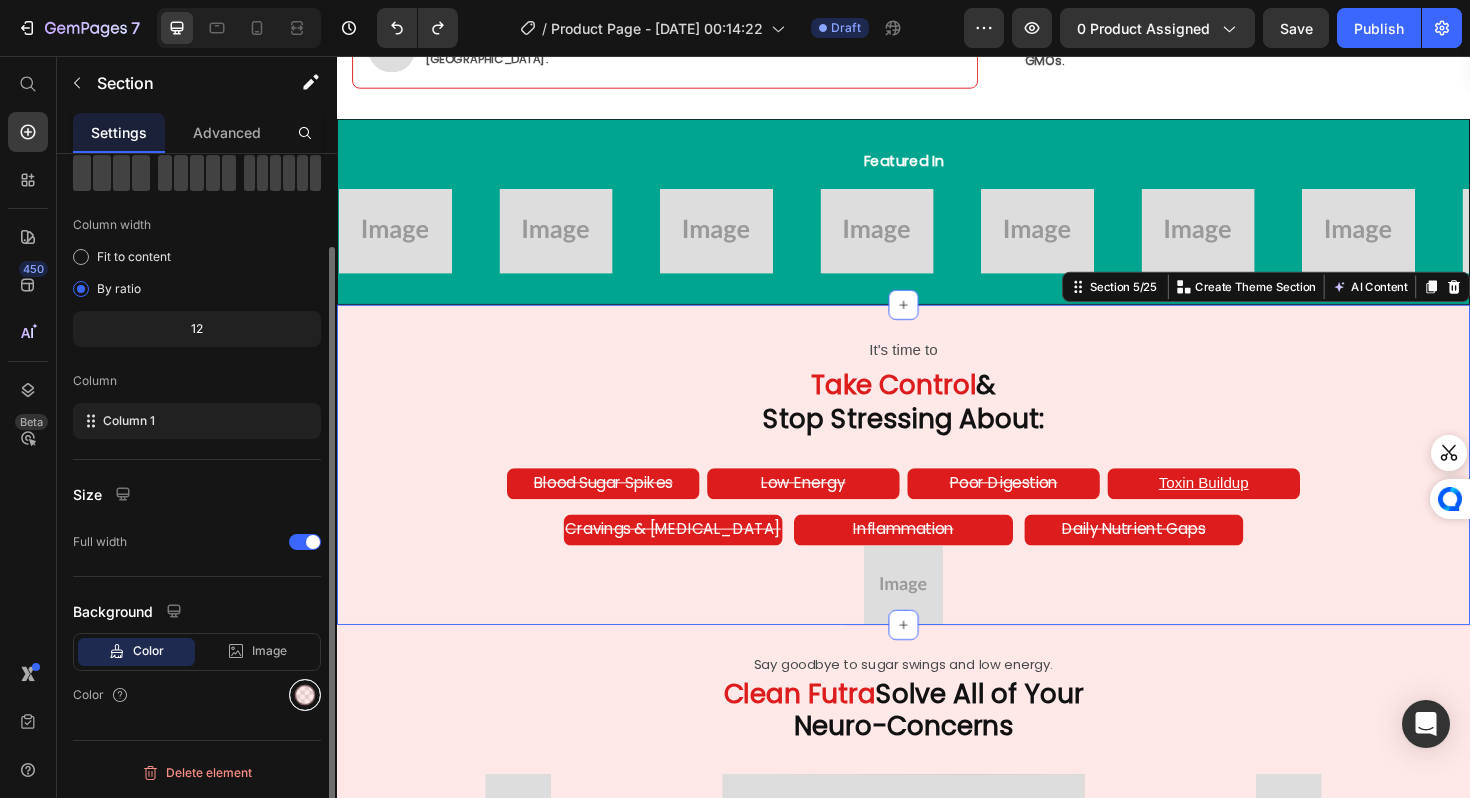 click at bounding box center [305, 695] 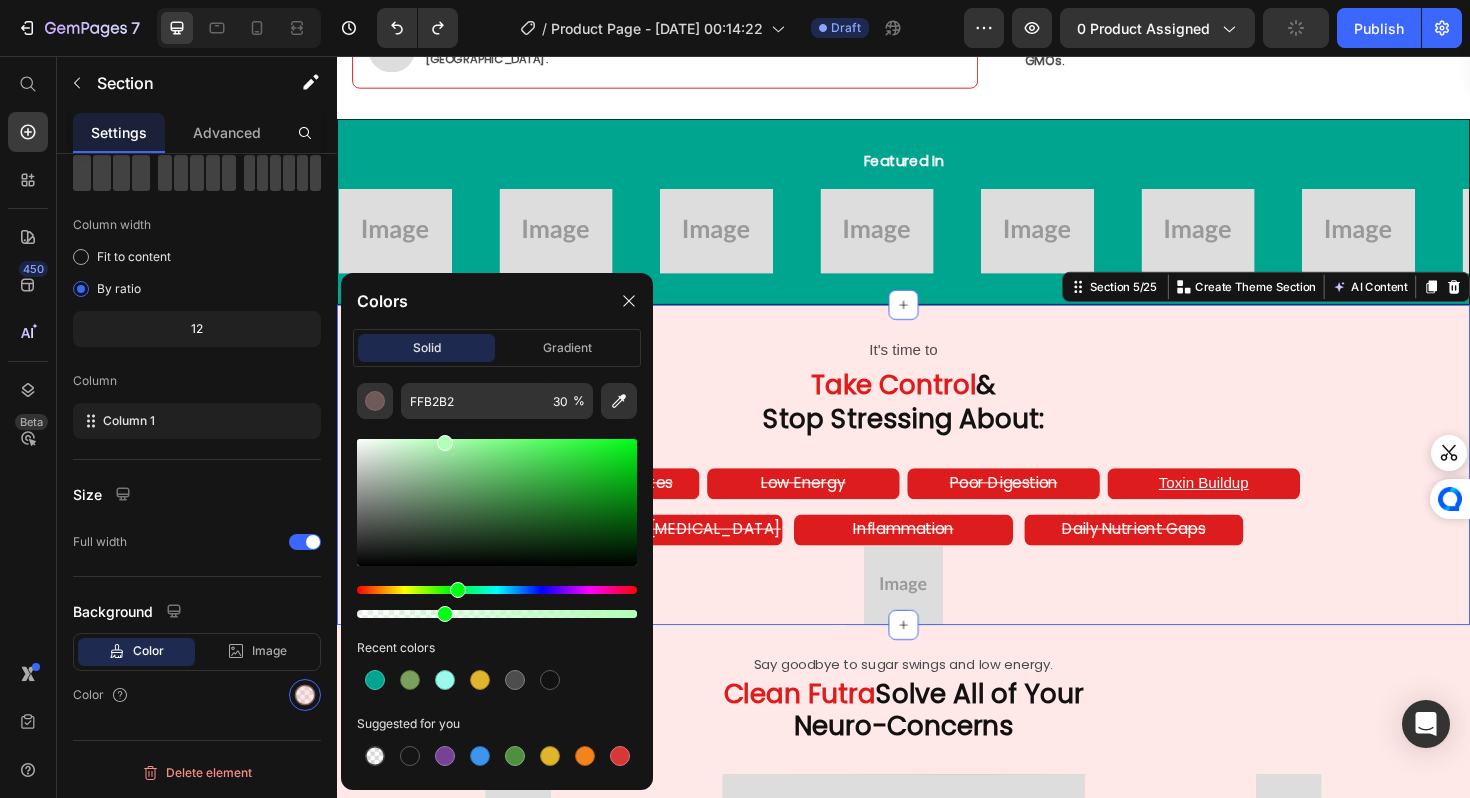 drag, startPoint x: 368, startPoint y: 593, endPoint x: 455, endPoint y: 584, distance: 87.46428 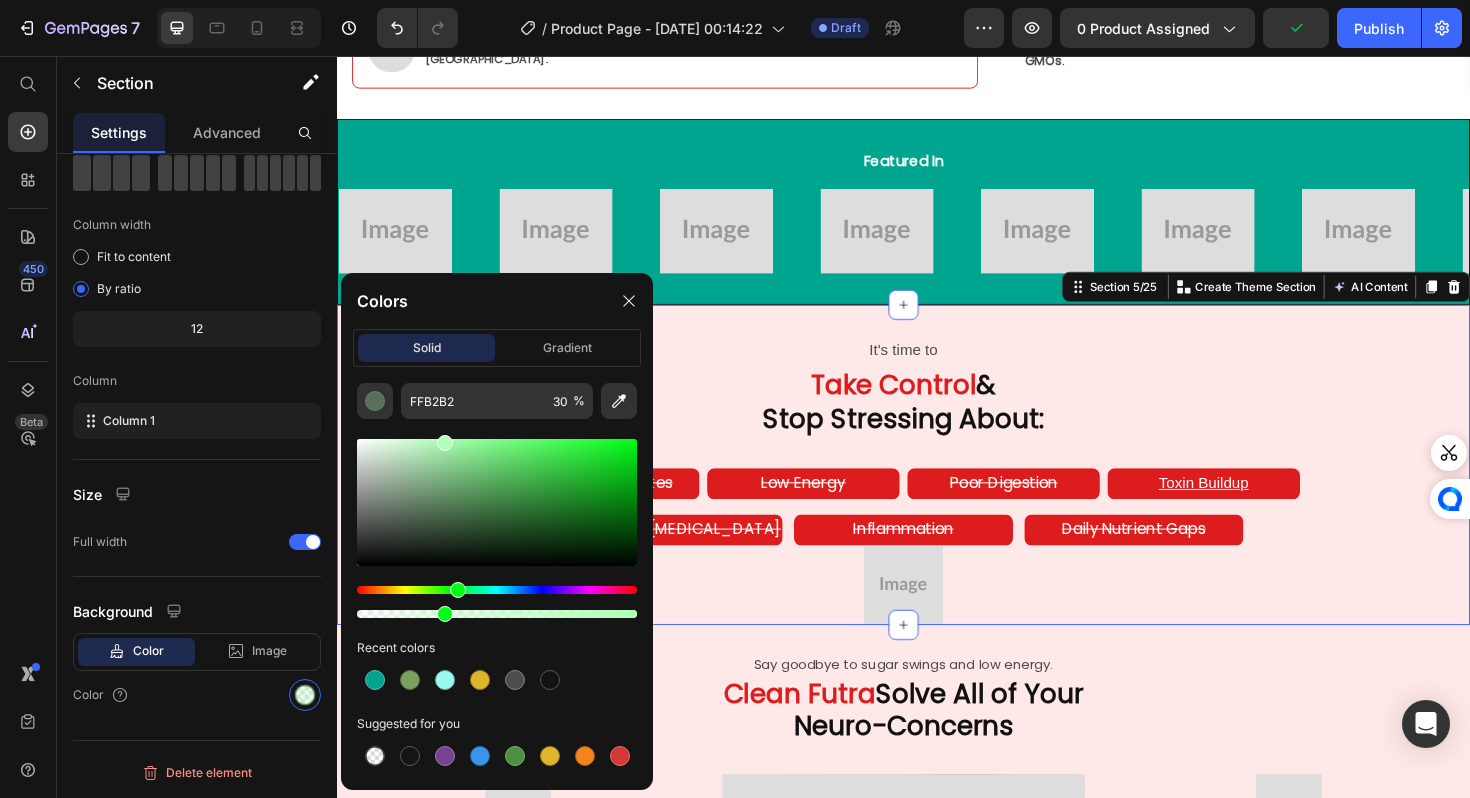 type on "B1FFB8" 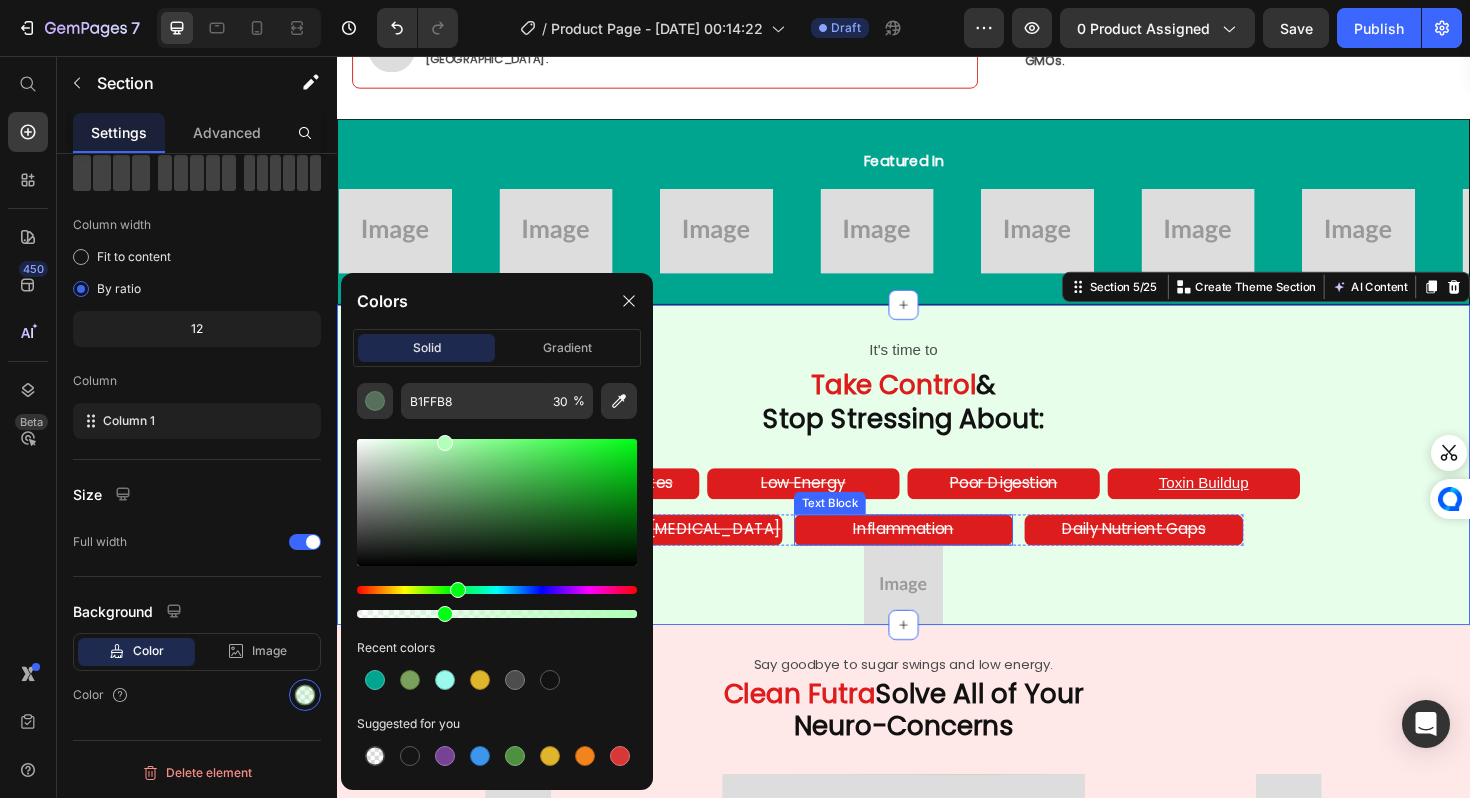 click on "Inflammation" at bounding box center (937, 558) 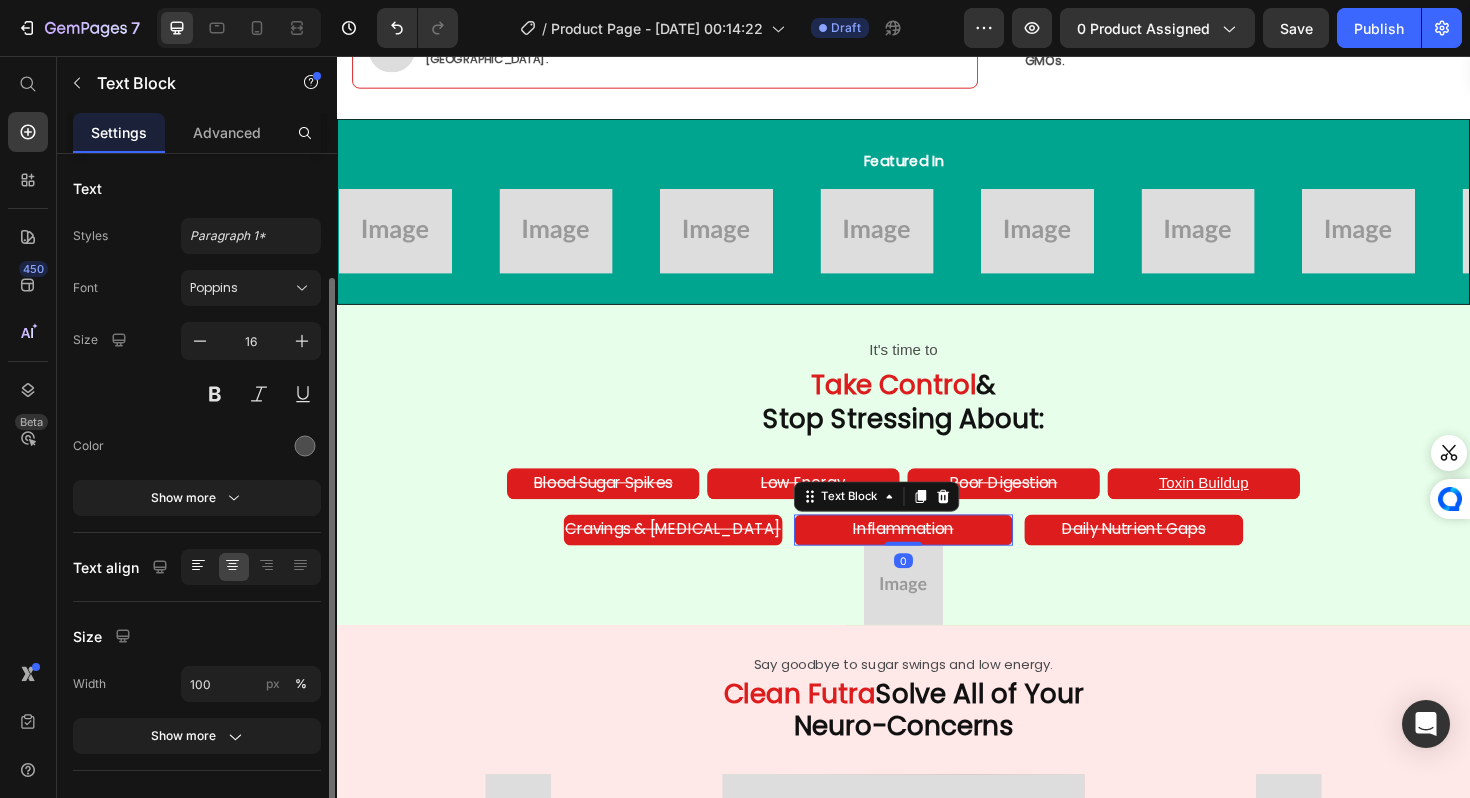 scroll, scrollTop: 194, scrollLeft: 0, axis: vertical 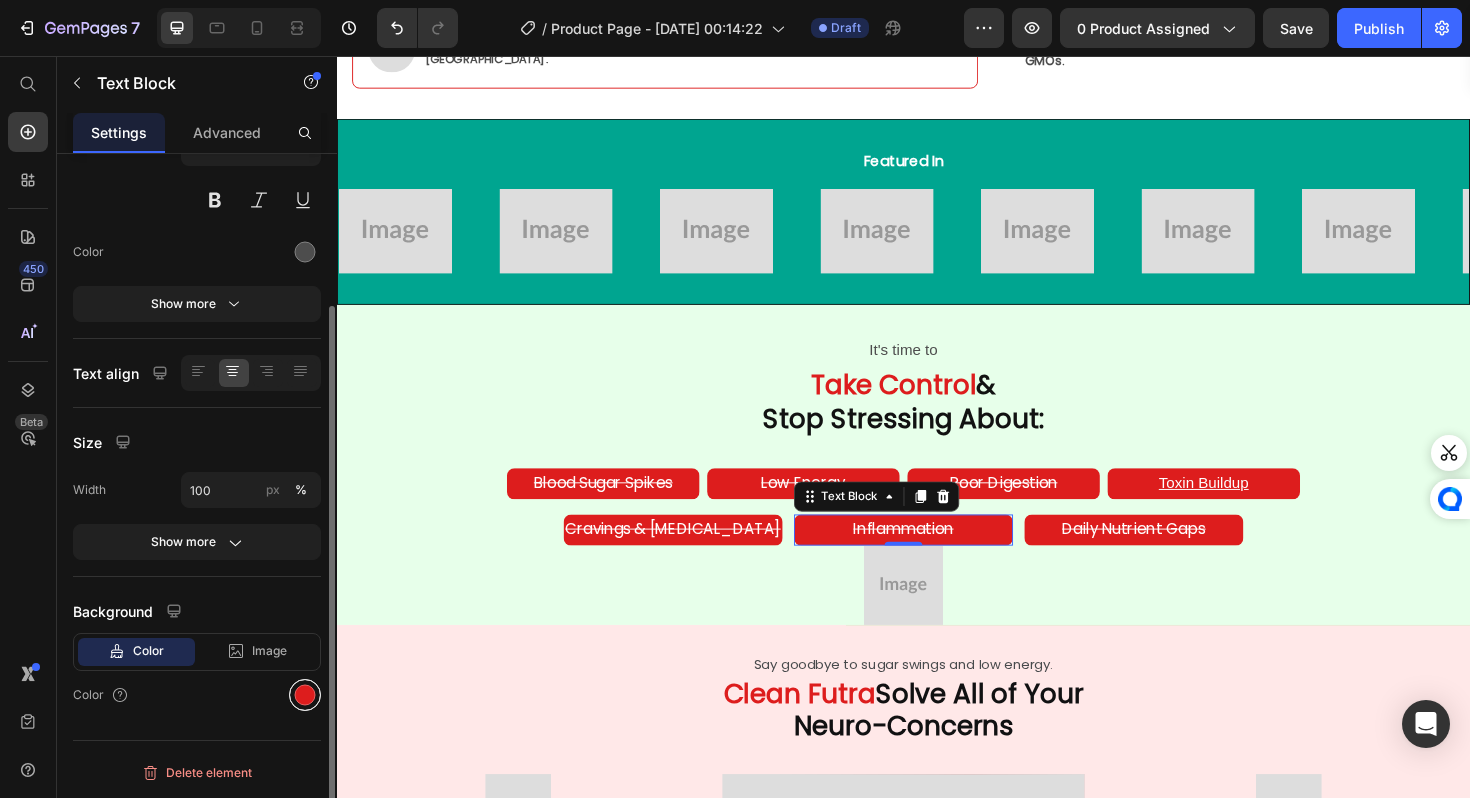 click at bounding box center (305, 695) 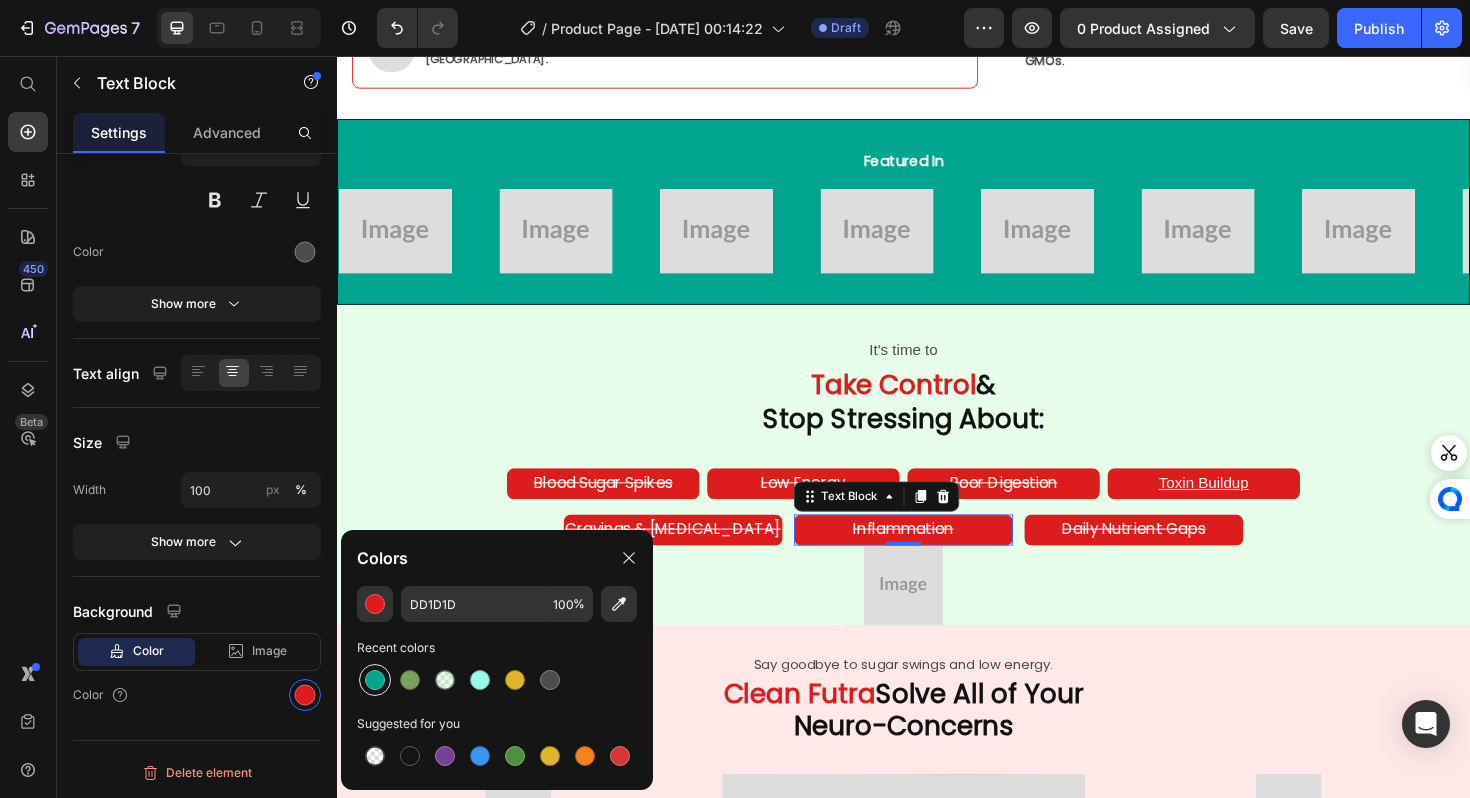 click at bounding box center [375, 680] 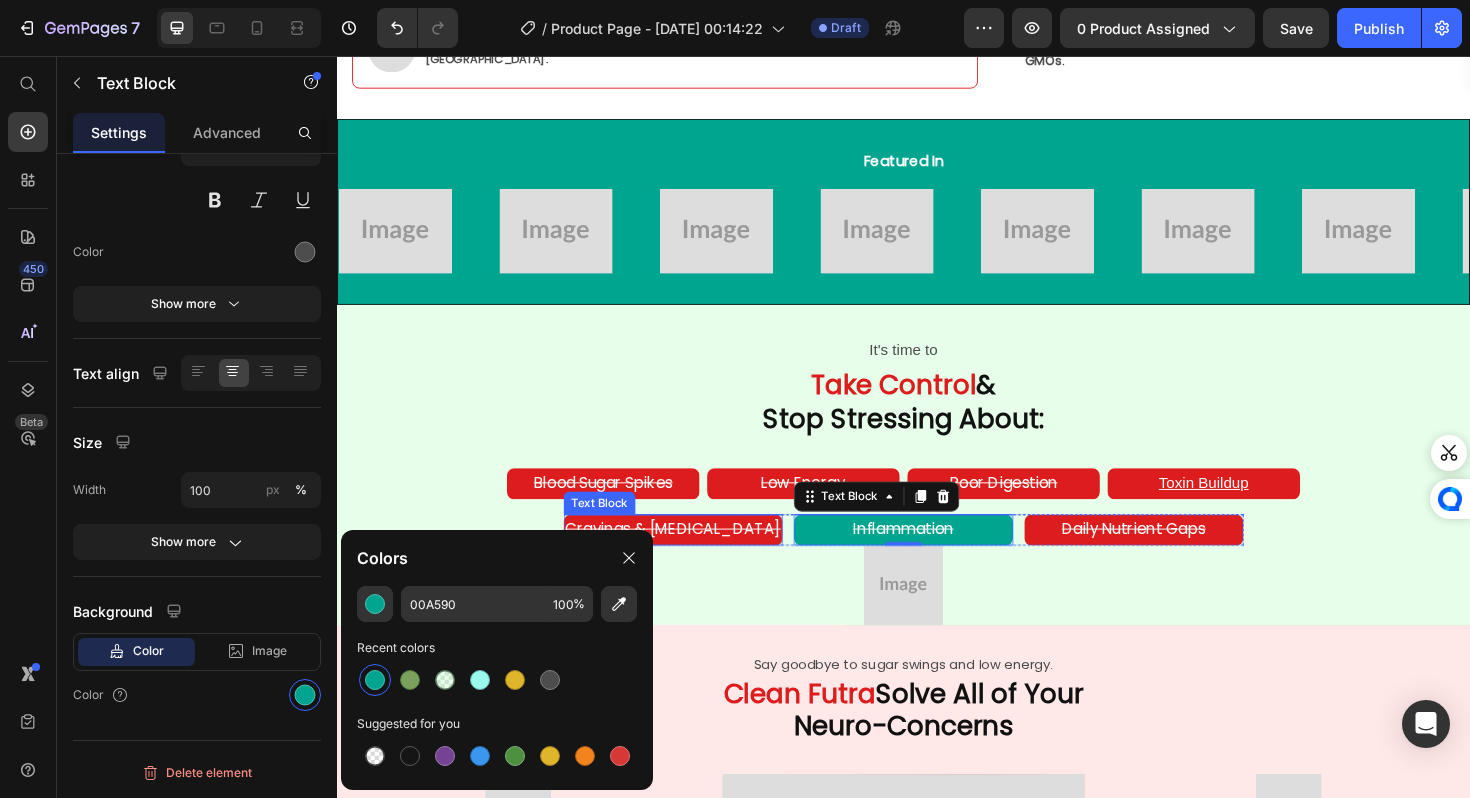click on "Cravings & [MEDICAL_DATA]" at bounding box center (693, 558) 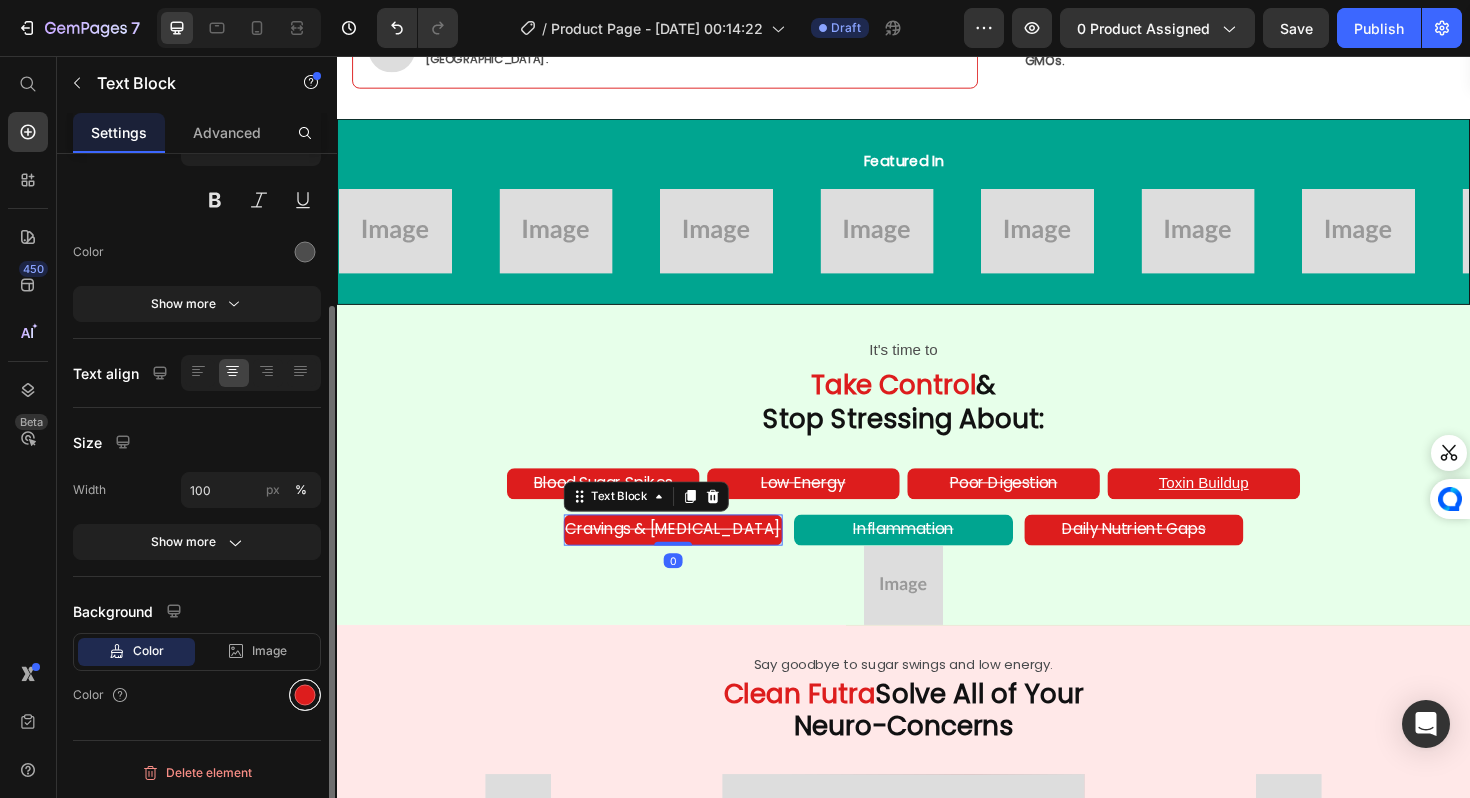 click at bounding box center (305, 695) 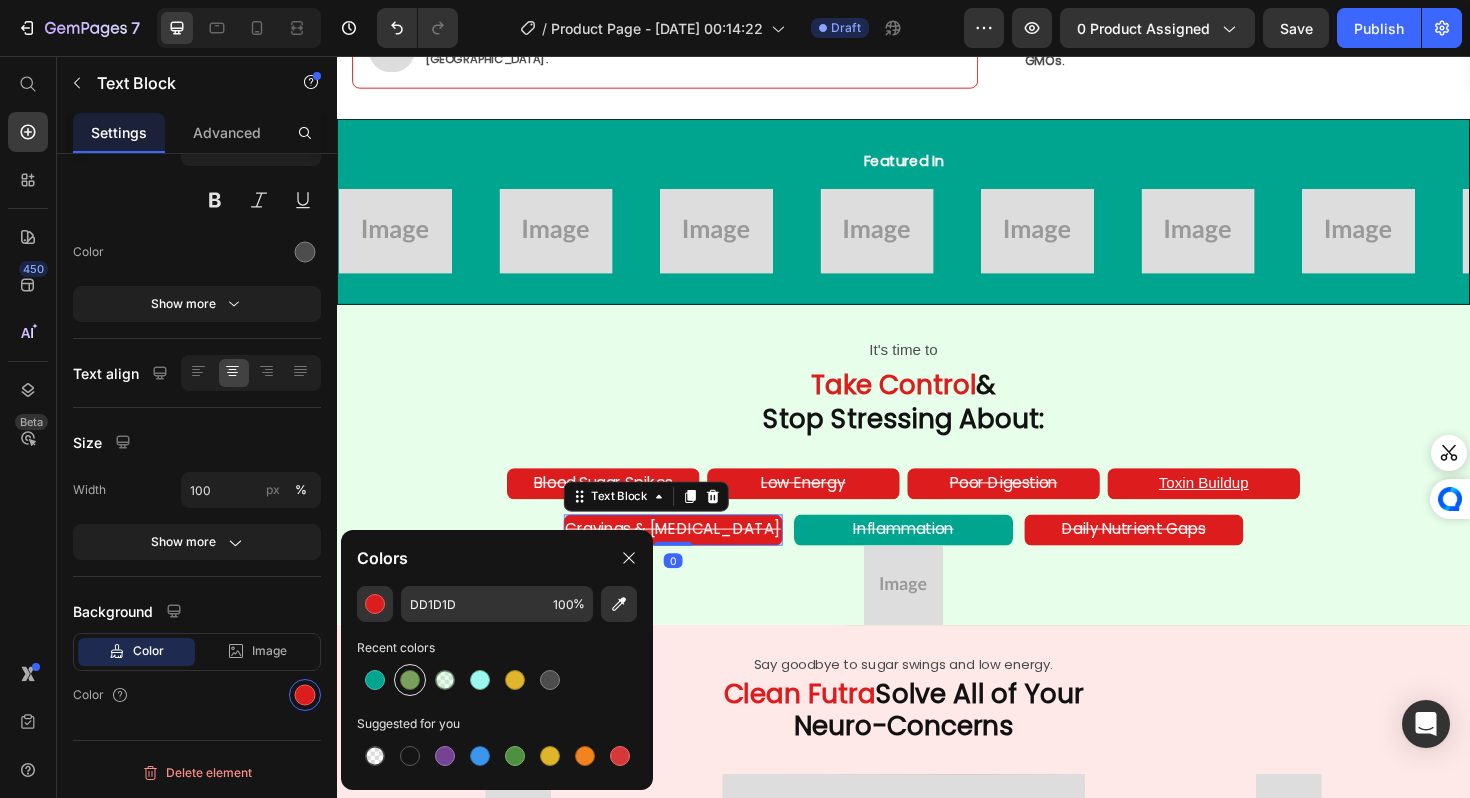 click at bounding box center (410, 680) 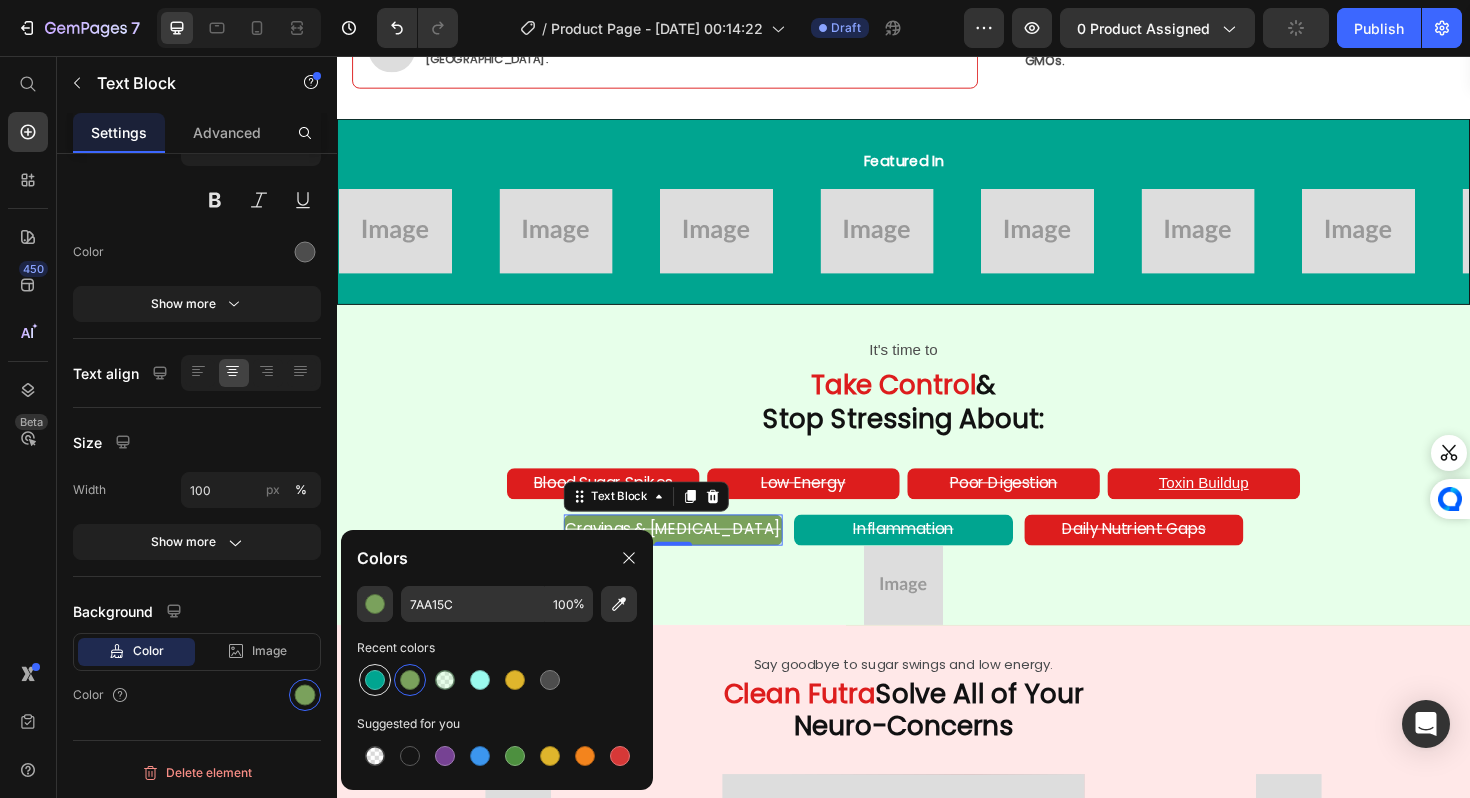 click at bounding box center (375, 680) 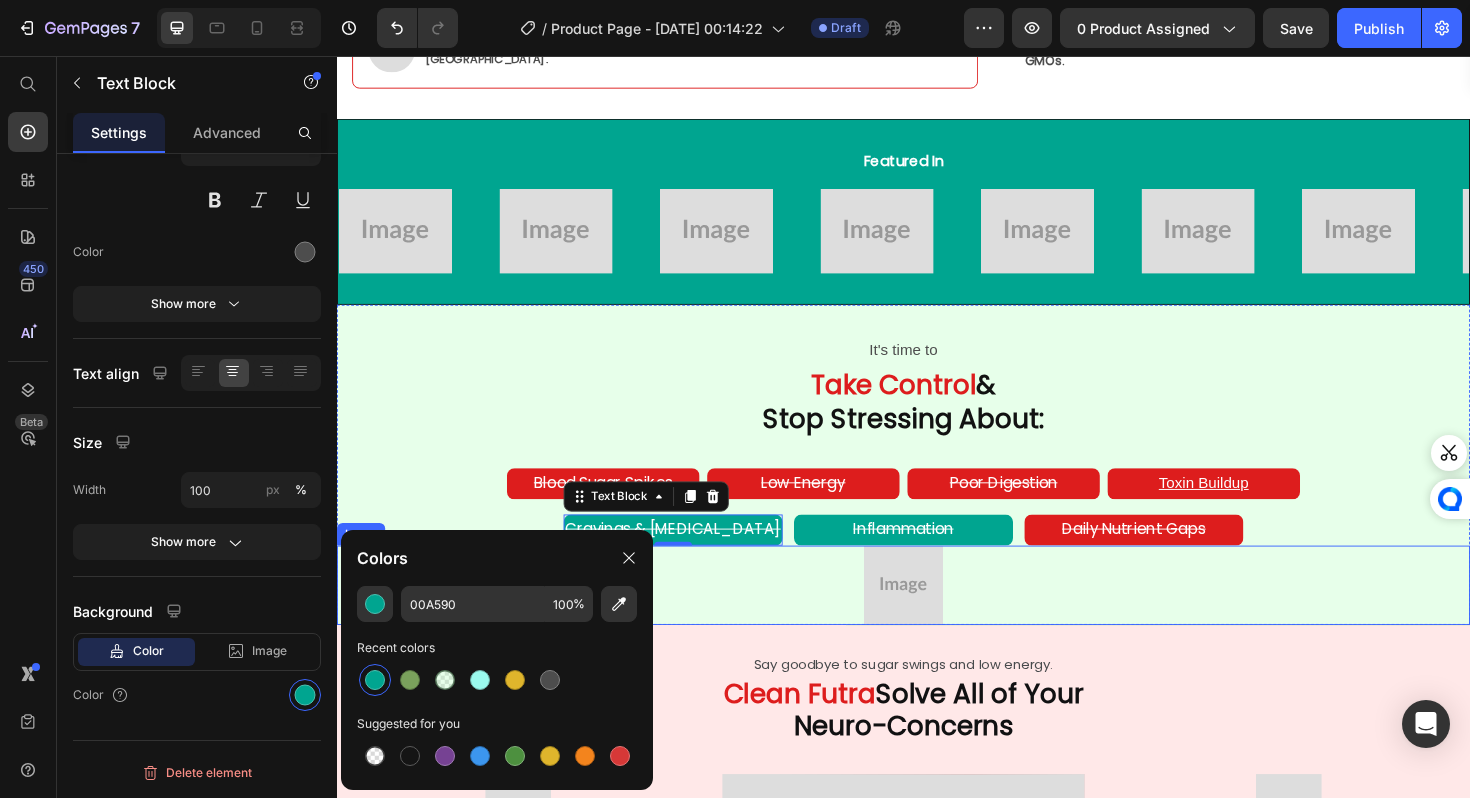 click on "Daily Nutrient Gaps" at bounding box center (1181, 557) 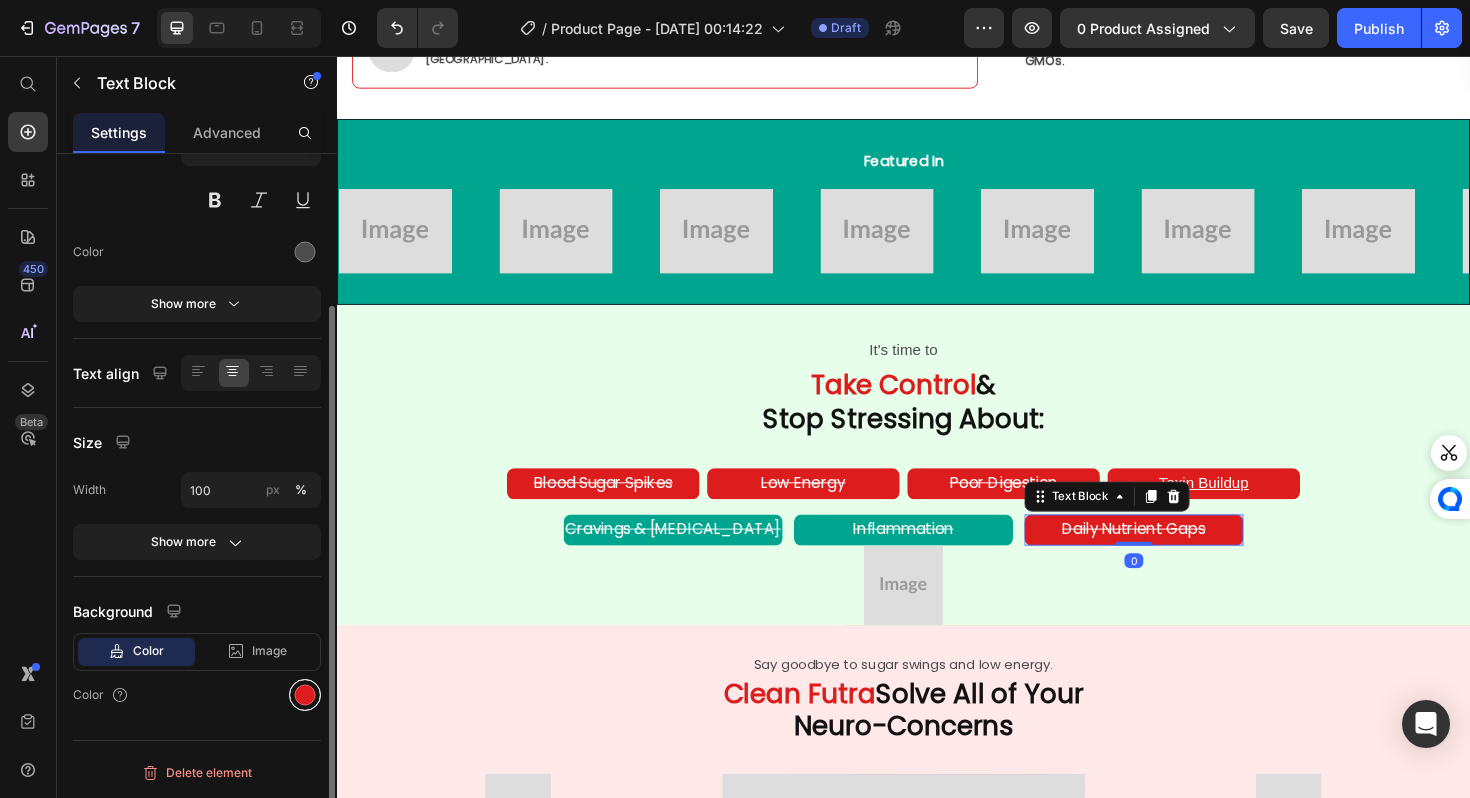 click at bounding box center [305, 695] 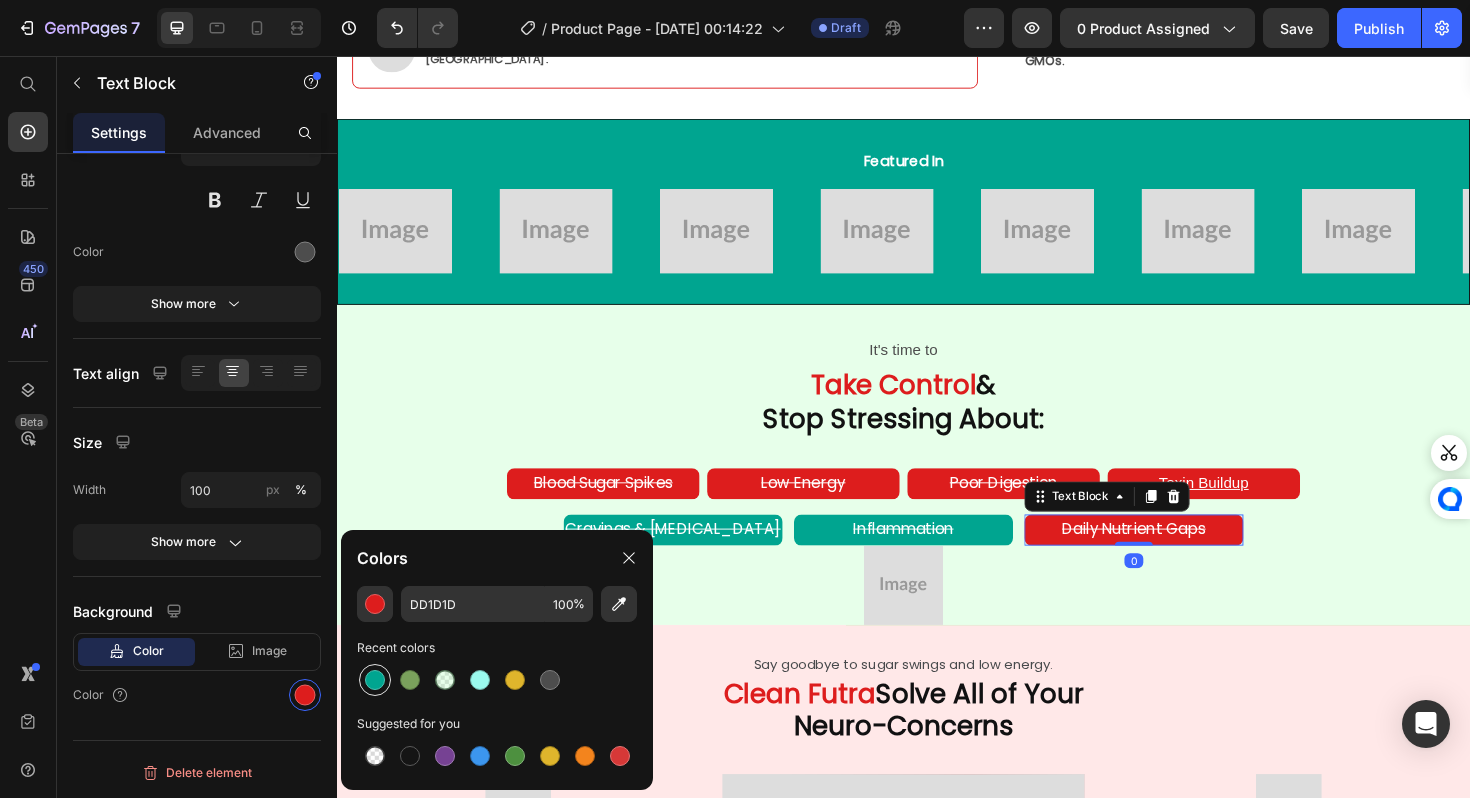 click at bounding box center [375, 680] 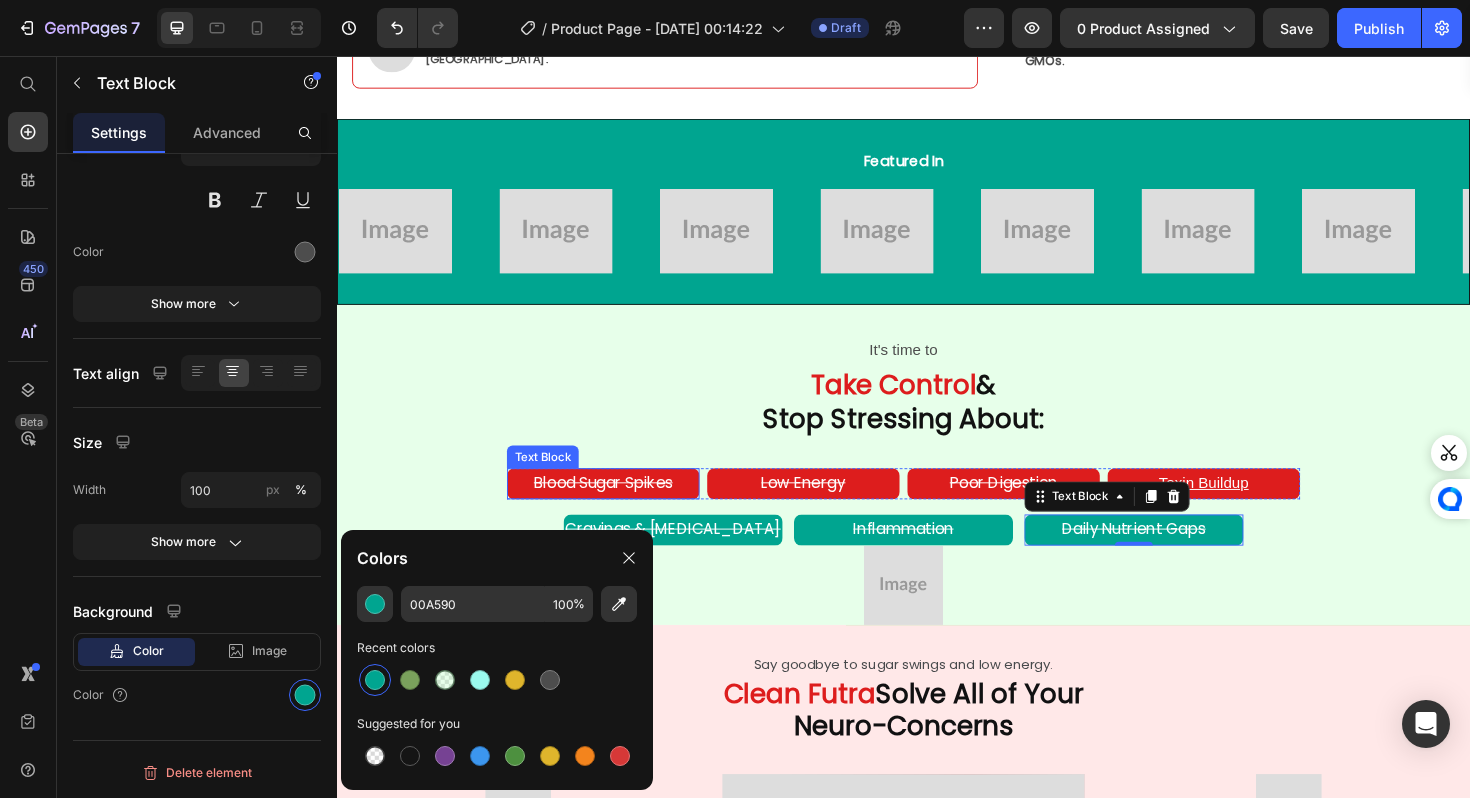 click on "Blood Sugar Spikes" at bounding box center (619, 509) 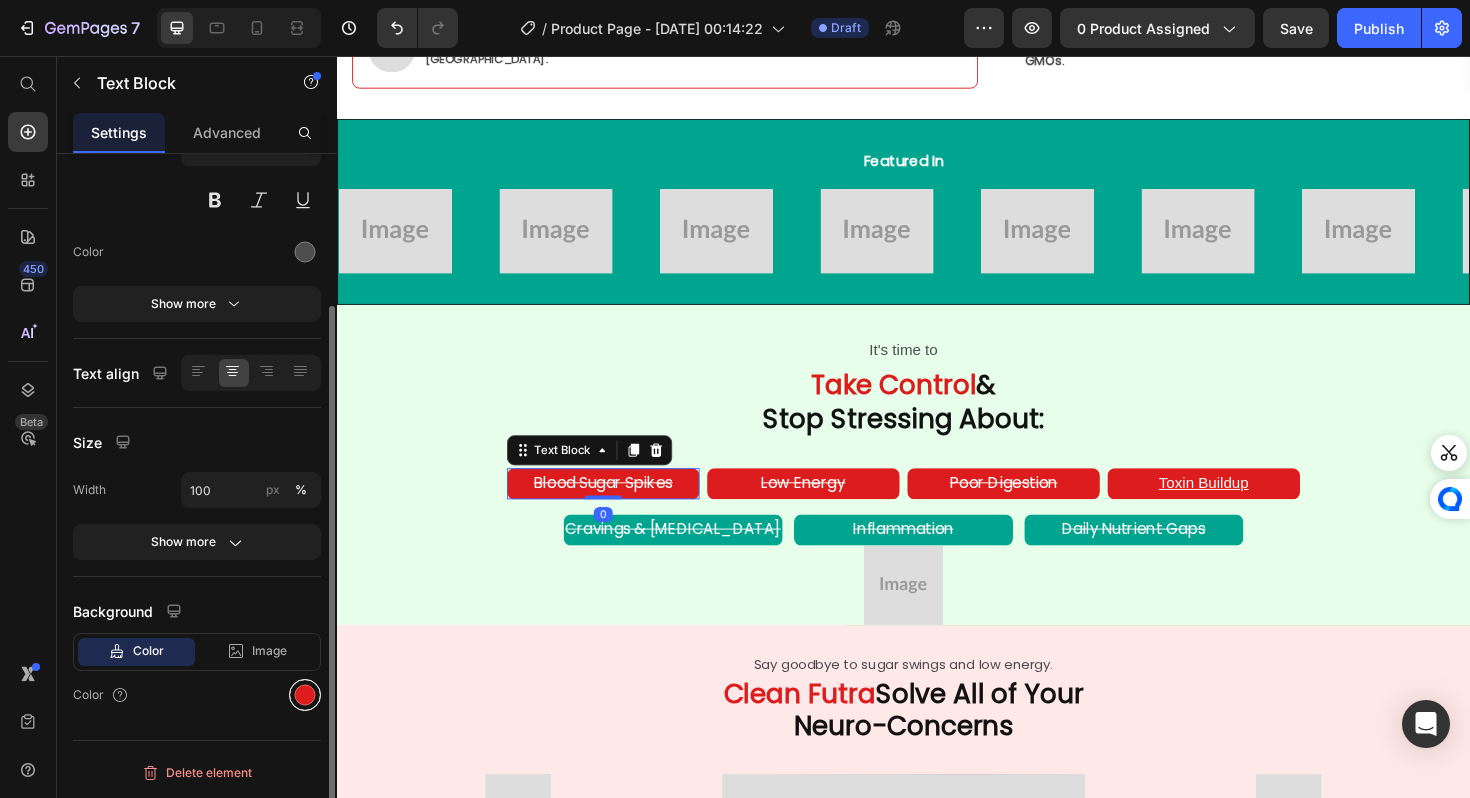 click at bounding box center [305, 695] 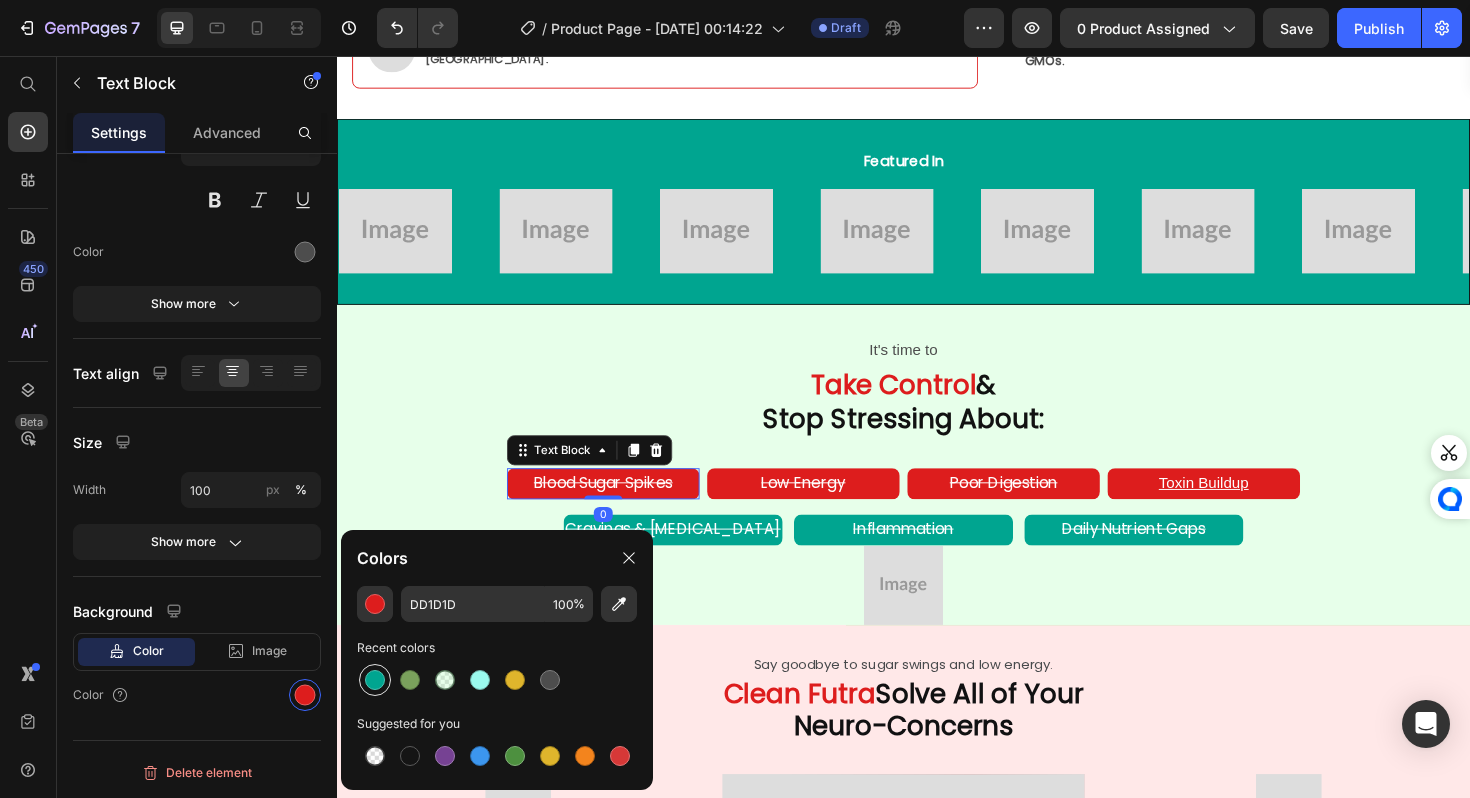 click at bounding box center (375, 680) 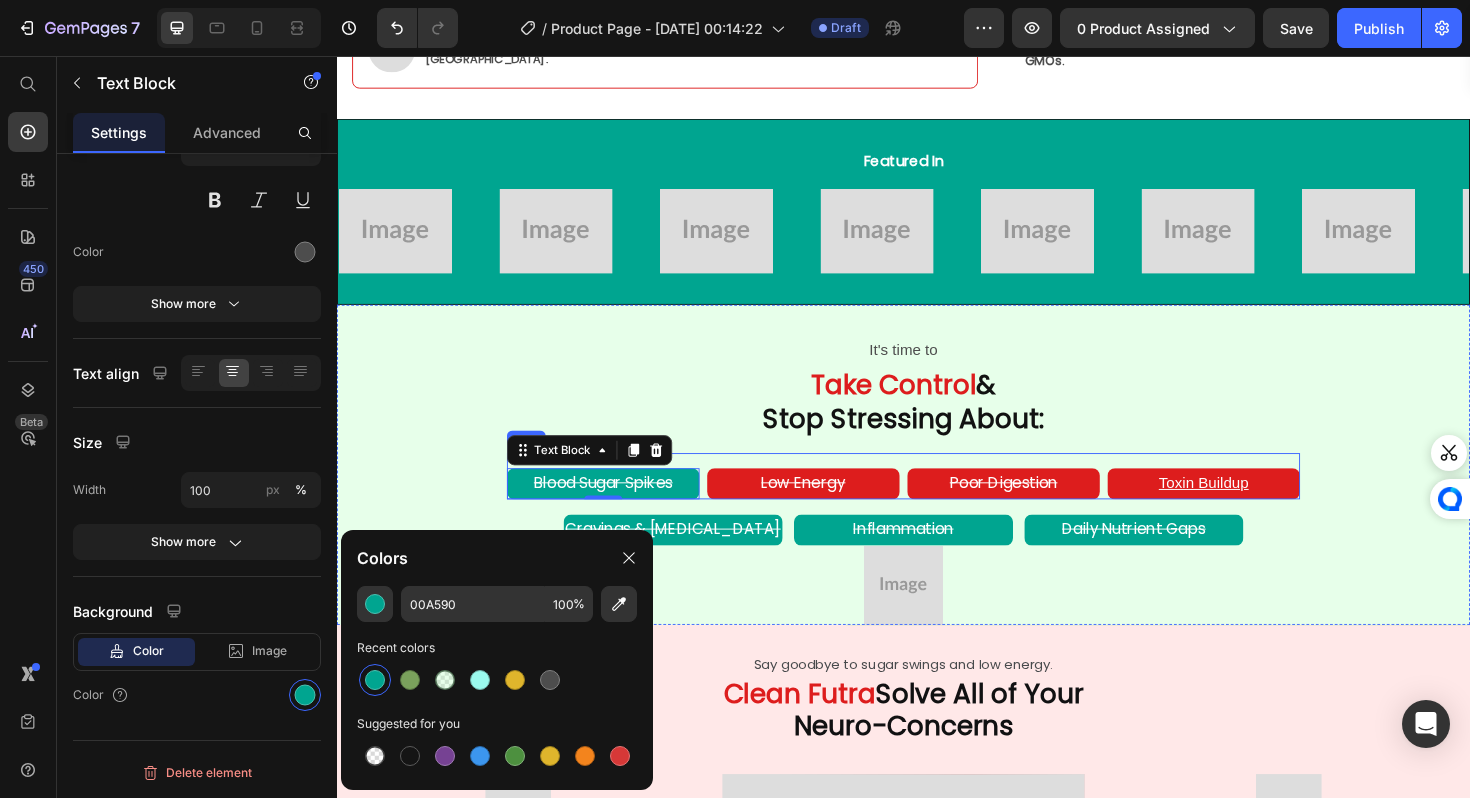 click on "Blood Sugar Spikes Text Block   0 Low Energy Text Block Poor Digestion Text Block Toxin Buildup Text Block Row" at bounding box center (937, 501) 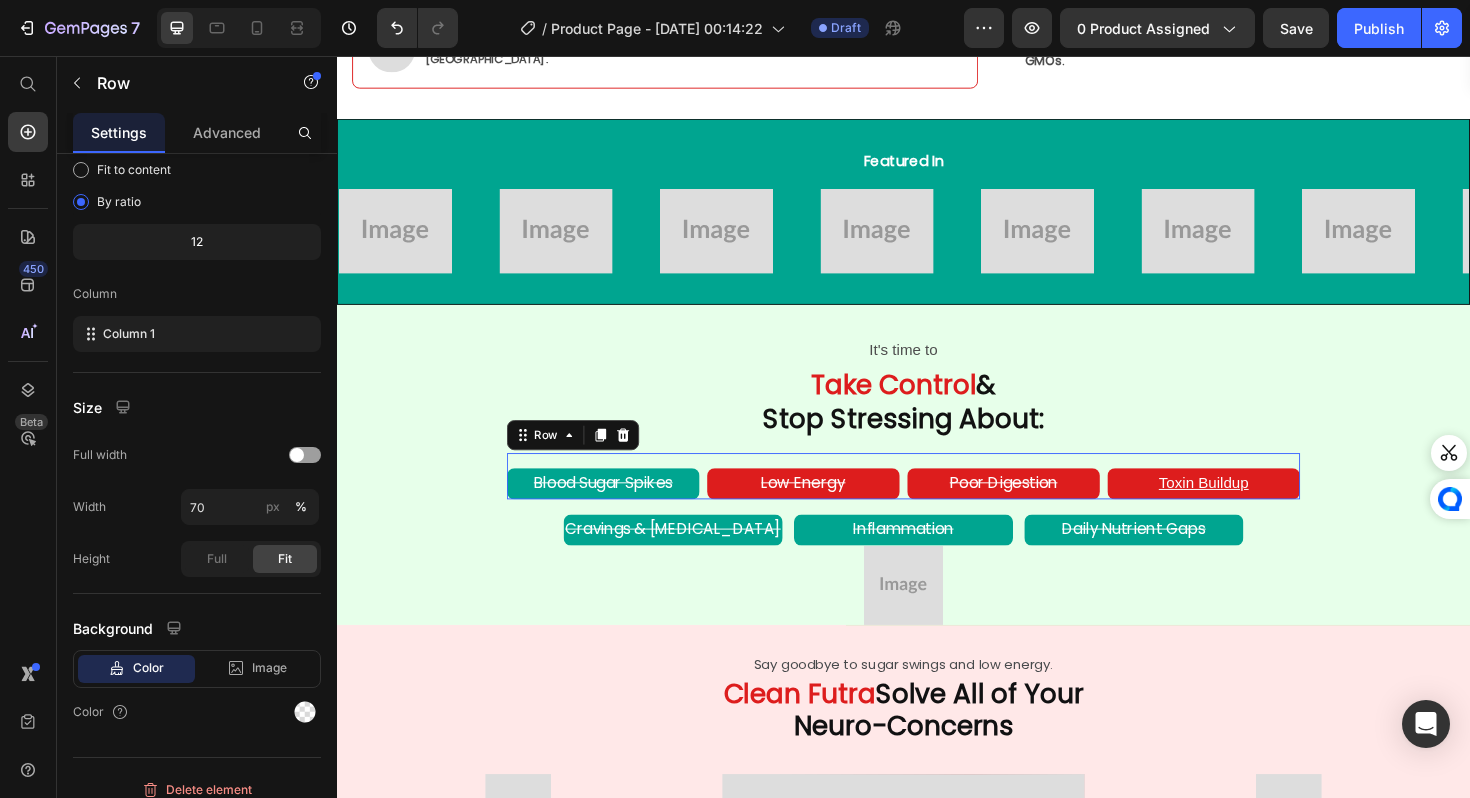scroll, scrollTop: 0, scrollLeft: 0, axis: both 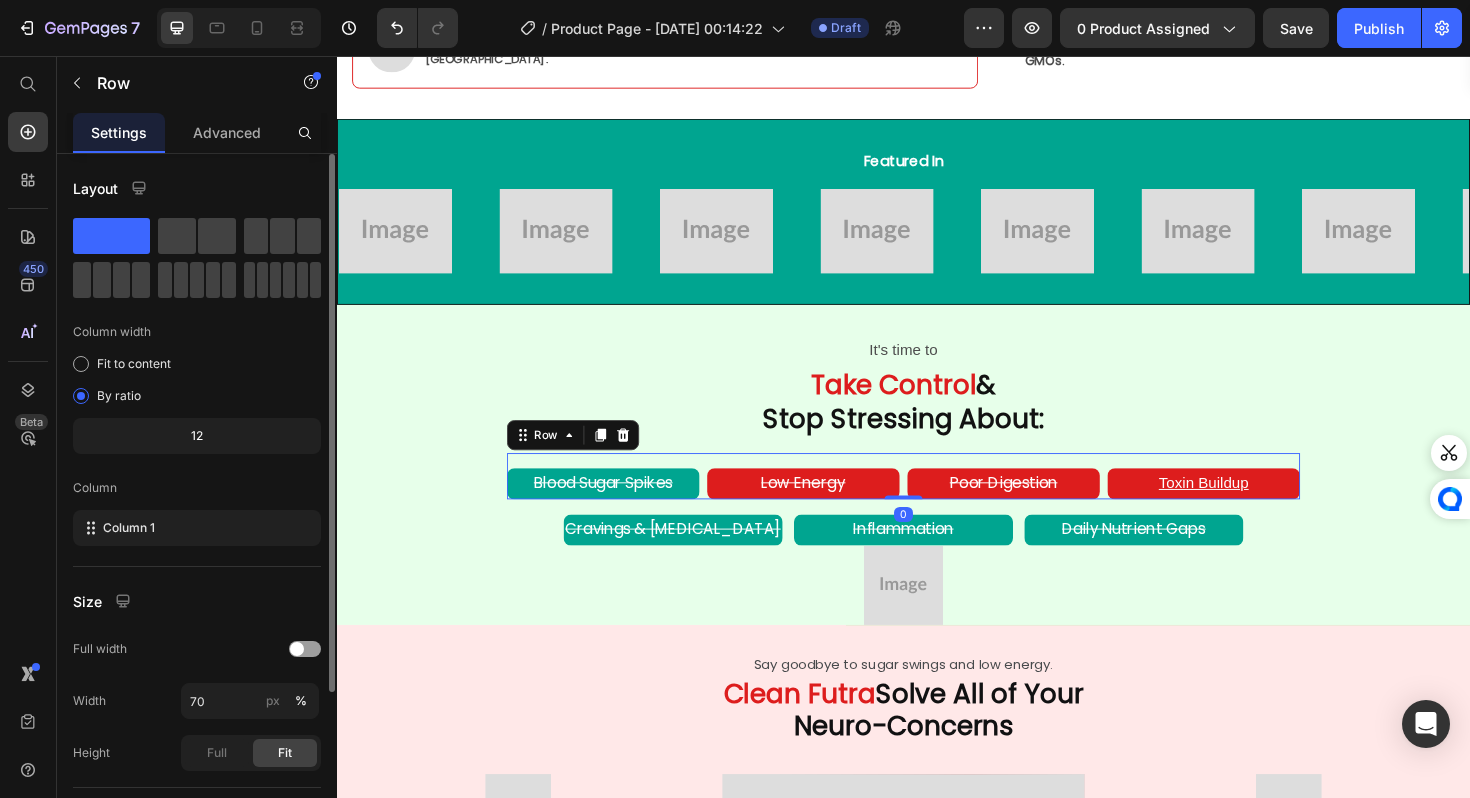 click on "Low Energy" at bounding box center (831, 509) 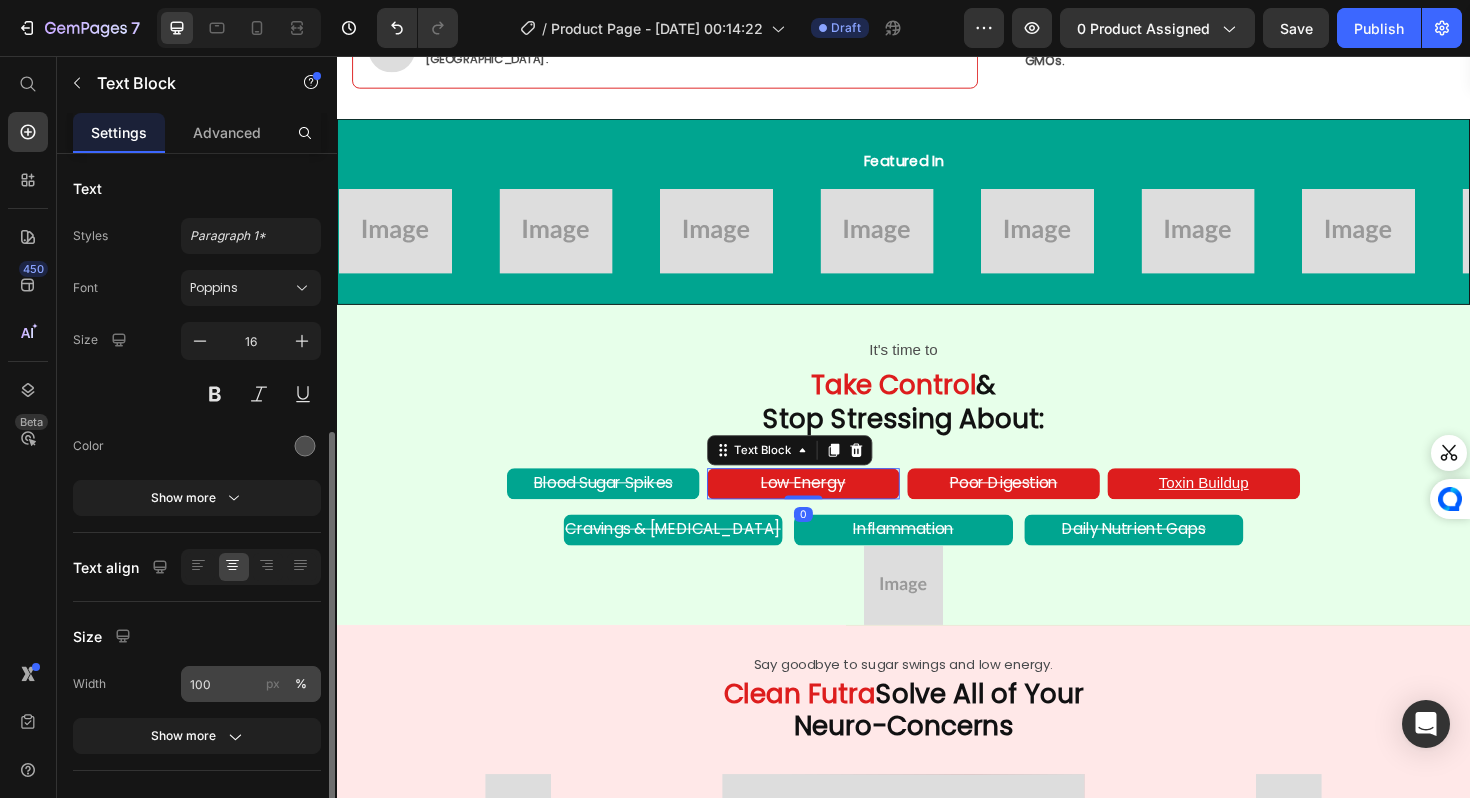 scroll, scrollTop: 194, scrollLeft: 0, axis: vertical 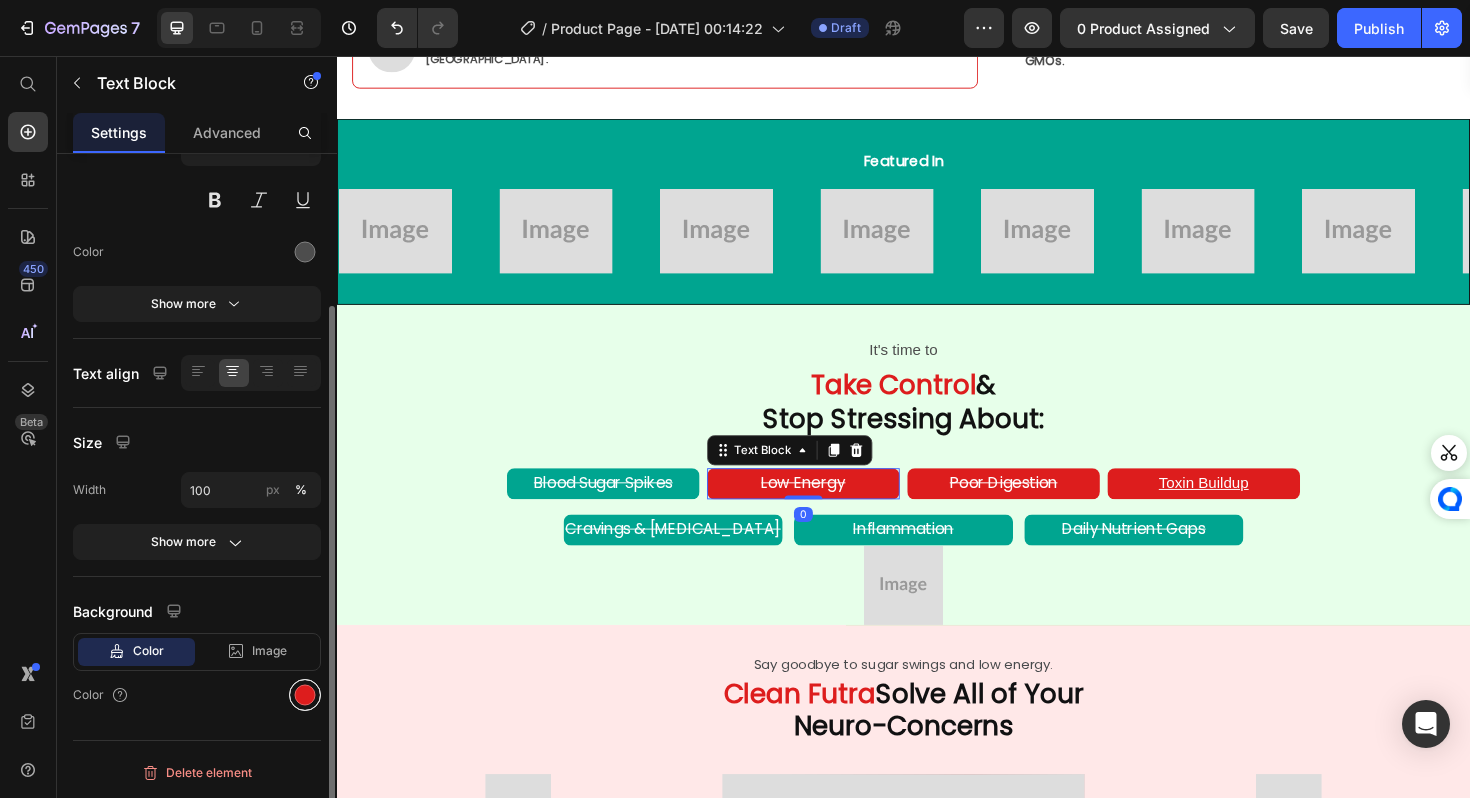 click at bounding box center [305, 695] 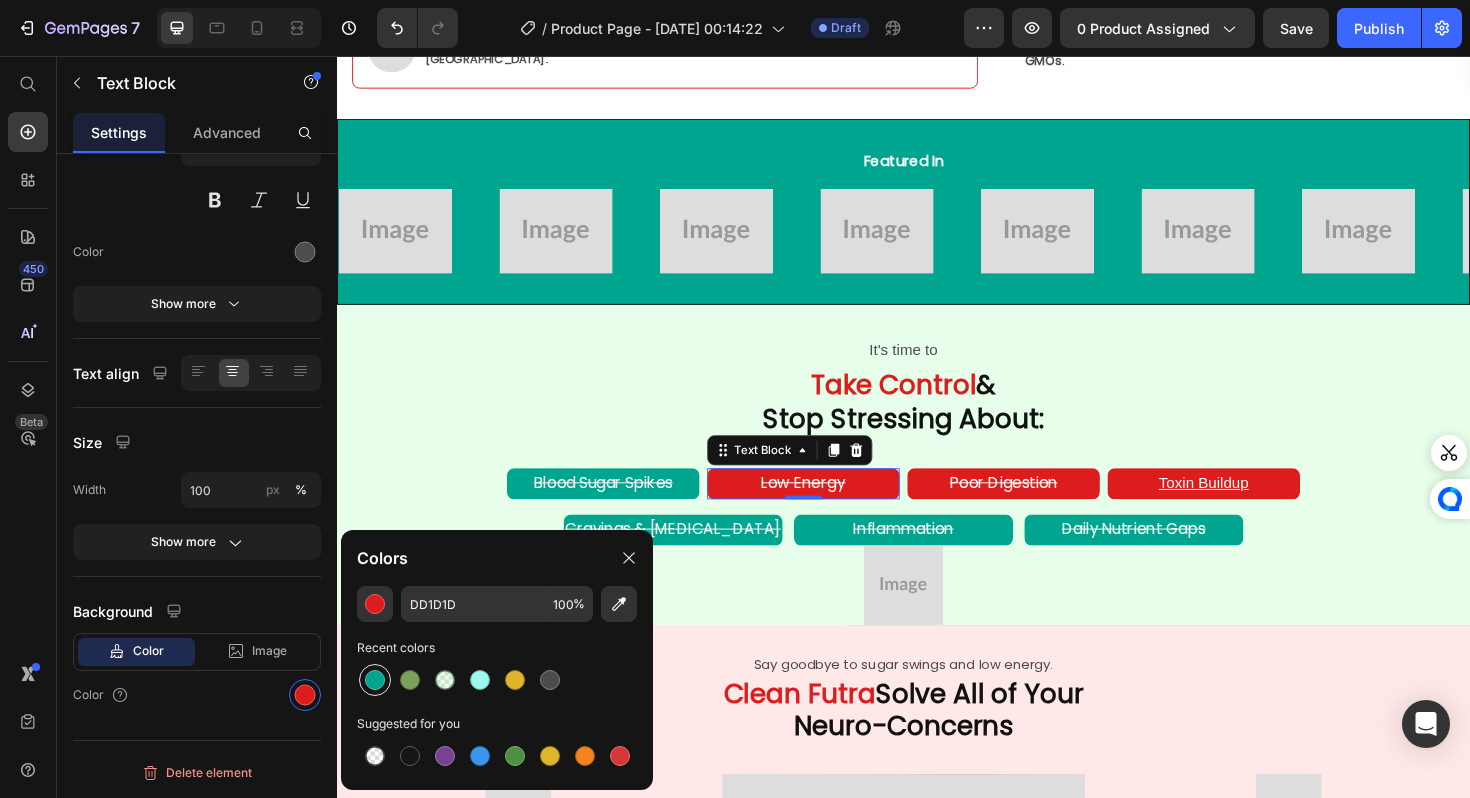 click at bounding box center (375, 680) 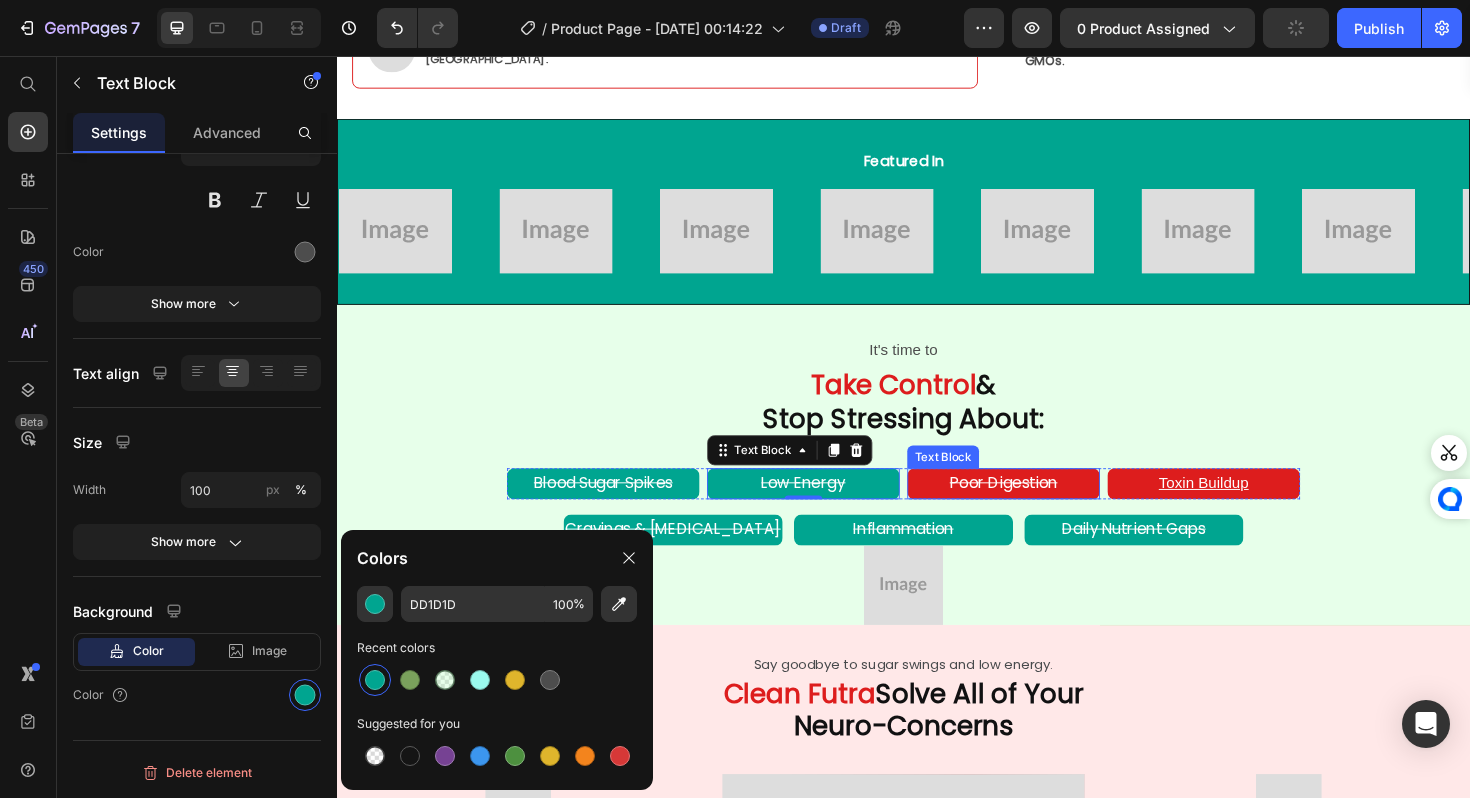 type on "00A590" 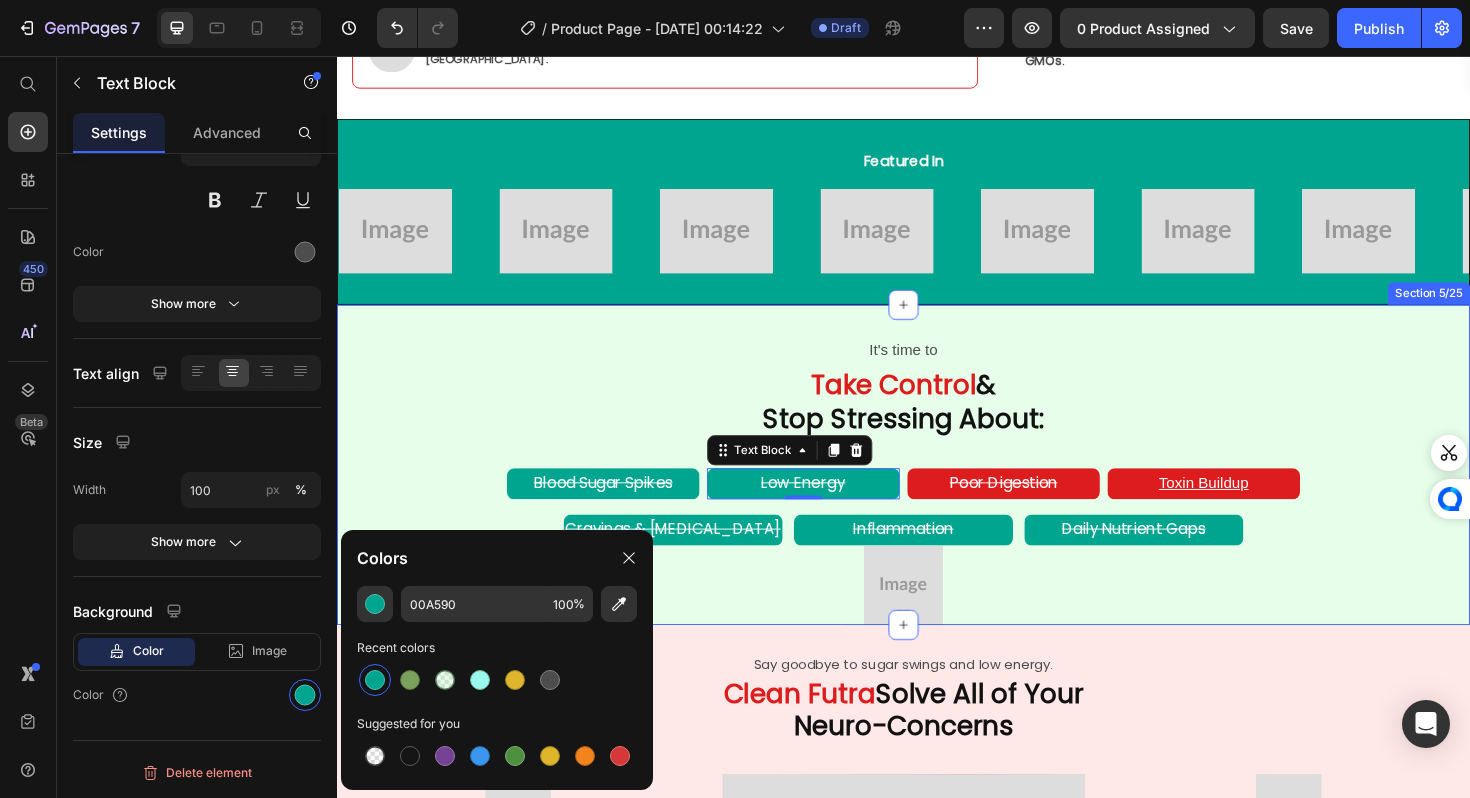 click on "Blood Sugar Spikes Text Block Low Energy Text Block   0 Poor Digestion Text Block Toxin Buildup Text Block Row" at bounding box center [937, 501] 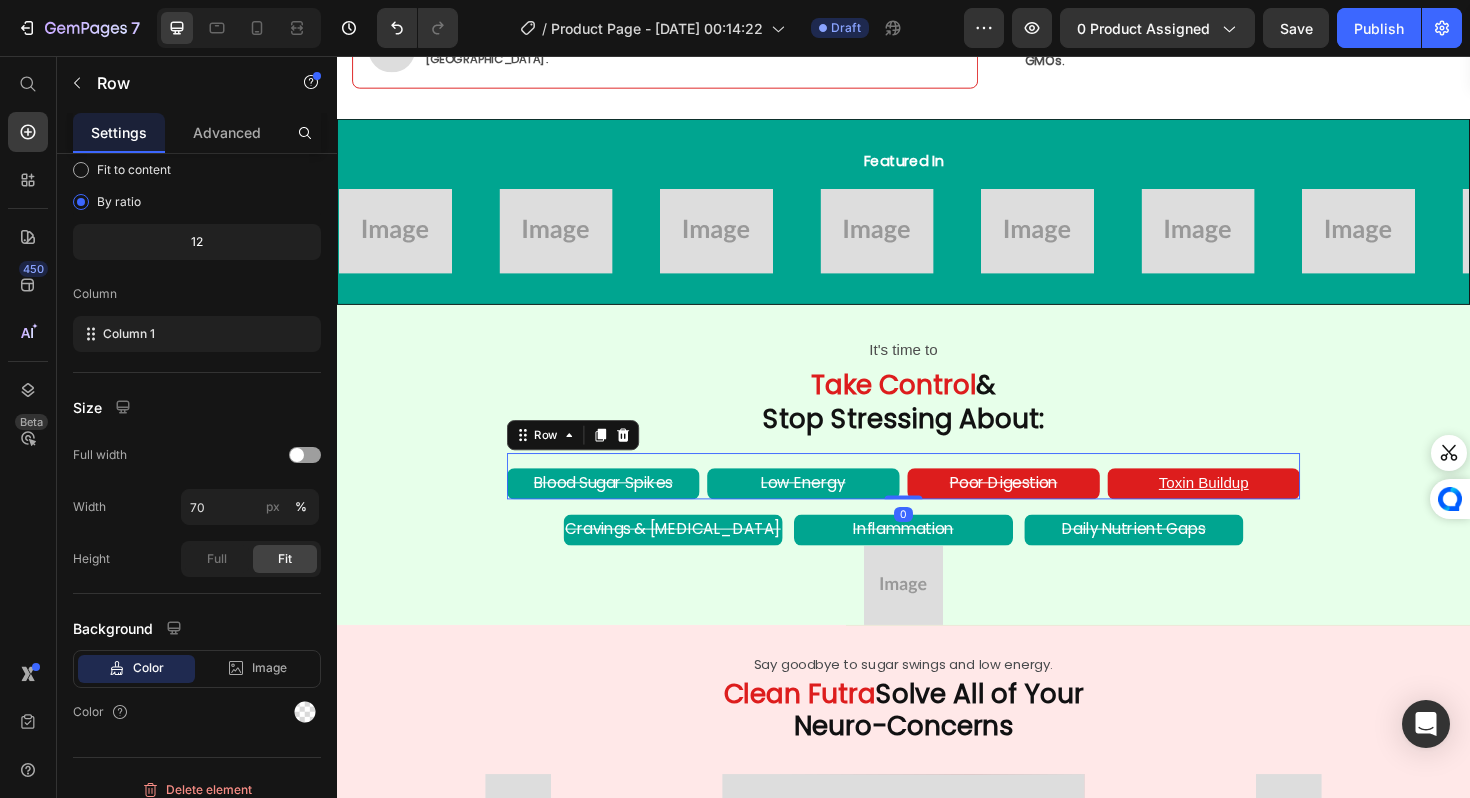 scroll, scrollTop: 0, scrollLeft: 0, axis: both 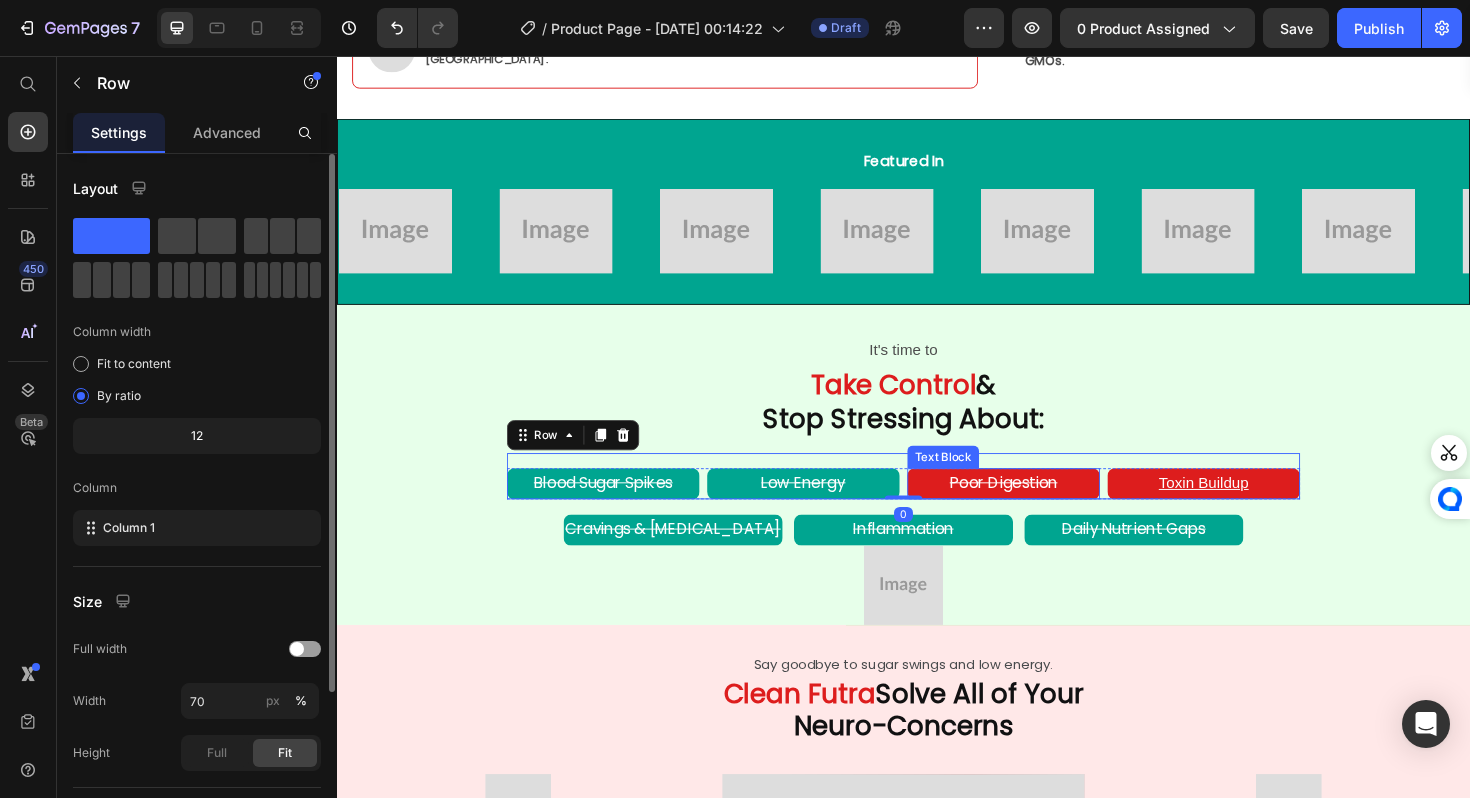 click on "Poor Digestion" at bounding box center [1043, 508] 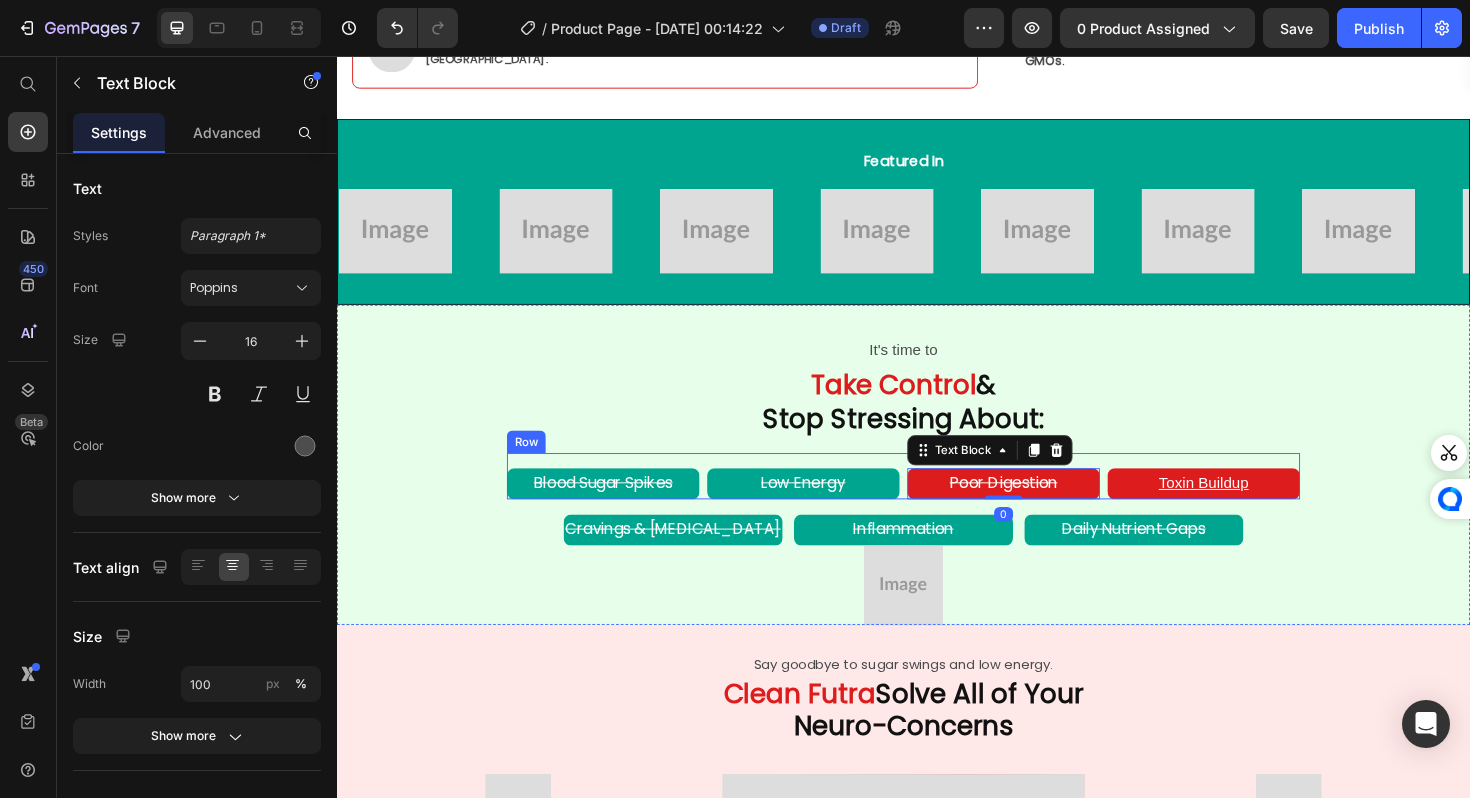 click on "Poor Digestion" at bounding box center (1043, 508) 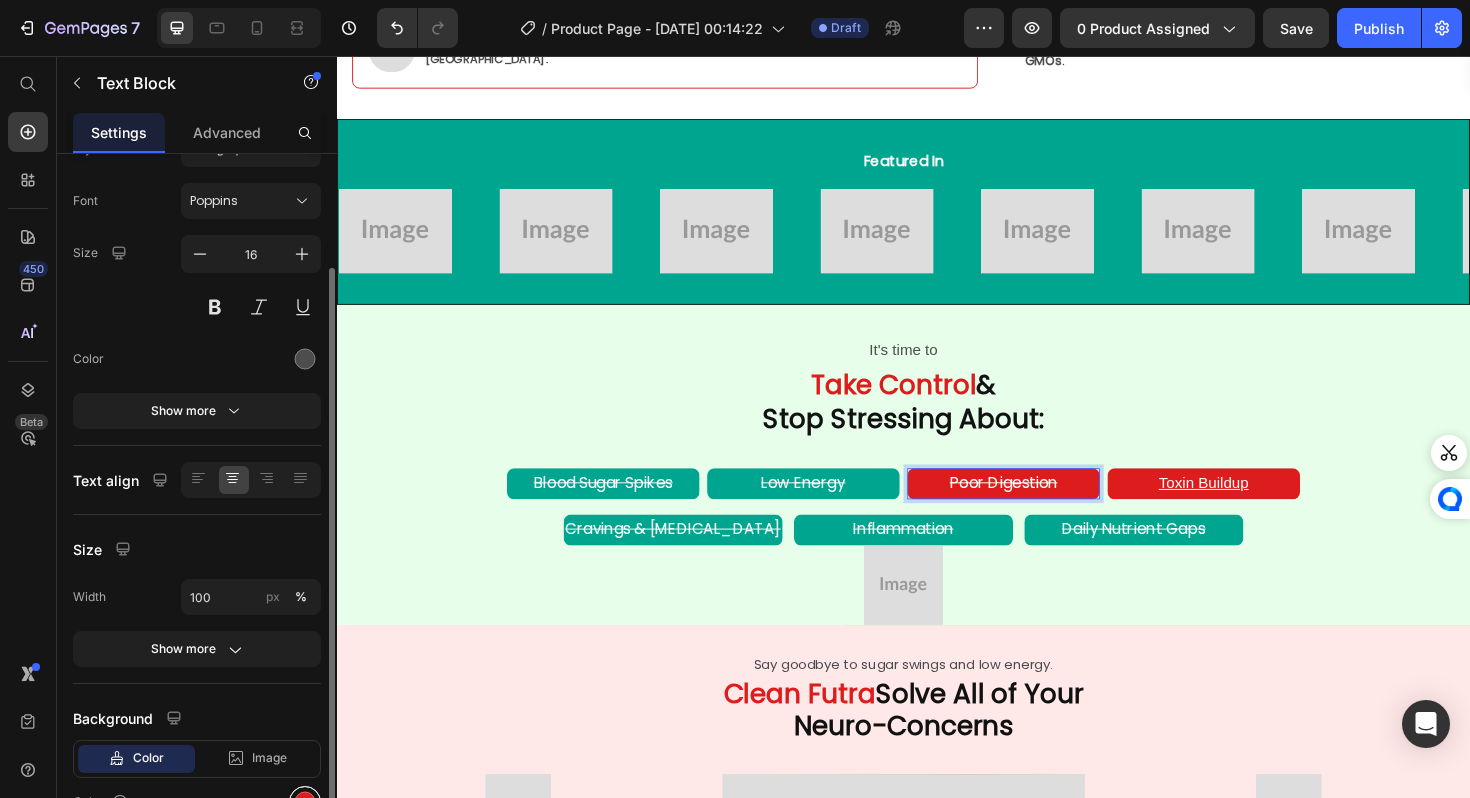 scroll, scrollTop: 194, scrollLeft: 0, axis: vertical 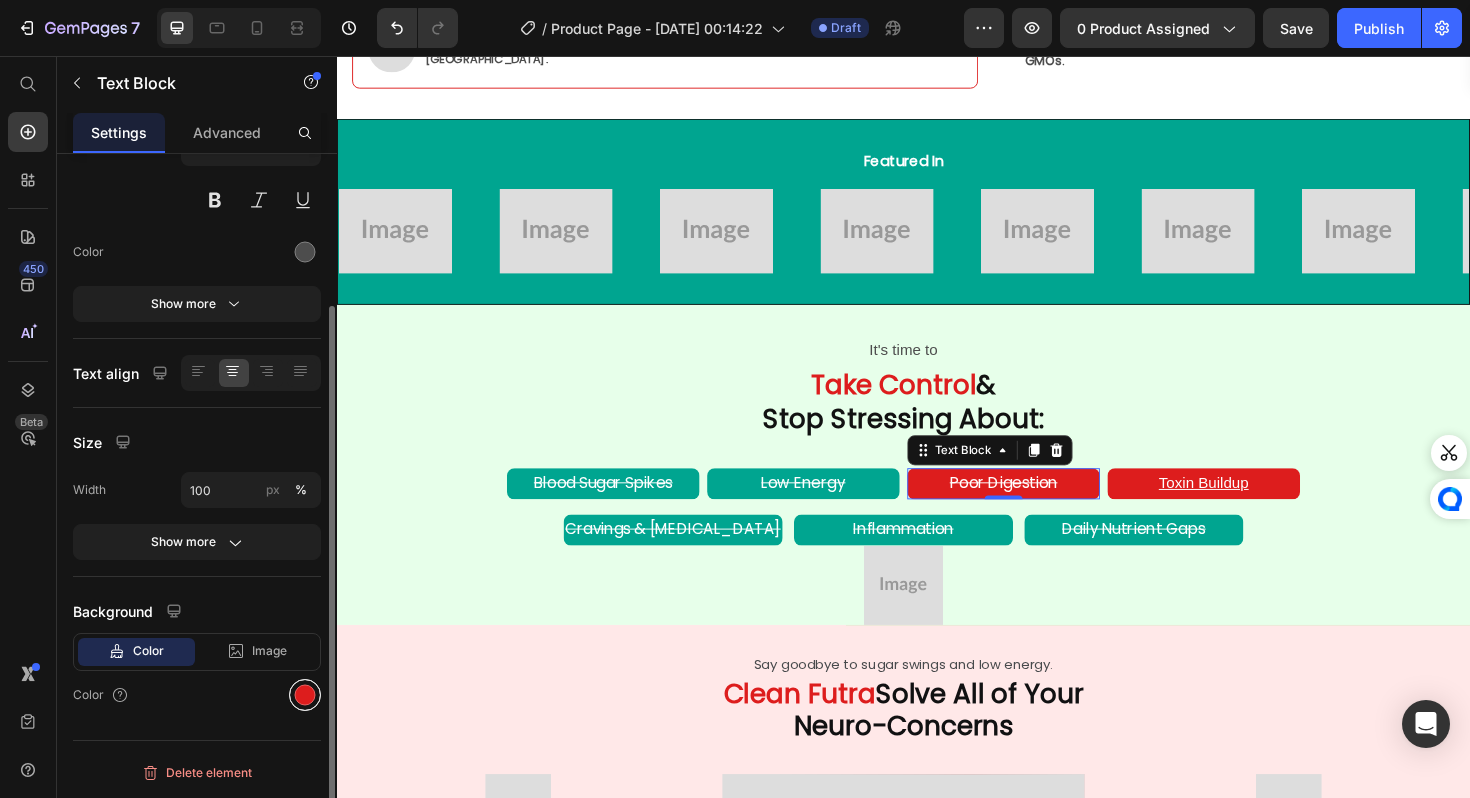 click at bounding box center (305, 695) 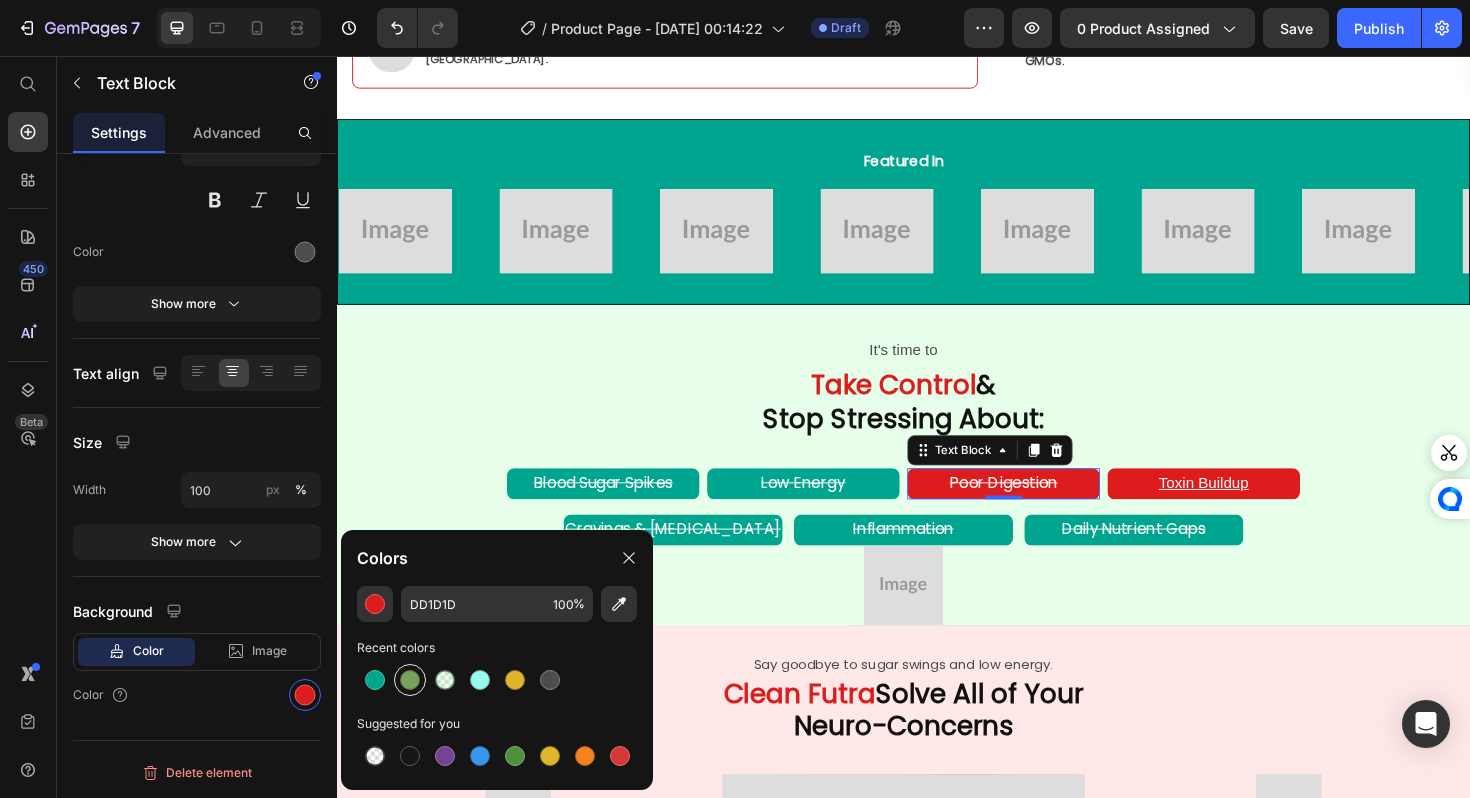 click at bounding box center [410, 680] 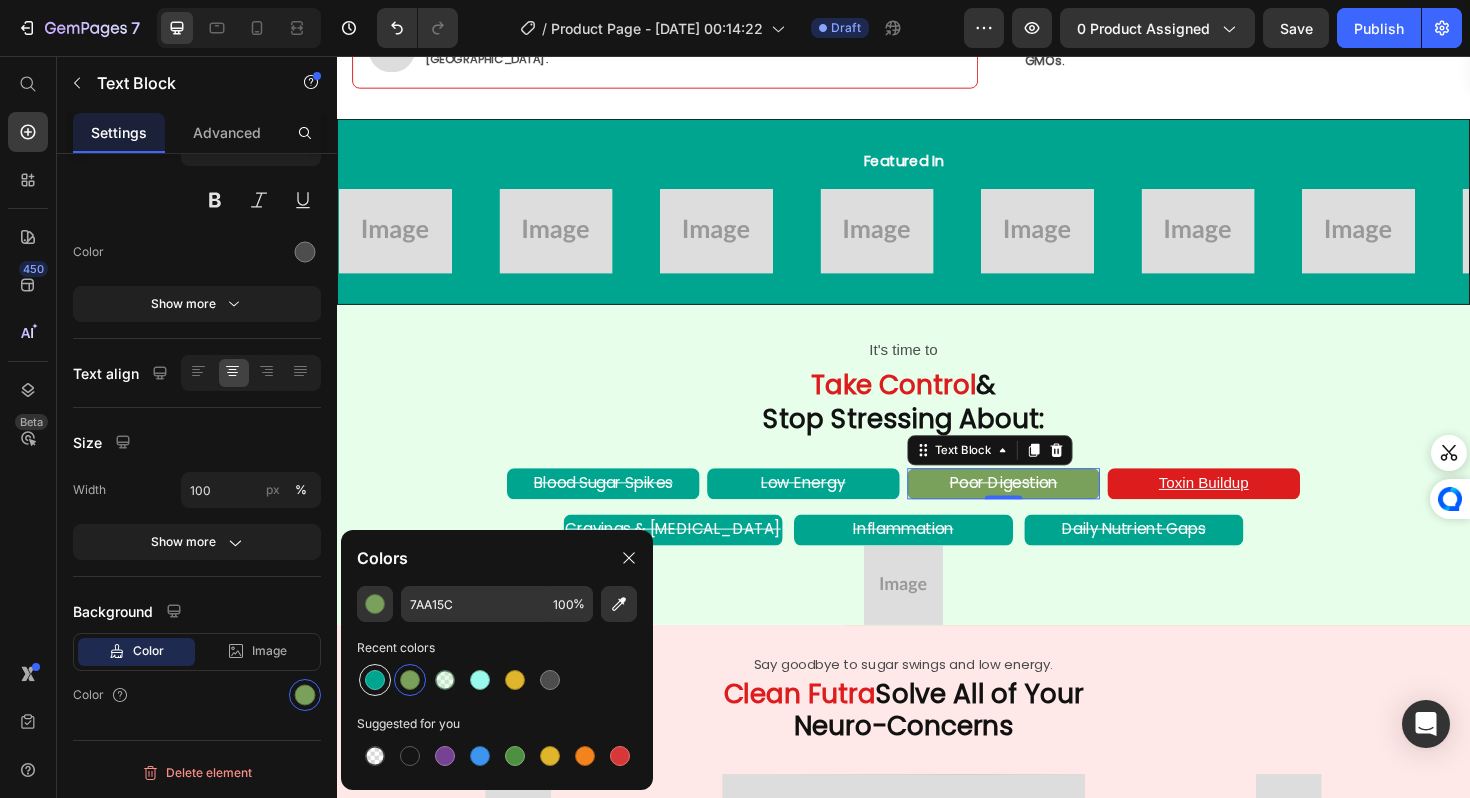 click at bounding box center [375, 680] 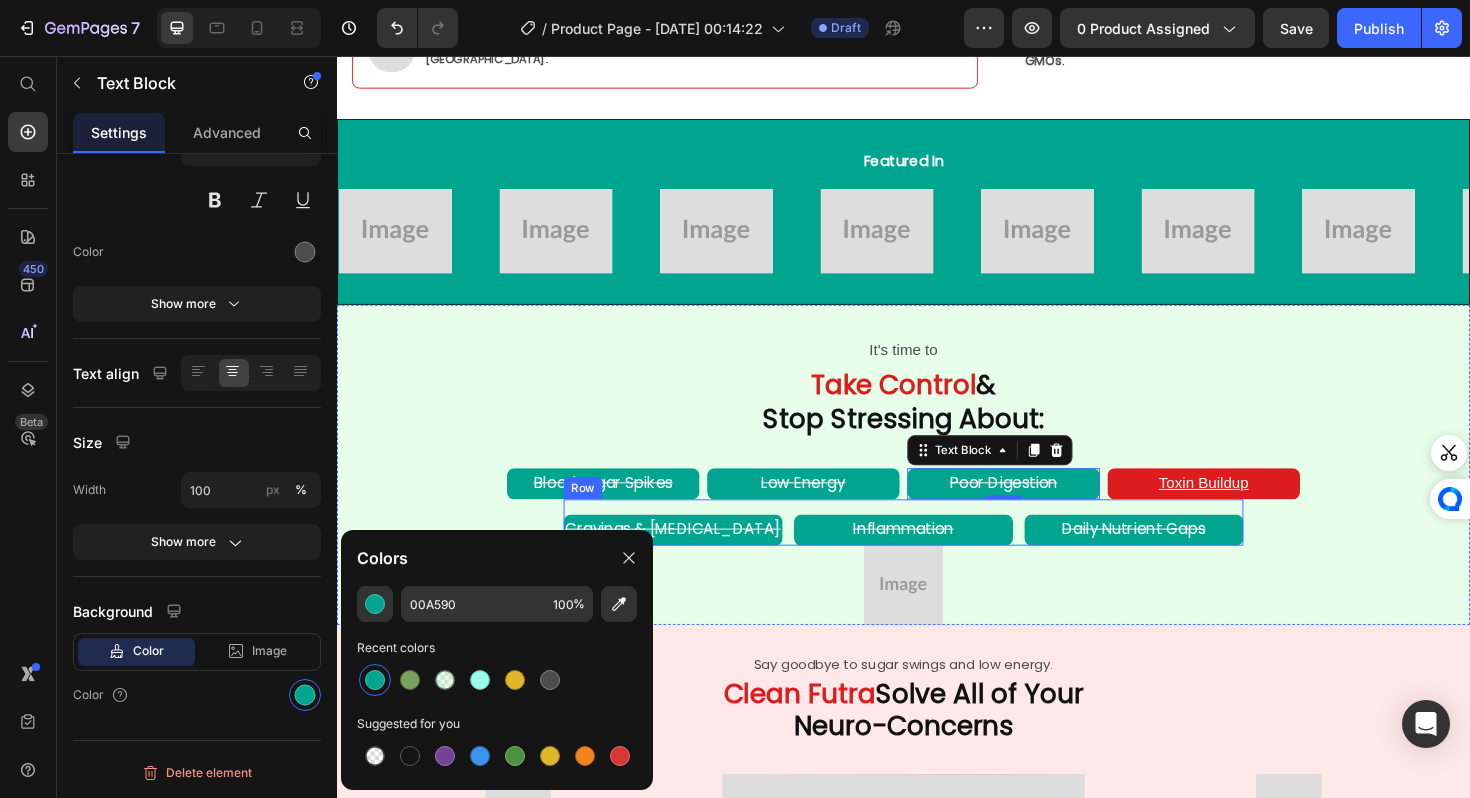 click on "Toxin Buildup" at bounding box center [1255, 509] 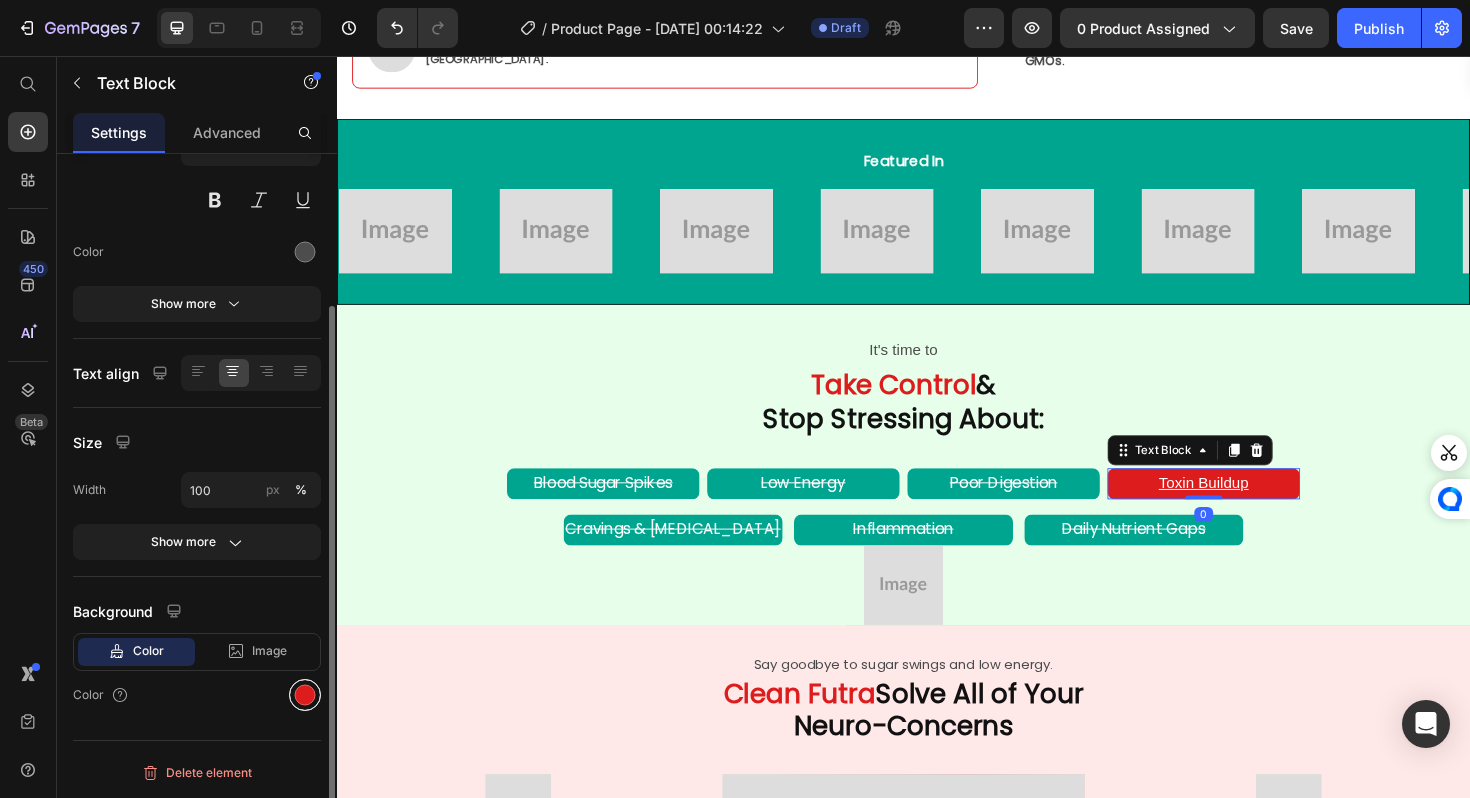 click at bounding box center (305, 695) 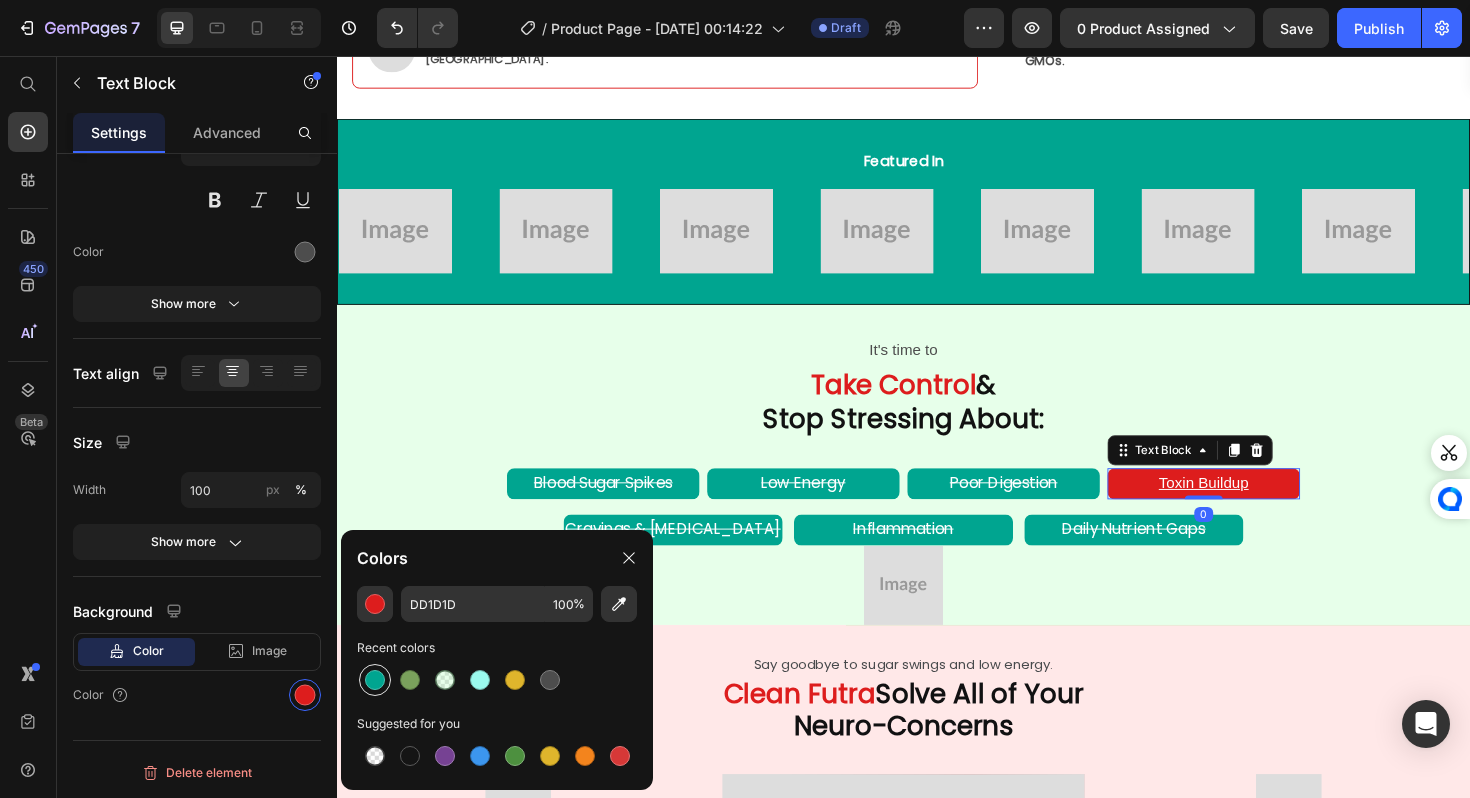click at bounding box center (375, 680) 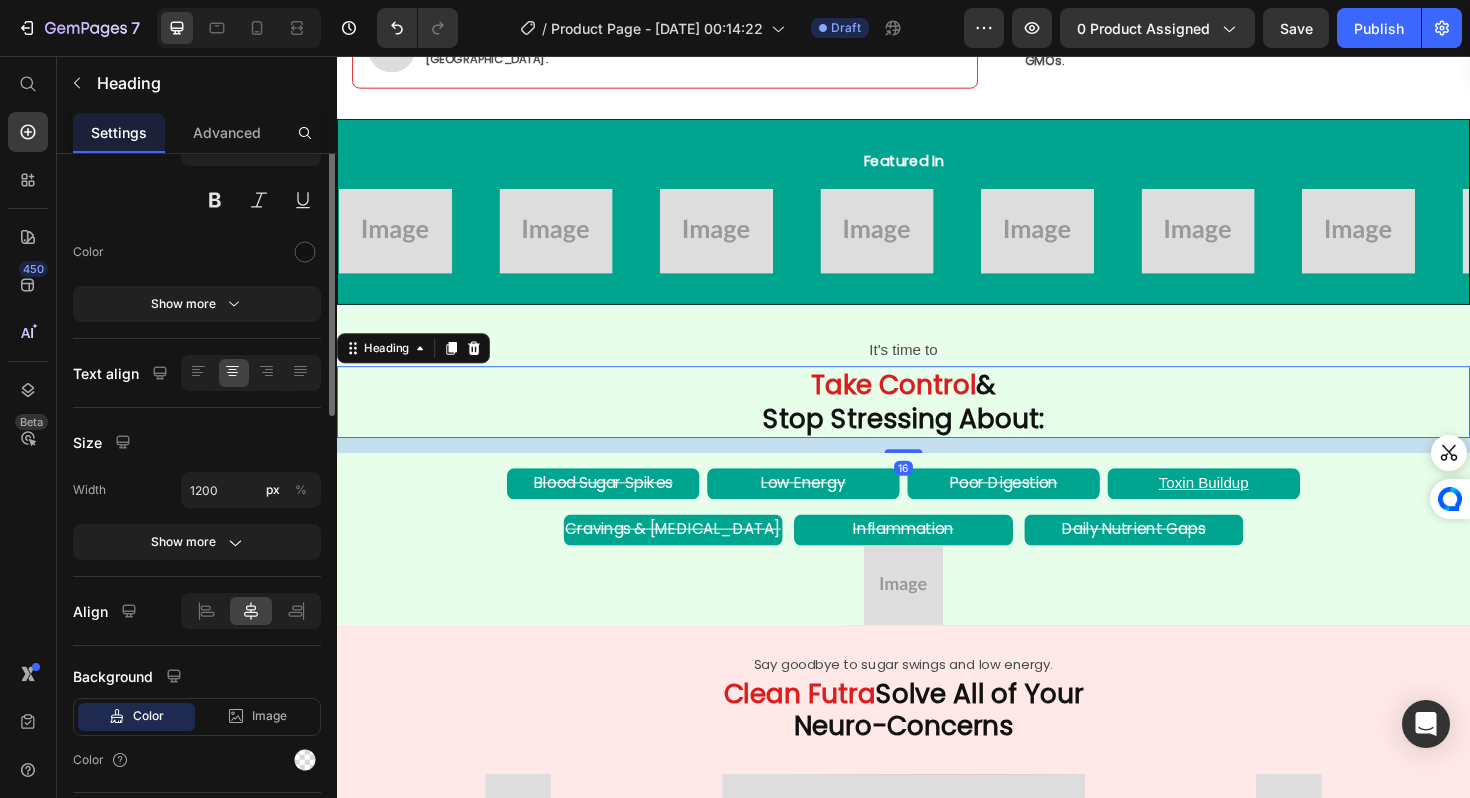 click on "Take Control" at bounding box center (926, 404) 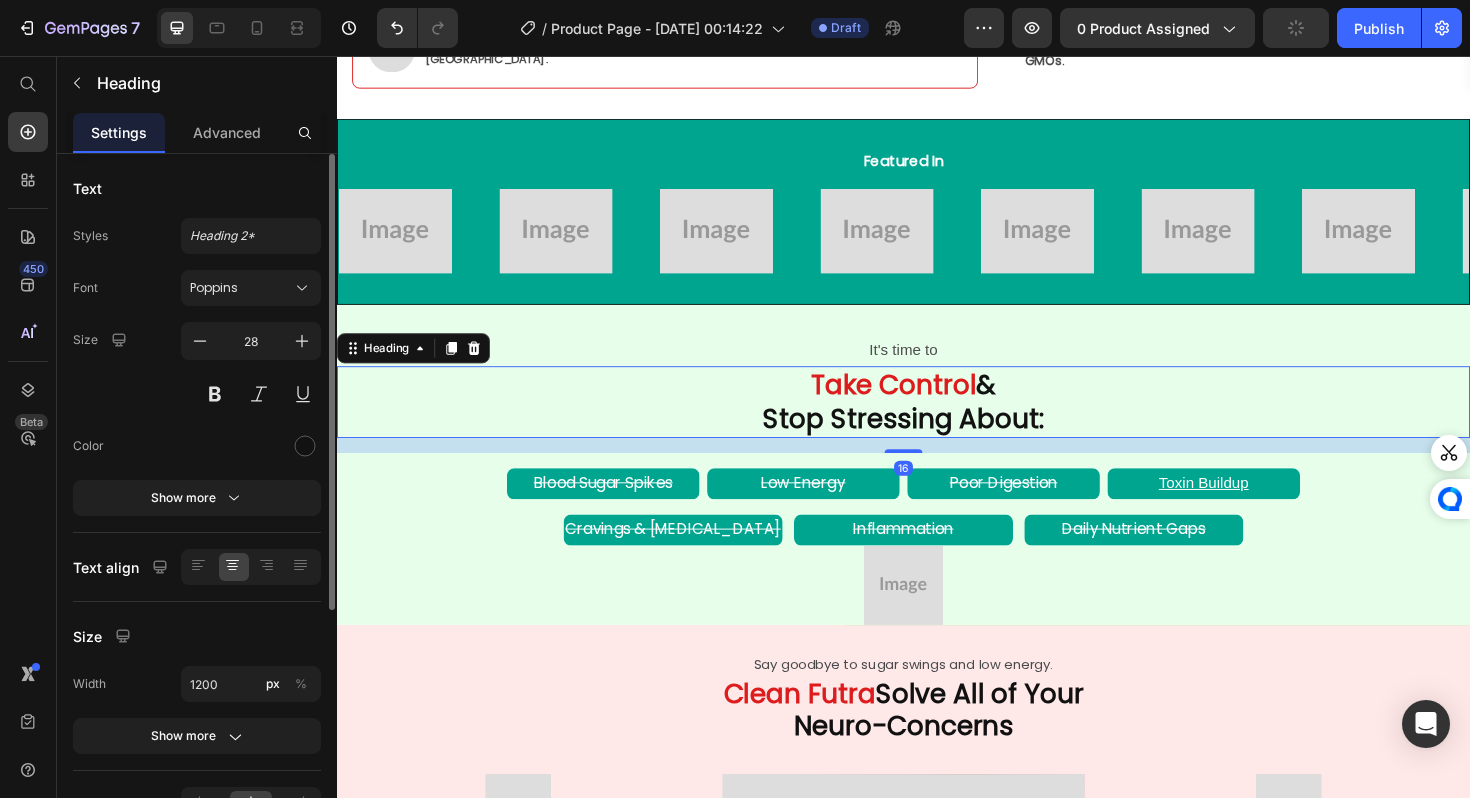 click on "Take Control" at bounding box center (926, 404) 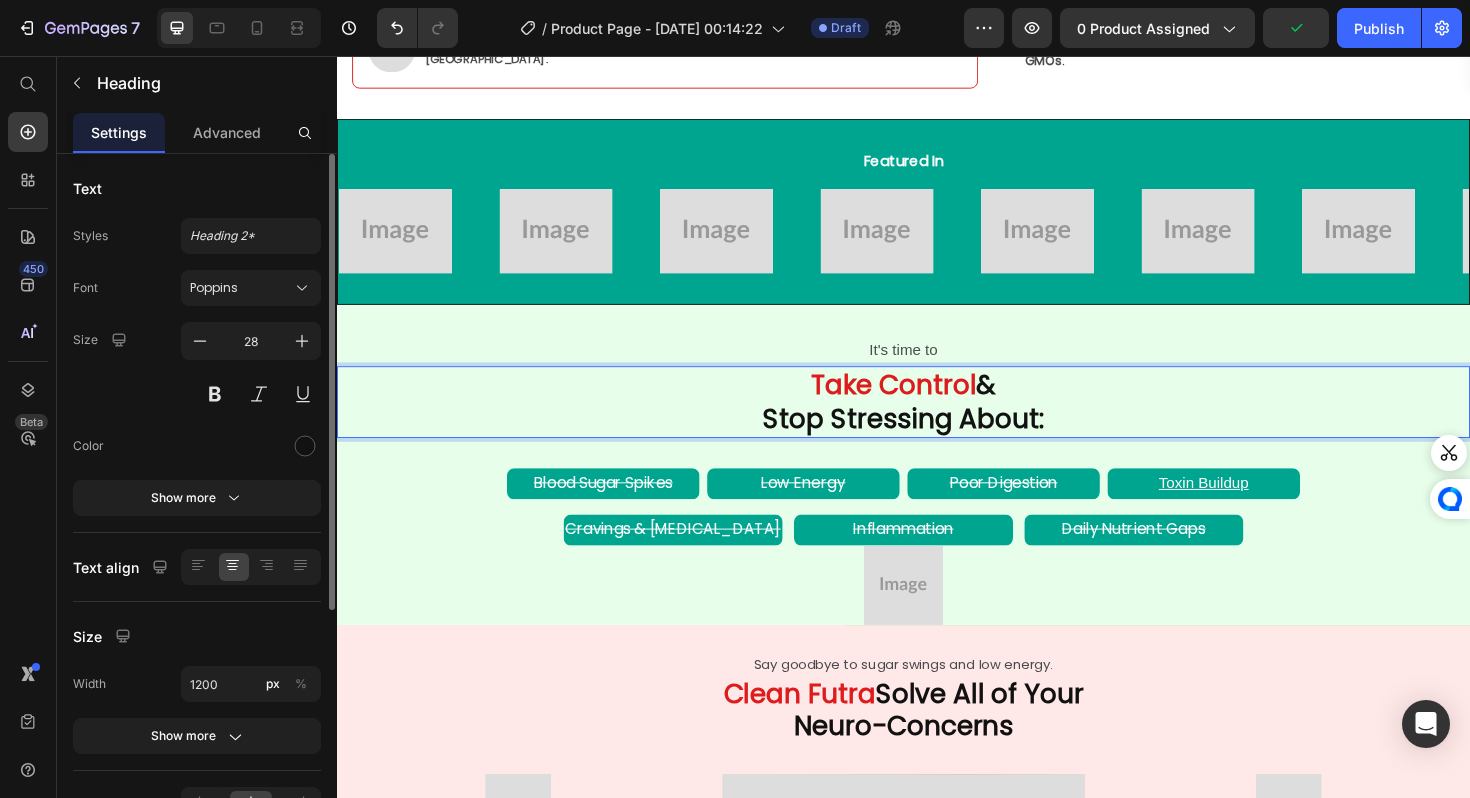 click on "Take Control" at bounding box center [926, 404] 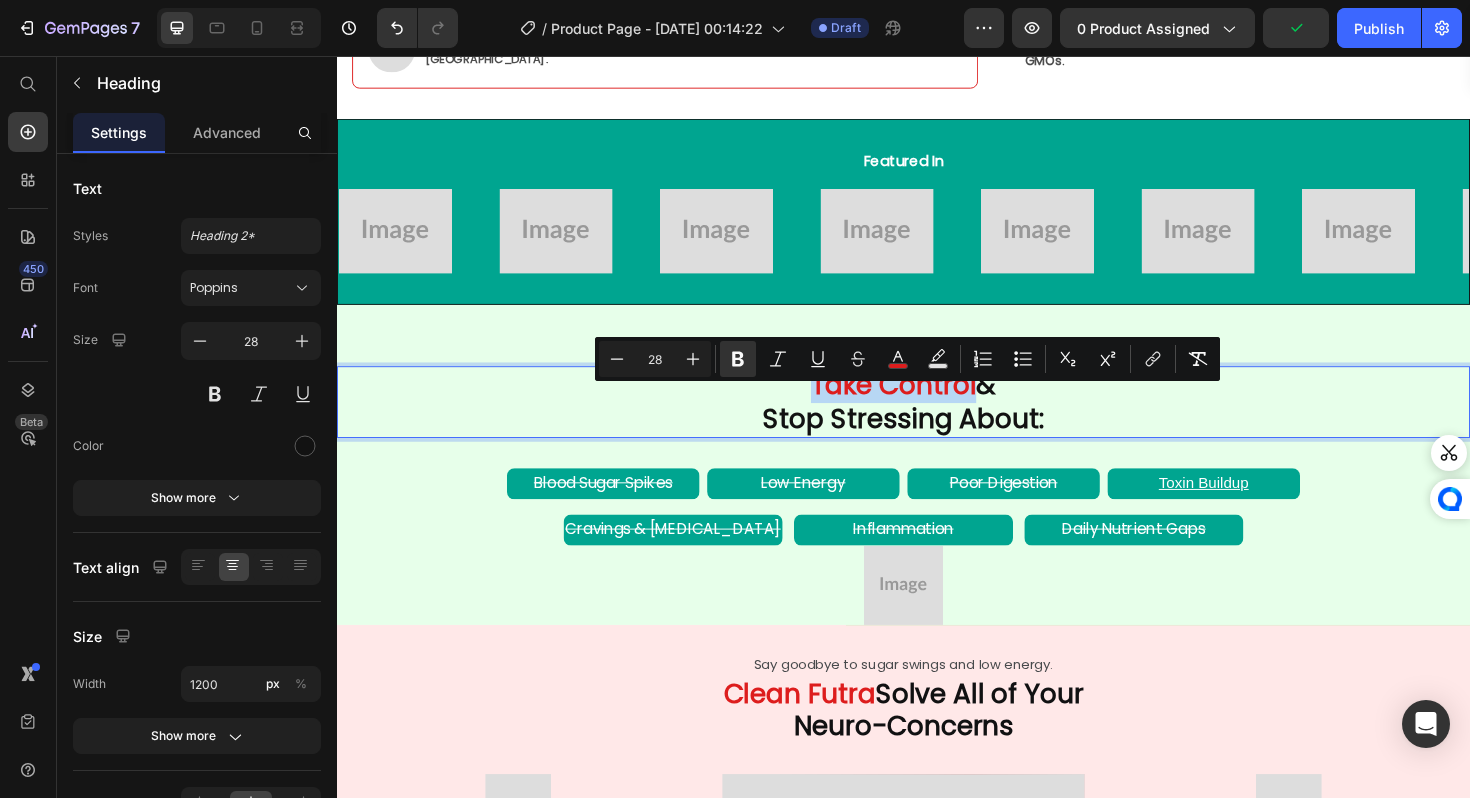 drag, startPoint x: 1011, startPoint y: 429, endPoint x: 795, endPoint y: 412, distance: 216.66795 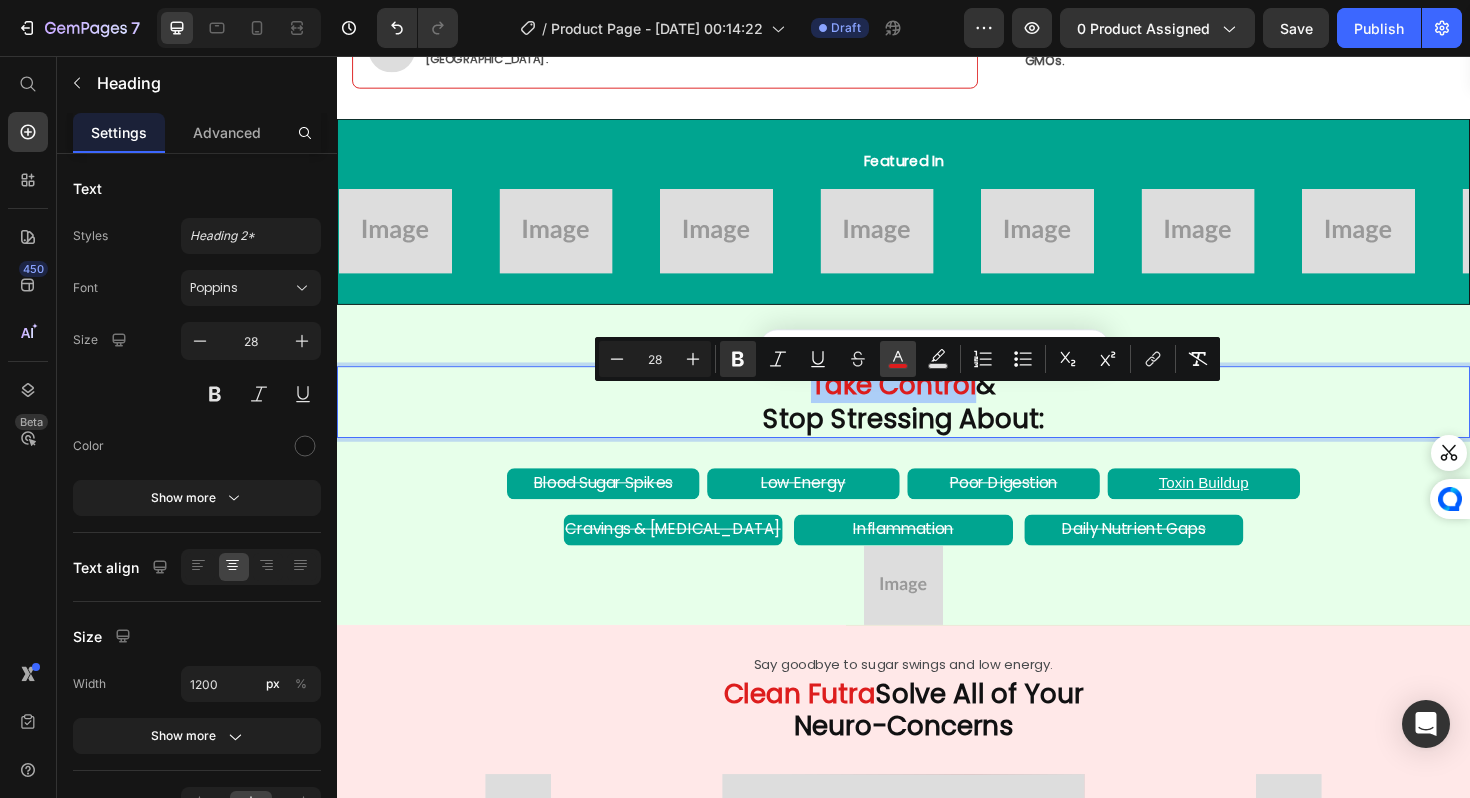 click 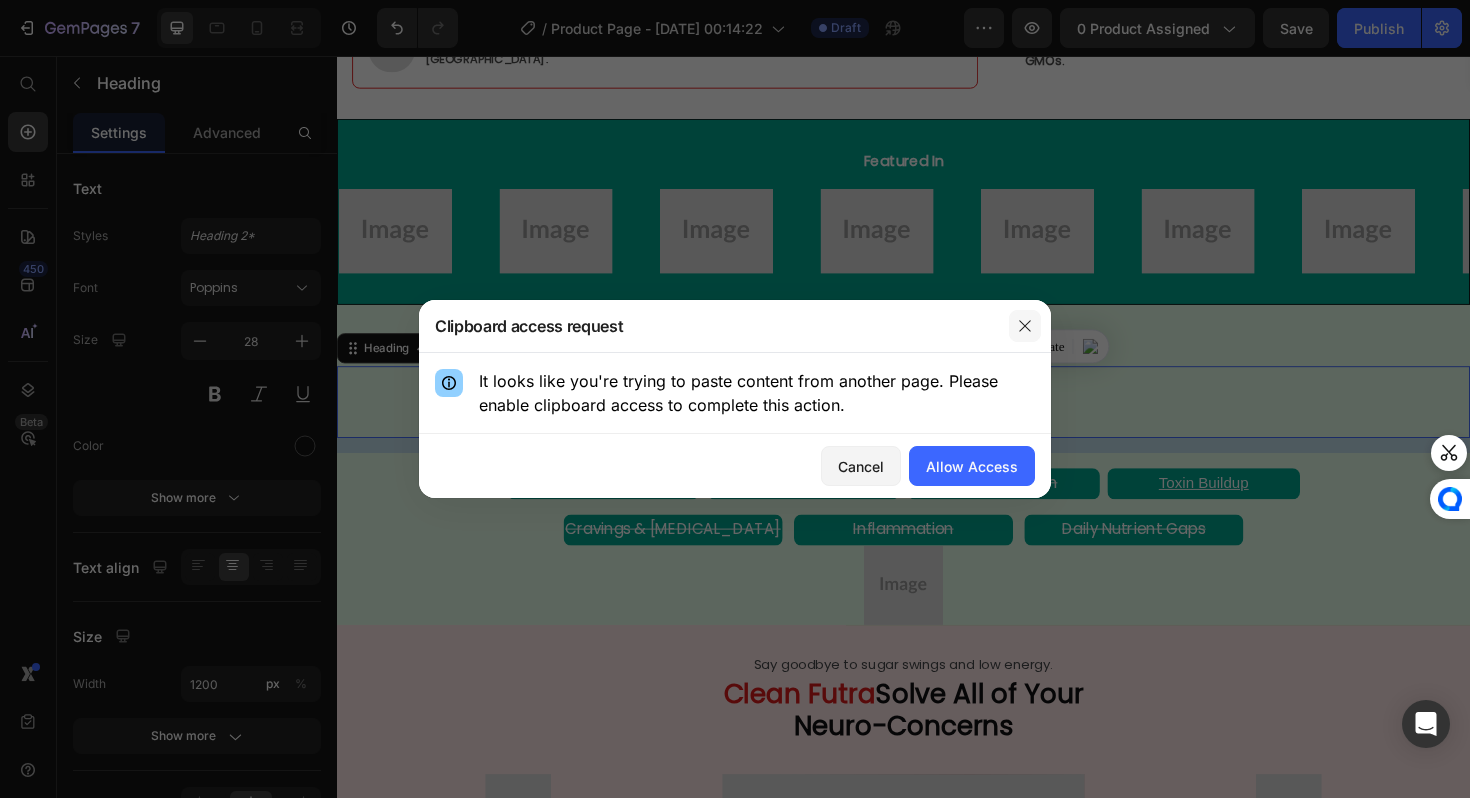 click at bounding box center [1025, 326] 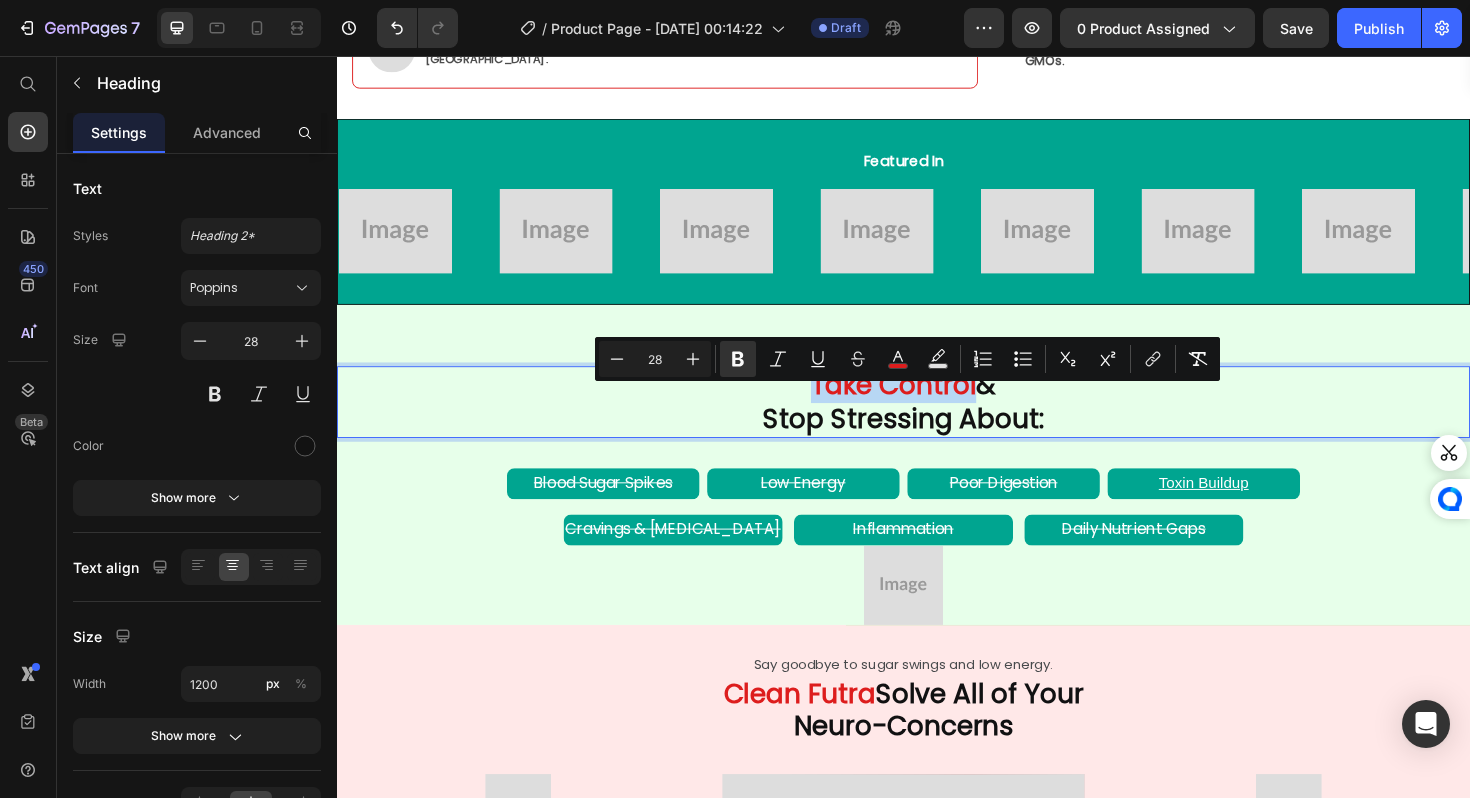 click on "Take Control" at bounding box center [926, 404] 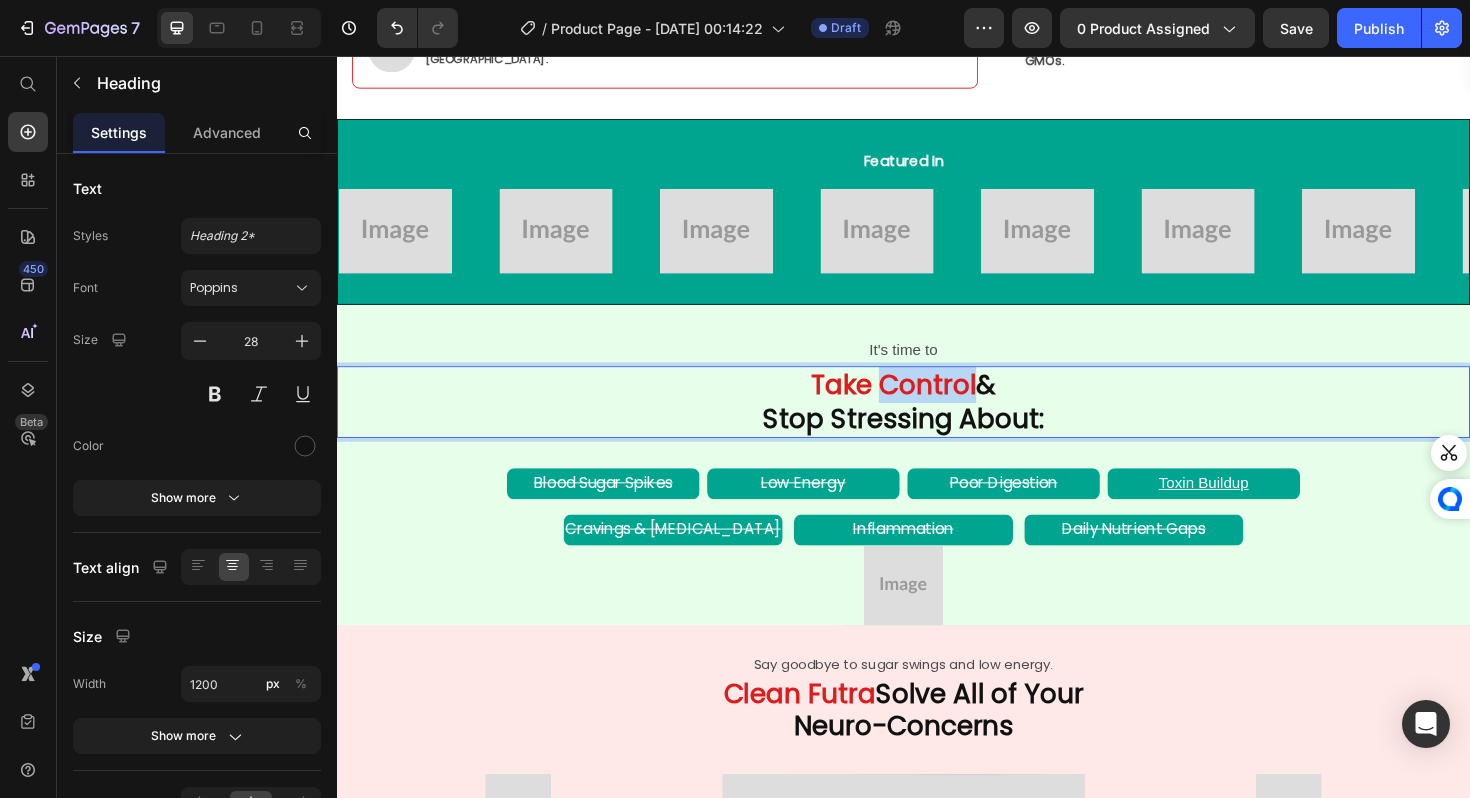 click on "Take Control" at bounding box center (926, 404) 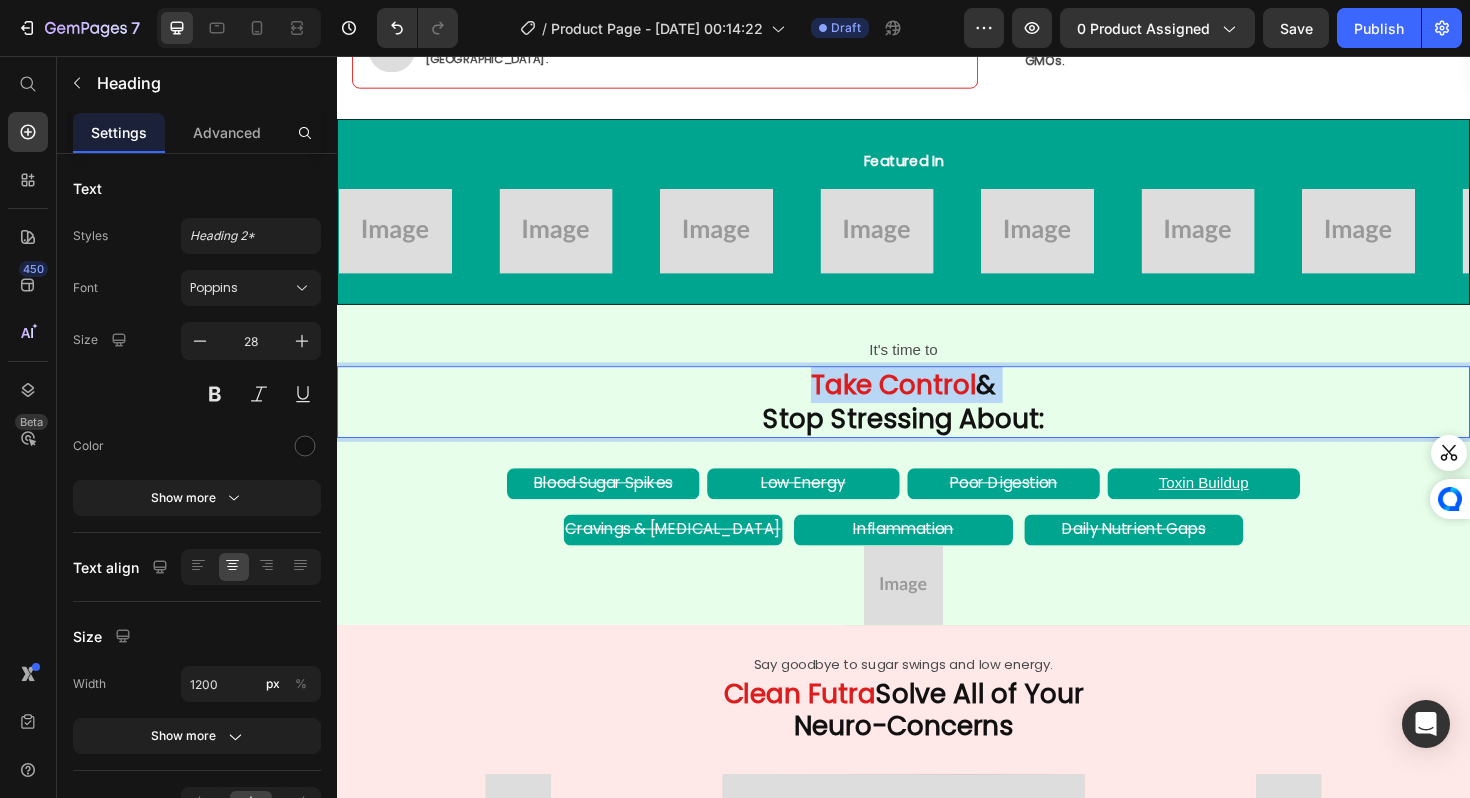 click on "Take Control" at bounding box center (926, 404) 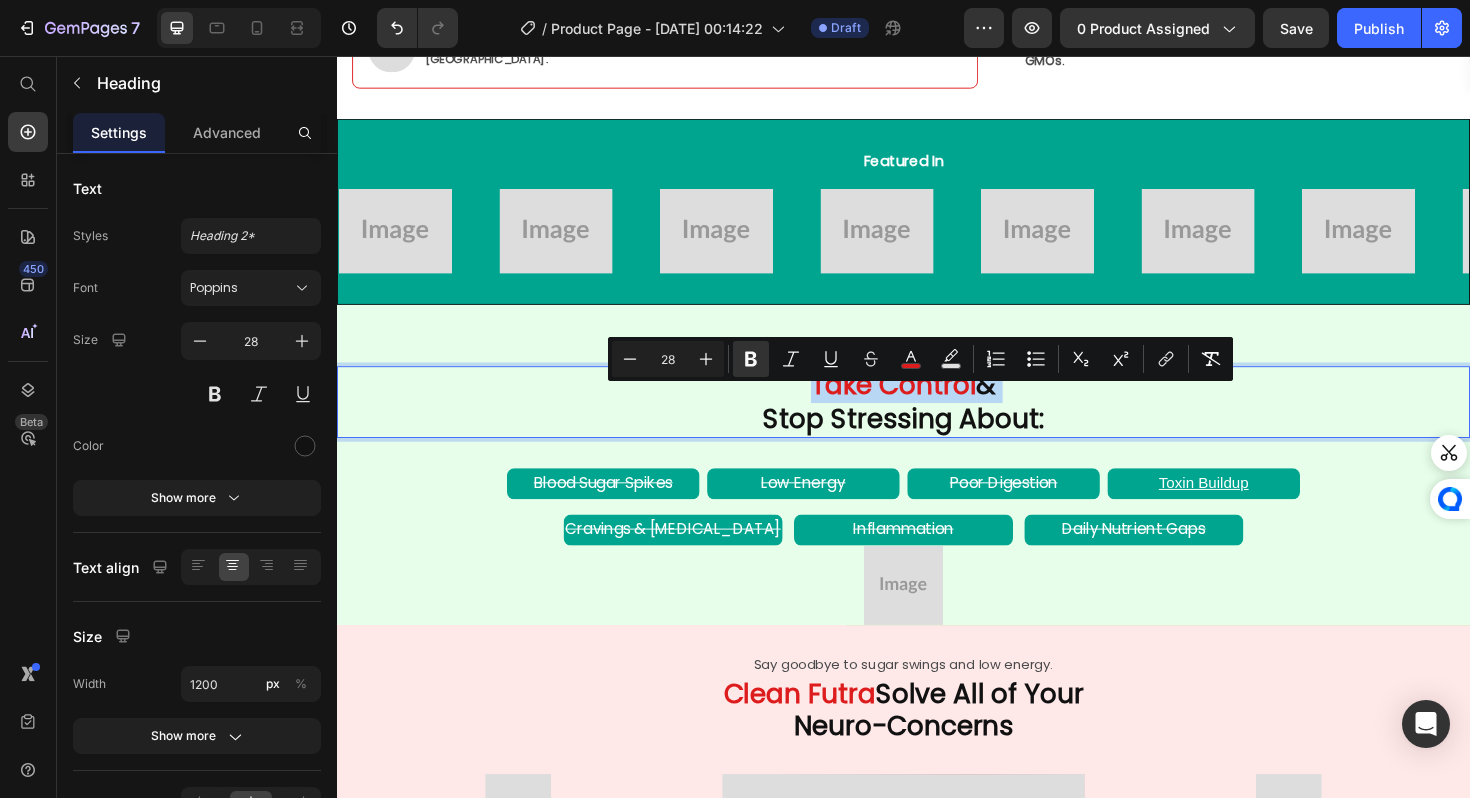 click on "&" at bounding box center (1024, 404) 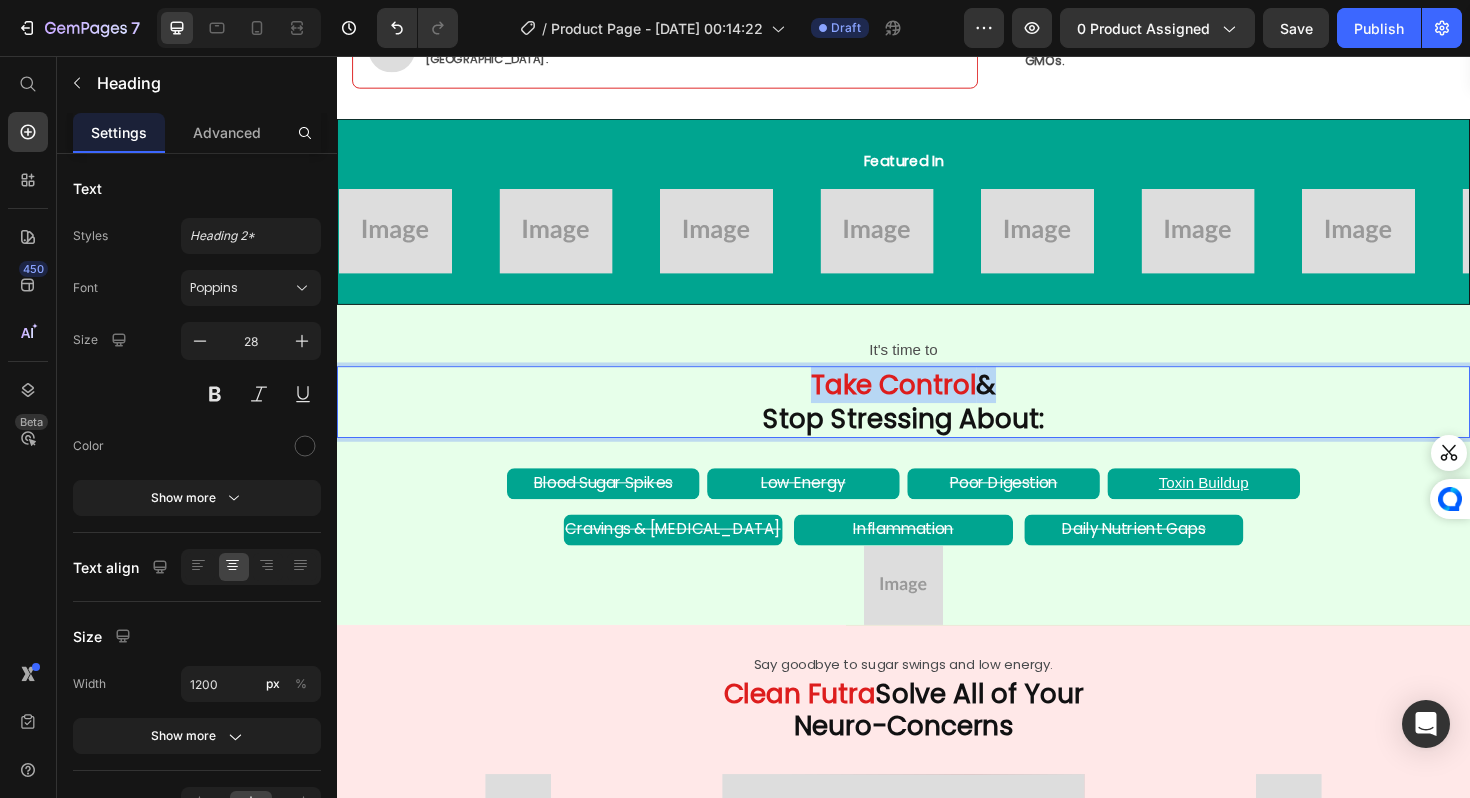 drag, startPoint x: 1012, startPoint y: 424, endPoint x: 659, endPoint y: 417, distance: 353.0694 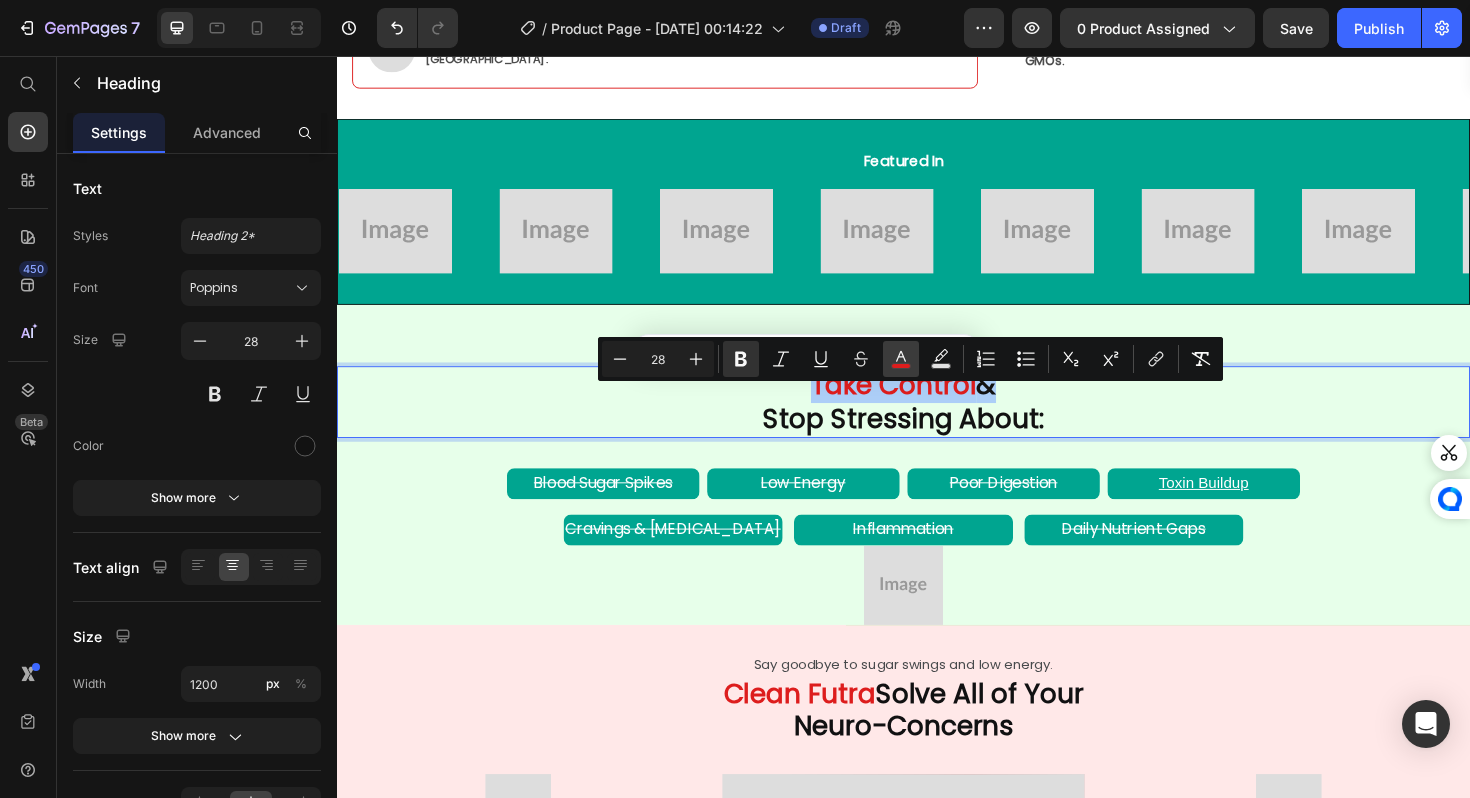 click on "color" at bounding box center [901, 359] 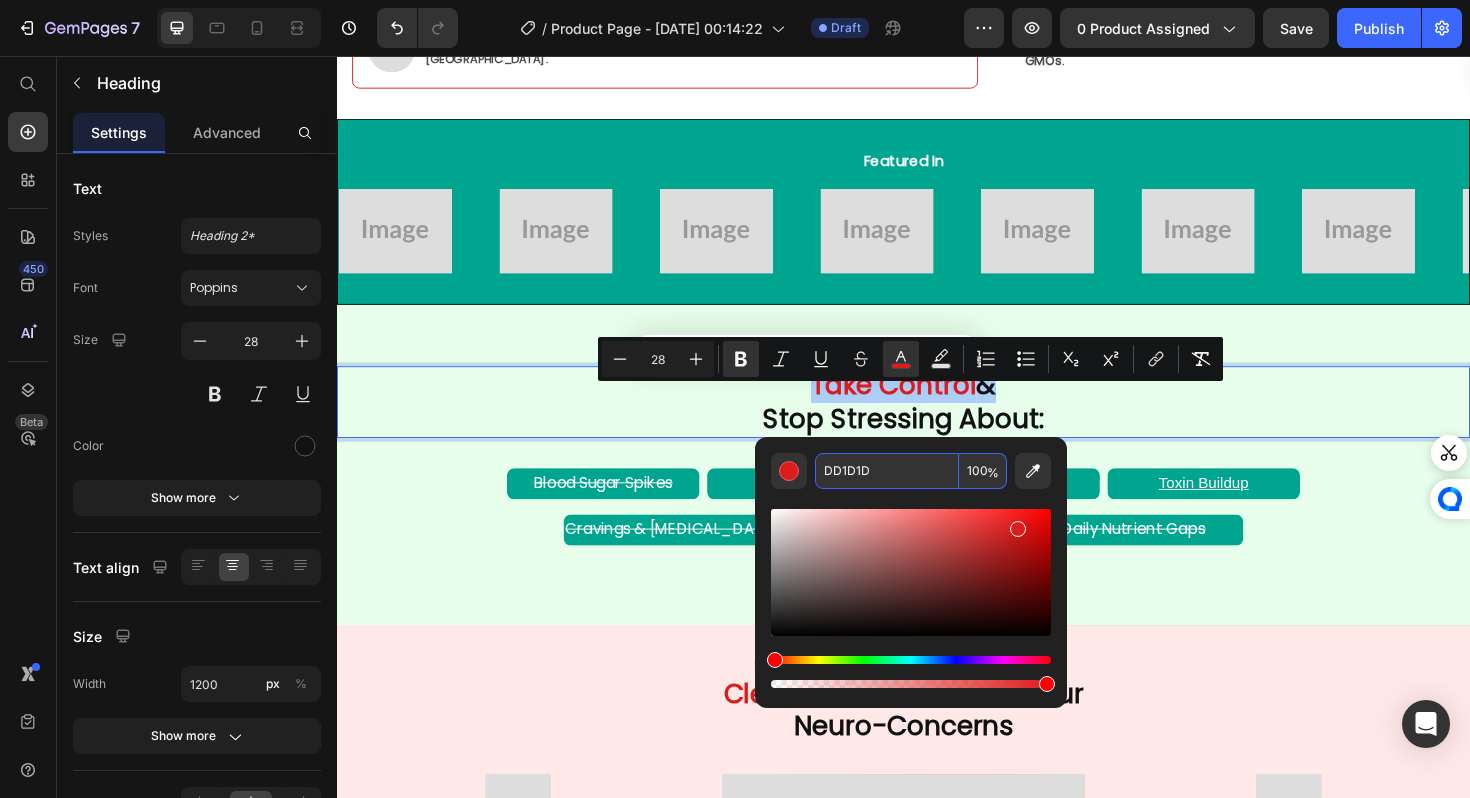 click on "DD1D1D" at bounding box center (887, 471) 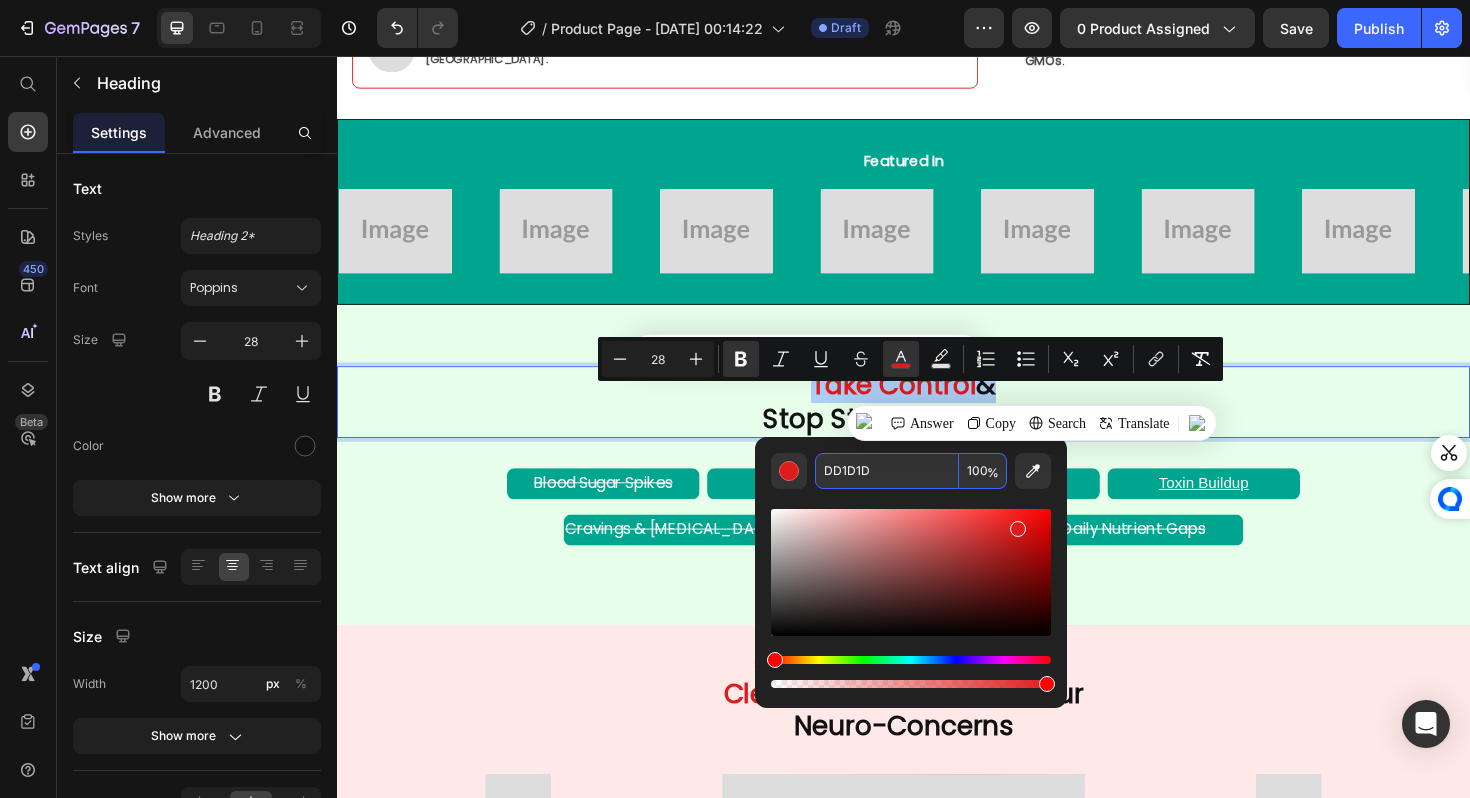 click on "DD1D1D" at bounding box center (887, 471) 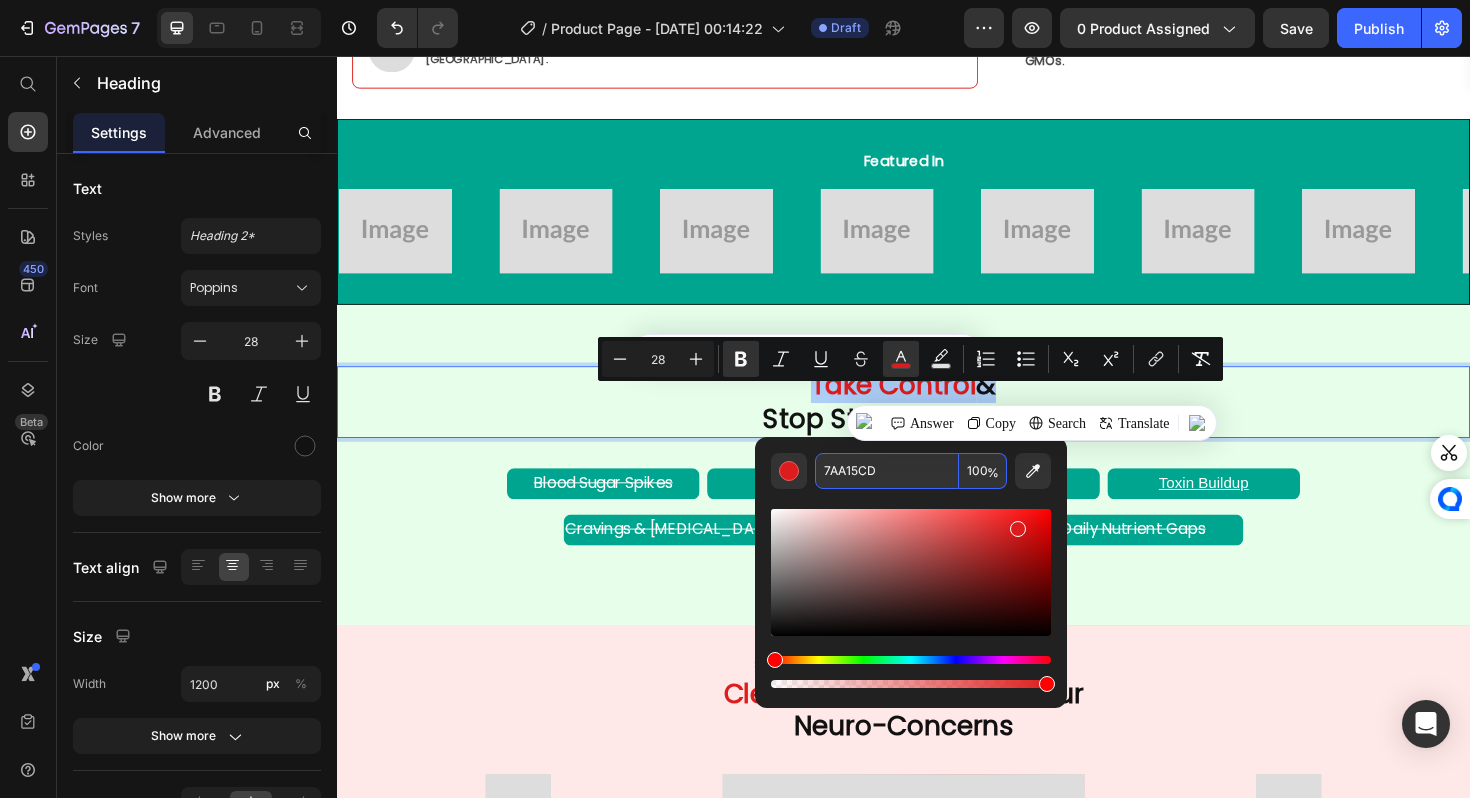 paste 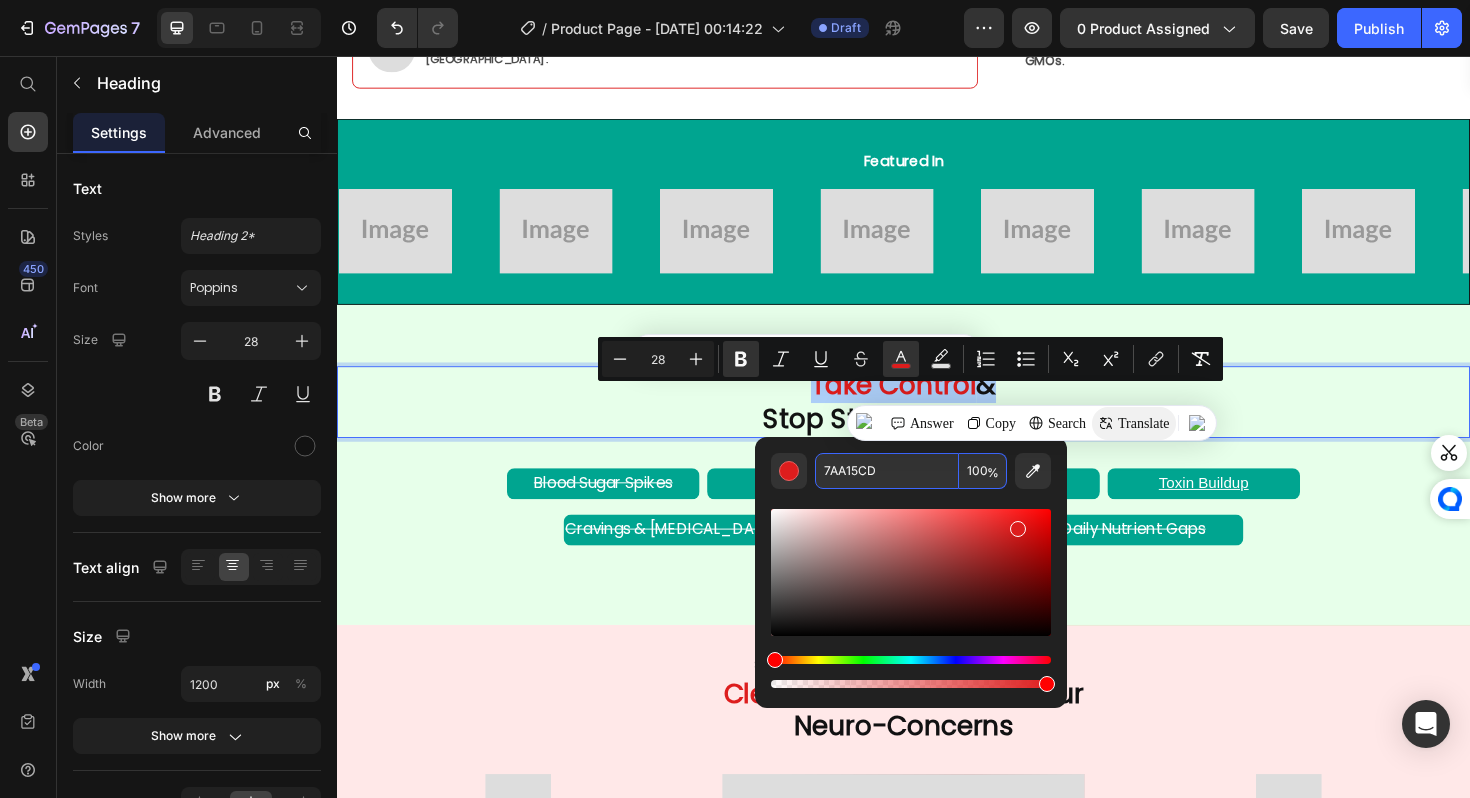 type on "7AA15C" 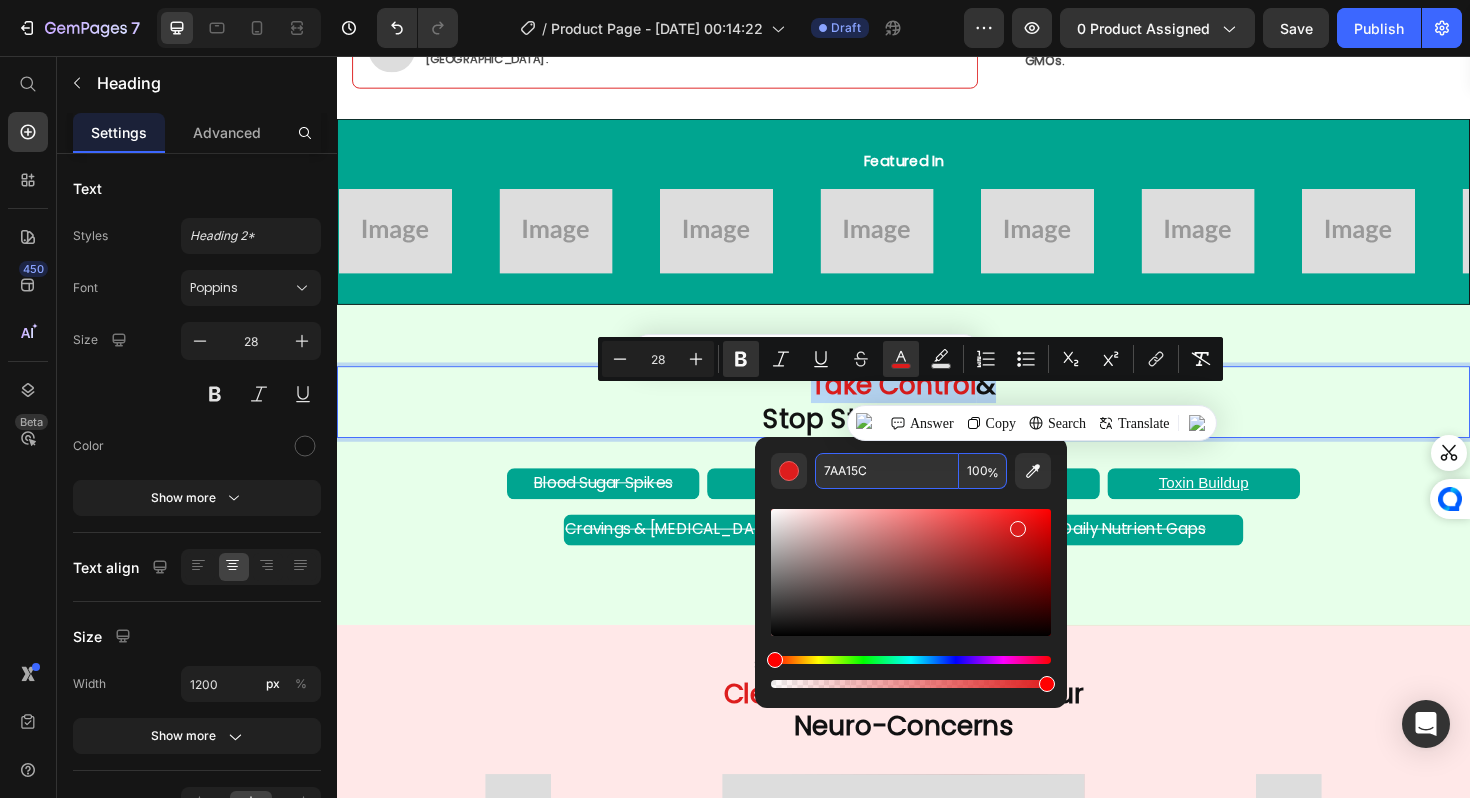 click on "Take Control  & Stop Stressing About:" at bounding box center (937, 423) 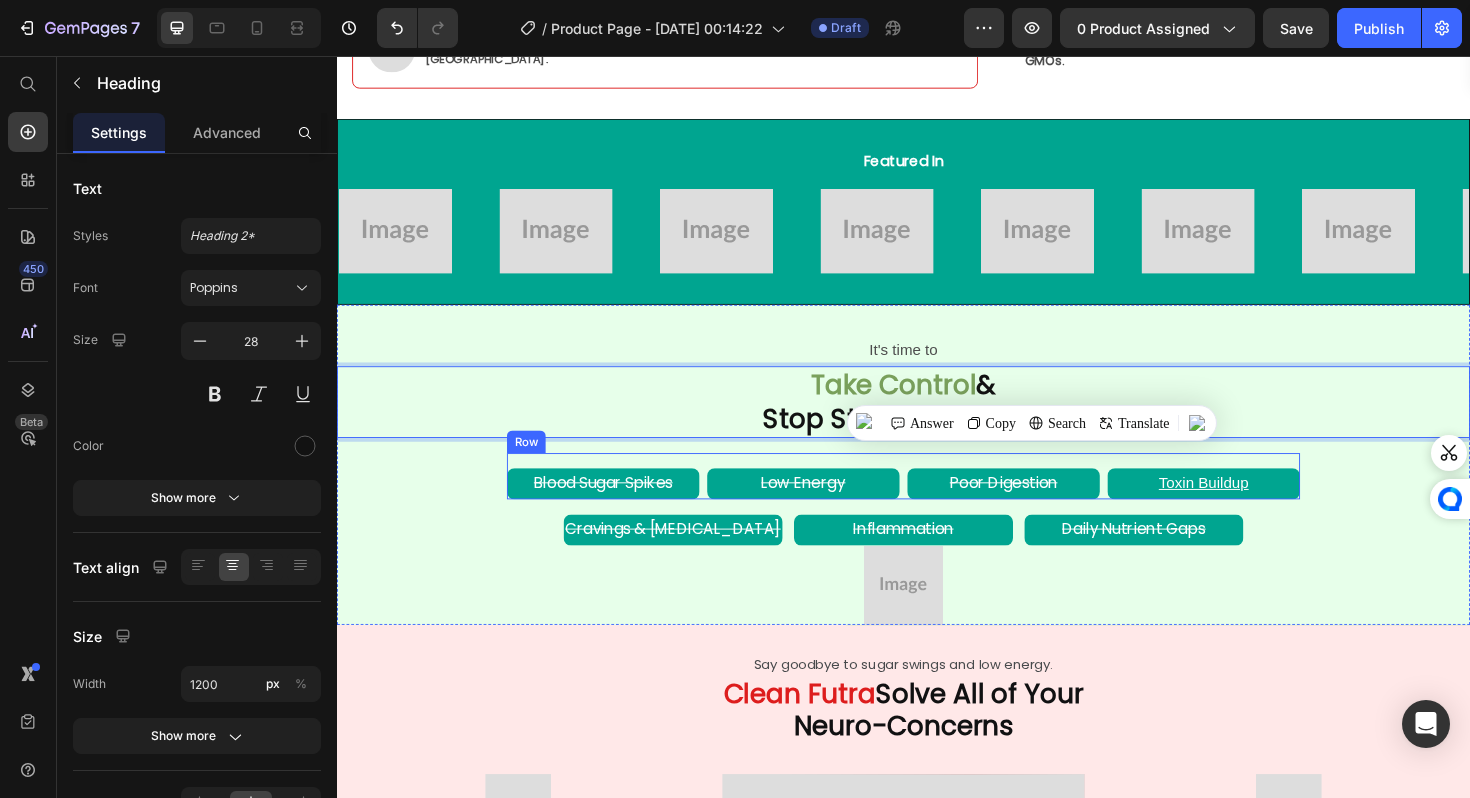 click on "It's time to Text Block Take Control  & Stop Stressing About: Heading   16 Blood Sugar Spikes Text Block Low Energy Text Block Poor Digestion Text Block Toxin Buildup Text Block Row Row Cravings & [MEDICAL_DATA] Text Block Inflammation Text Block Daily Nutrient Gaps Text Block Row Row Image" at bounding box center [937, 505] 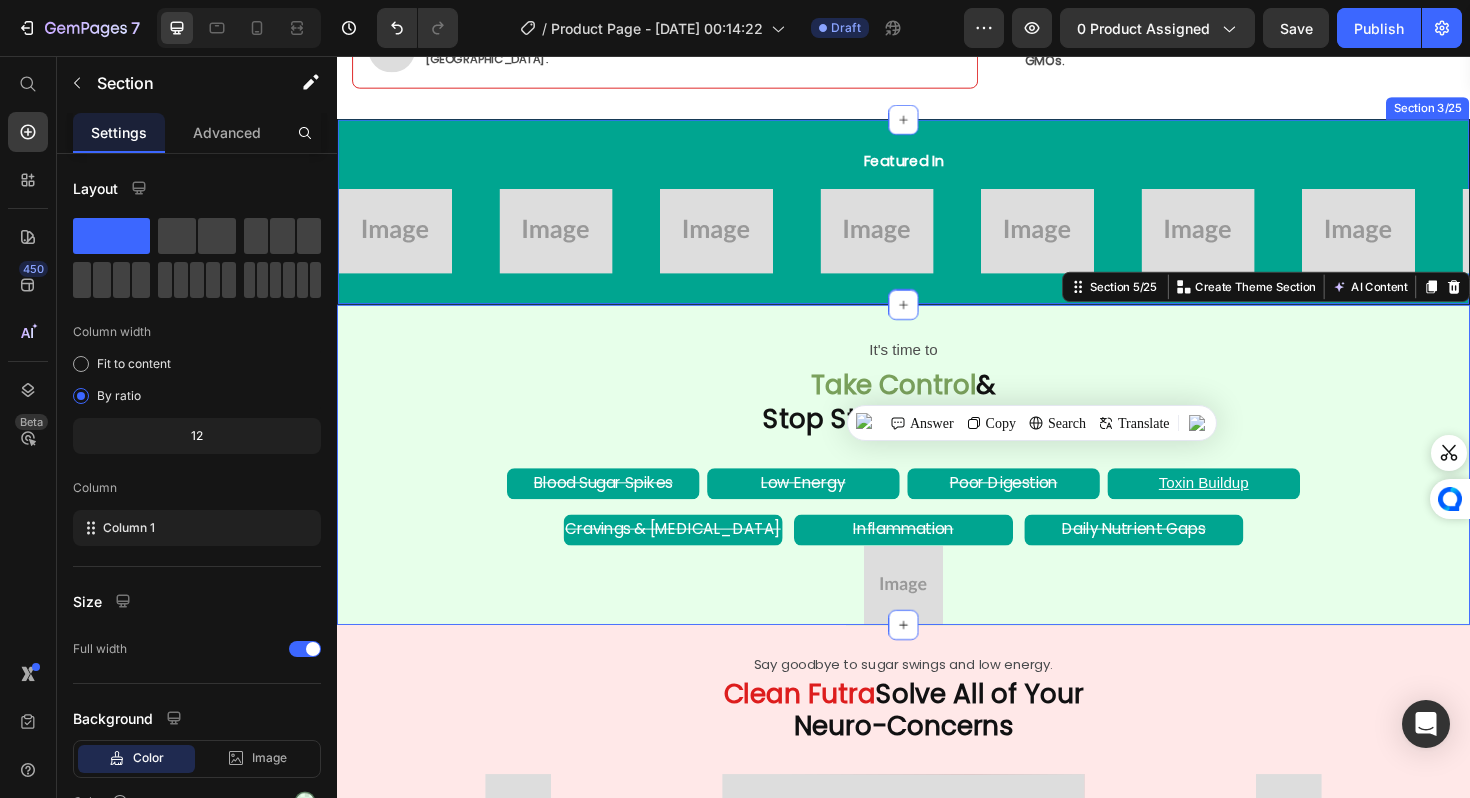 click on "Featured In Heading Image Image Image Image Image Image Image Image Image Image Image Image Image Image Image Image Image Image Image Image Image Image Image Image Image Image Image Image Image Image Image Image Image Image Image Image Marquee" at bounding box center [937, 221] 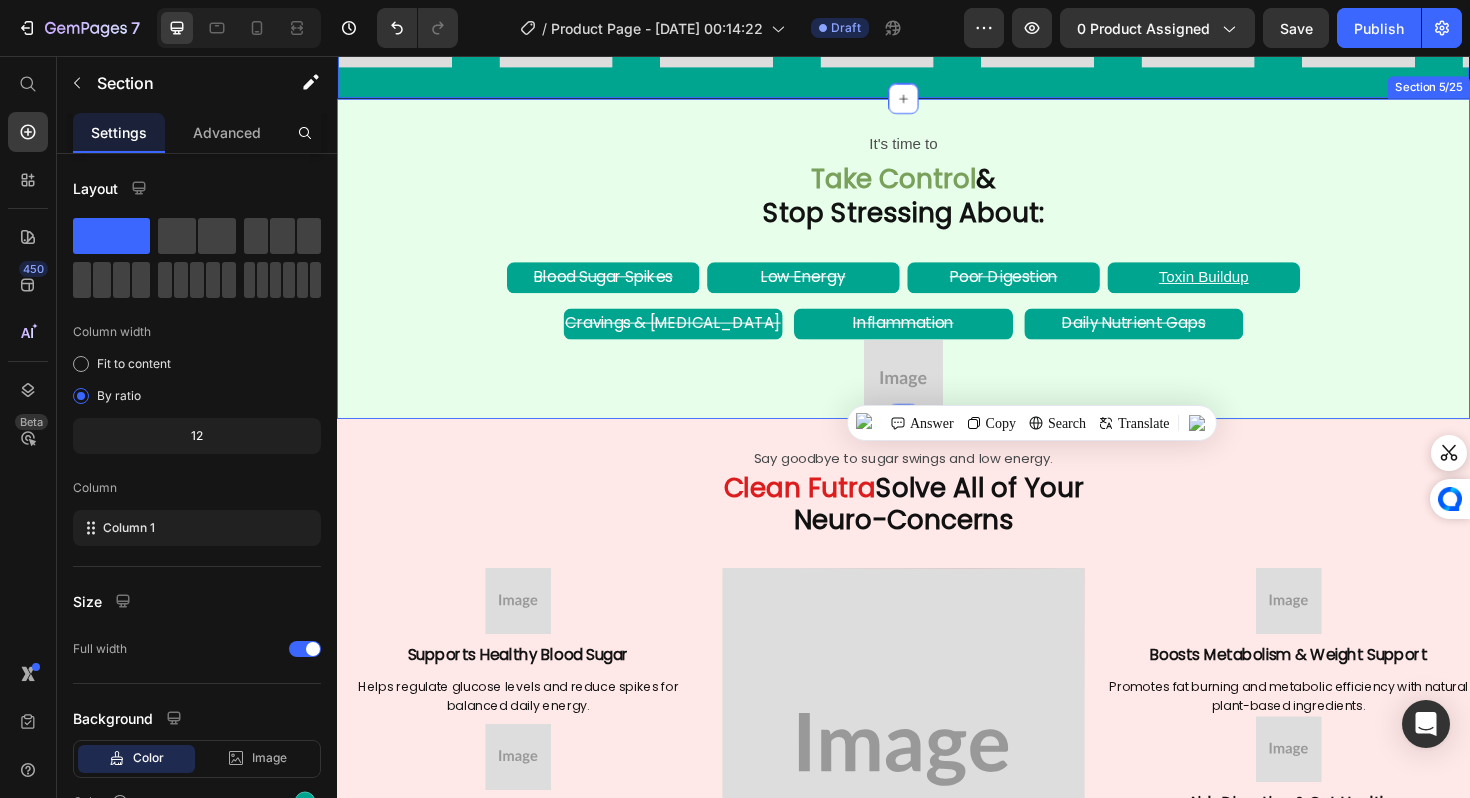 scroll, scrollTop: 1830, scrollLeft: 0, axis: vertical 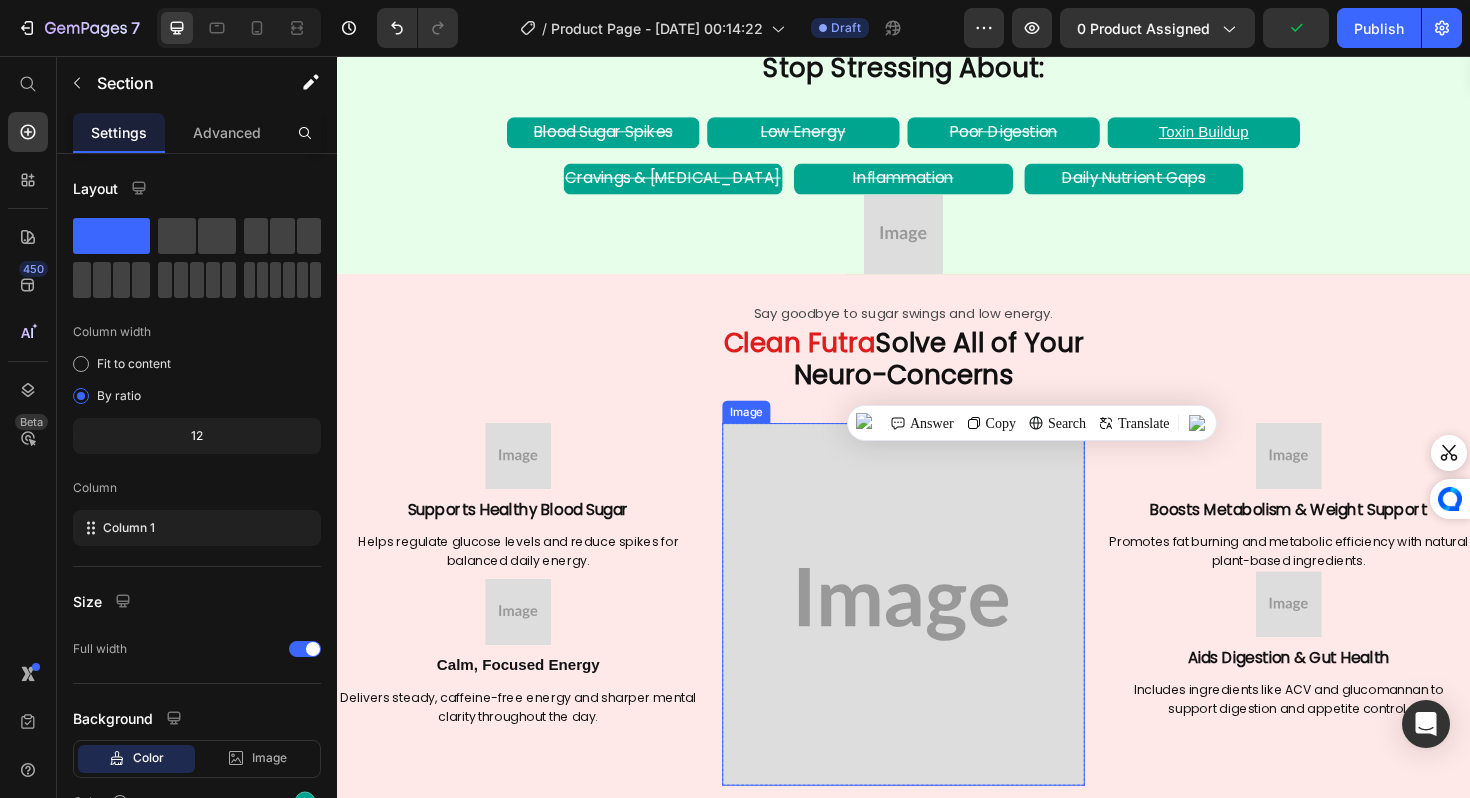 click at bounding box center [937, 637] 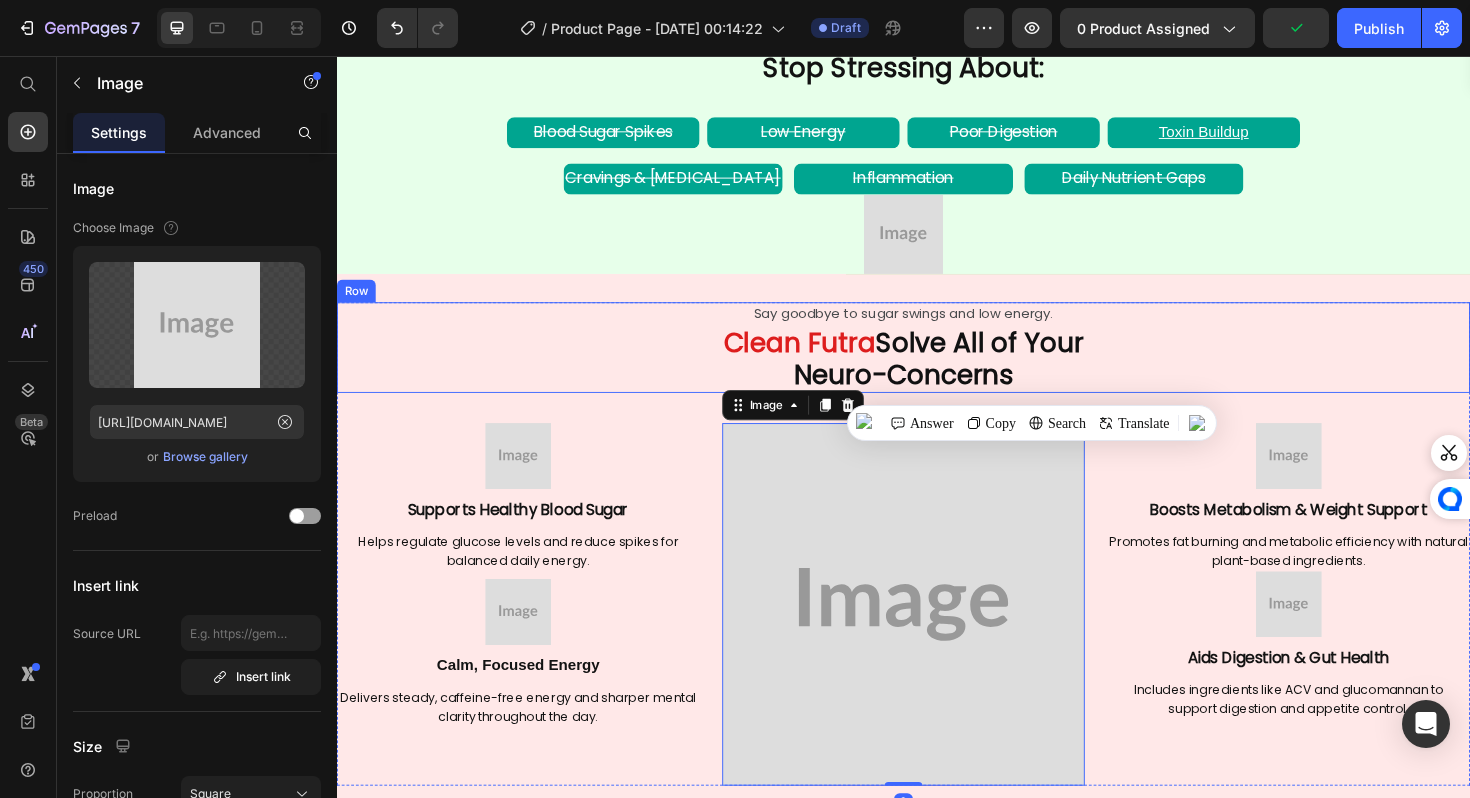 click on "Say goodbye to sugar swings and low energy. Text Block Clean Futra  Solve All of Your  Neuro-Concerns Text Block Row" at bounding box center (937, 365) 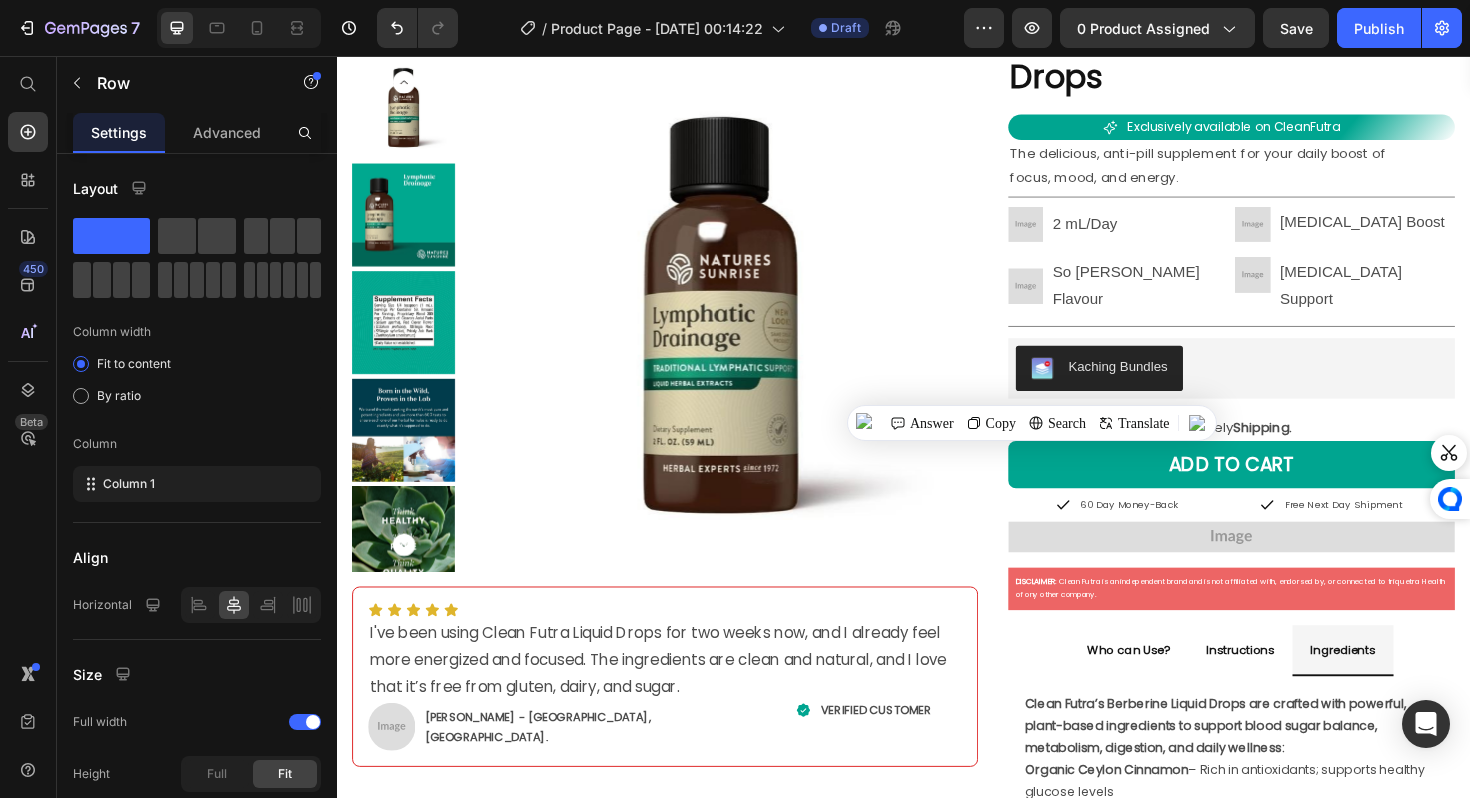 scroll, scrollTop: 168, scrollLeft: 0, axis: vertical 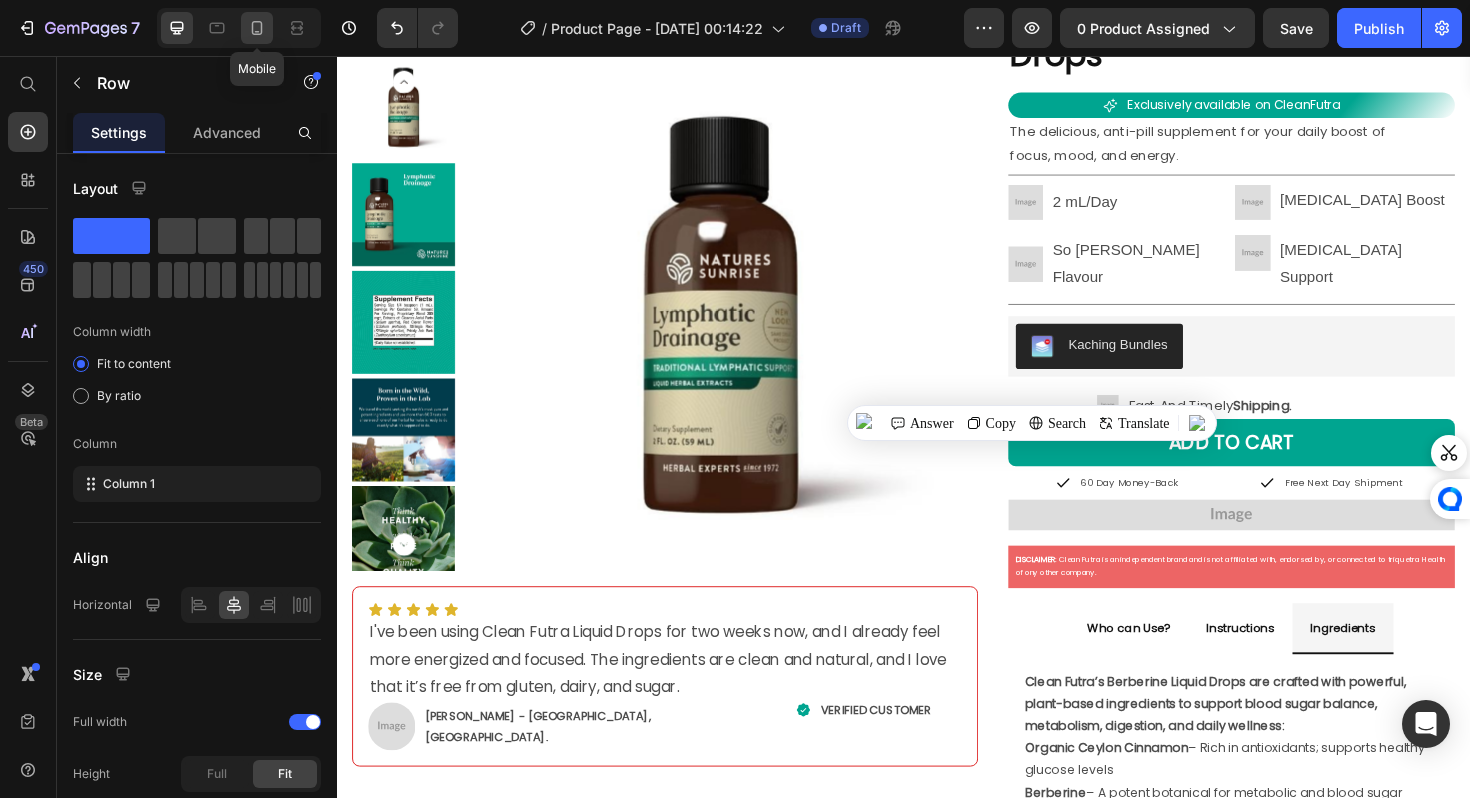 click 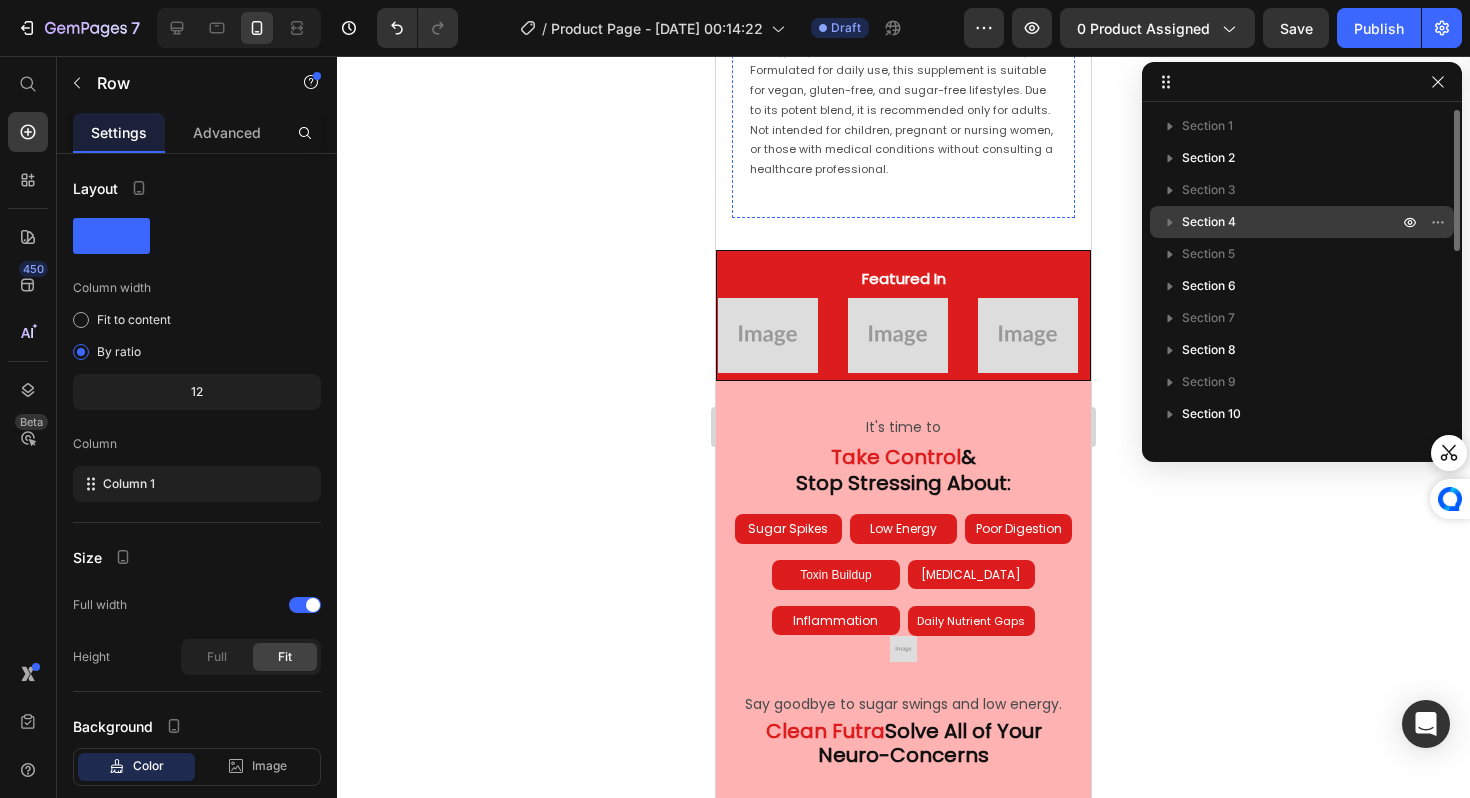 scroll, scrollTop: 1509, scrollLeft: 0, axis: vertical 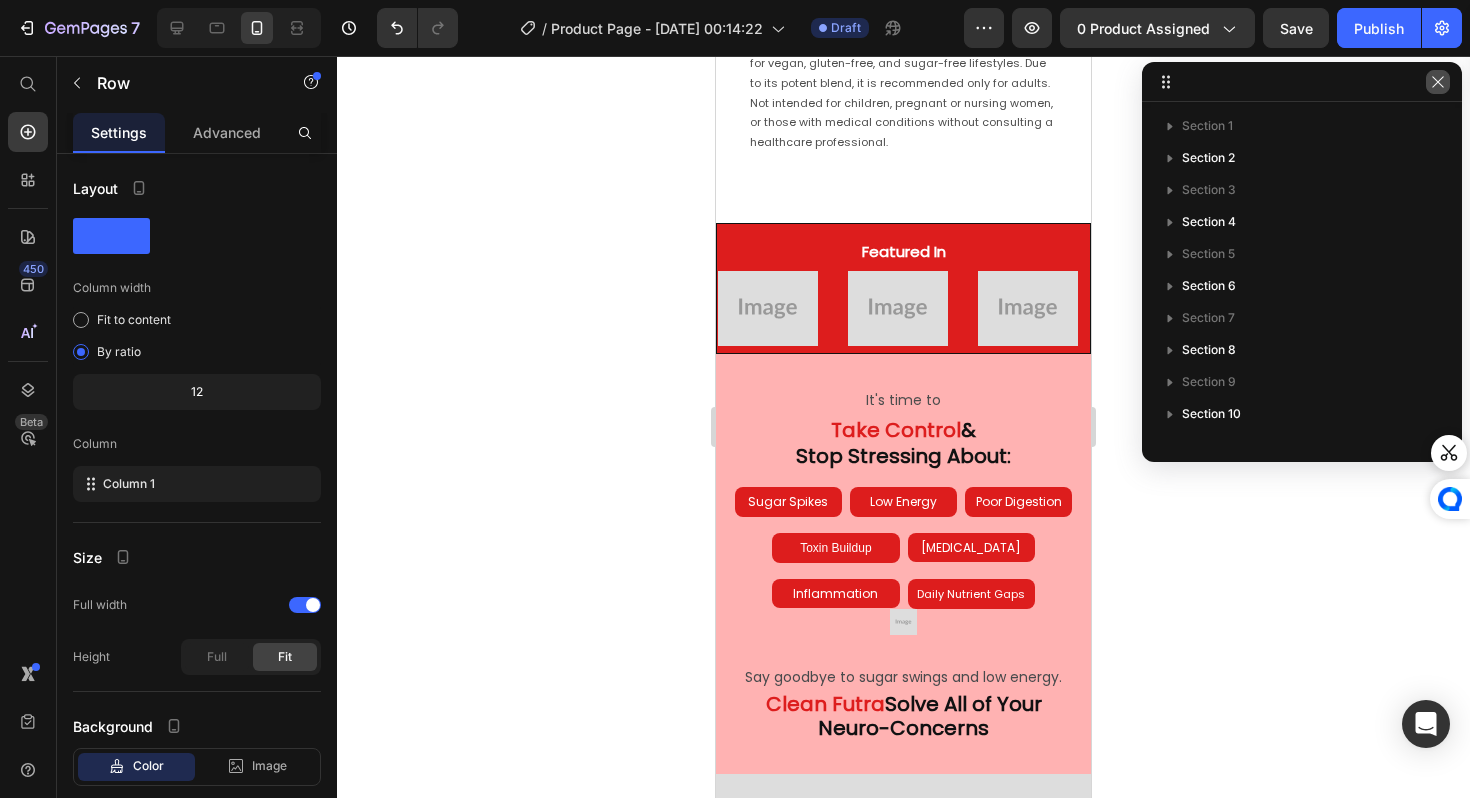 click 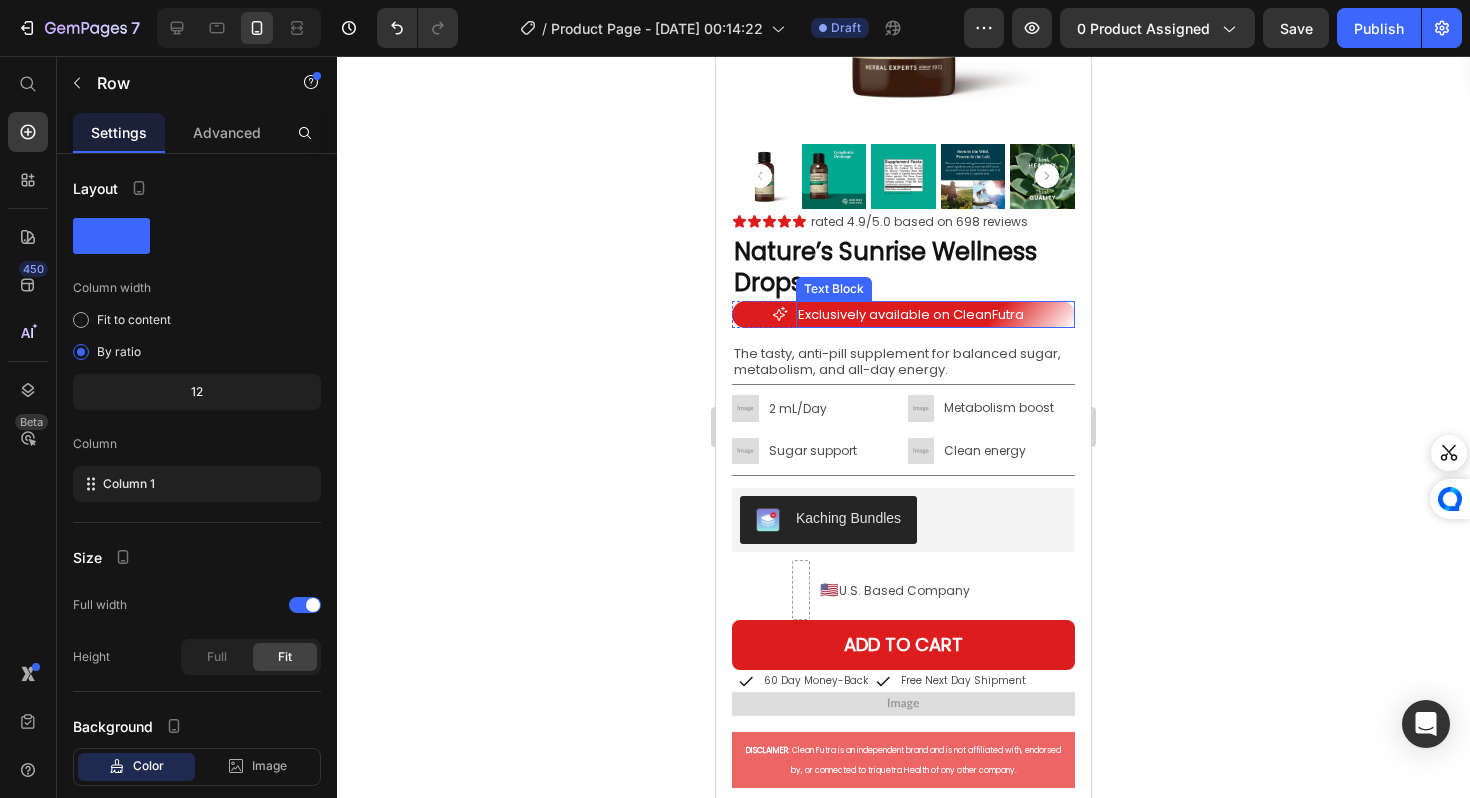scroll, scrollTop: 0, scrollLeft: 0, axis: both 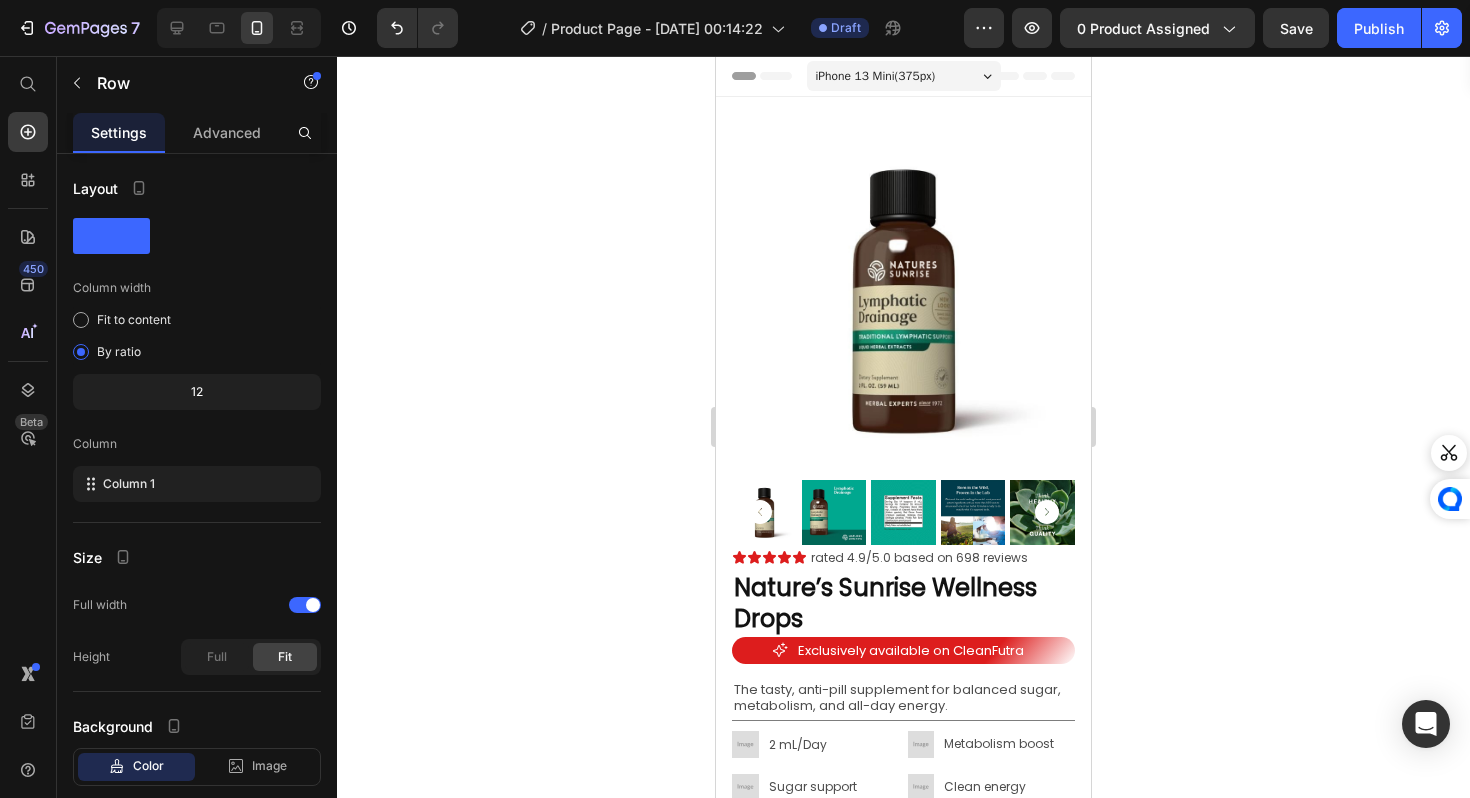 click on "iPhone 13 Mini  ( 375 px)" at bounding box center (904, 76) 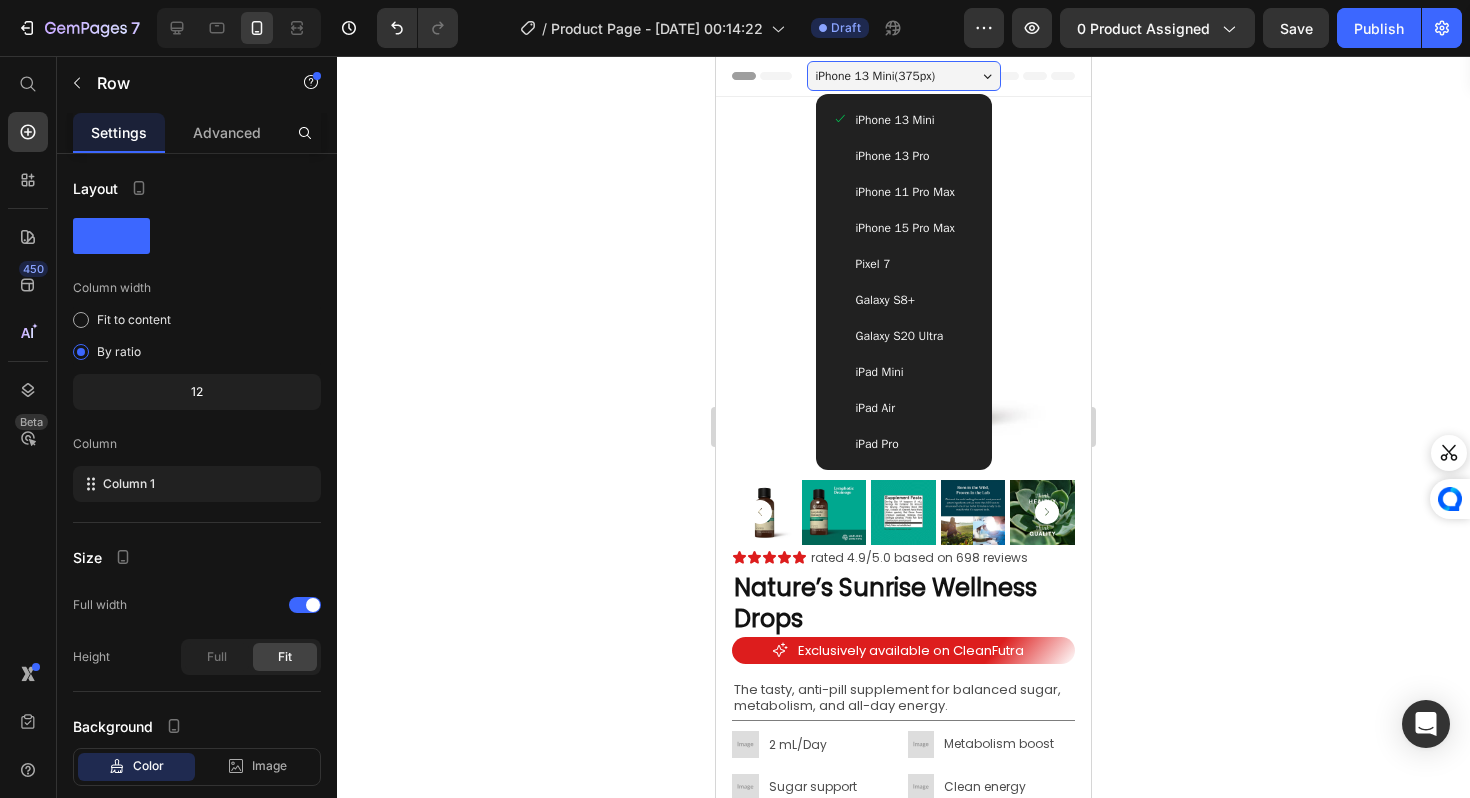 click 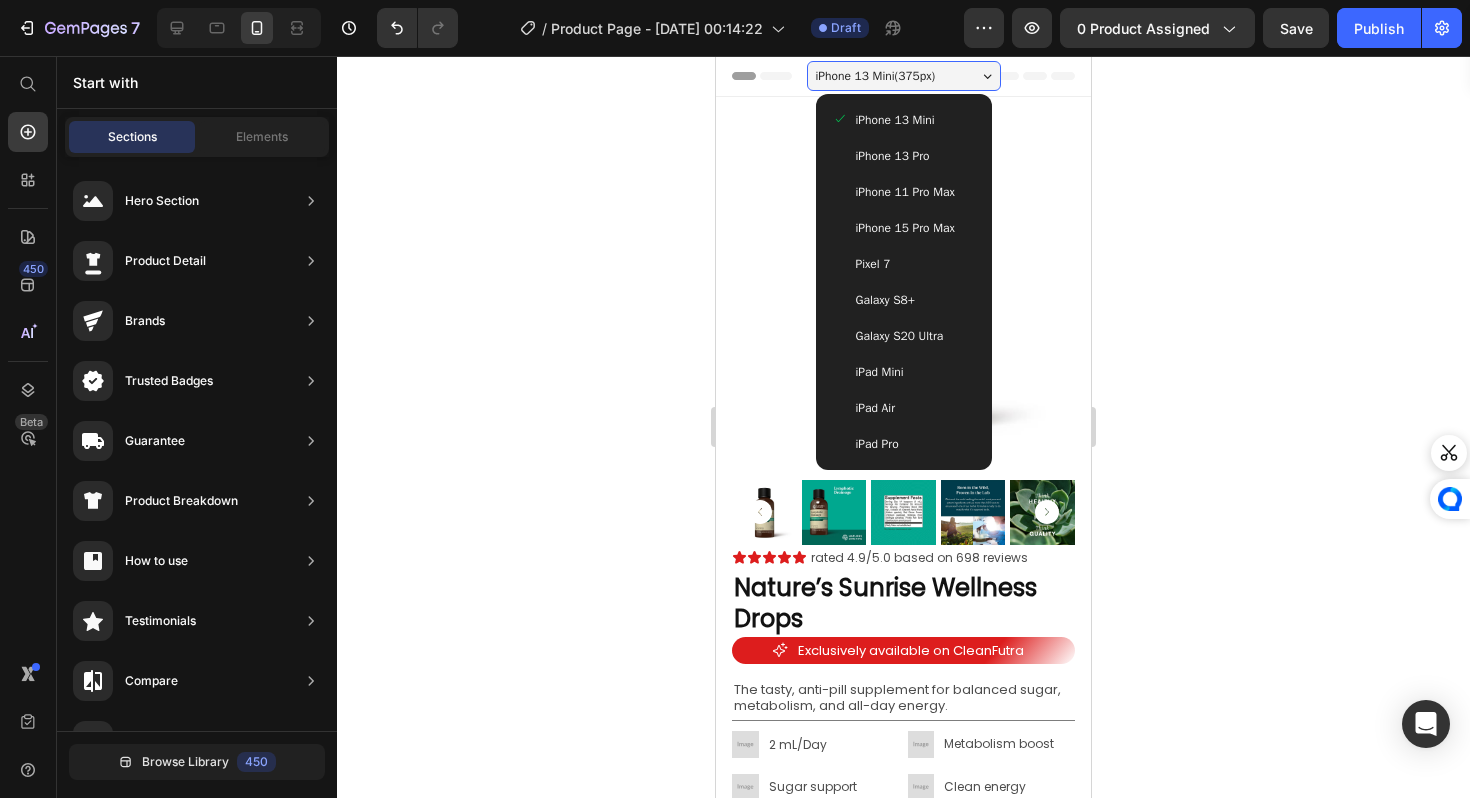 click 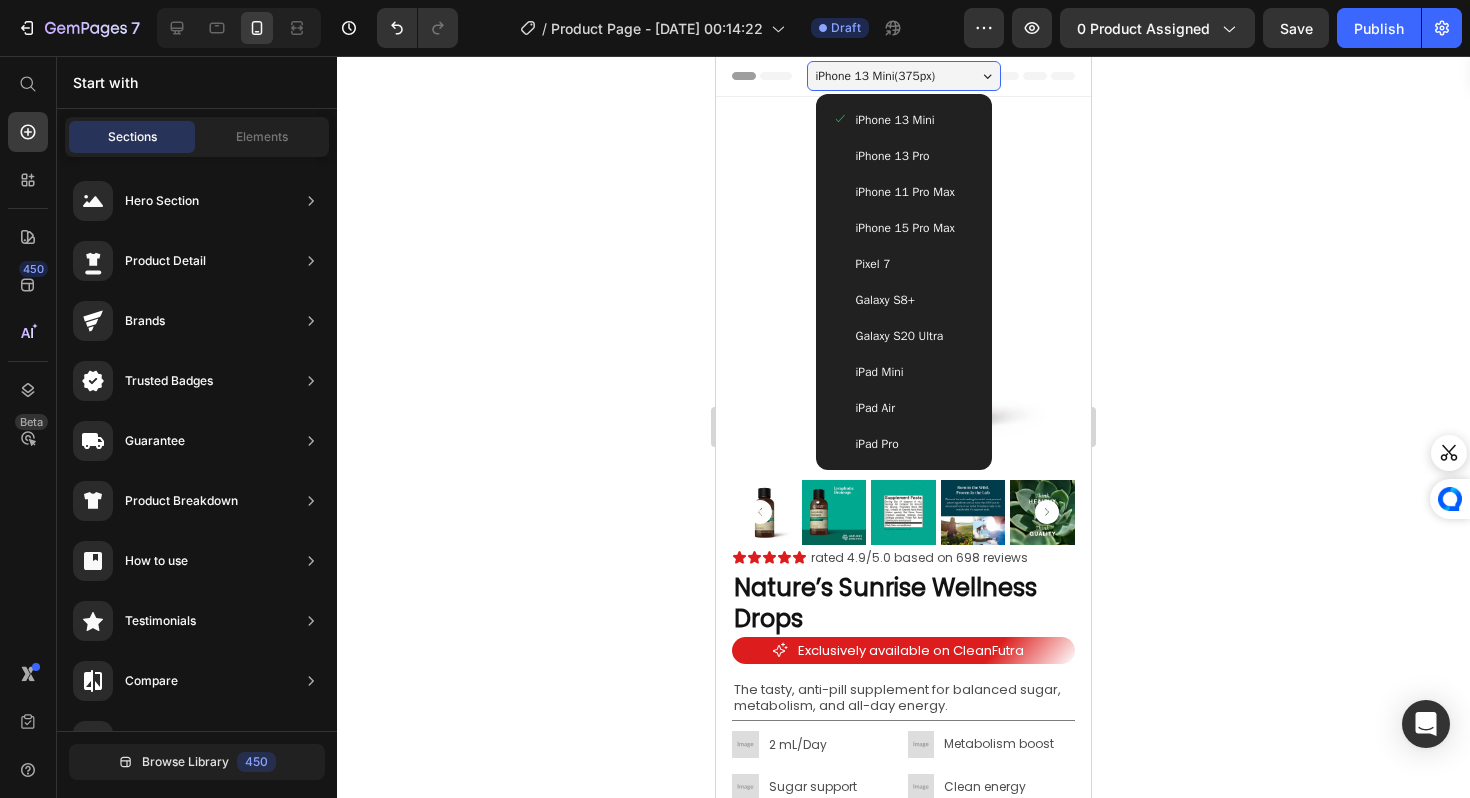 click on "iPhone 13 Mini  ( 375 px)" at bounding box center [876, 76] 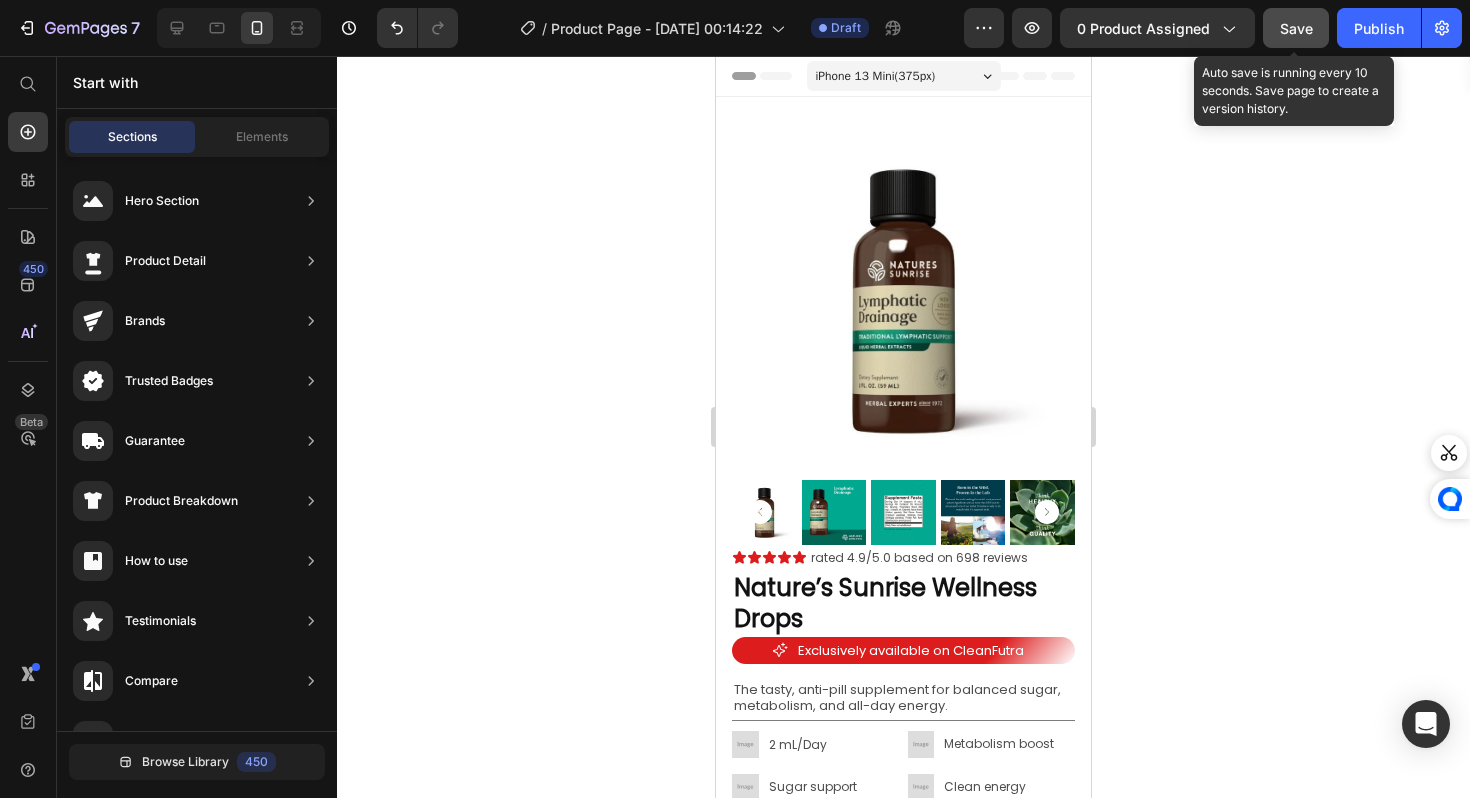 click on "Save" at bounding box center (1296, 28) 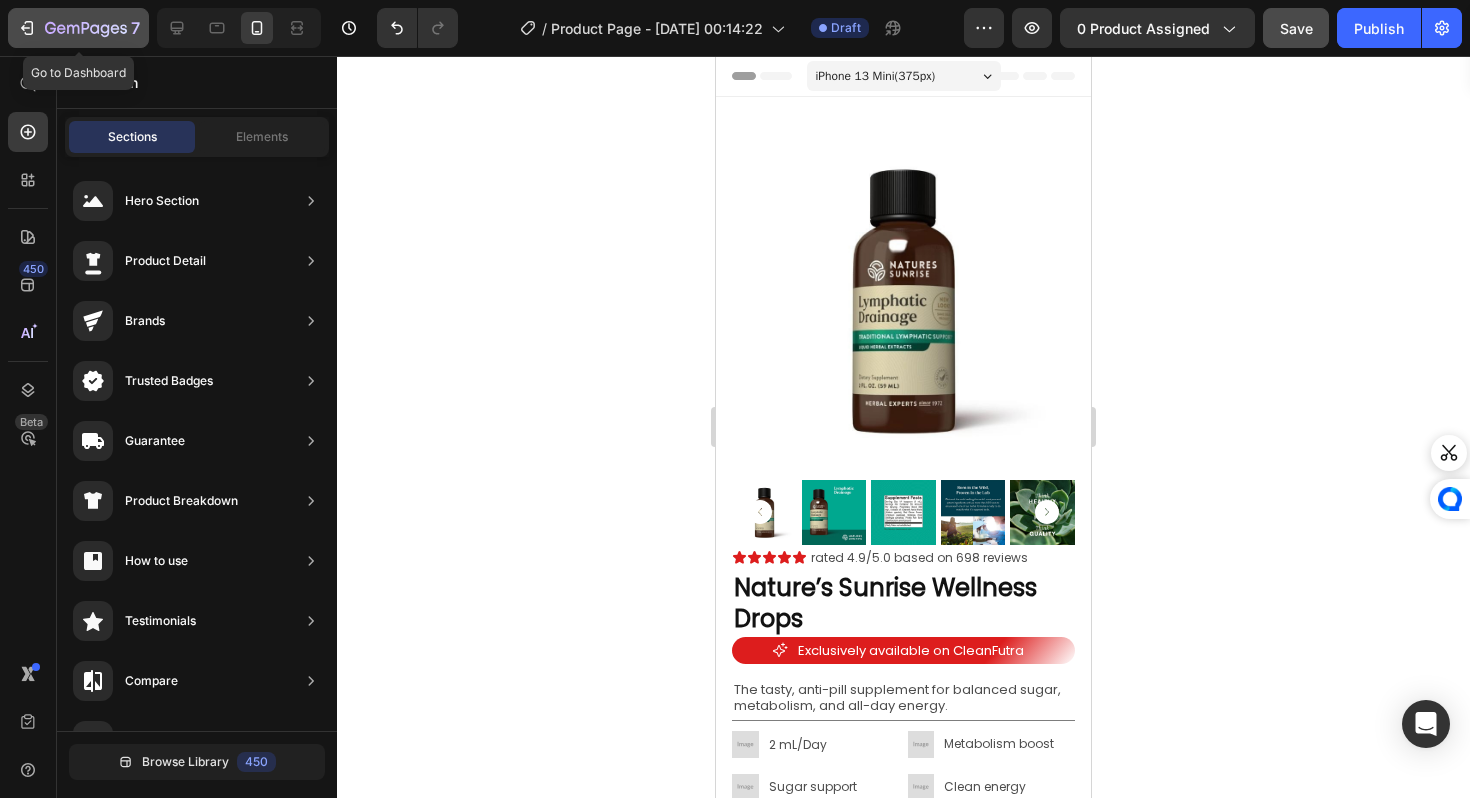 click on "7" 